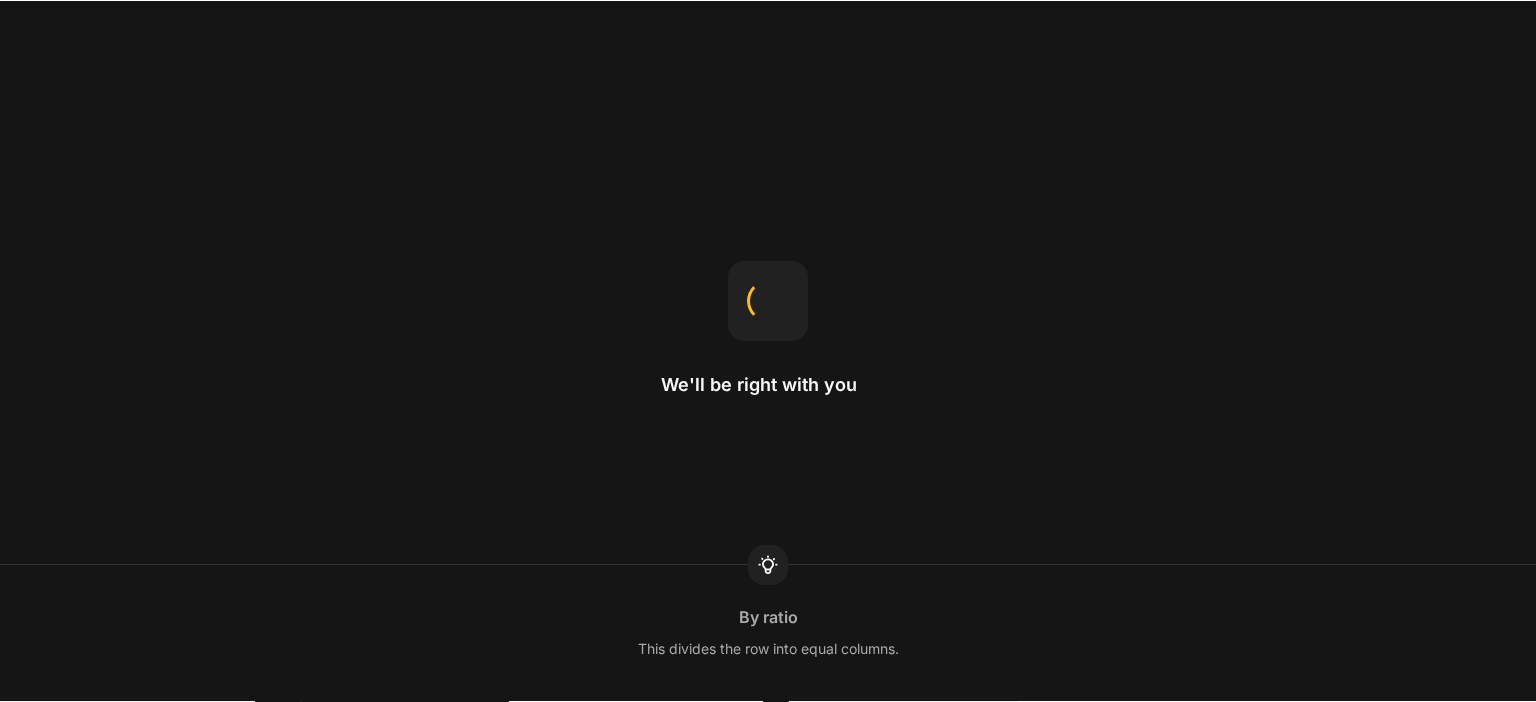 scroll, scrollTop: 0, scrollLeft: 0, axis: both 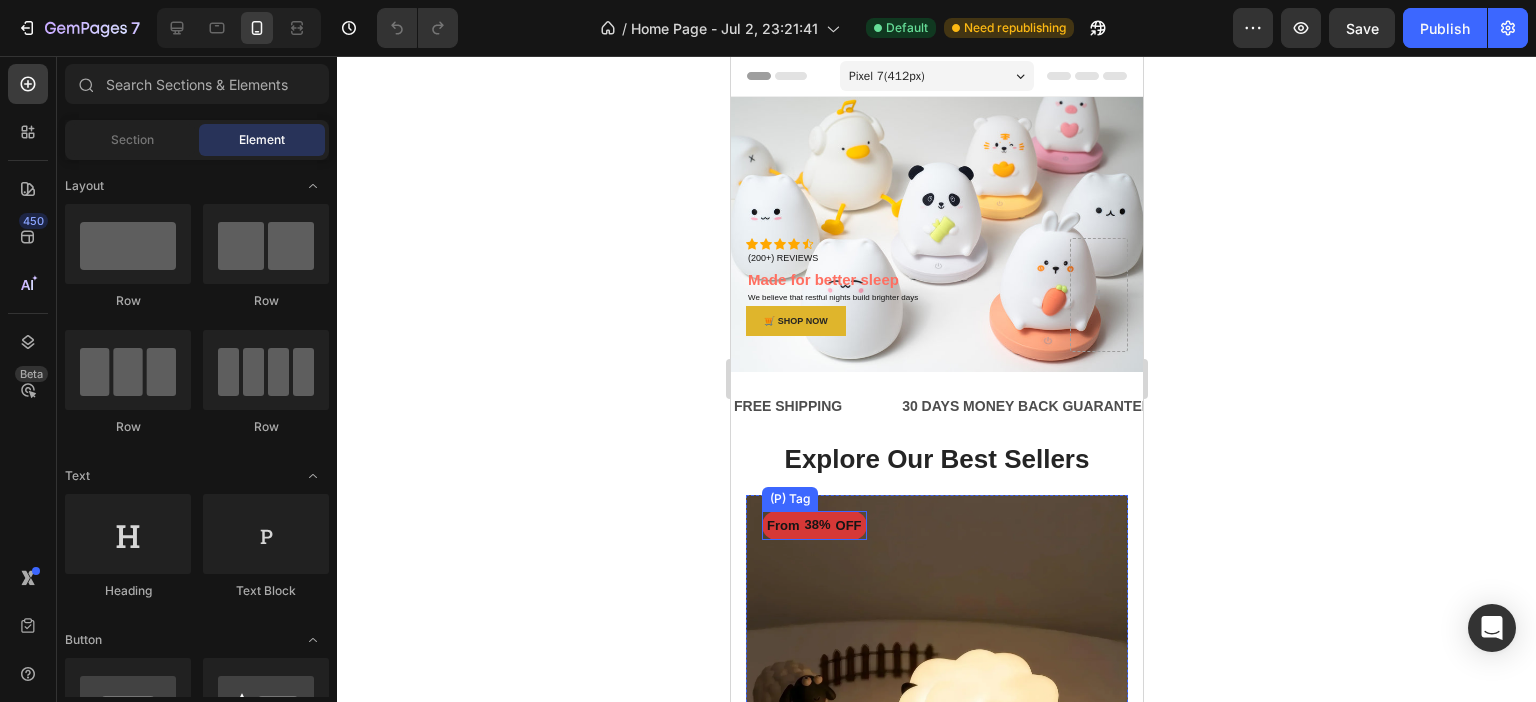 drag, startPoint x: 779, startPoint y: 509, endPoint x: 805, endPoint y: 509, distance: 26 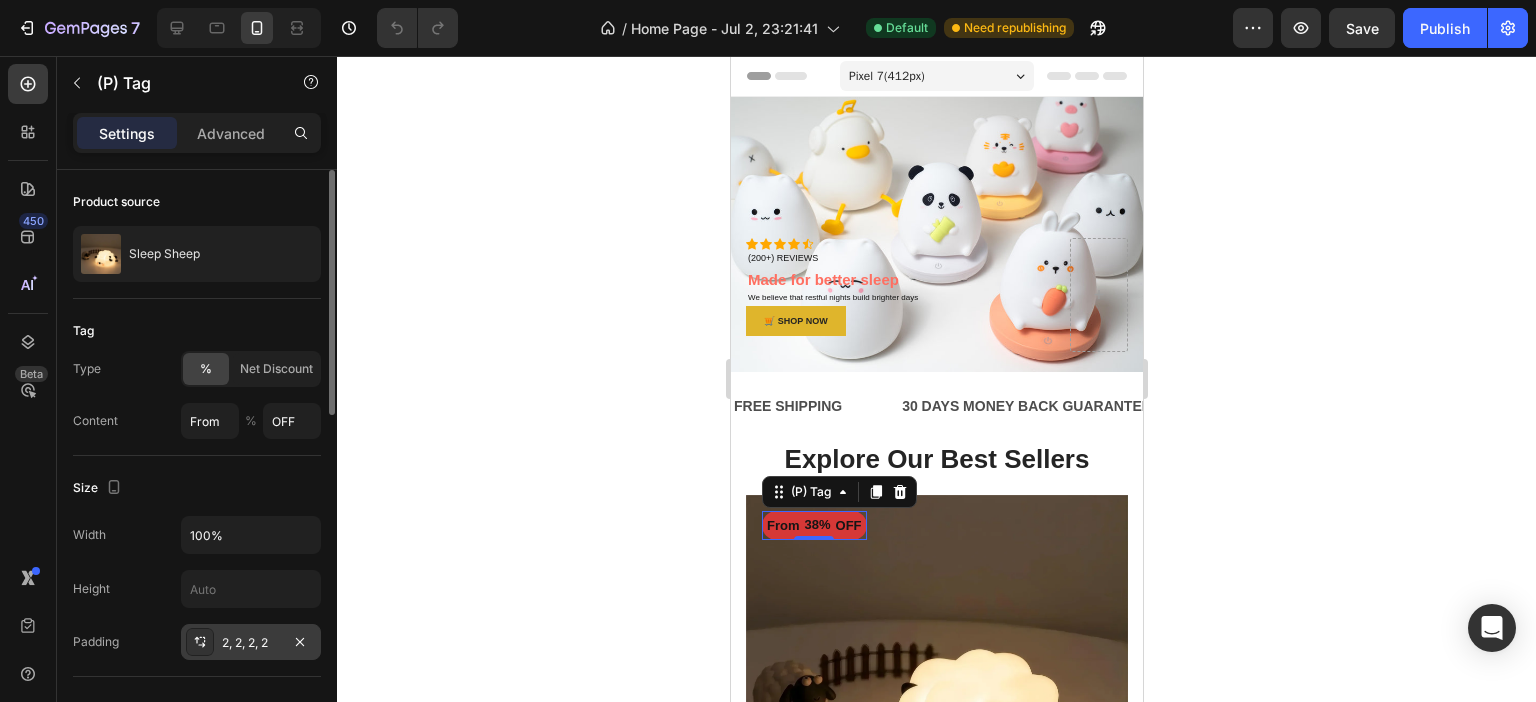 click on "2, 2, 2, 2" at bounding box center (251, 642) 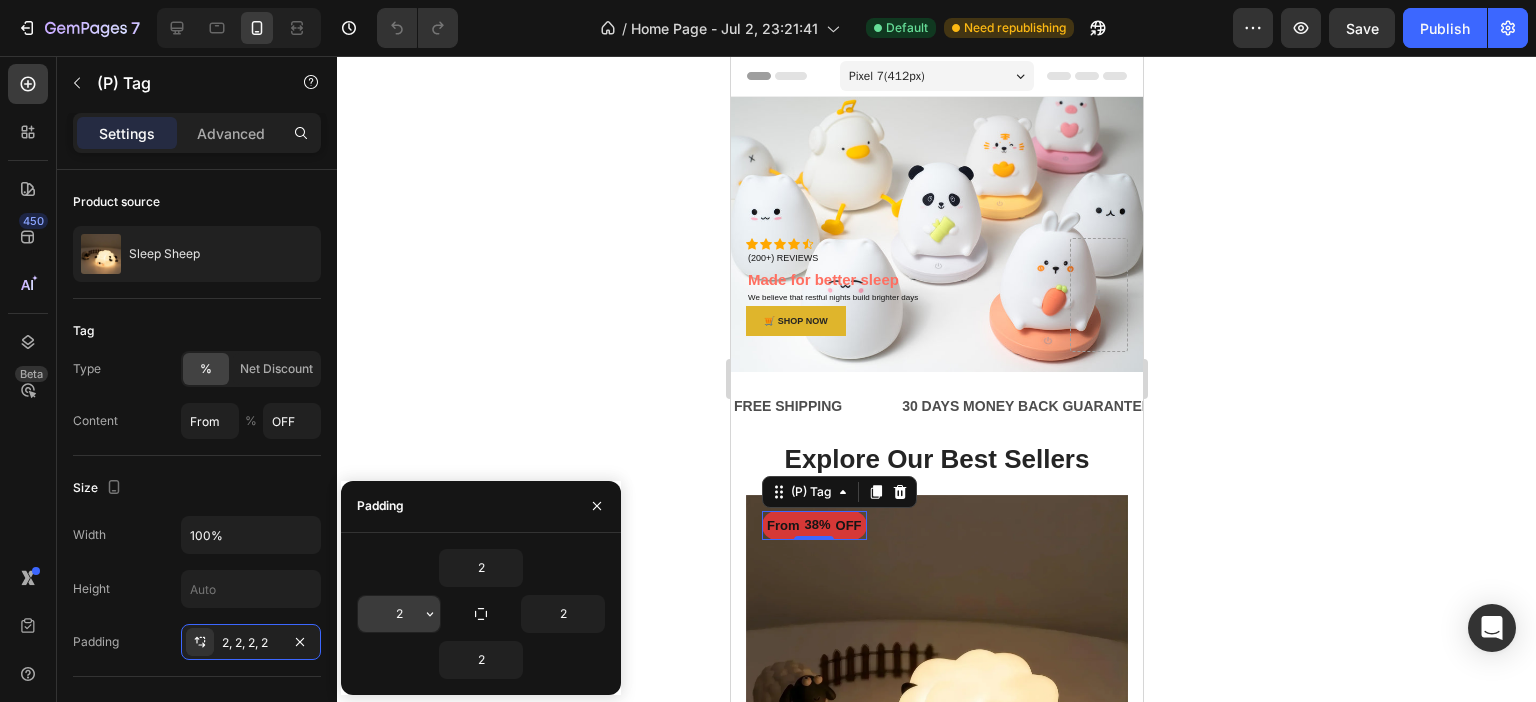 click on "2" at bounding box center (399, 614) 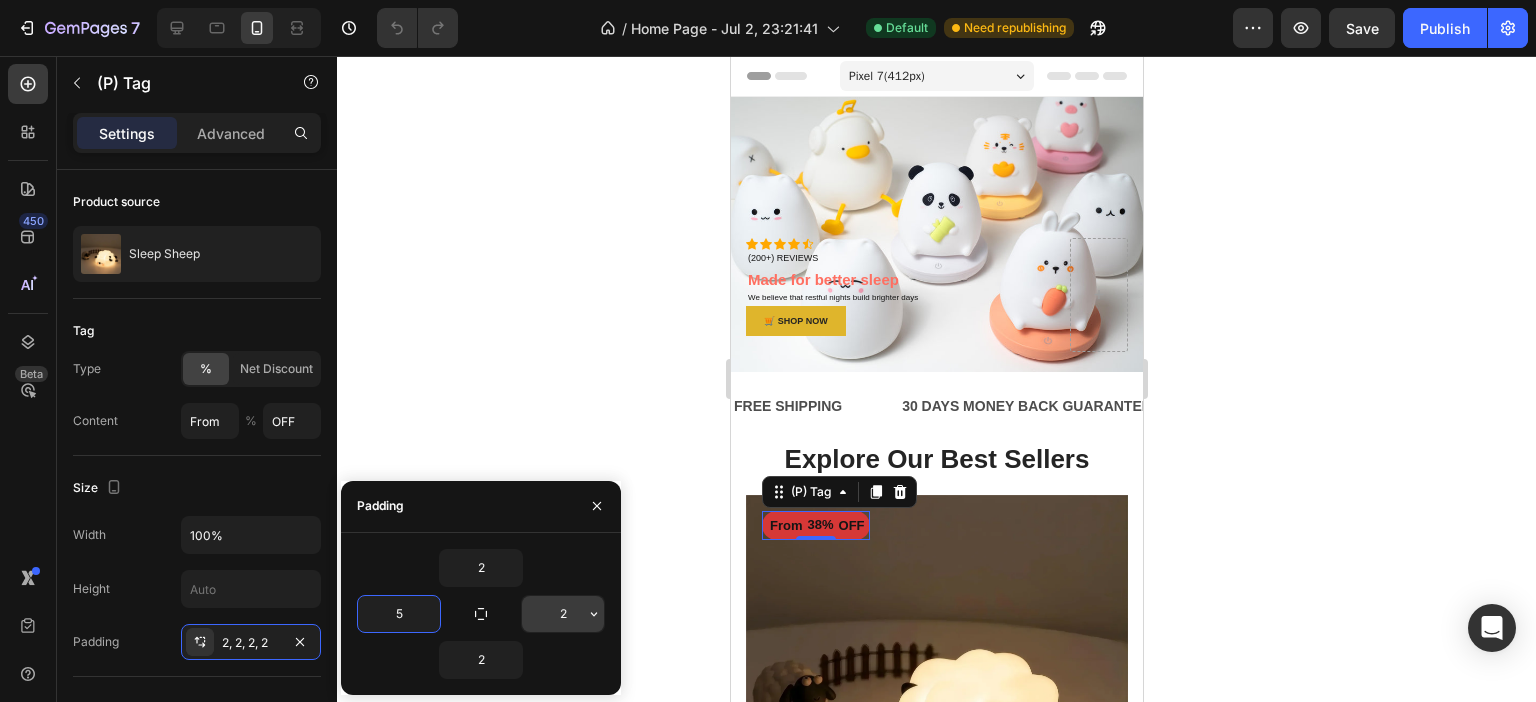 type on "5" 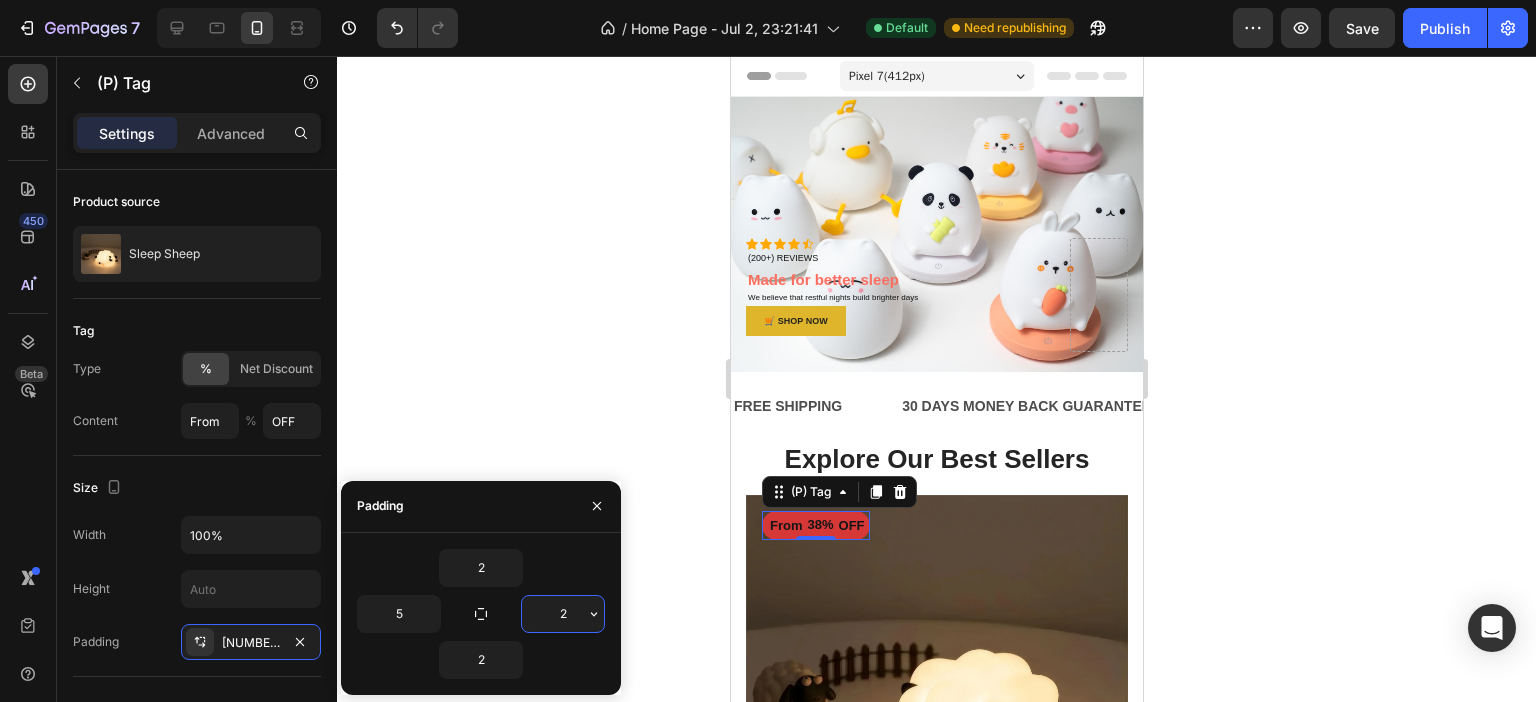 type on "5" 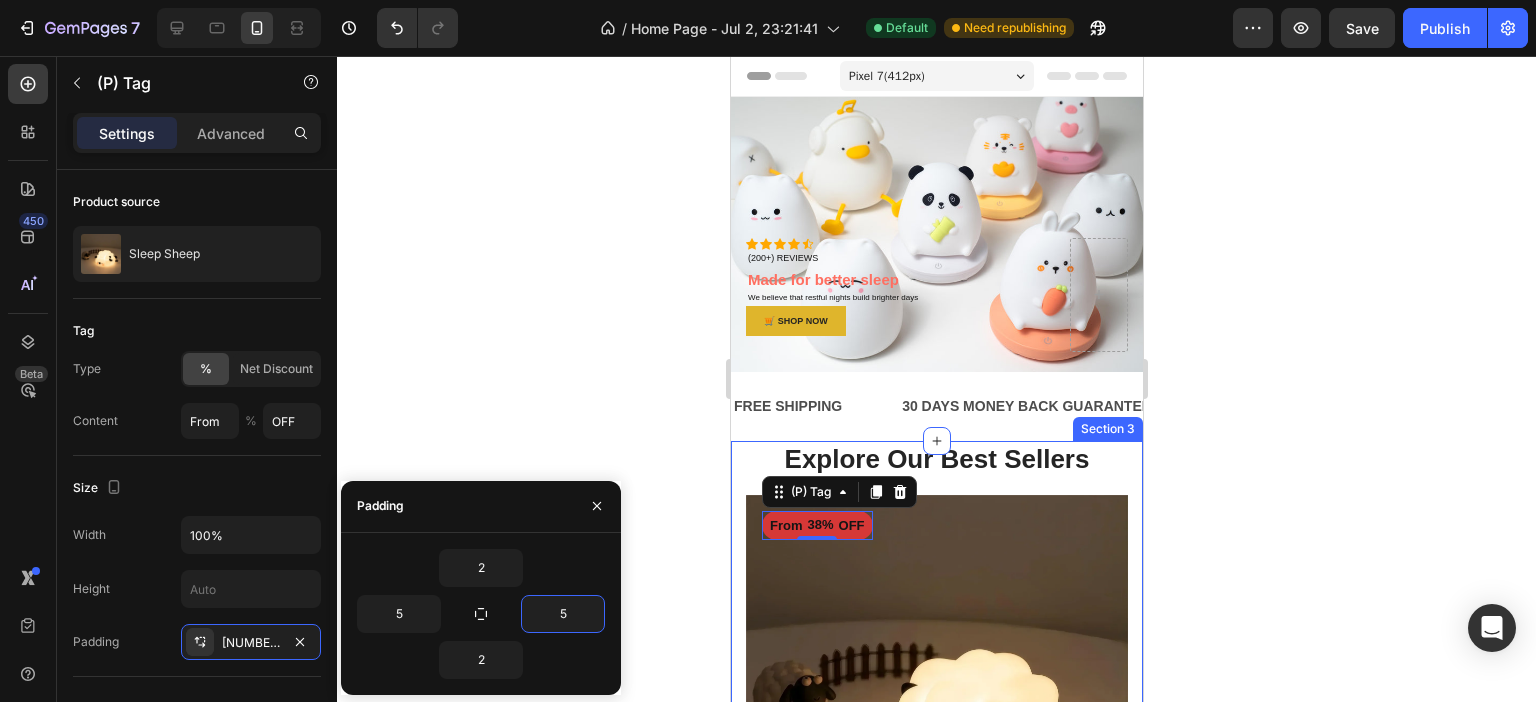 click 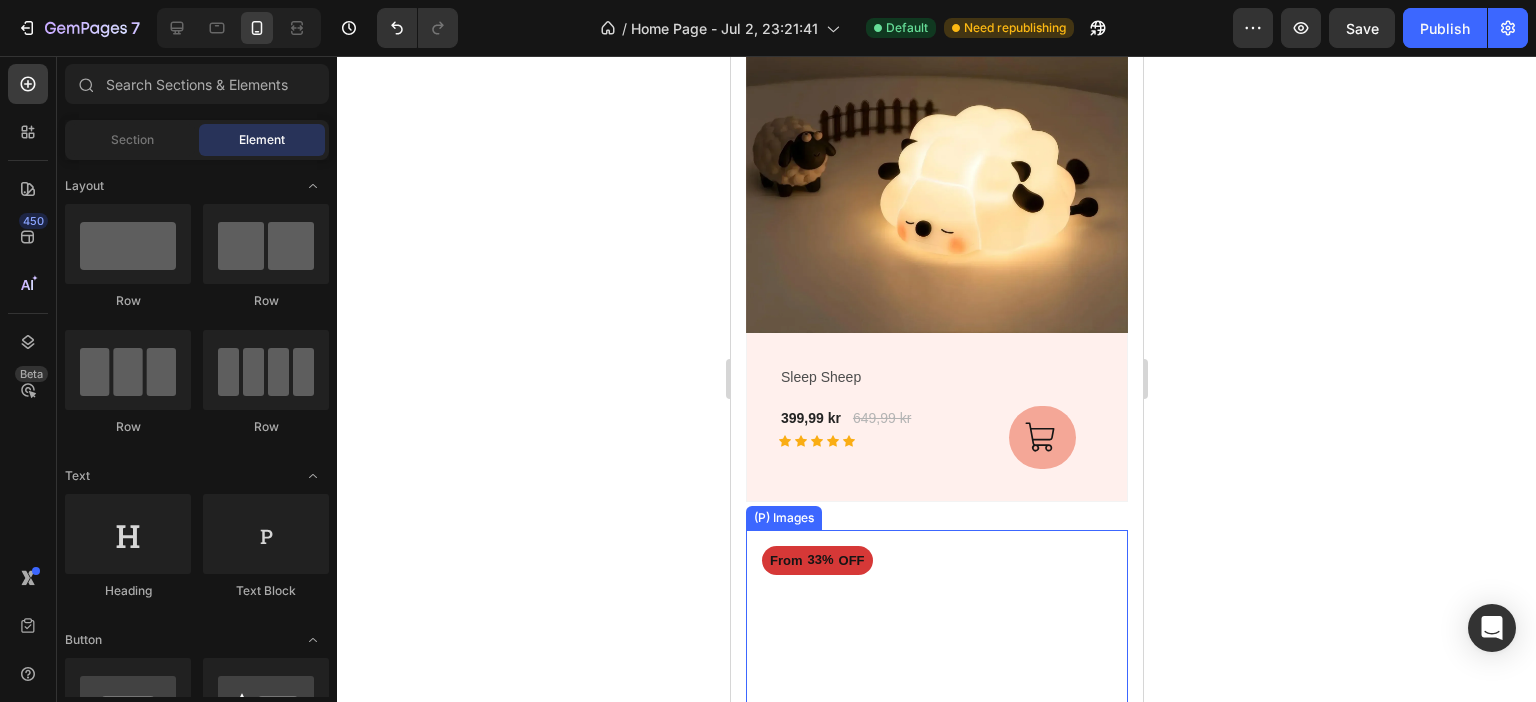 scroll, scrollTop: 700, scrollLeft: 0, axis: vertical 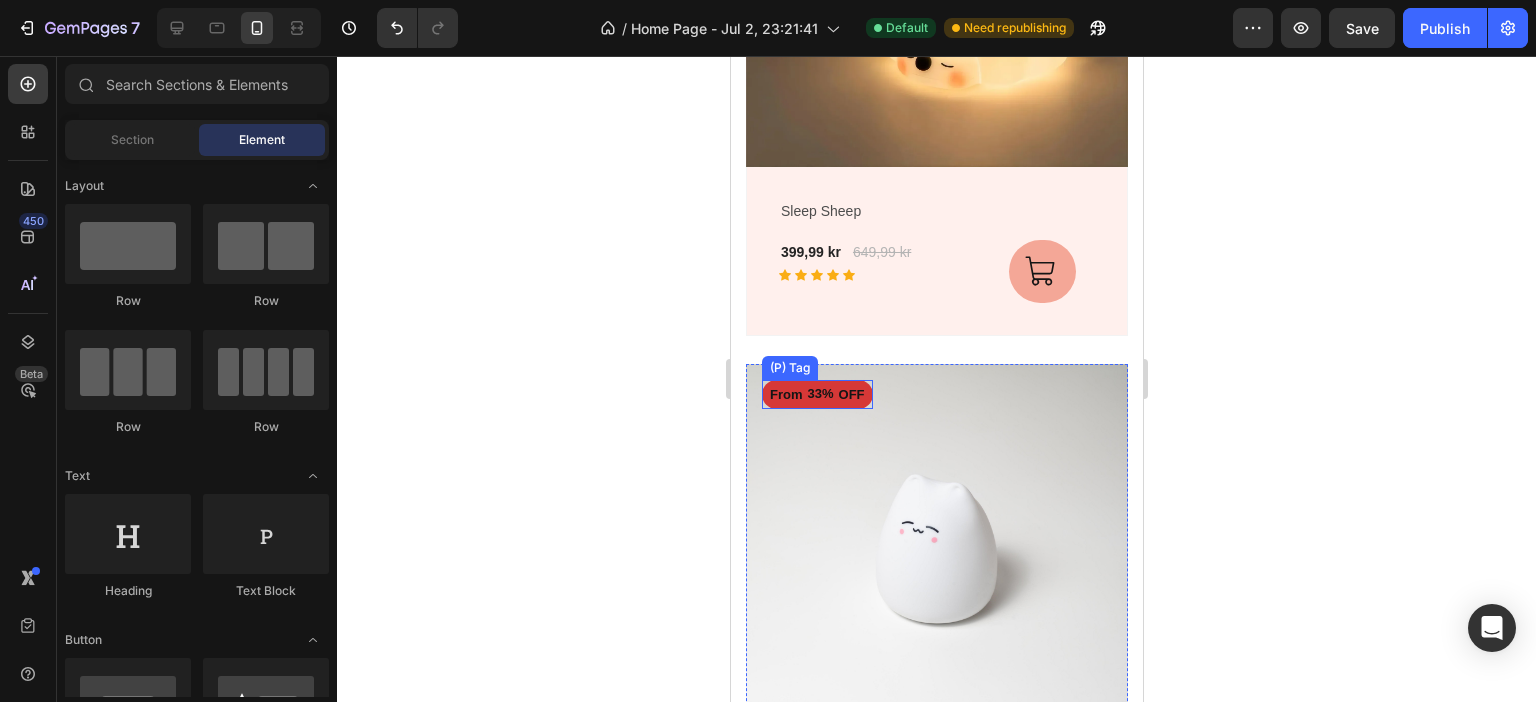 click on "From" at bounding box center [785, -184] 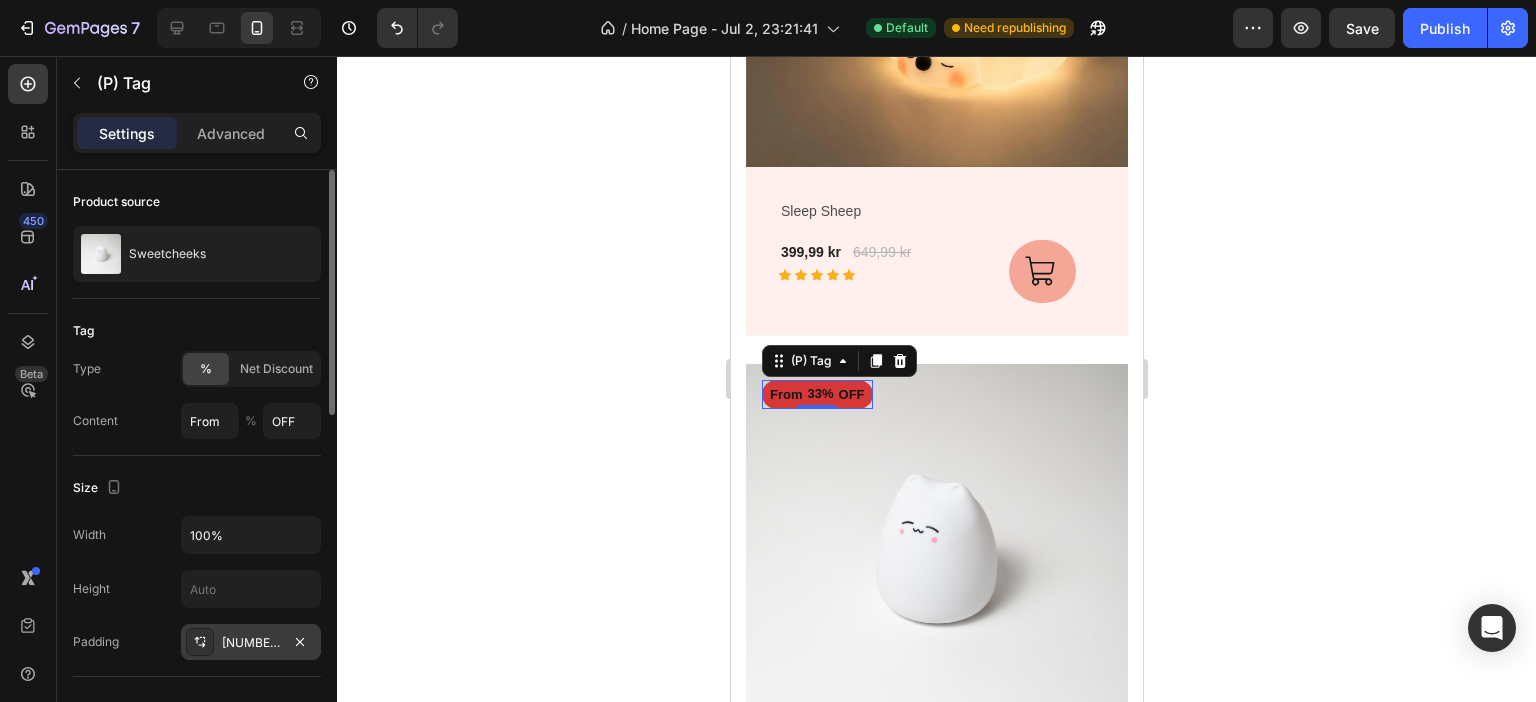 click on "2, 5, 2, 5" at bounding box center [251, 643] 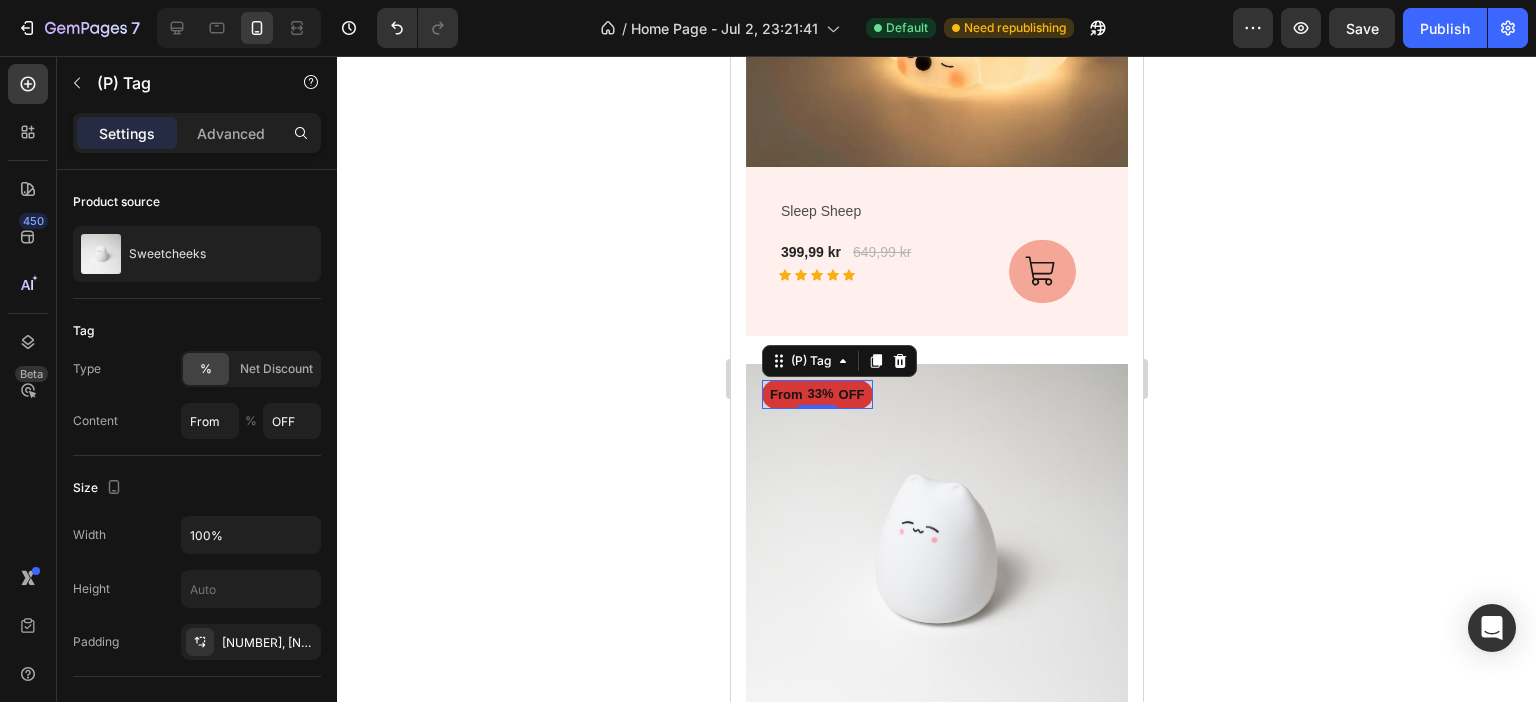 click 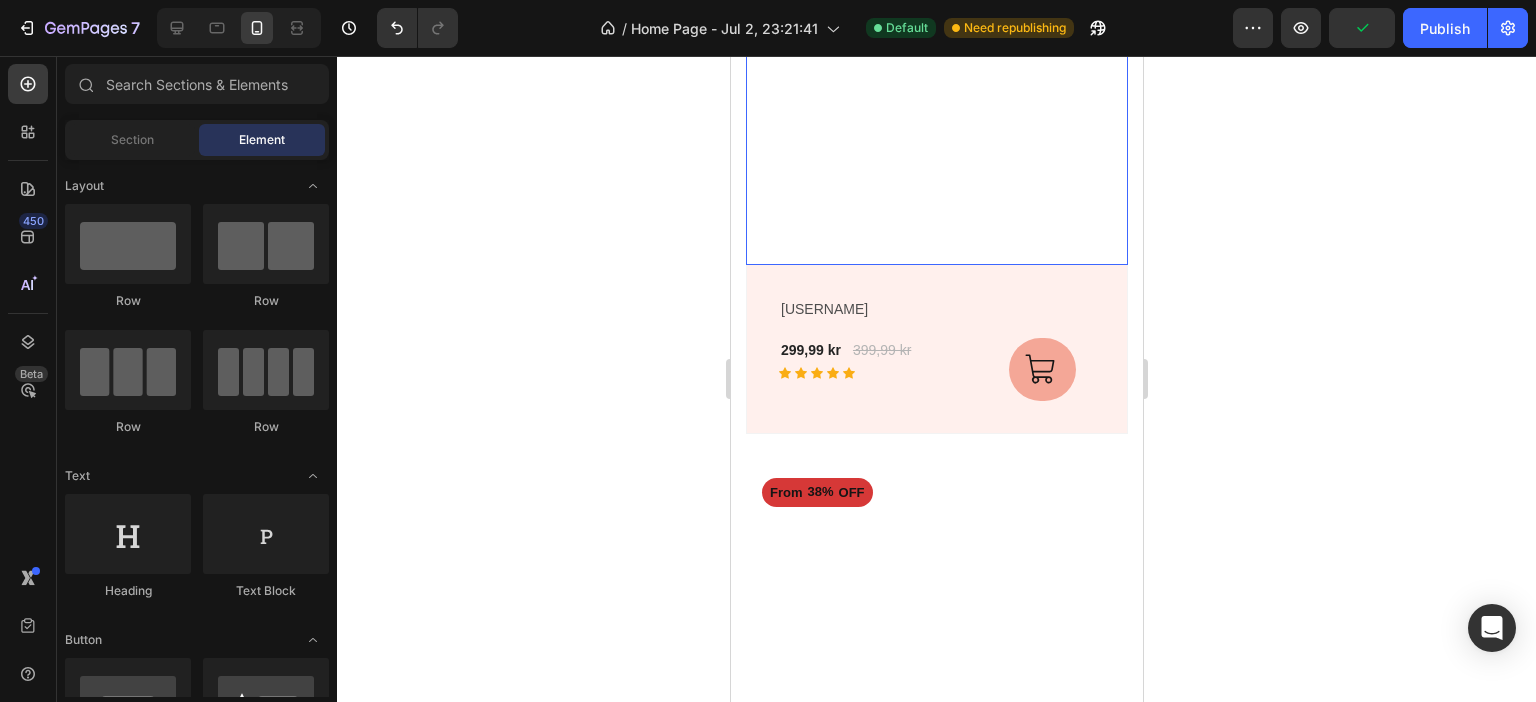 scroll, scrollTop: 1900, scrollLeft: 0, axis: vertical 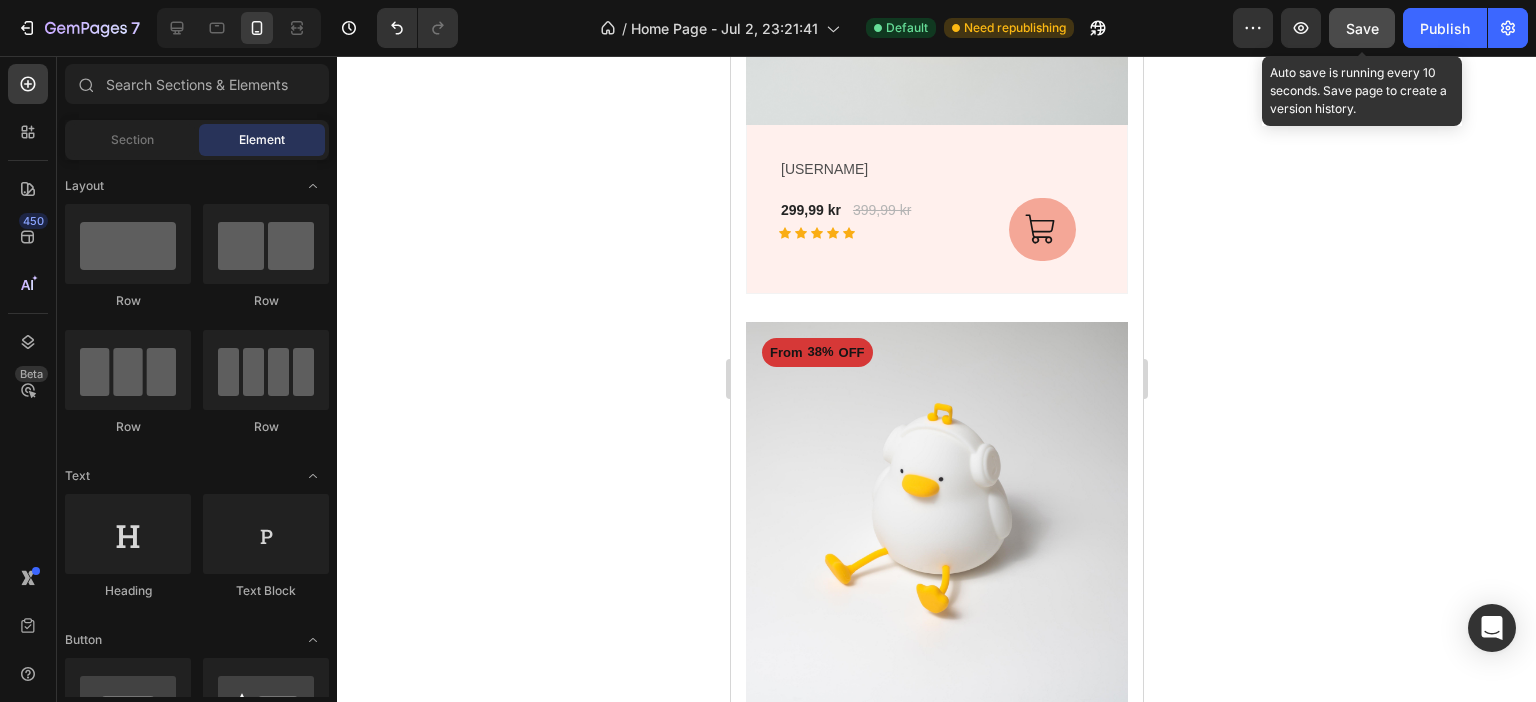 click on "Save" 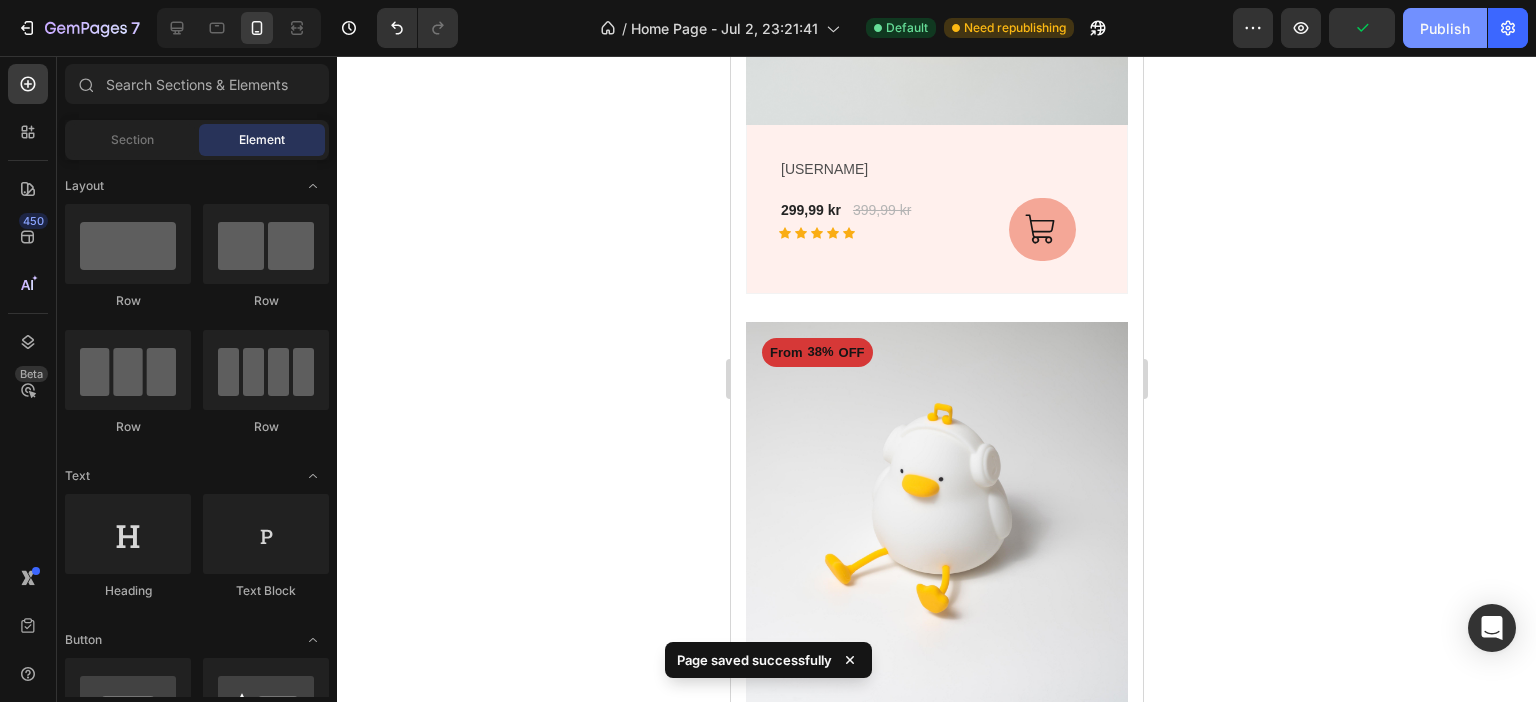 click on "Publish" at bounding box center (1445, 28) 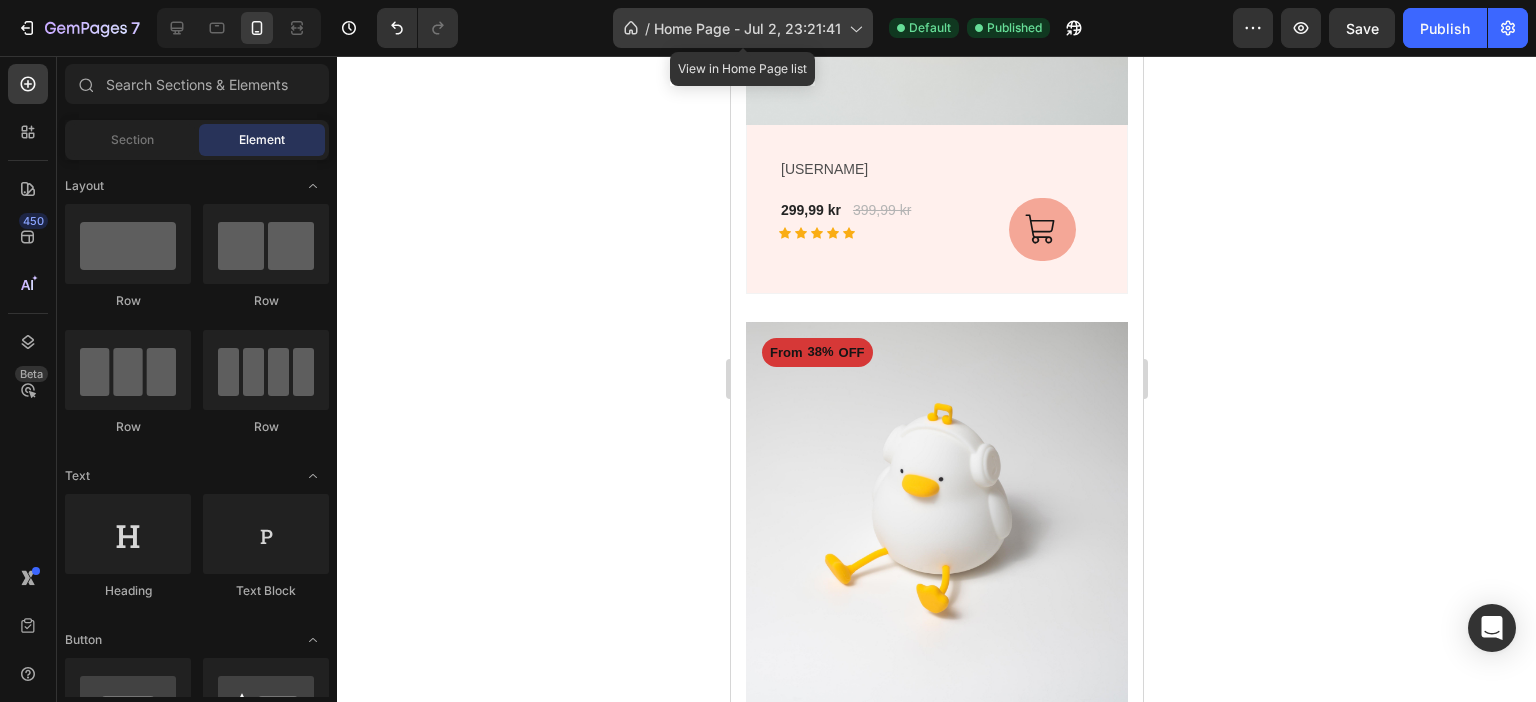 click on "/  Home Page - Jul 2, 23:21:41" 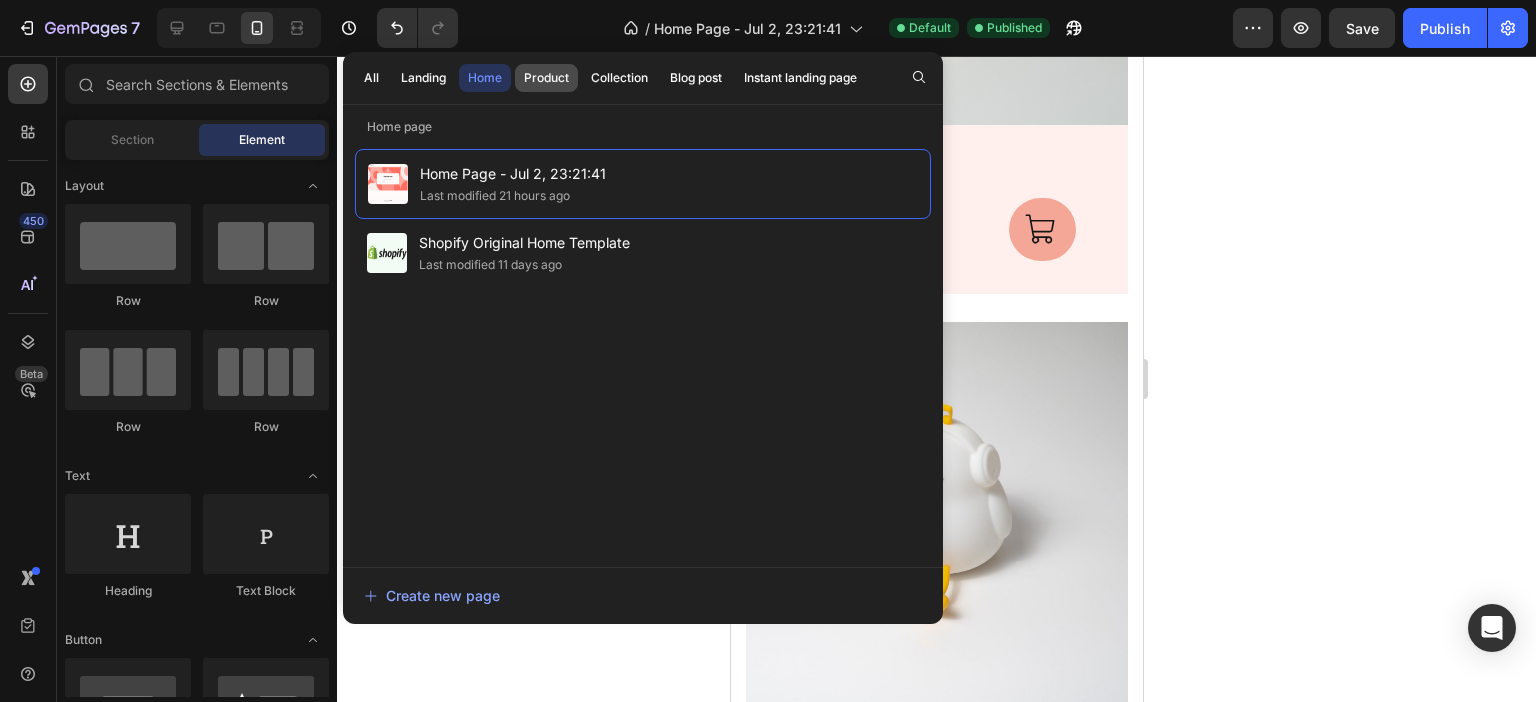 click on "Product" at bounding box center [546, 78] 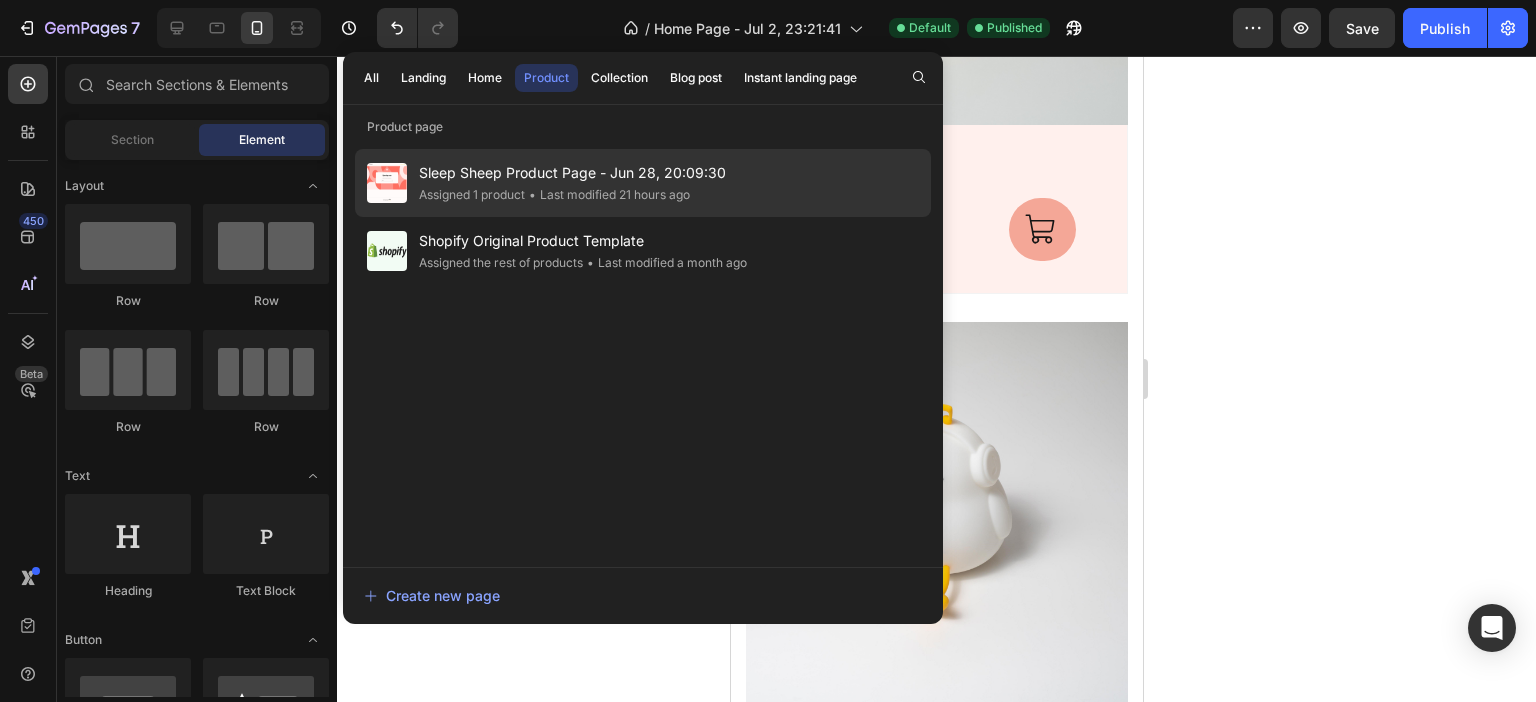 click on "Sleep Sheep Product Page - Jun 28, 20:09:30" at bounding box center (572, 173) 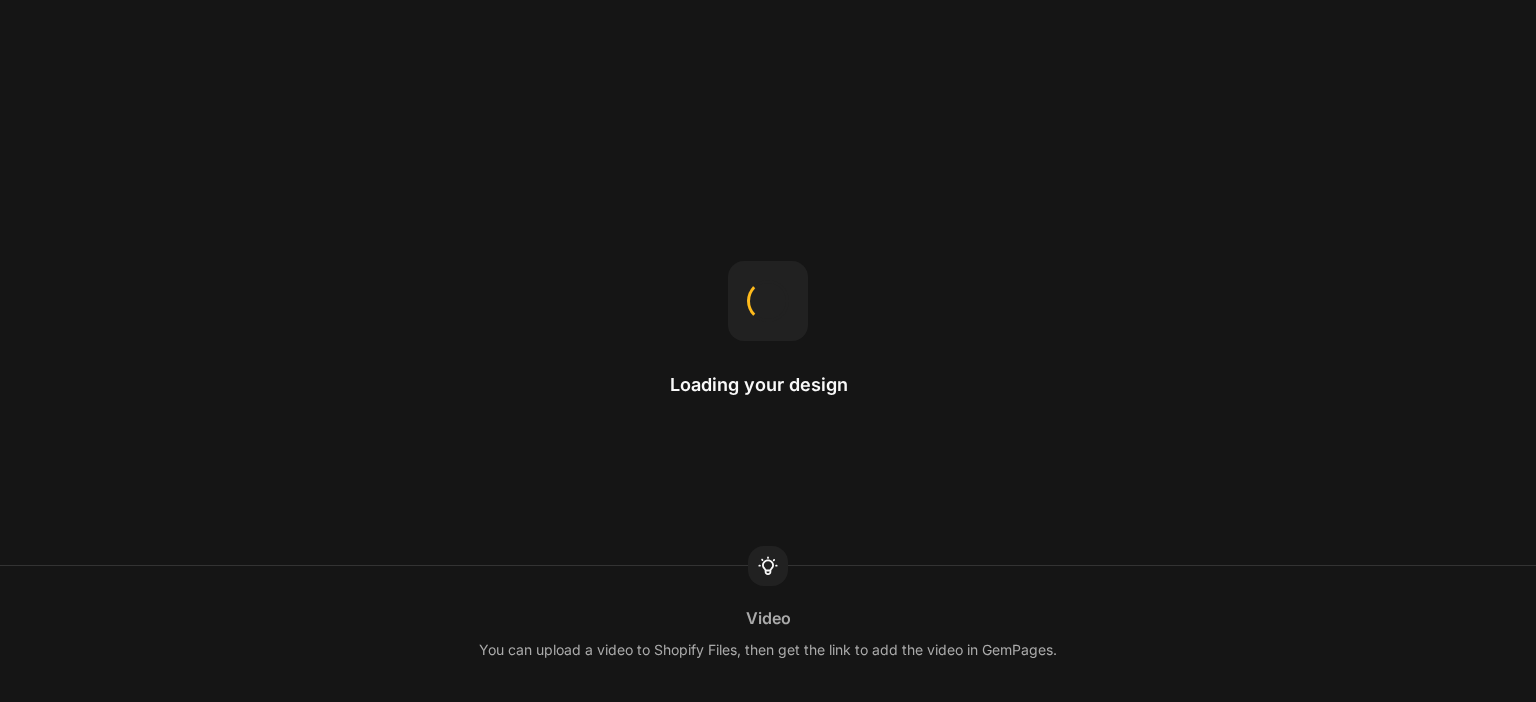 scroll, scrollTop: 0, scrollLeft: 0, axis: both 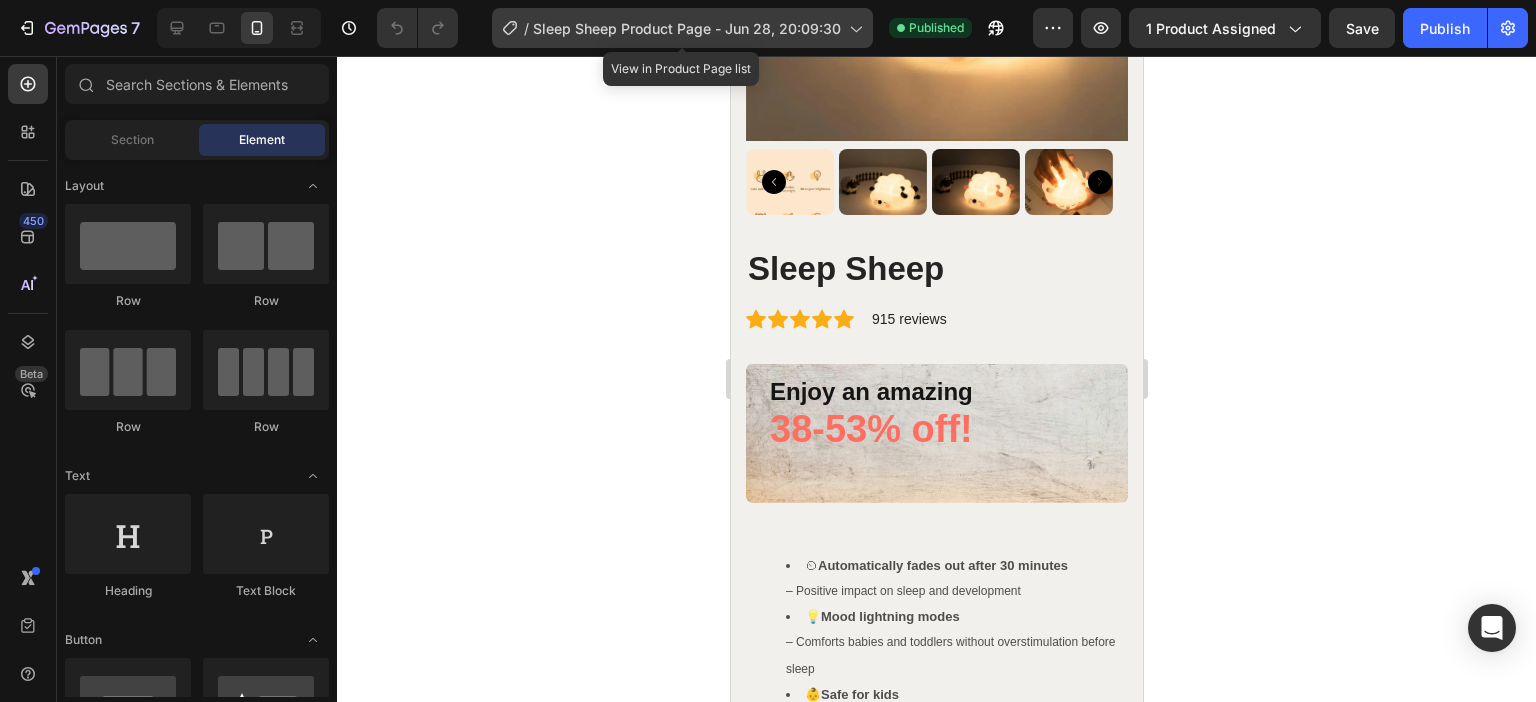 click on "Sleep Sheep Product Page - Jun 28, 20:09:30" at bounding box center [687, 28] 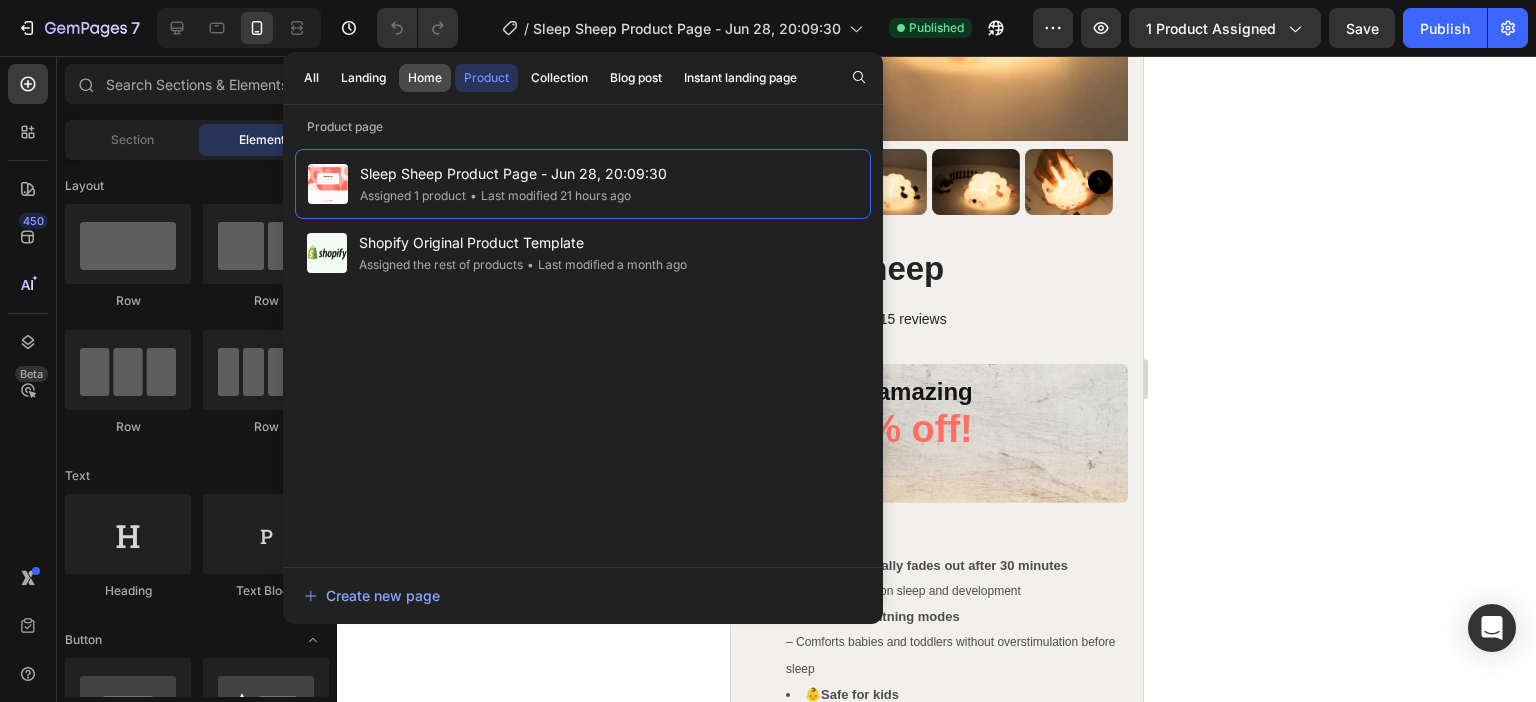click on "Home" at bounding box center [425, 78] 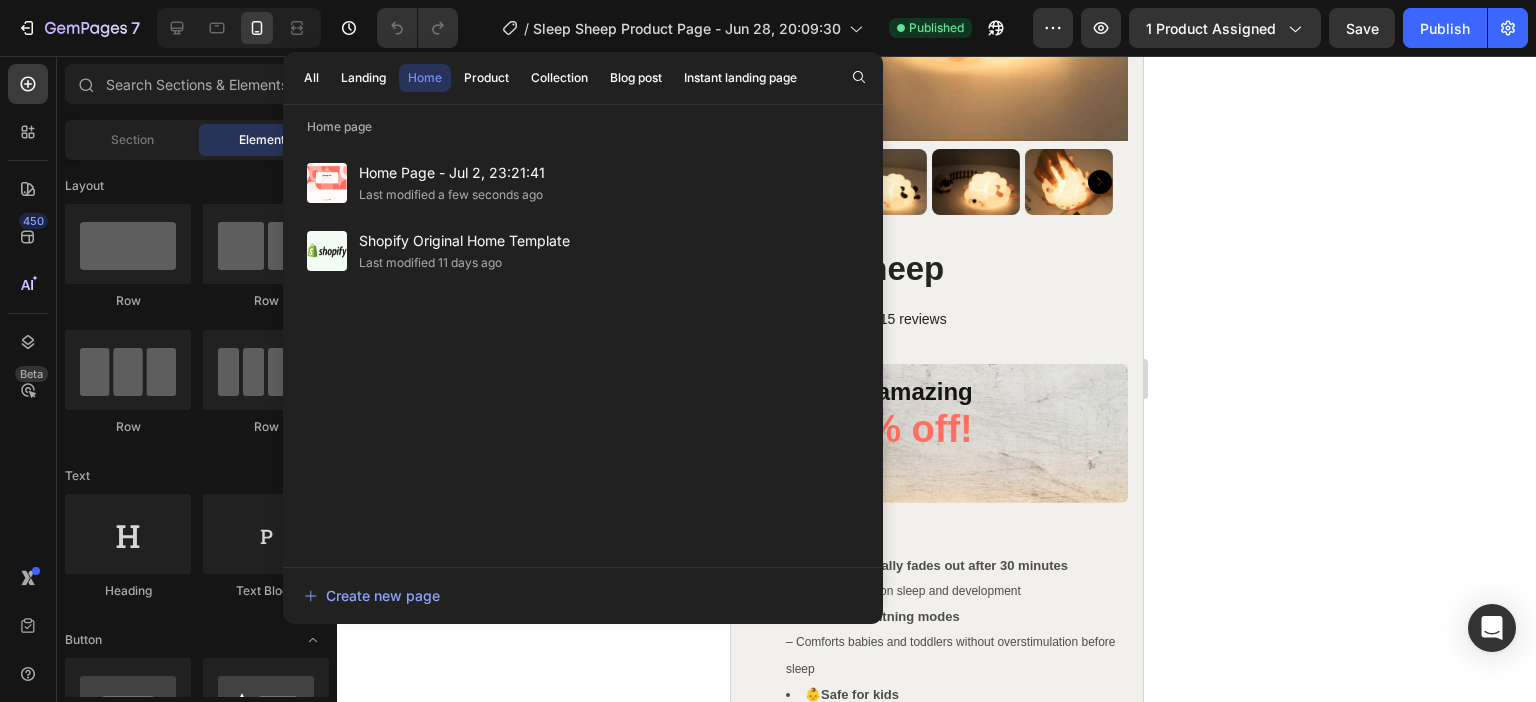 click on "Home Page - Jul 2, 23:21:41" at bounding box center [452, 173] 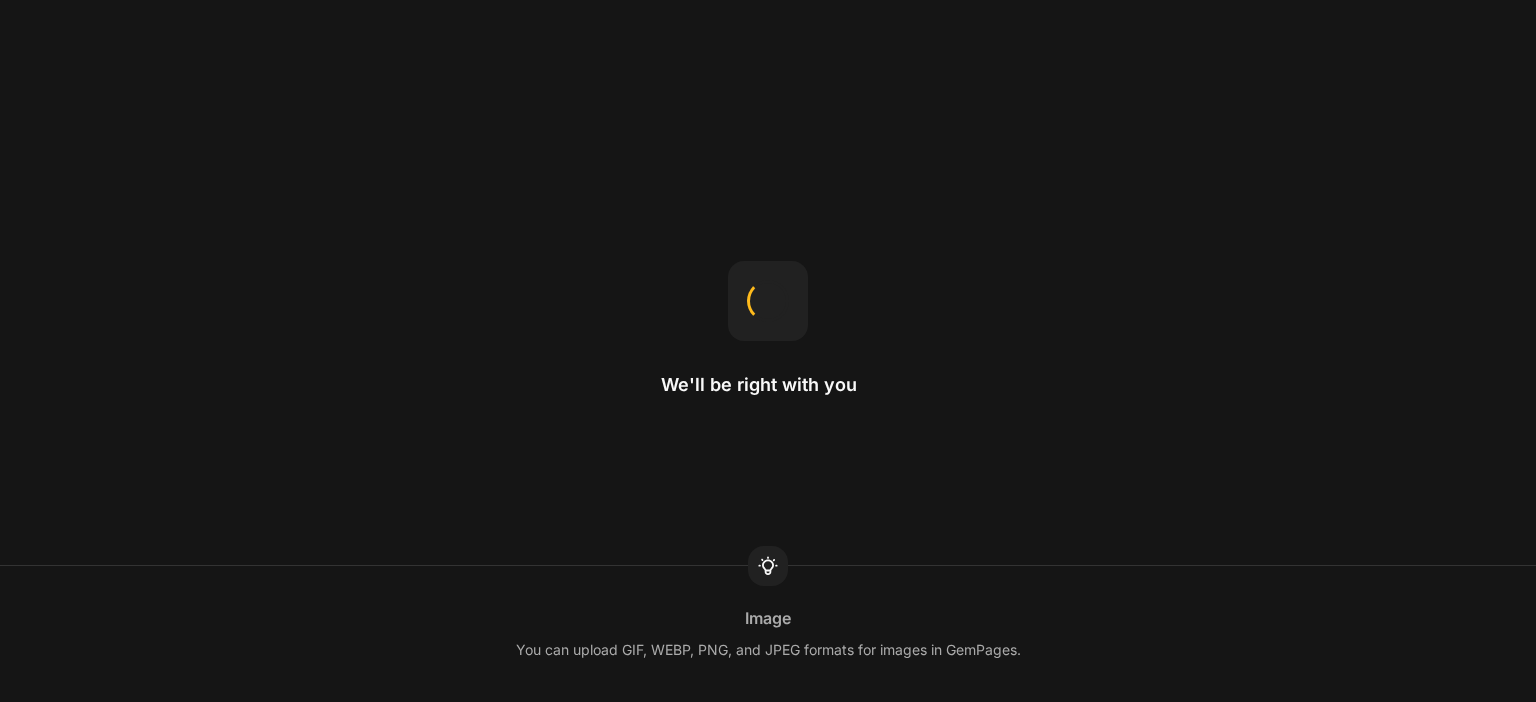 scroll, scrollTop: 0, scrollLeft: 0, axis: both 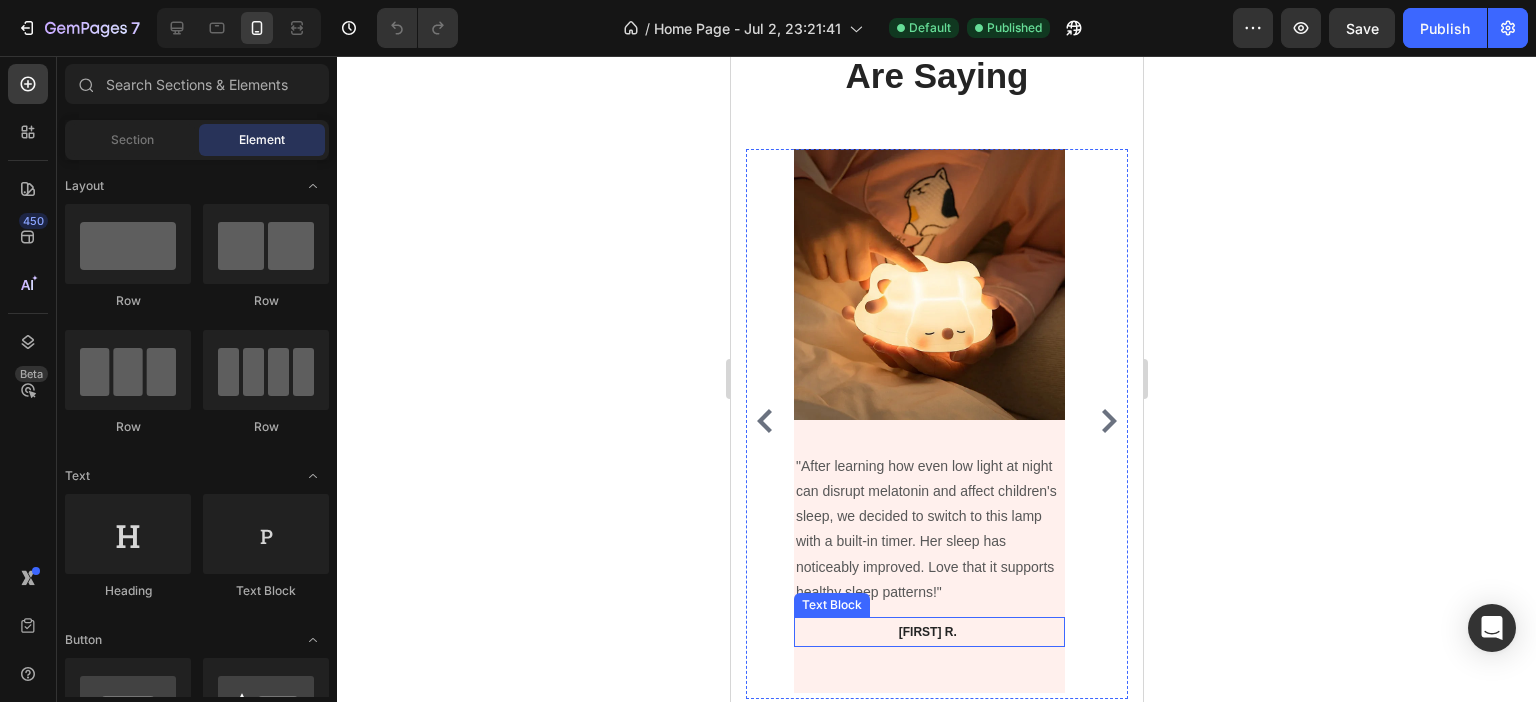 click on "[FIRST] [LAST]." at bounding box center [928, 632] 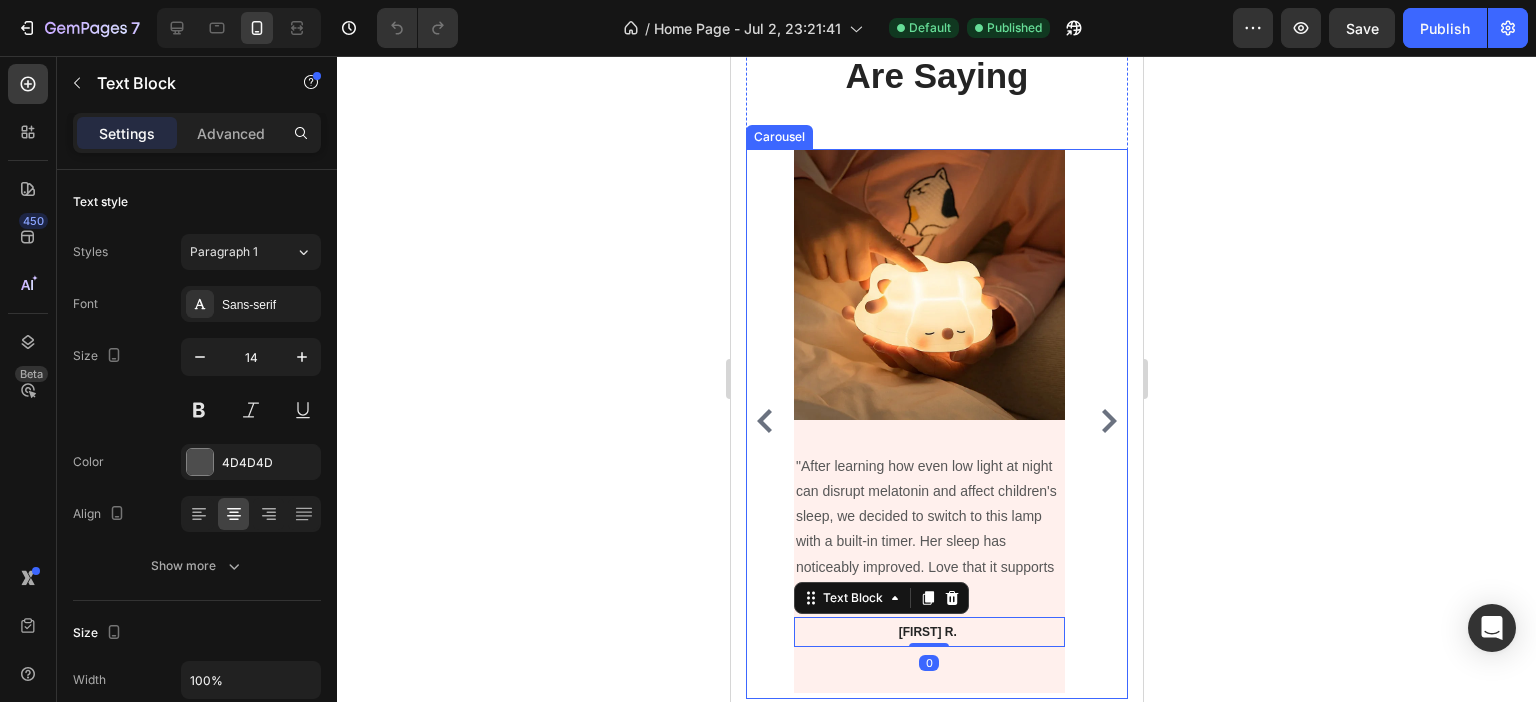 click on "Image "After learning how even low light at night can disrupt melatonin and affect children's sleep, we decided to switch to this lamp with a built-in timer. Her sleep has noticeably improved. Love that it supports healthy sleep patterns!" Text block Lucas R.   Text Block Lucas R.   Text Block Lucas R.   Text Block   0" at bounding box center [928, 421] 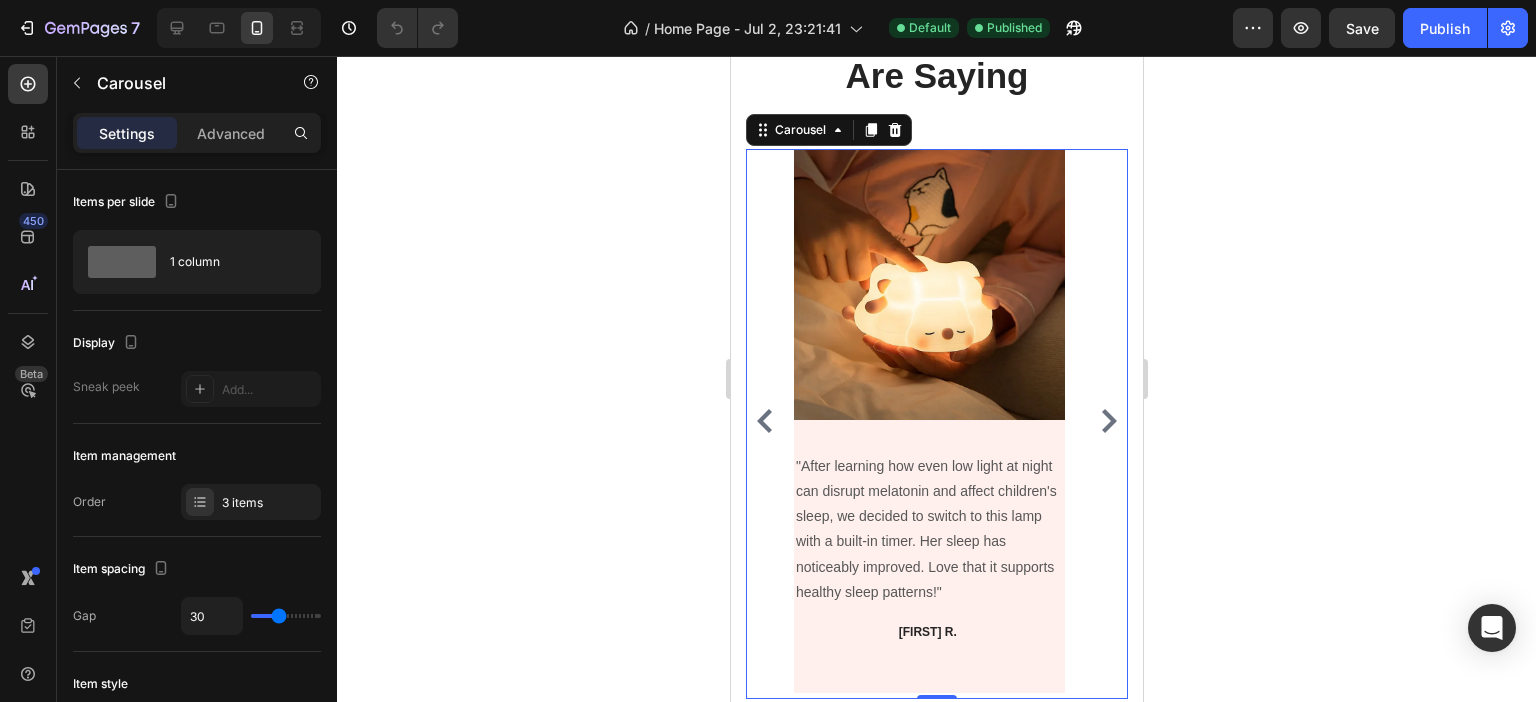 click on "Image "After learning how even low light at night can disrupt melatonin and affect children's sleep, we decided to switch to this lamp with a built-in timer. Her sleep has noticeably improved. Love that it supports healthy sleep patterns!" Text block Lucas R.   Text Block Lucas R.   Text Block Lucas R.   Text Block" at bounding box center (928, 421) 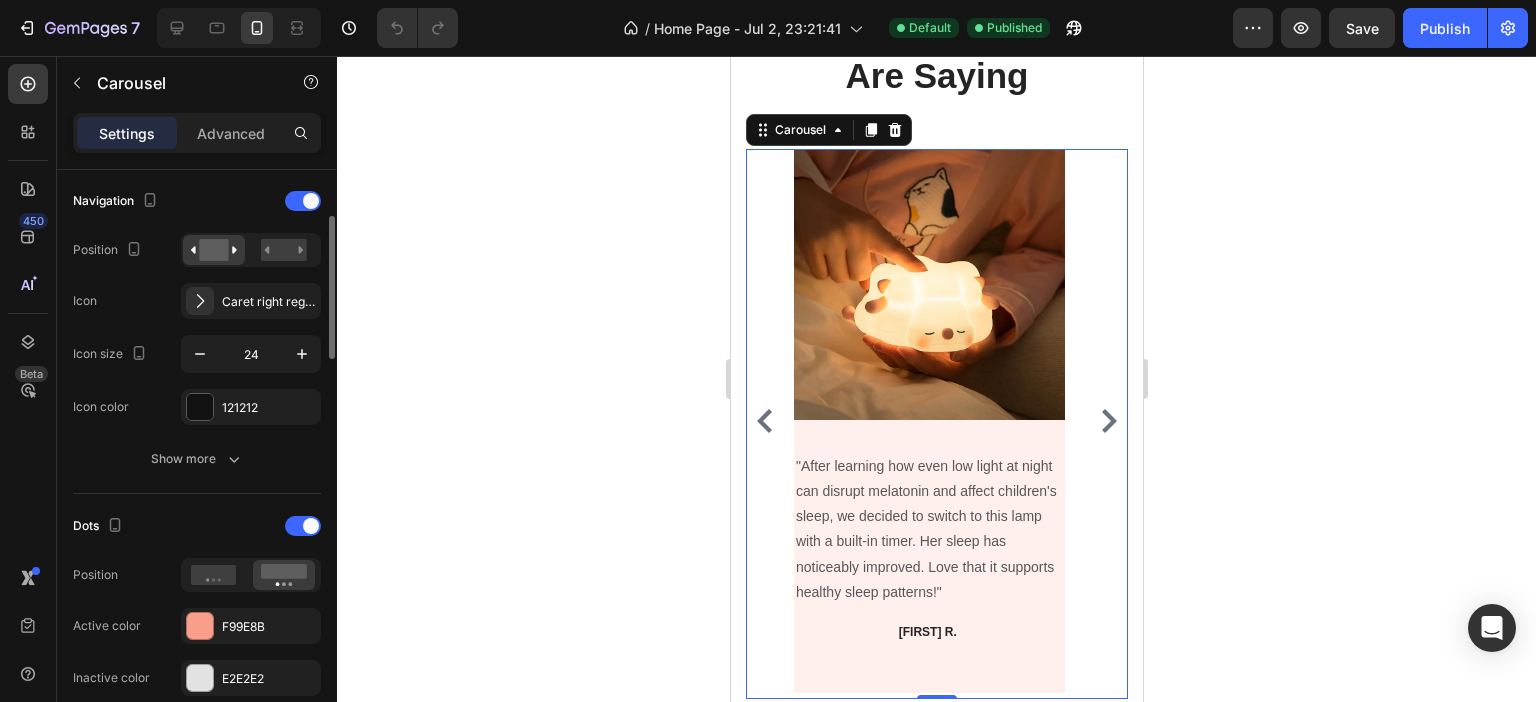 scroll, scrollTop: 600, scrollLeft: 0, axis: vertical 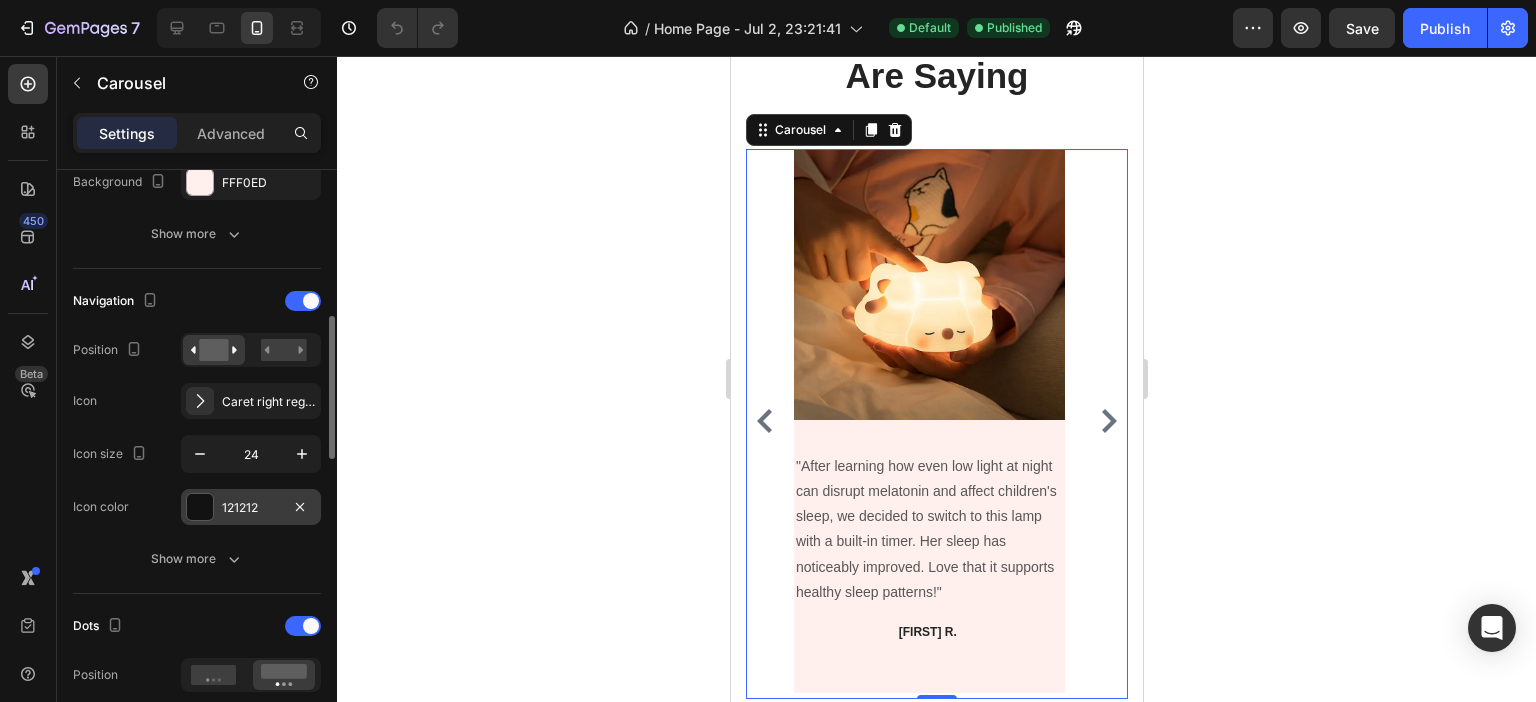 click on "121212" at bounding box center (251, 508) 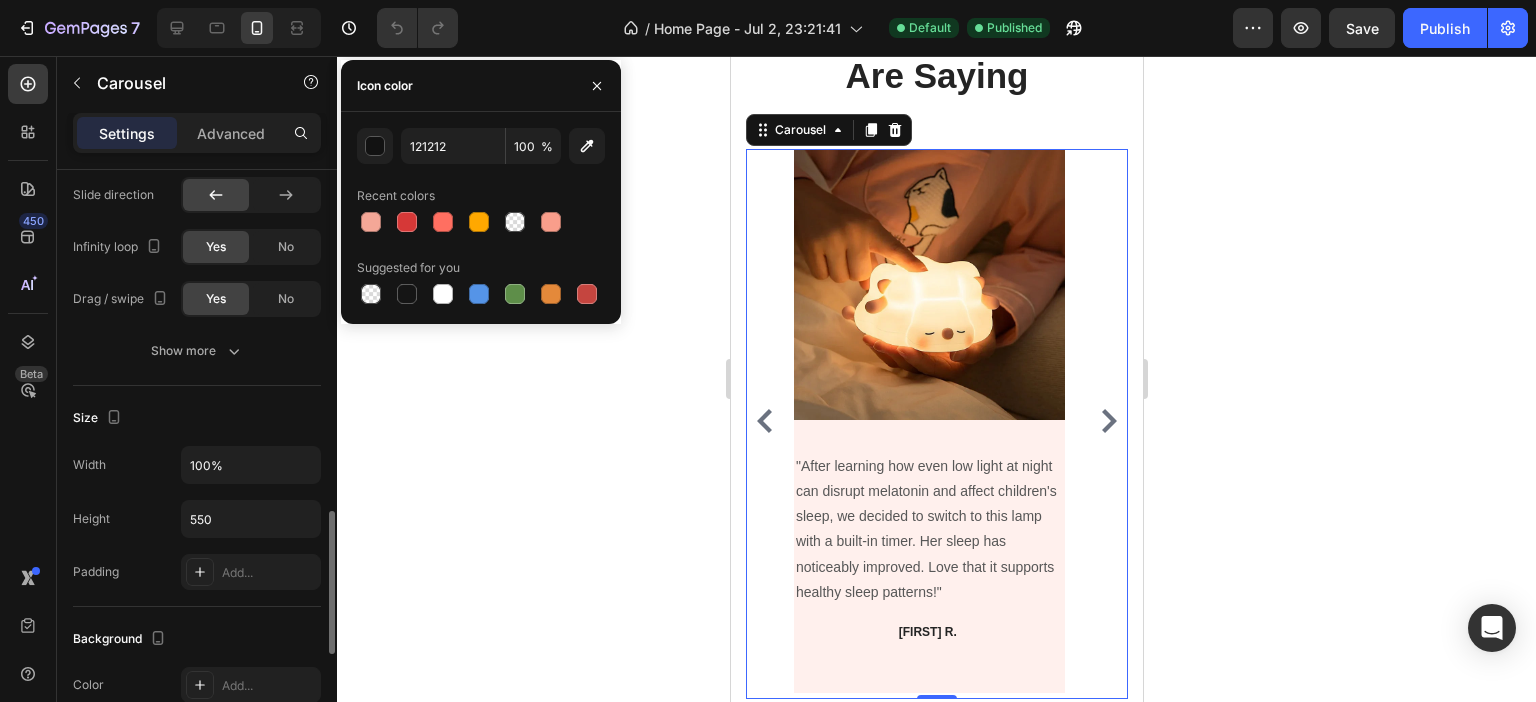 scroll, scrollTop: 1500, scrollLeft: 0, axis: vertical 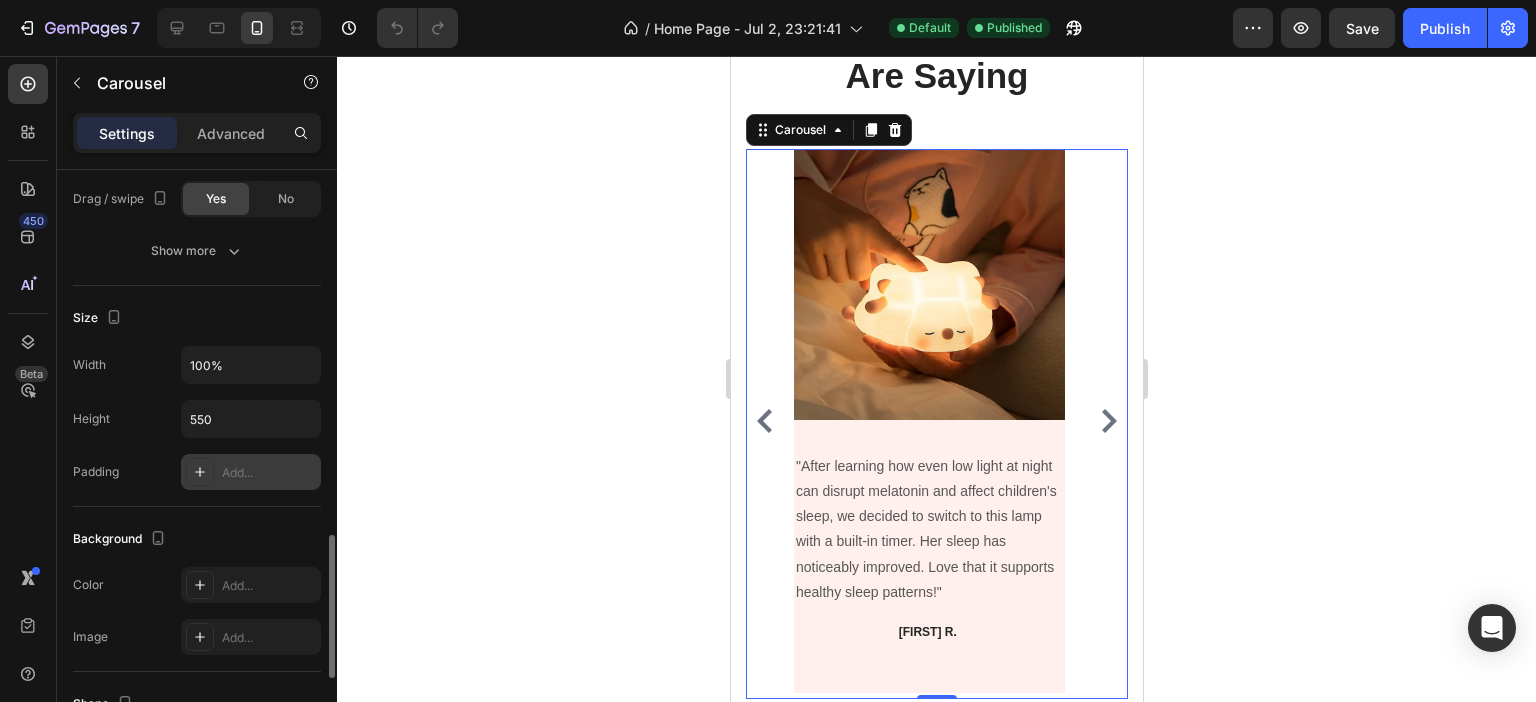 click on "Add..." at bounding box center [269, 473] 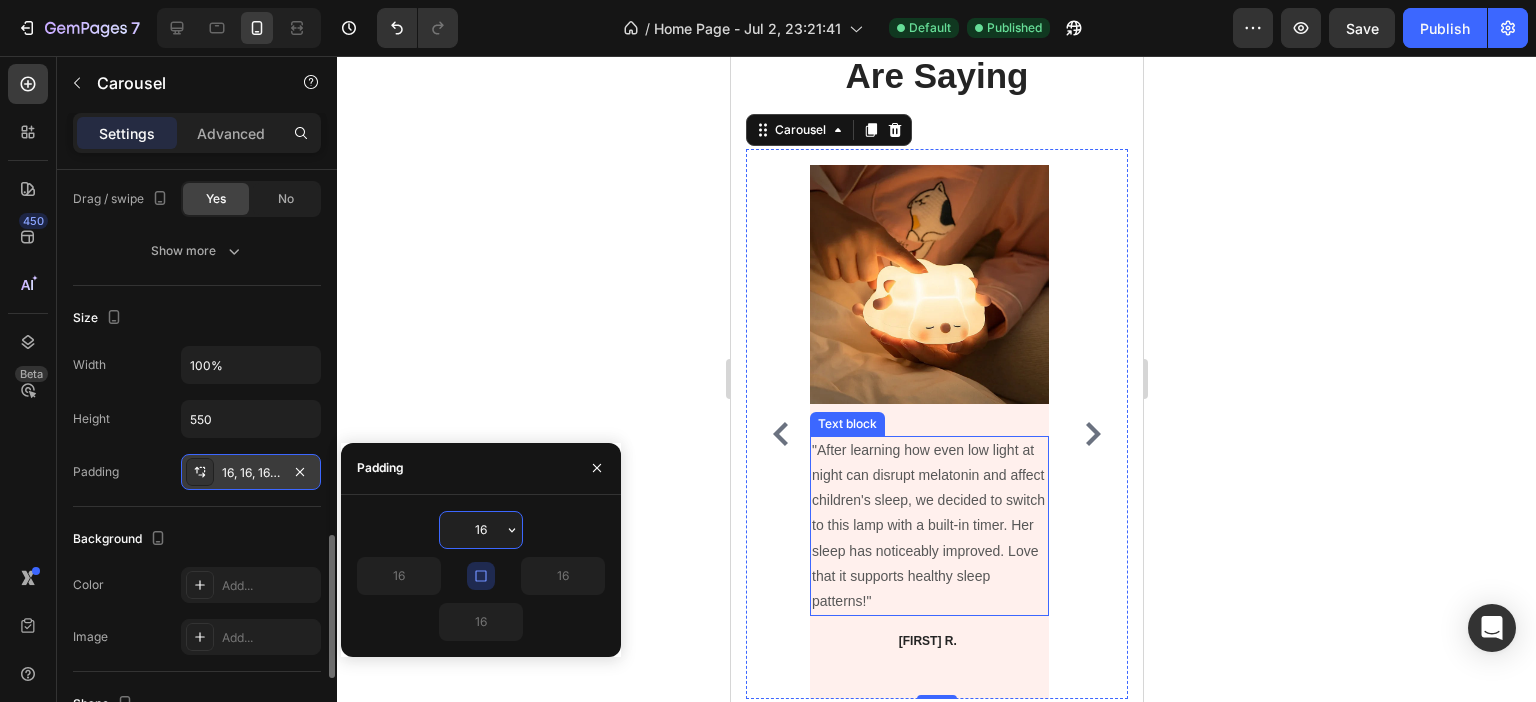 click on ""After learning how even low light at night can disrupt melatonin and affect children's sleep, we decided to switch to this lamp with a built-in timer. Her sleep has noticeably improved. Love that it supports healthy sleep patterns!"" at bounding box center (928, 526) 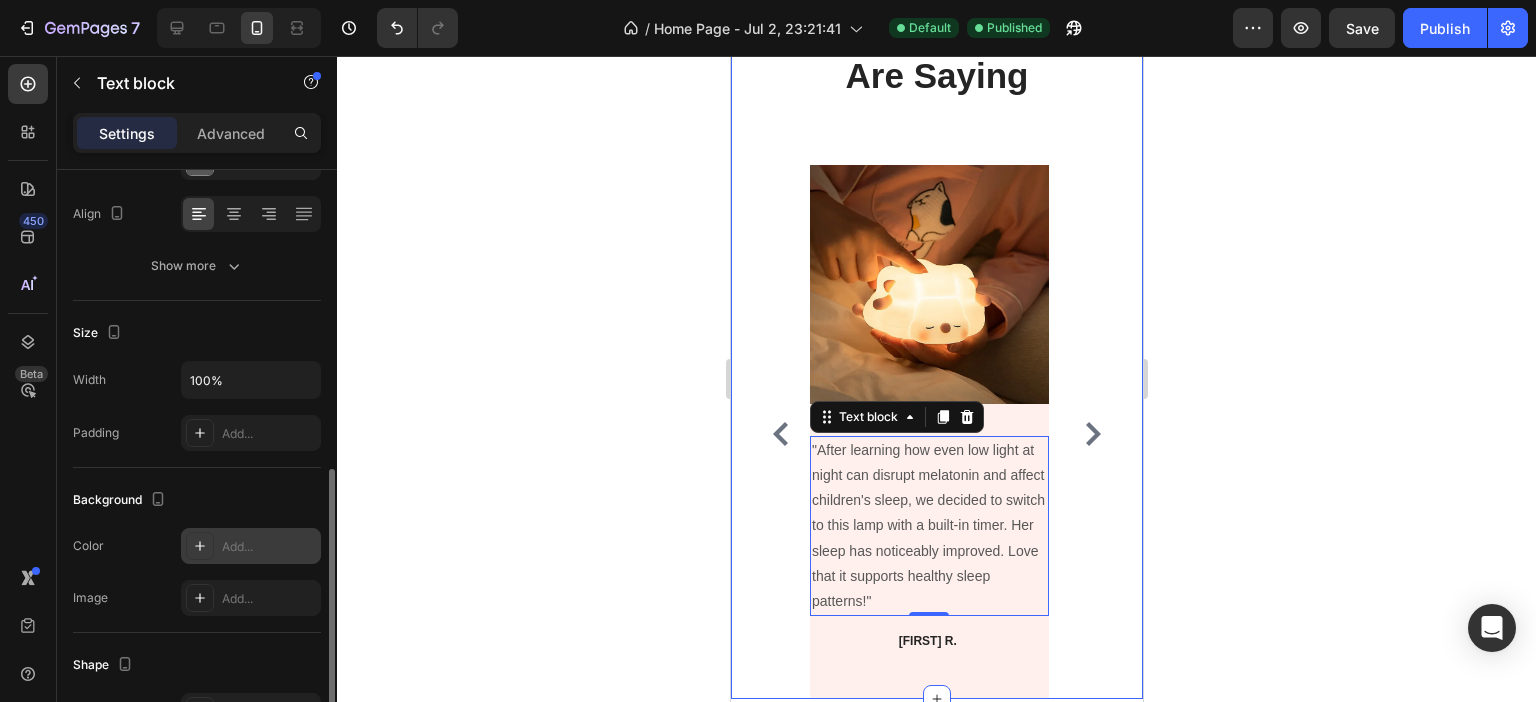 scroll, scrollTop: 400, scrollLeft: 0, axis: vertical 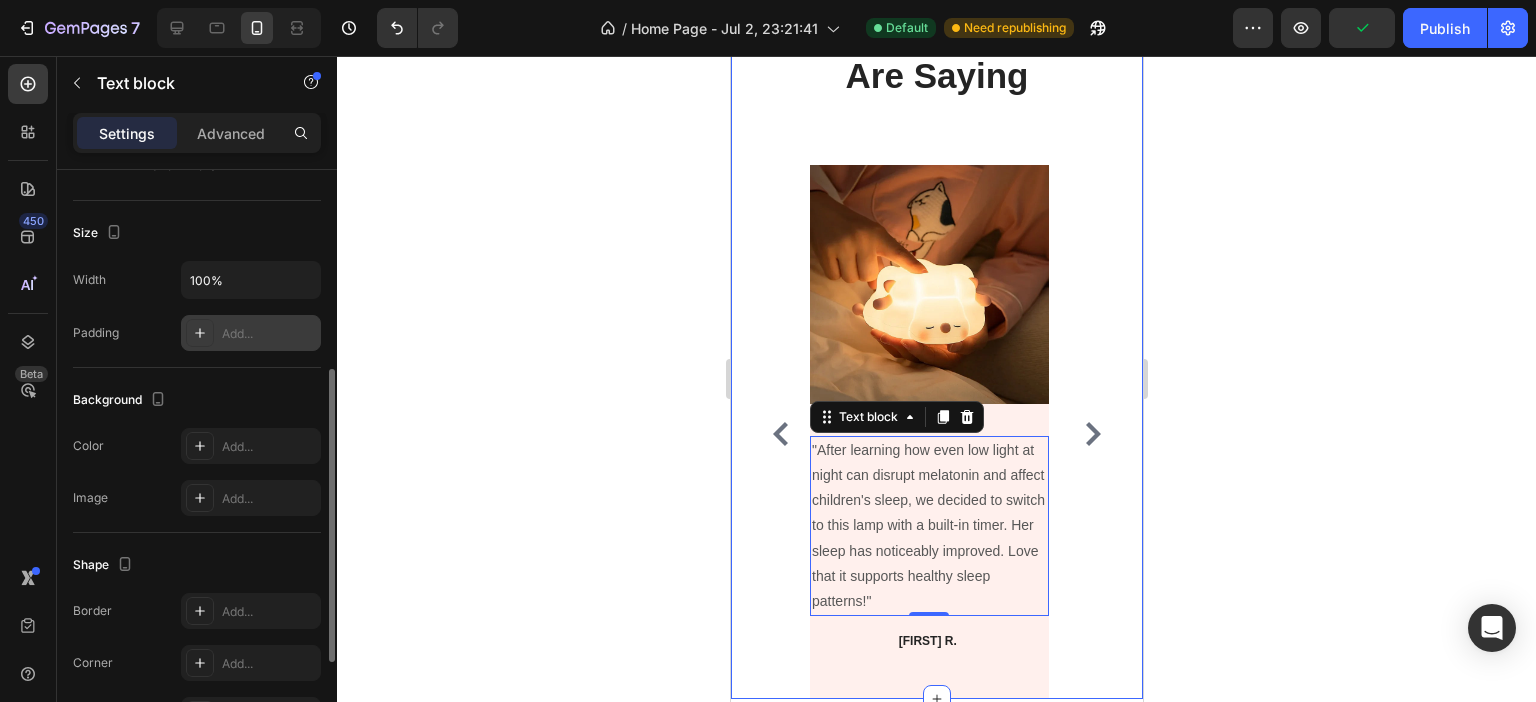 click on "Add..." at bounding box center [269, 334] 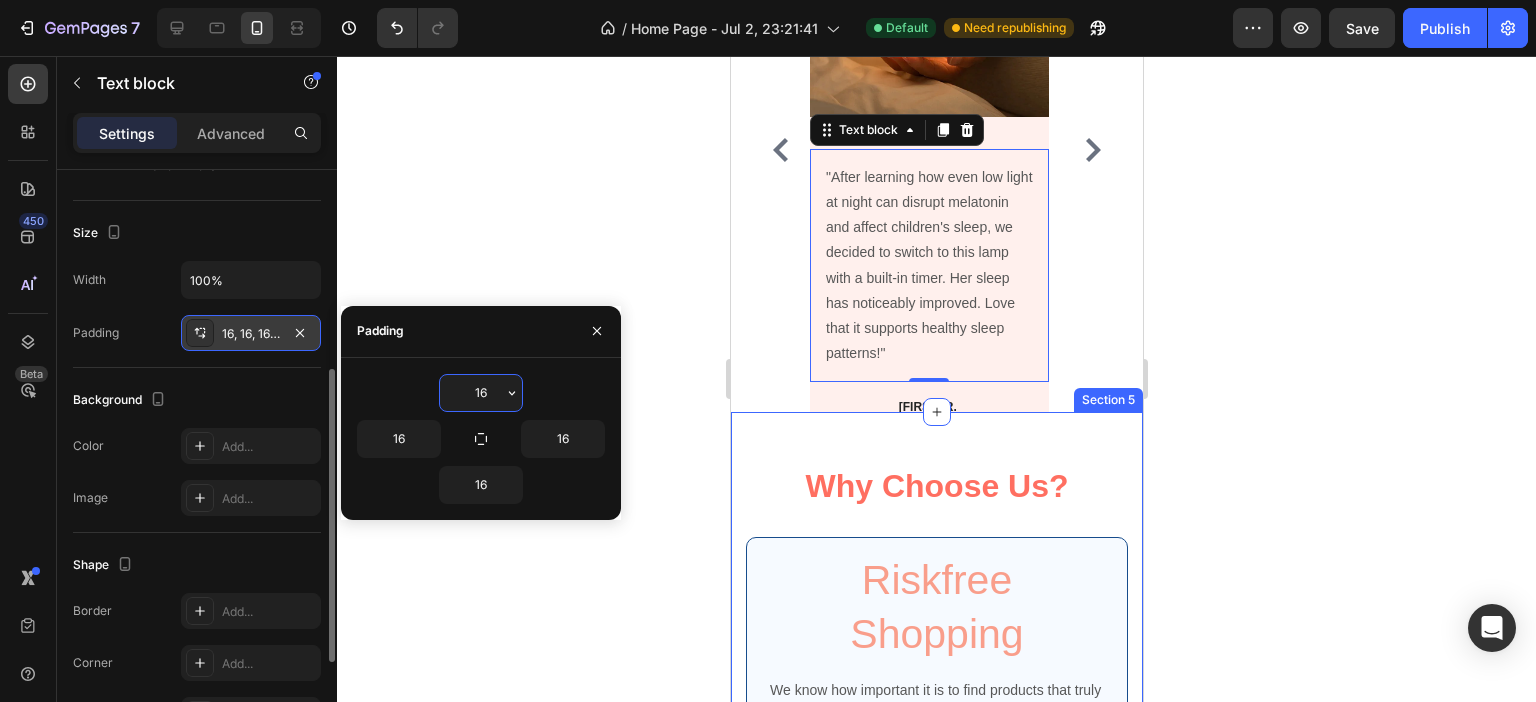 scroll, scrollTop: 3100, scrollLeft: 0, axis: vertical 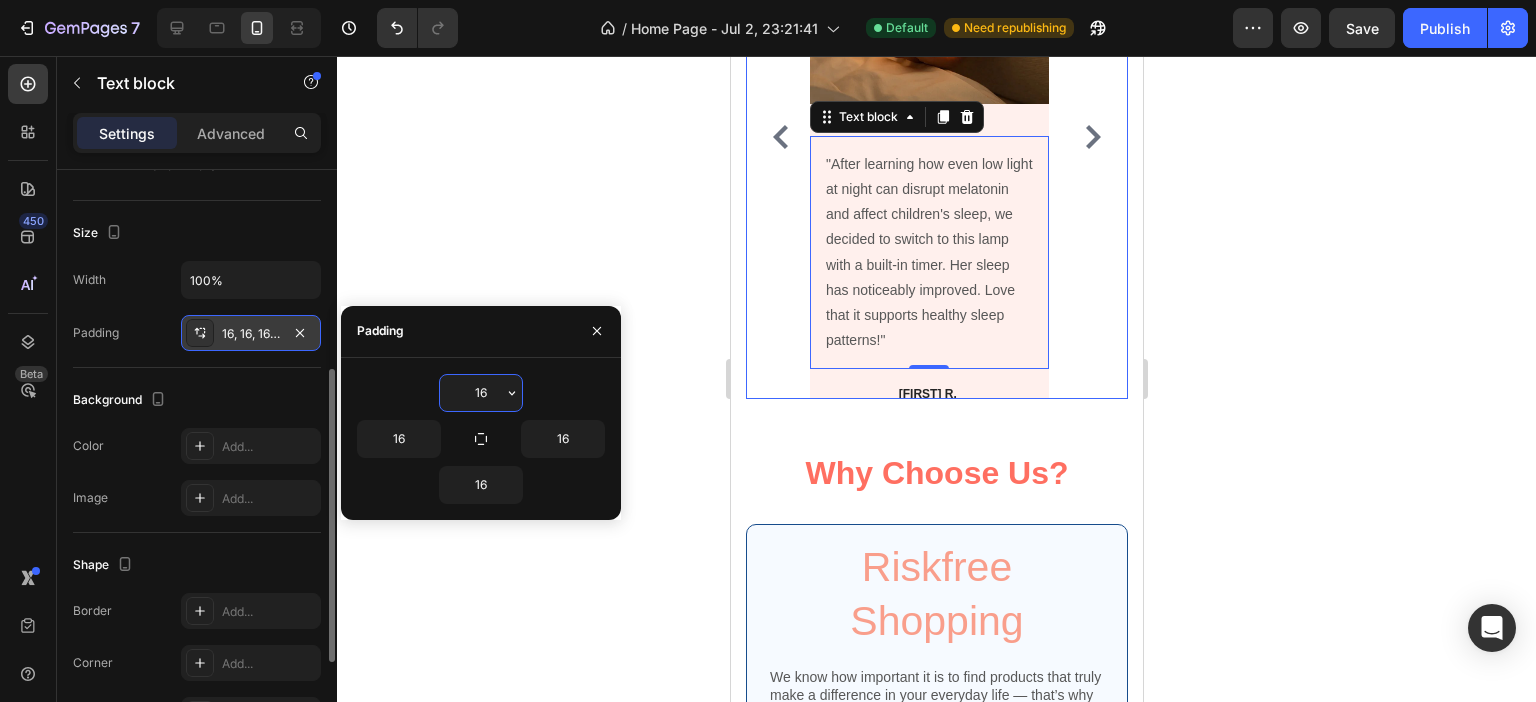 click 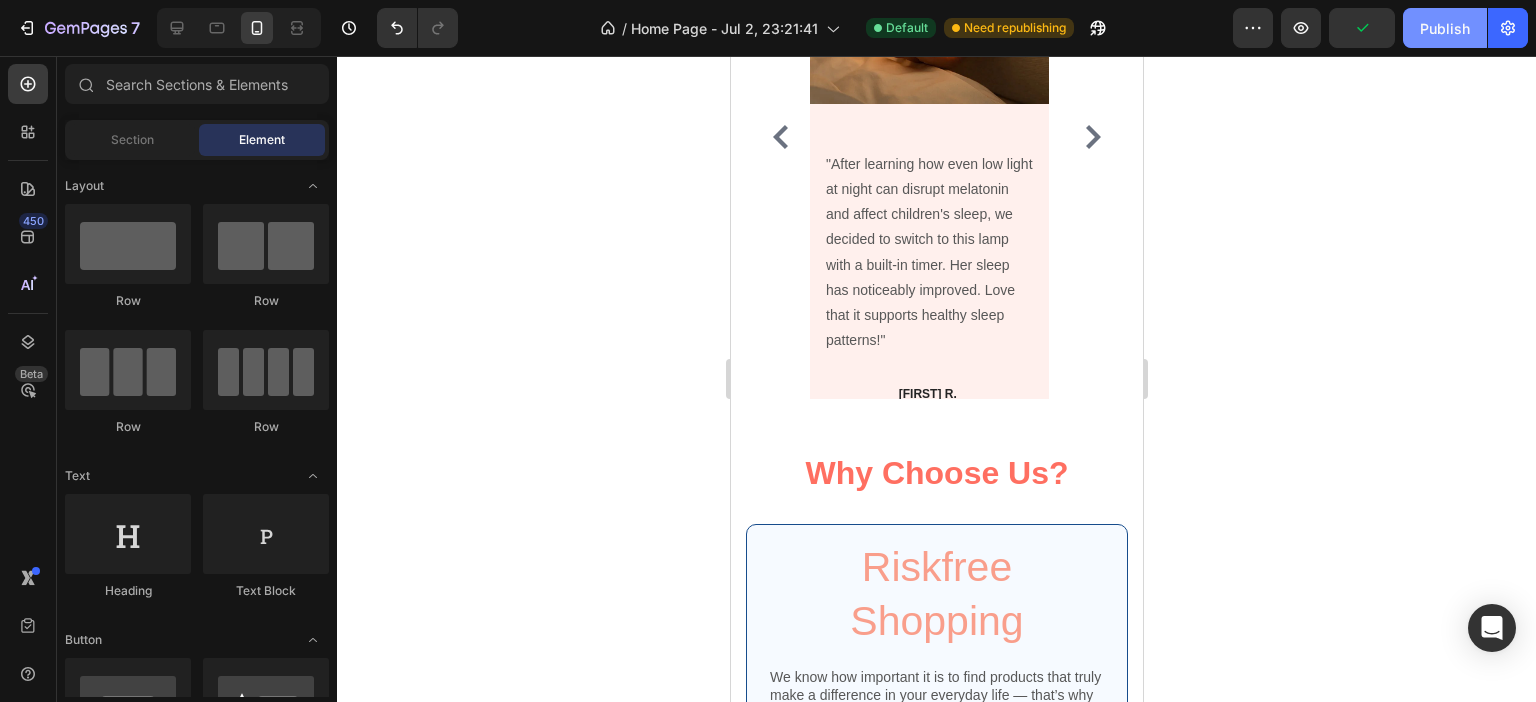 click on "Publish" at bounding box center (1445, 28) 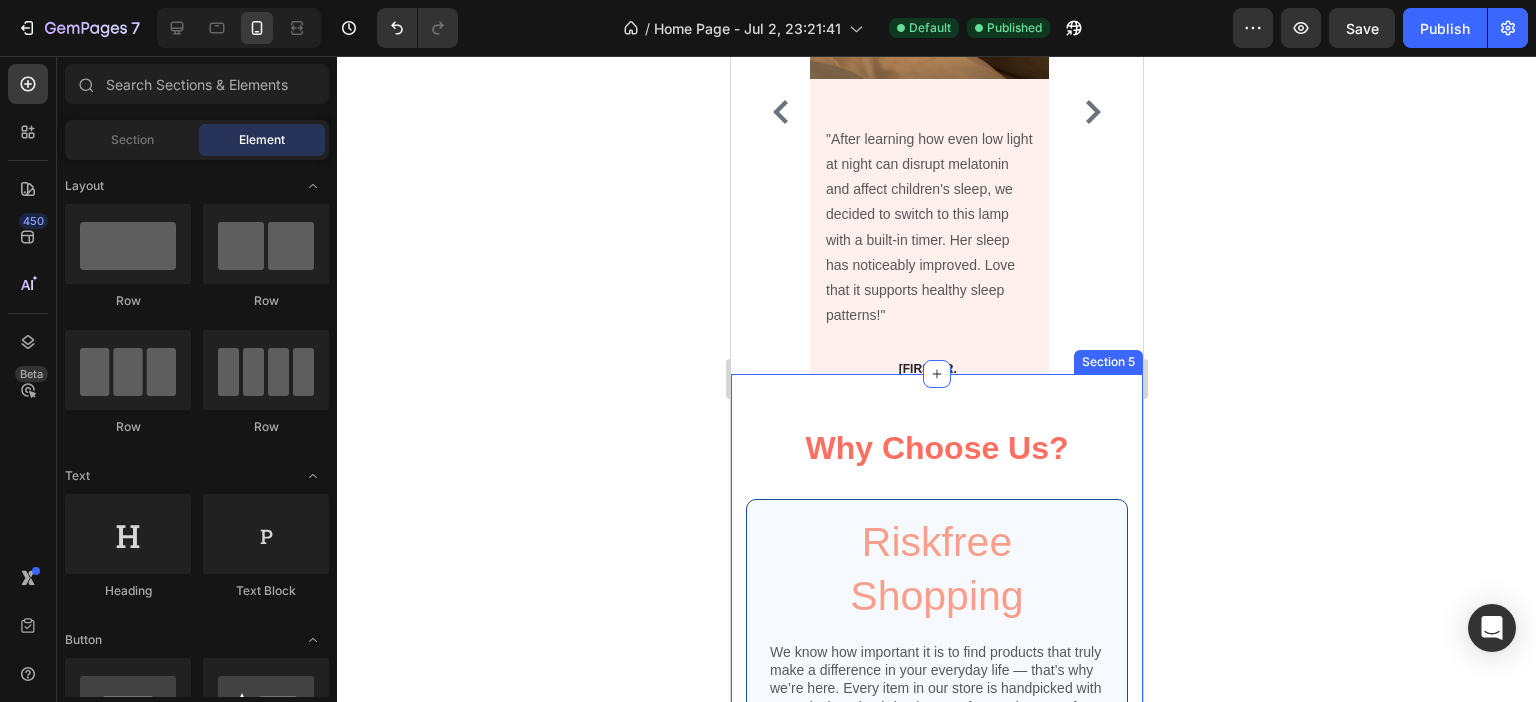 scroll, scrollTop: 3157, scrollLeft: 0, axis: vertical 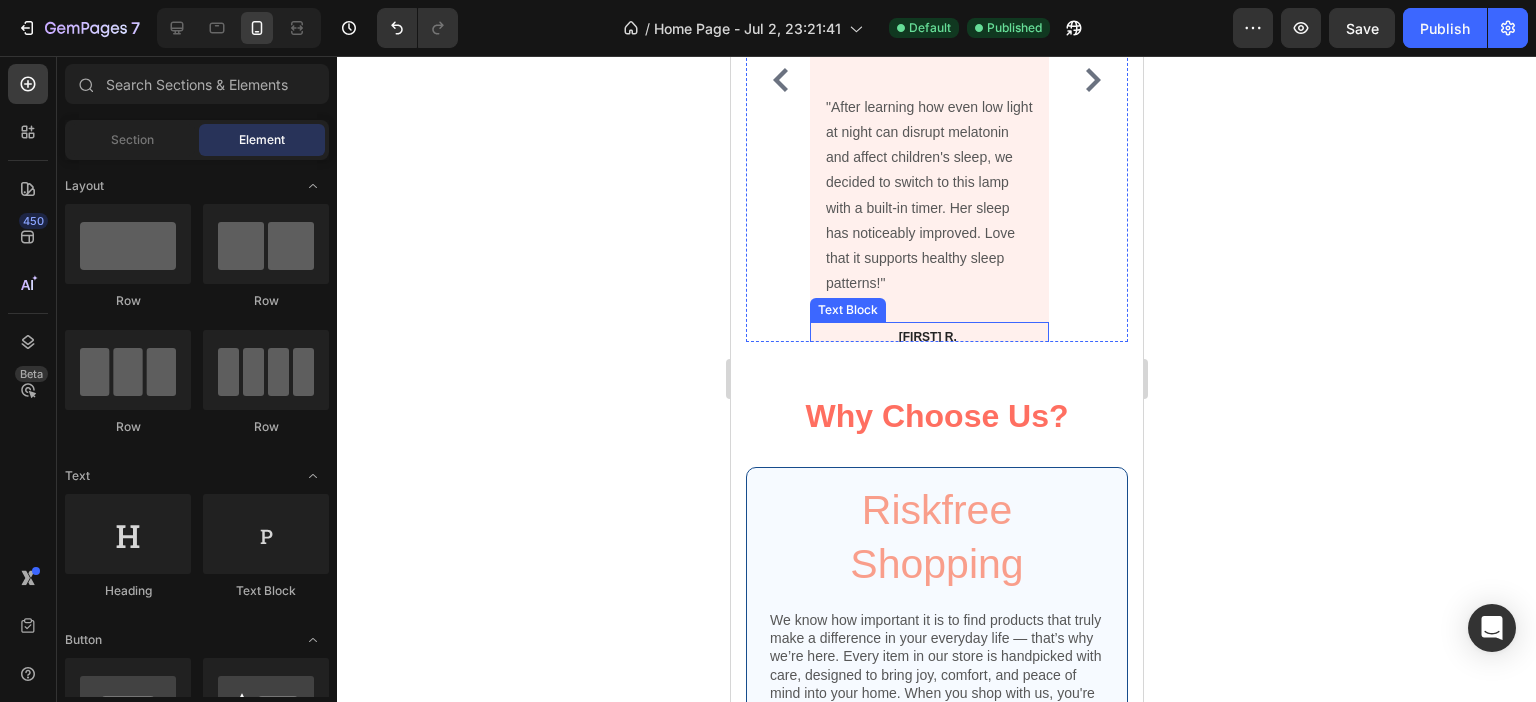 click on "[FIRST] [LAST]." at bounding box center [928, 337] 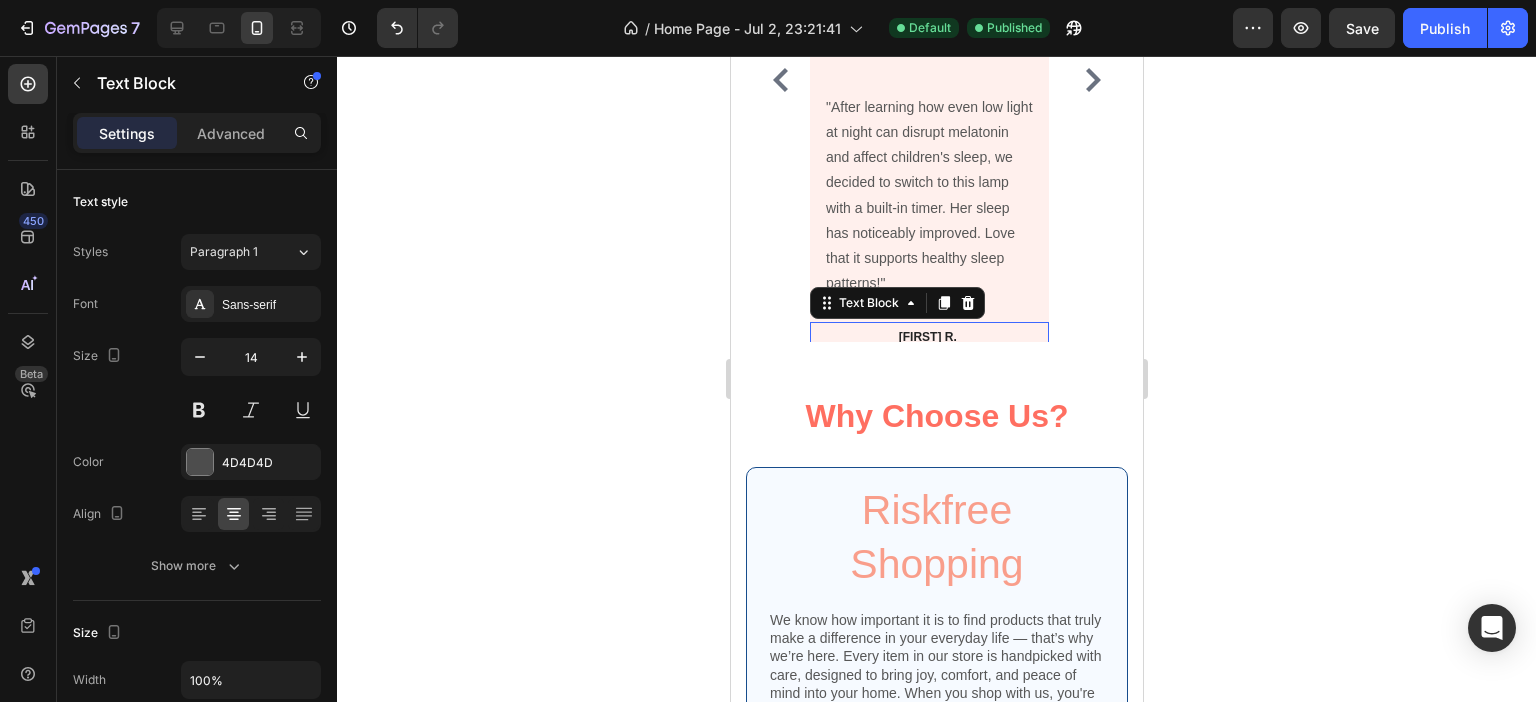 click on "Image "After learning how even low light at night can disrupt melatonin and affect children's sleep, we decided to switch to this lamp with a built-in timer. Her sleep has noticeably improved. Love that it supports healthy sleep patterns!" Text block Lucas R.   Text Block Lucas R.   Text Block Lucas R.   Text Block   0" at bounding box center [928, 80] 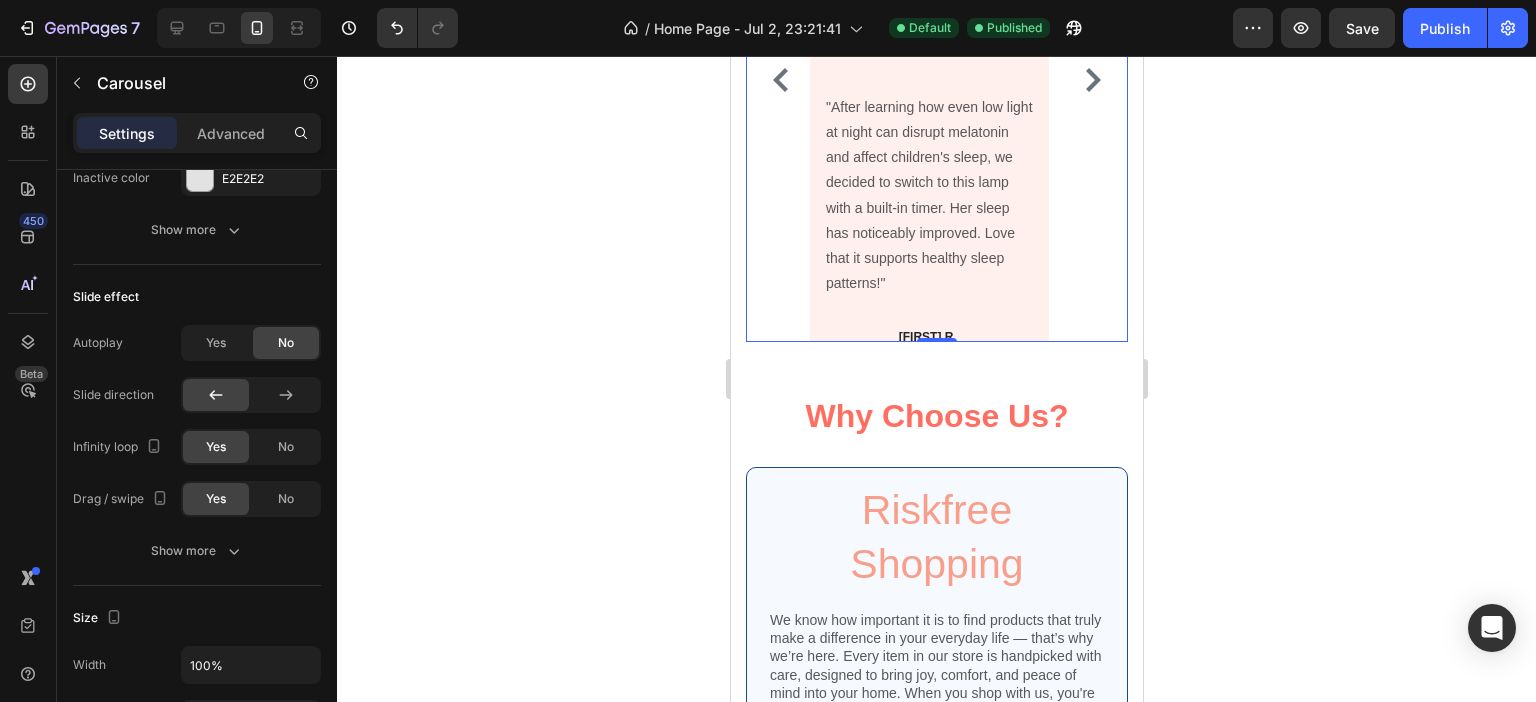 scroll, scrollTop: 1400, scrollLeft: 0, axis: vertical 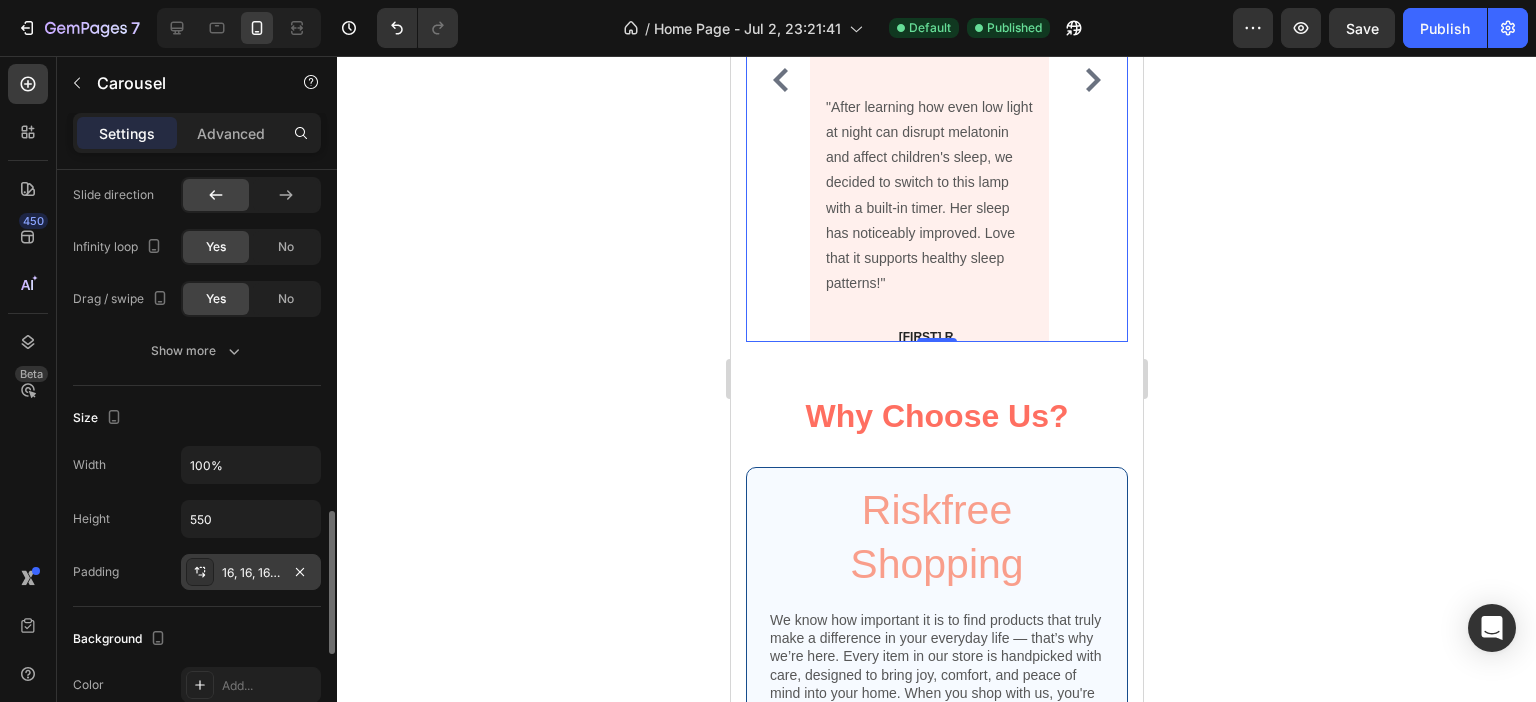 click on "16, 16, 16, 16" at bounding box center [251, 573] 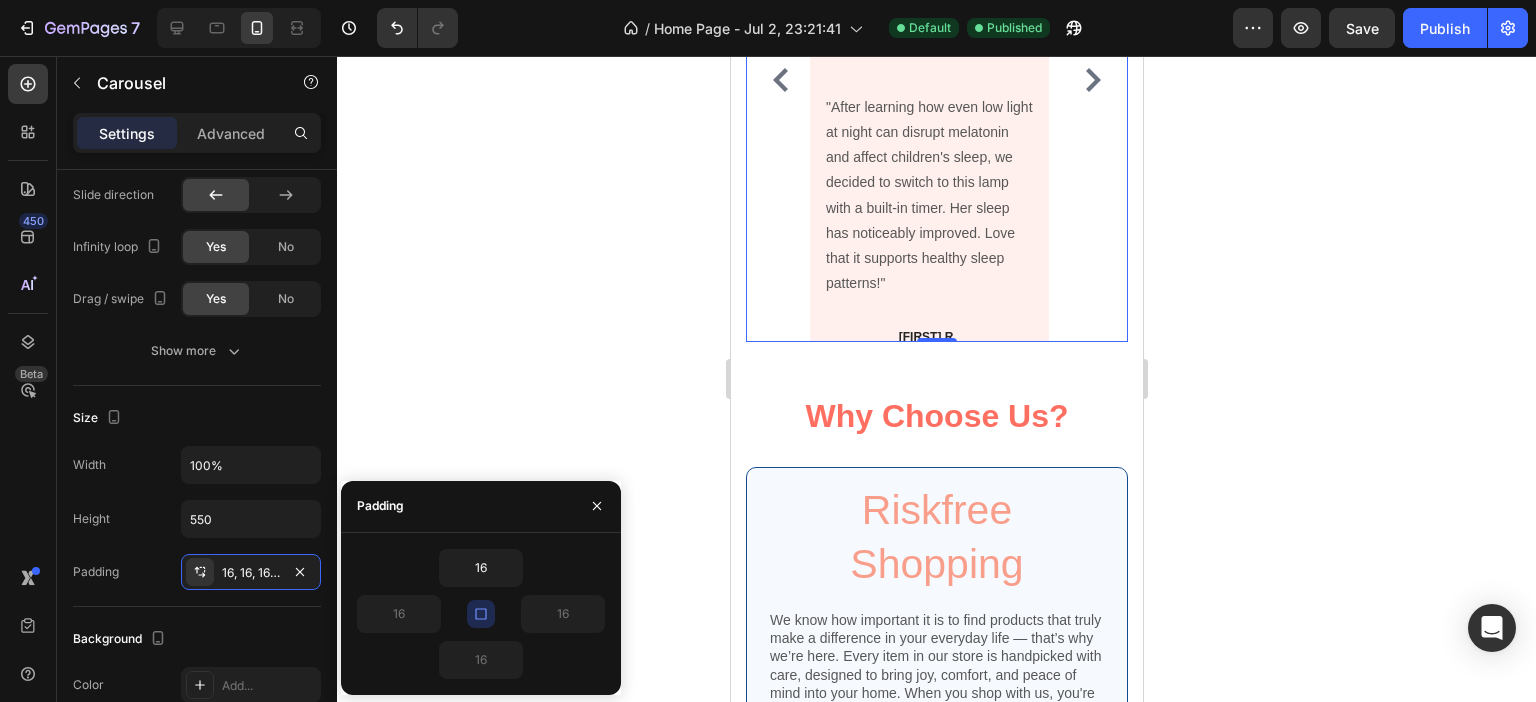 click on "Image "After learning how even low light at night can disrupt melatonin and affect children's sleep, we decided to switch to this lamp with a built-in timer. Her sleep has noticeably improved. Love that it supports healthy sleep patterns!" Text block Lucas R.   Text Block Lucas R.   Text Block Lucas R.   Text Block Image "It’s small enough to pack, so we bring it along for sleepovers and weekends away. Our son sleeps much better with it beside him, and it saves us a lot of bedtime stress. His buddy ended up buying one too after they had a sleepover together – they both love having their own lamp."  Text block Charlie B. Text Block Charlie B. Text Block Charlie B. Text Block Image "As someone who works in health care, I’ve always been careful about screen time and routines, but I never thought a nightlight could affect sleep quality. This one was a game changer – soft light and auto-off keeps my son’s sleep on track. It's great knowing it's not messing with his development." Tom A." at bounding box center (936, 80) 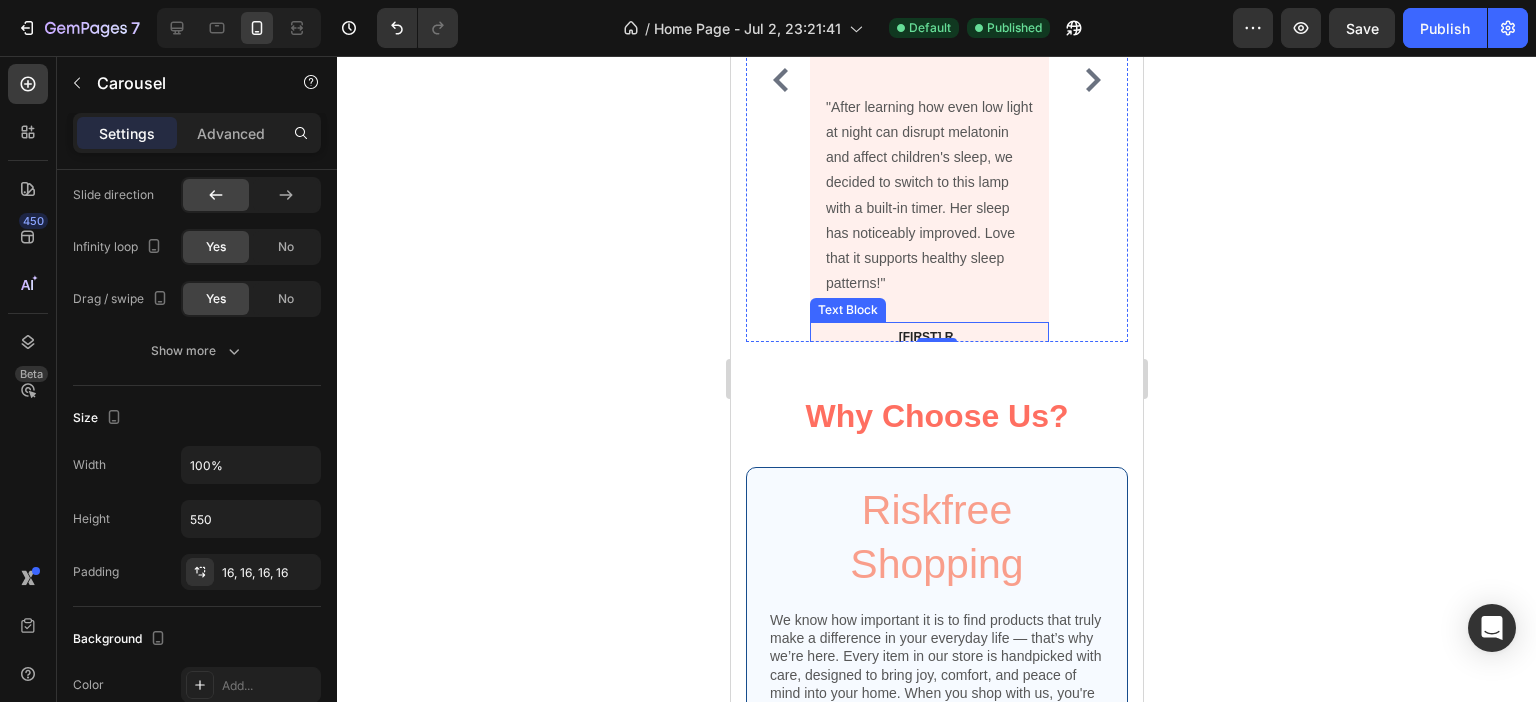 click at bounding box center [957, 337] 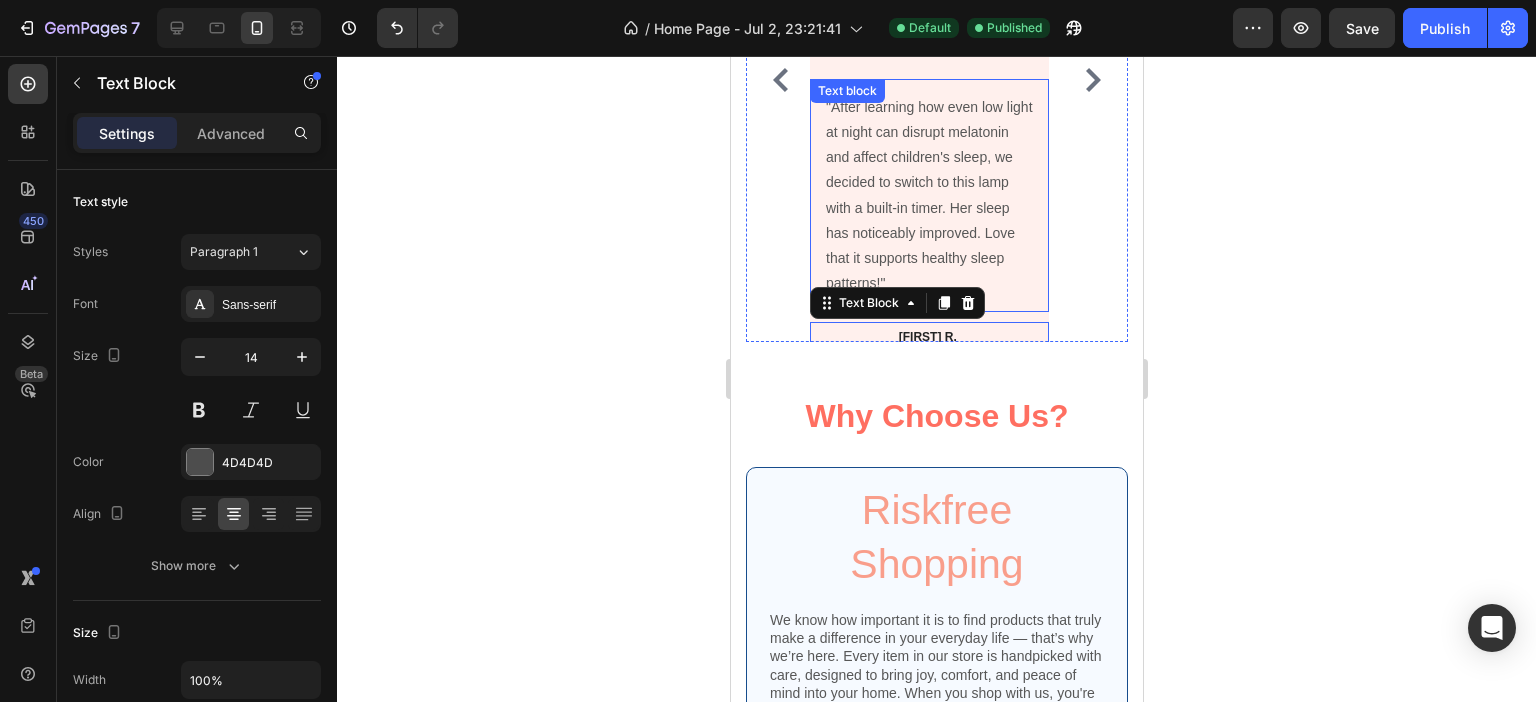 click on ""After learning how even low light at night can disrupt melatonin and affect children's sleep, we decided to switch to this lamp with a built-in timer. Her sleep has noticeably improved. Love that it supports healthy sleep patterns!"" at bounding box center (928, 196) 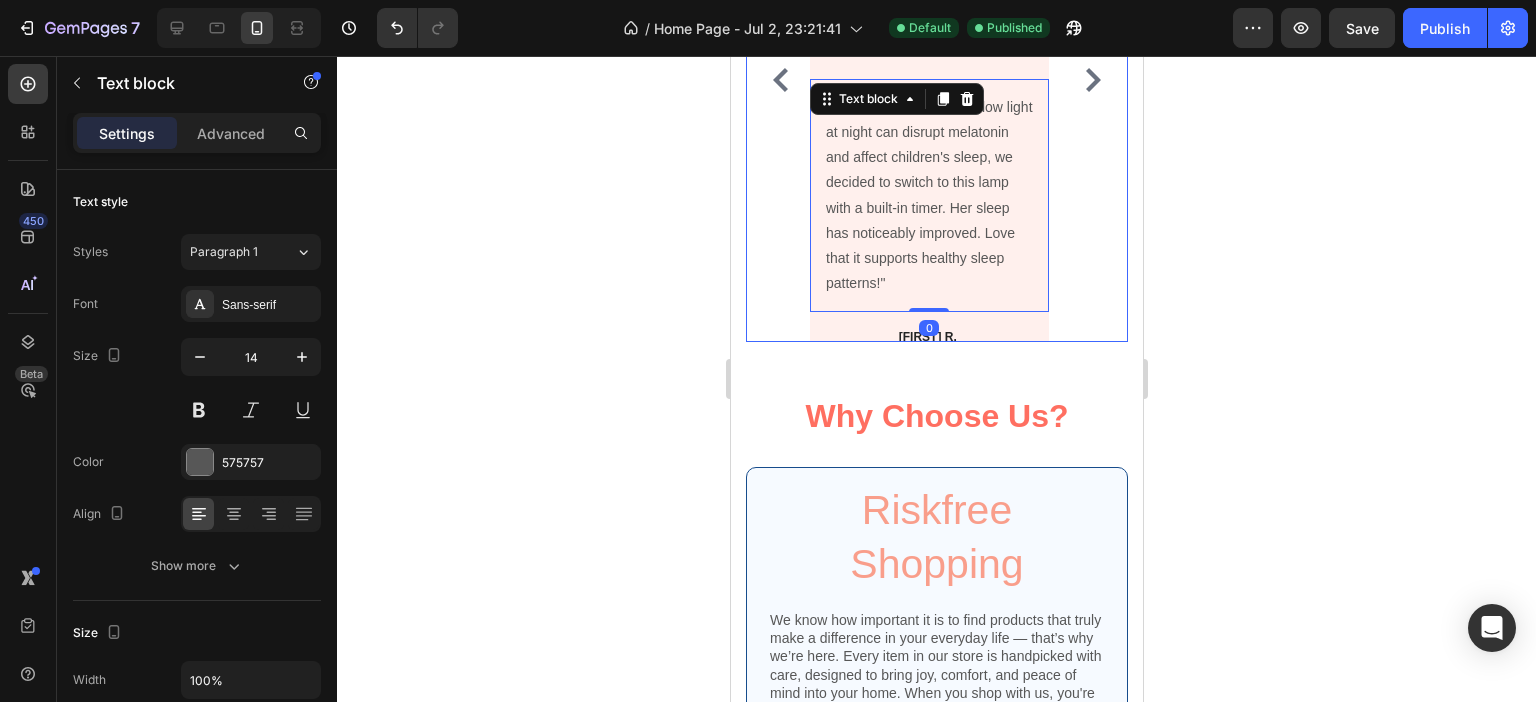 click on "Image "After learning how even low light at night can disrupt melatonin and affect children's sleep, we decided to switch to this lamp with a built-in timer. Her sleep has noticeably improved. Love that it supports healthy sleep patterns!" Text block   0 Lucas R.   Text Block Lucas R.   Text Block Lucas R.   Text Block" at bounding box center (928, 80) 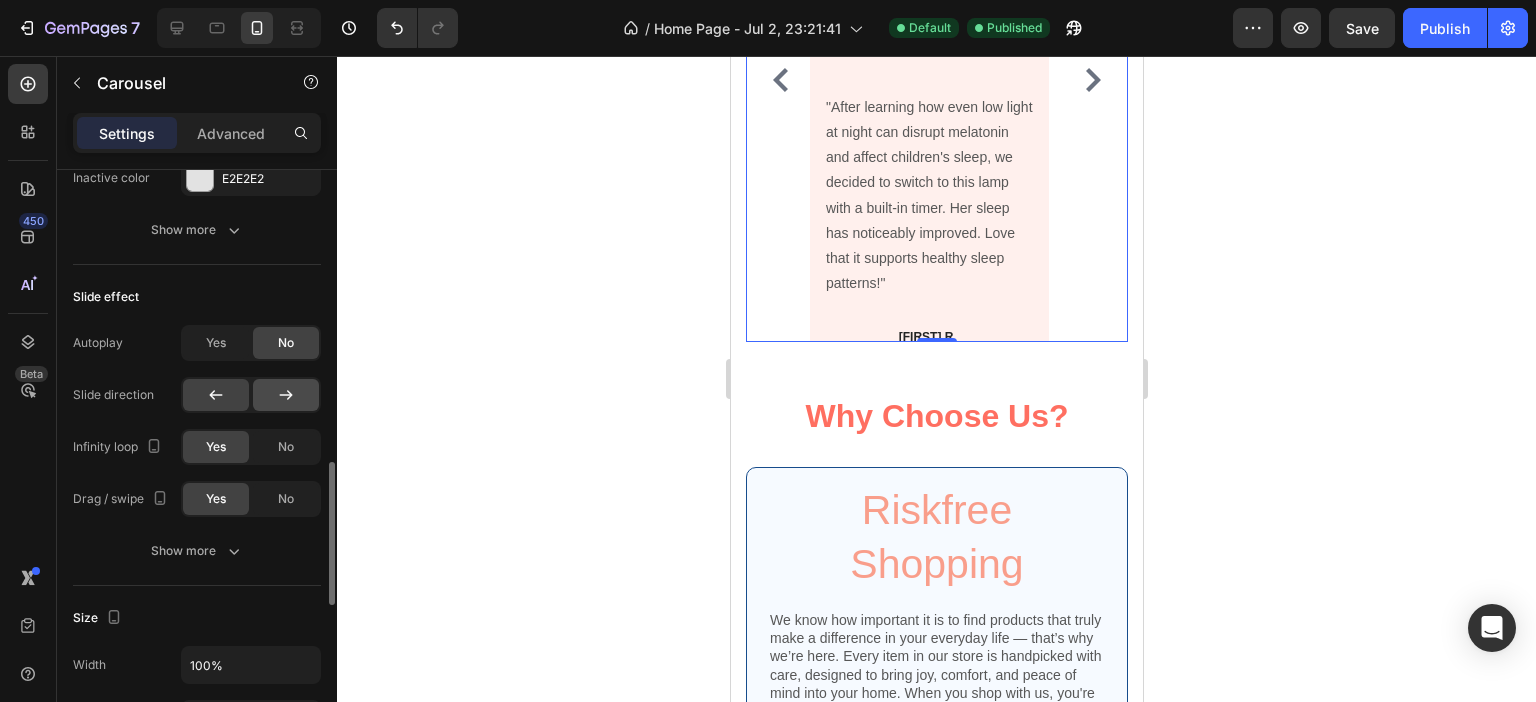 scroll, scrollTop: 1400, scrollLeft: 0, axis: vertical 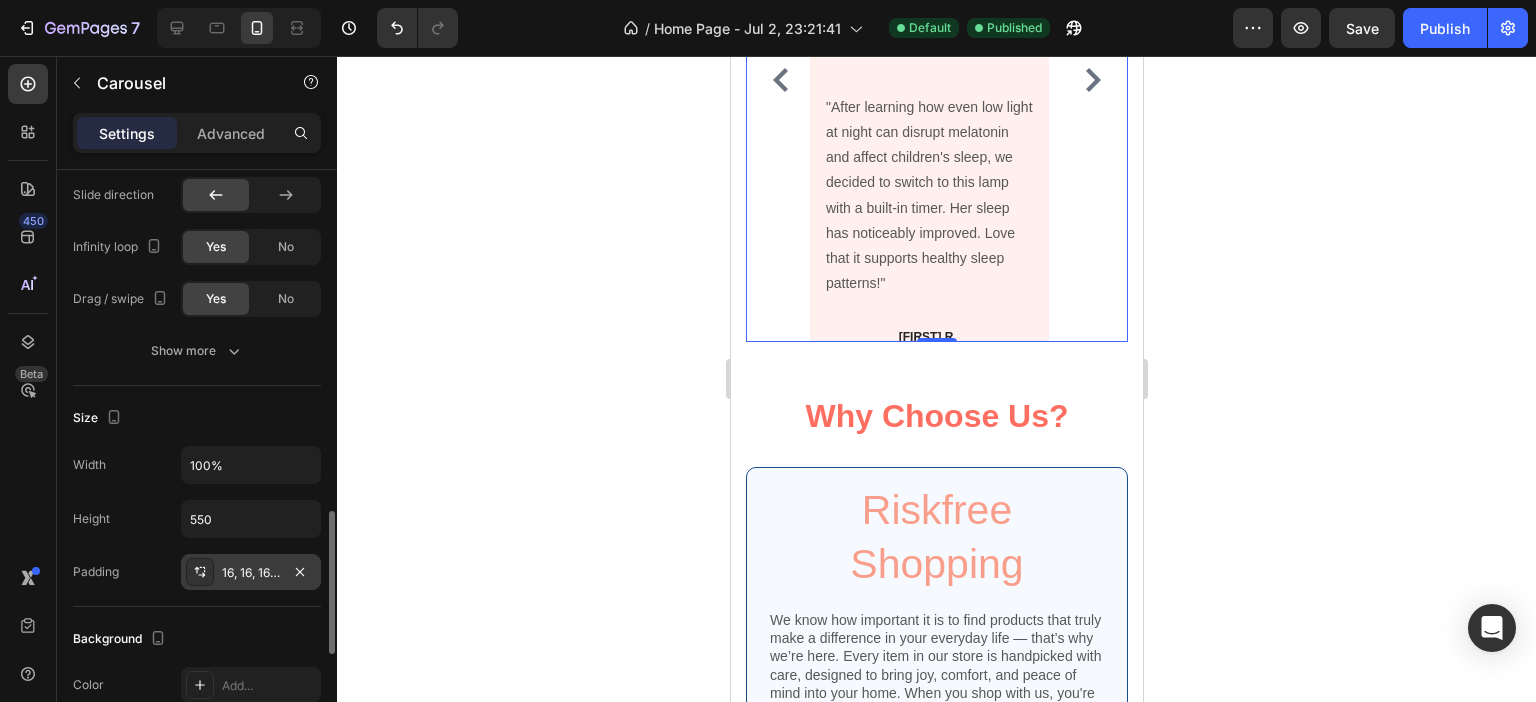 click on "16, 16, 16, 16" at bounding box center [251, 573] 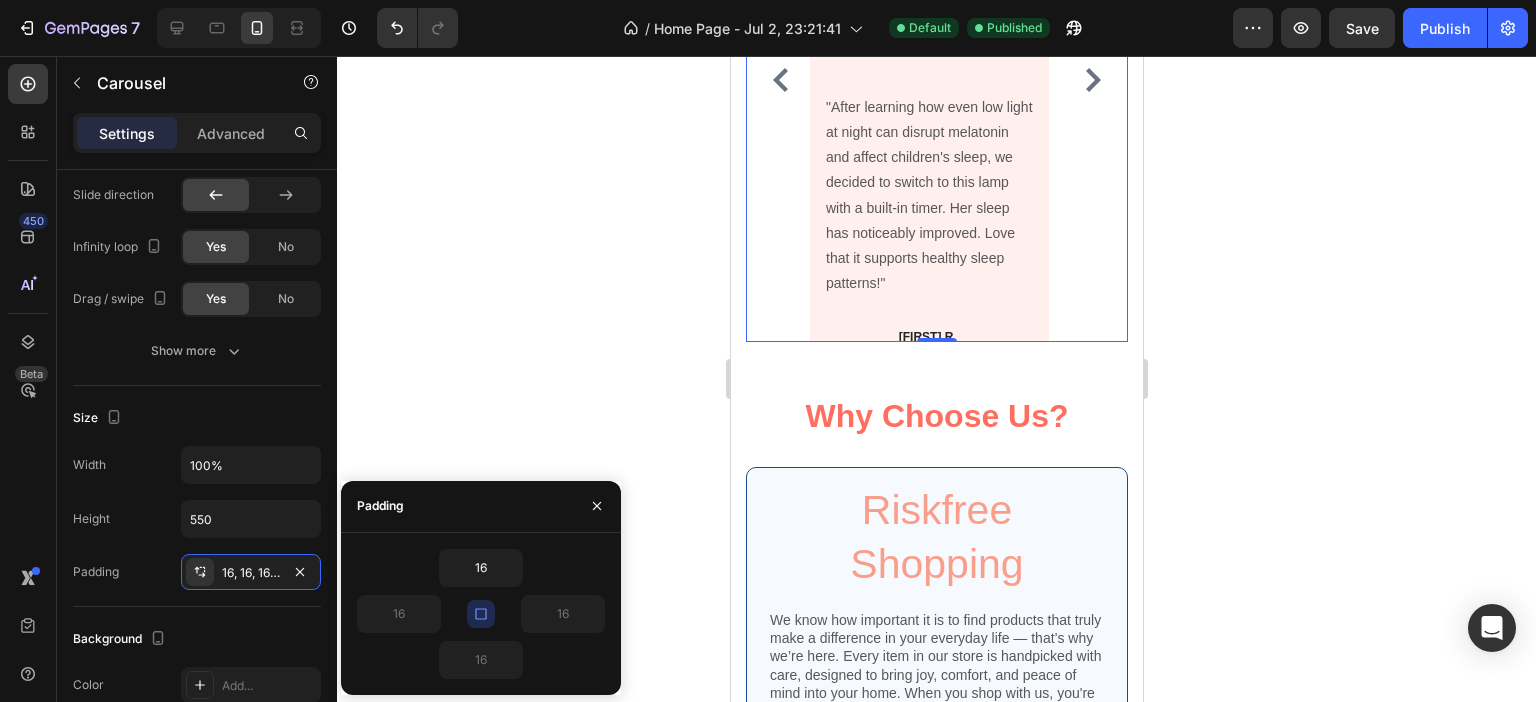 click 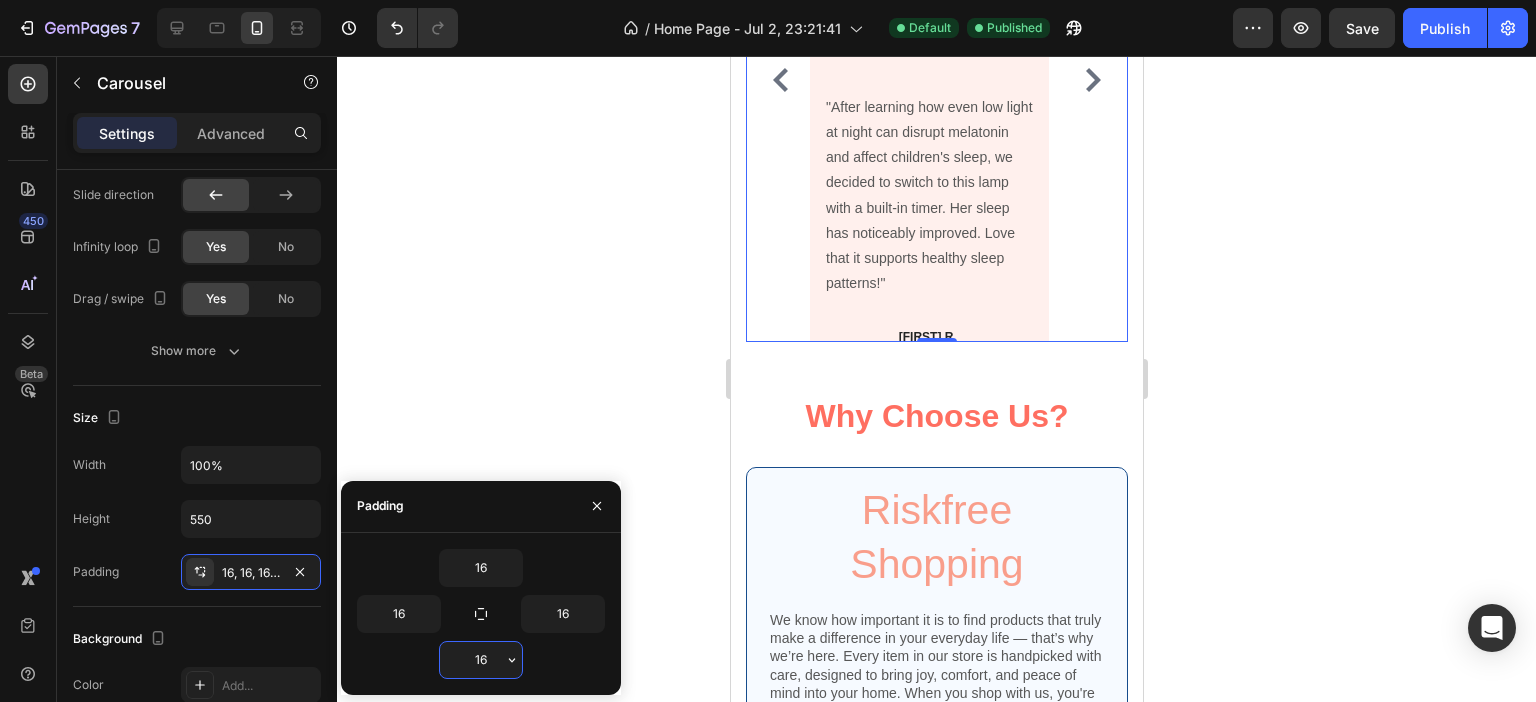 click on "16" at bounding box center [481, 660] 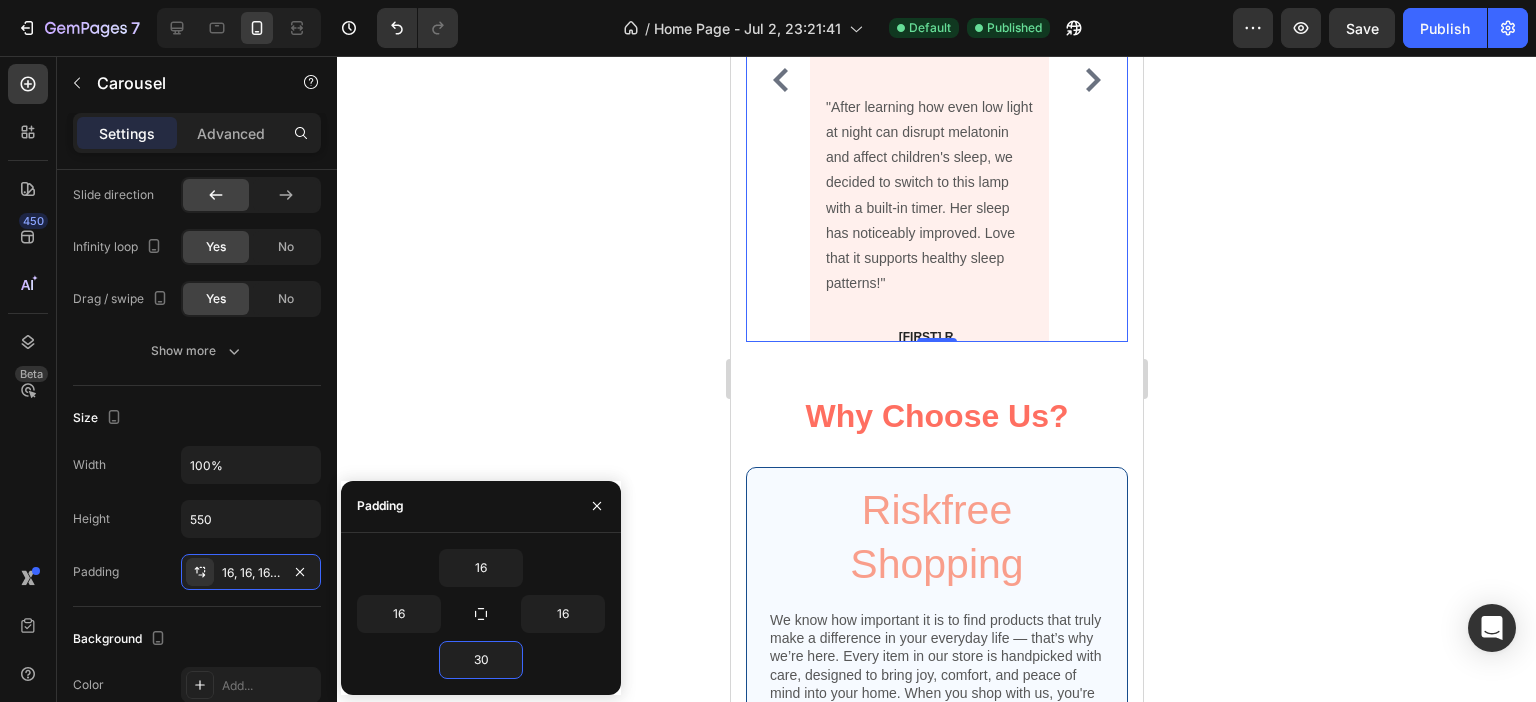 type on "3" 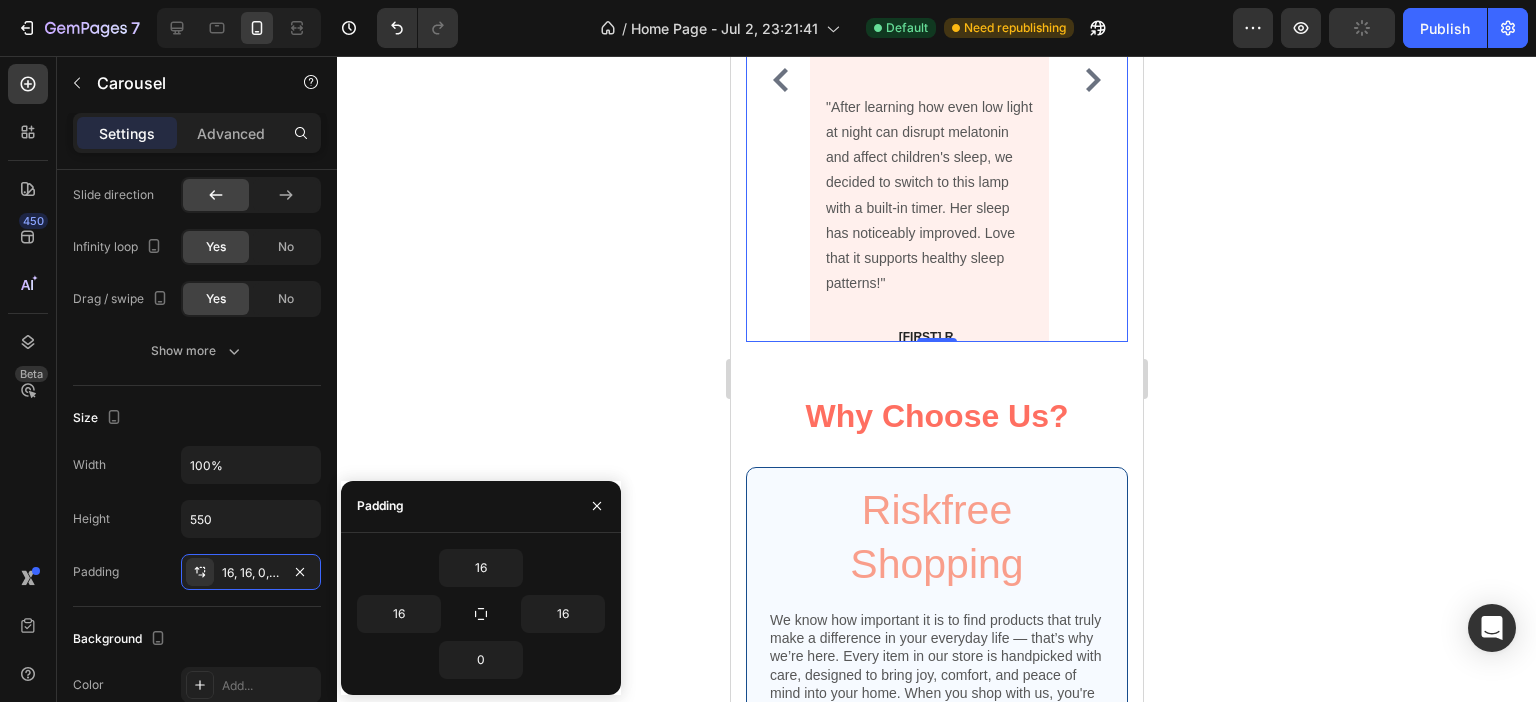 drag, startPoint x: 552, startPoint y: 665, endPoint x: 529, endPoint y: 657, distance: 24.351591 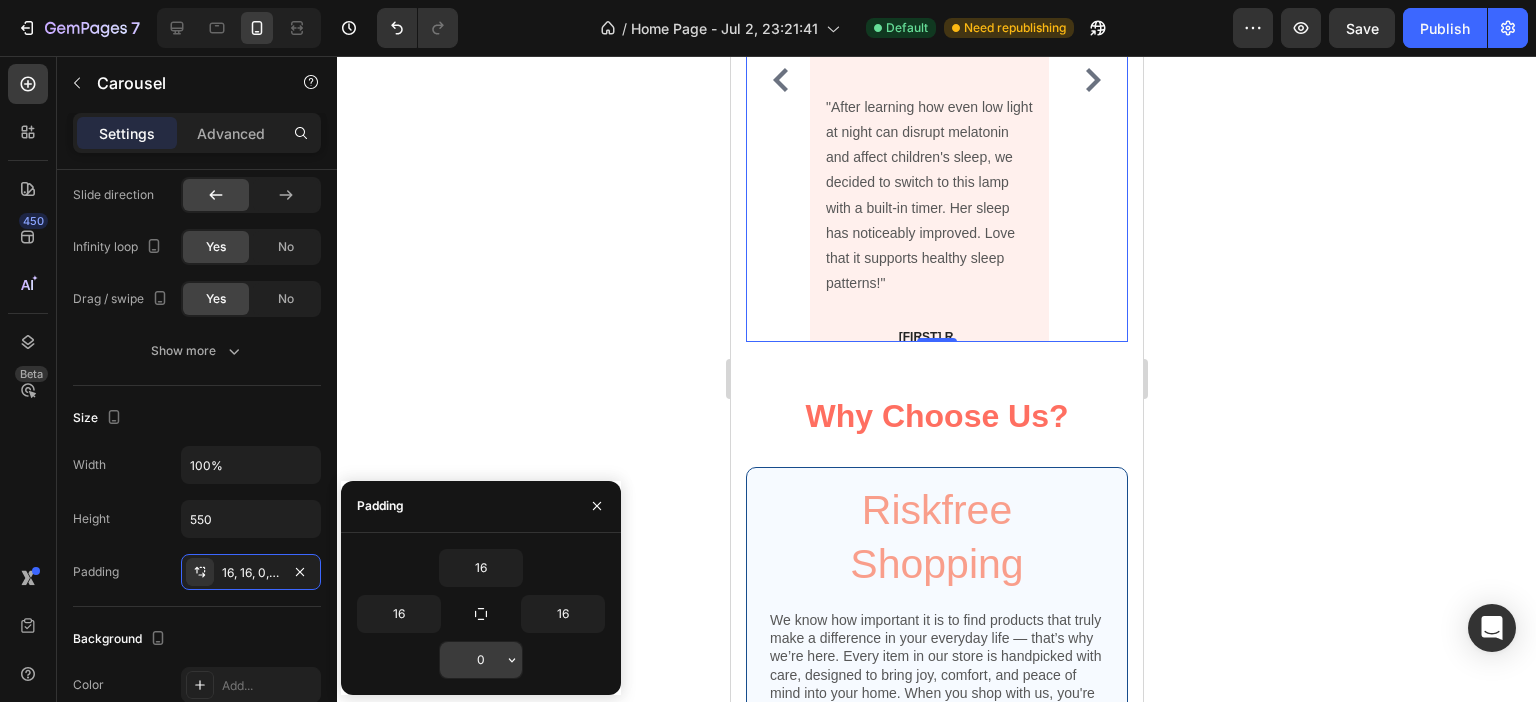 click 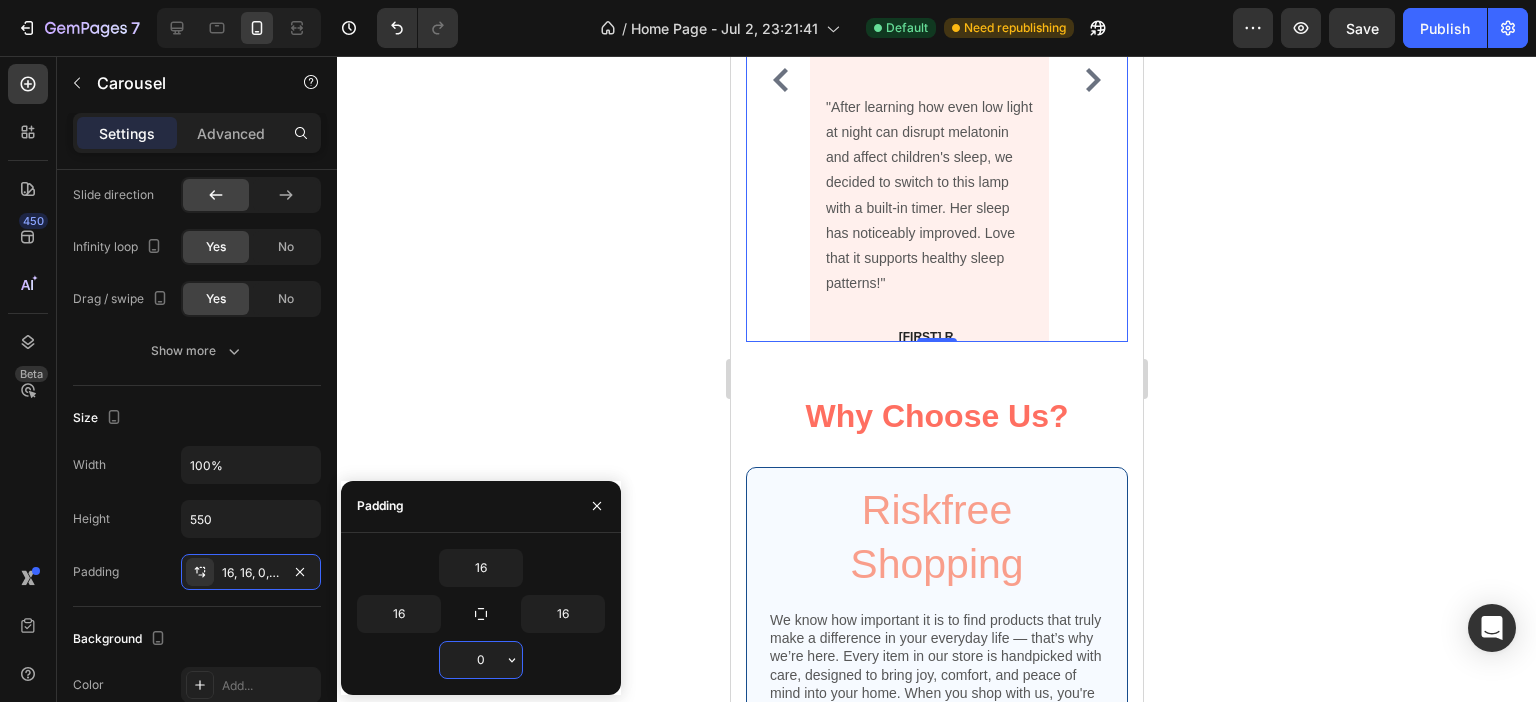 click on "0" at bounding box center [481, 660] 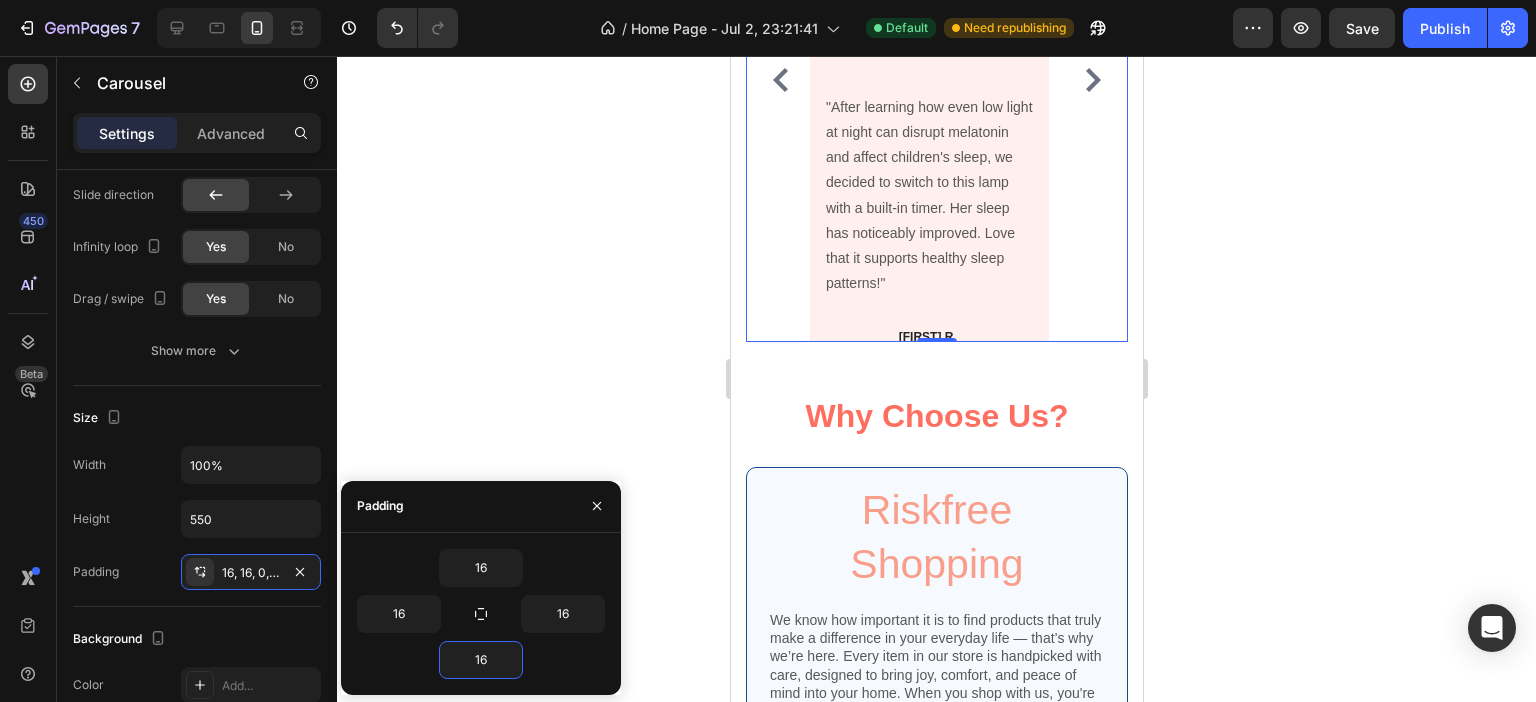 type on "16" 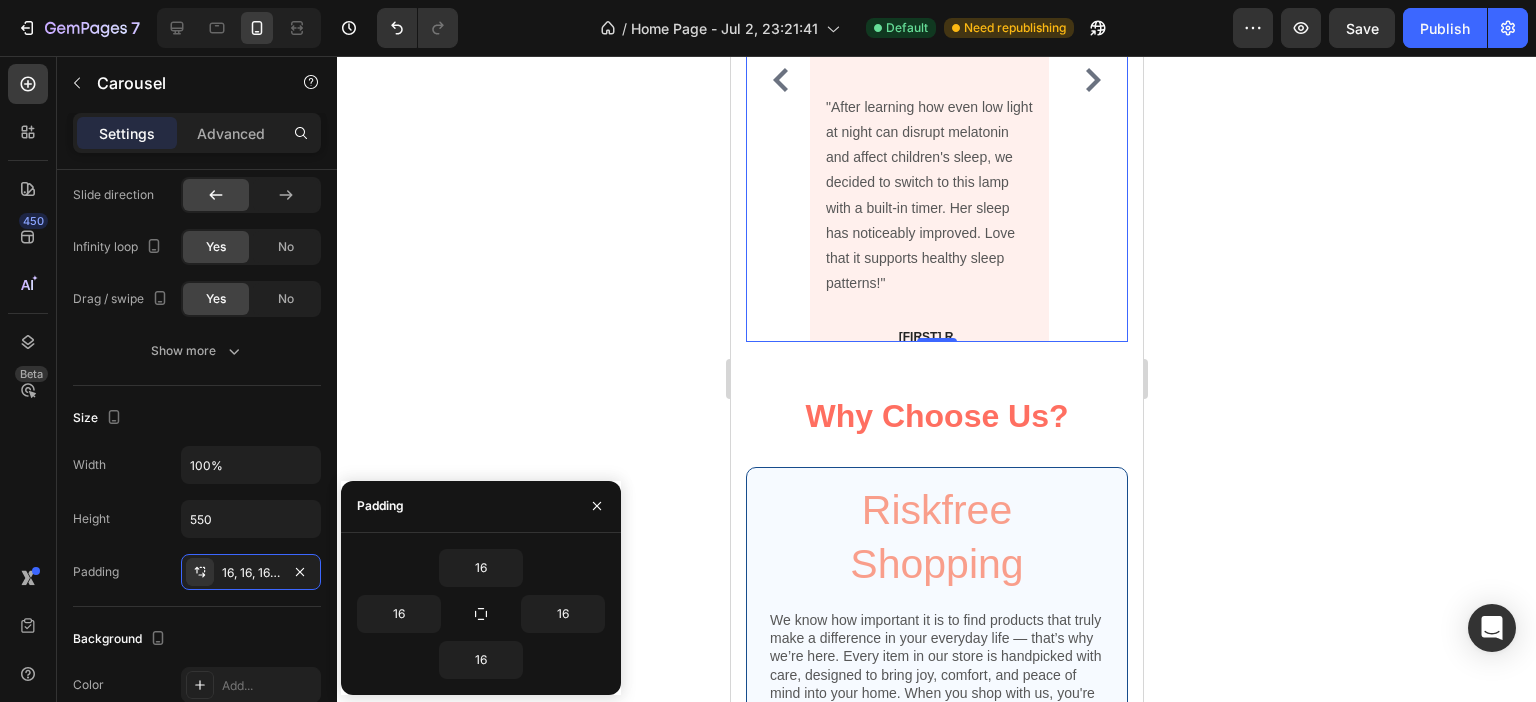 click 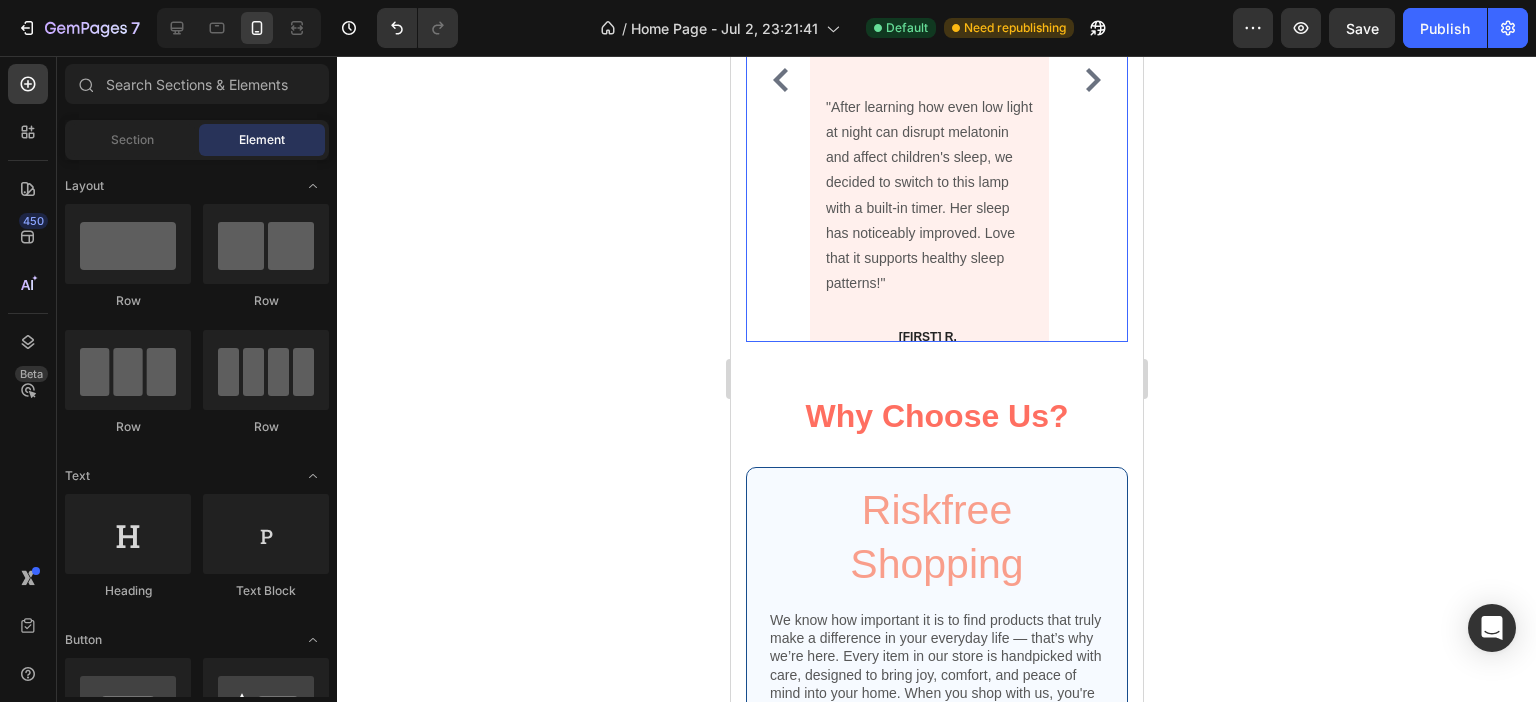 click on "Image "After learning how even low light at night can disrupt melatonin and affect children's sleep, we decided to switch to this lamp with a built-in timer. Her sleep has noticeably improved. Love that it supports healthy sleep patterns!" Text block Lucas R.   Text Block Lucas R.   Text Block Lucas R.   Text Block Image "It’s small enough to pack, so we bring it along for sleepovers and weekends away. Our son sleeps much better with it beside him, and it saves us a lot of bedtime stress. His buddy ended up buying one too after they had a sleepover together – they both love having their own lamp."  Text block Charlie B. Text Block Charlie B. Text Block Charlie B. Text Block Image "As someone who works in health care, I’ve always been careful about screen time and routines, but I never thought a nightlight could affect sleep quality. This one was a game changer – soft light and auto-off keeps my son’s sleep on track. It's great knowing it's not messing with his development." Tom A." at bounding box center (936, 80) 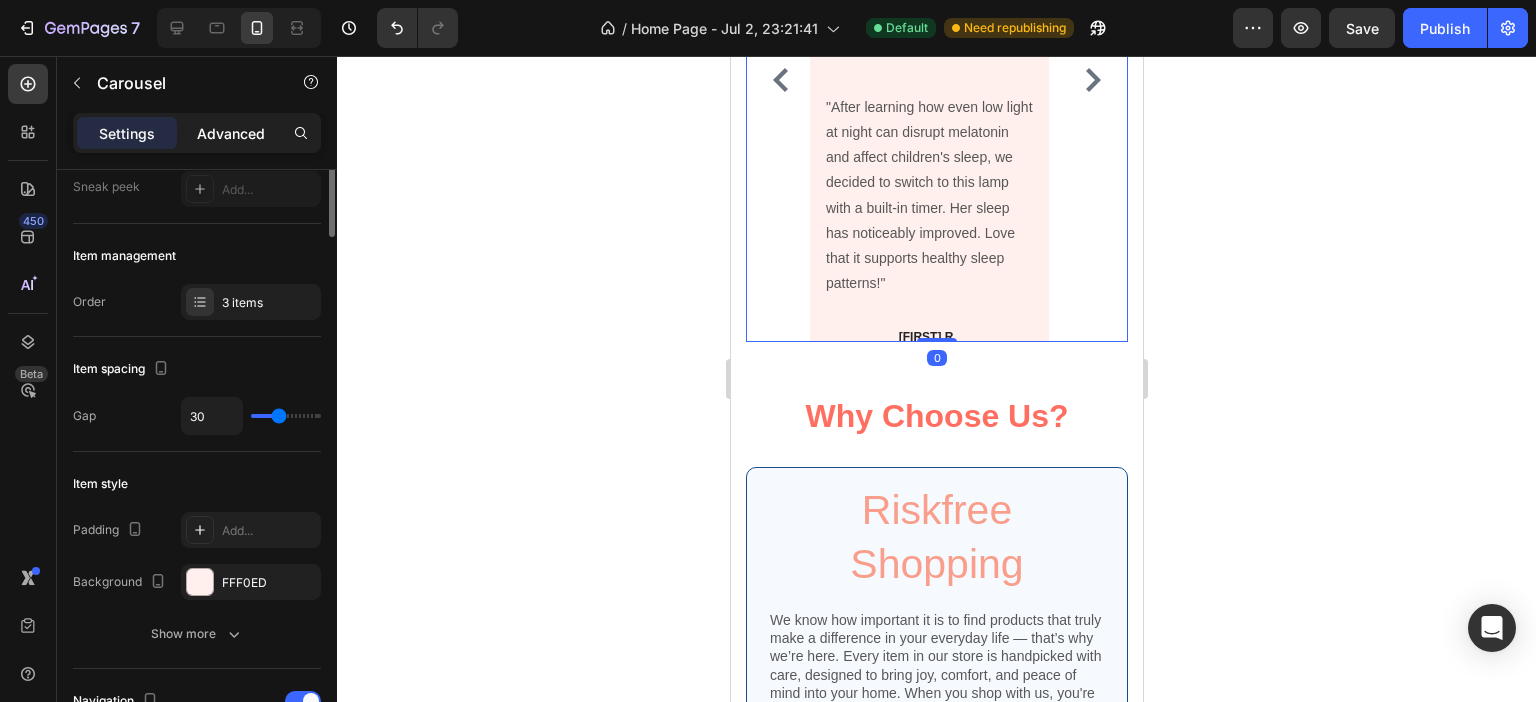 scroll, scrollTop: 0, scrollLeft: 0, axis: both 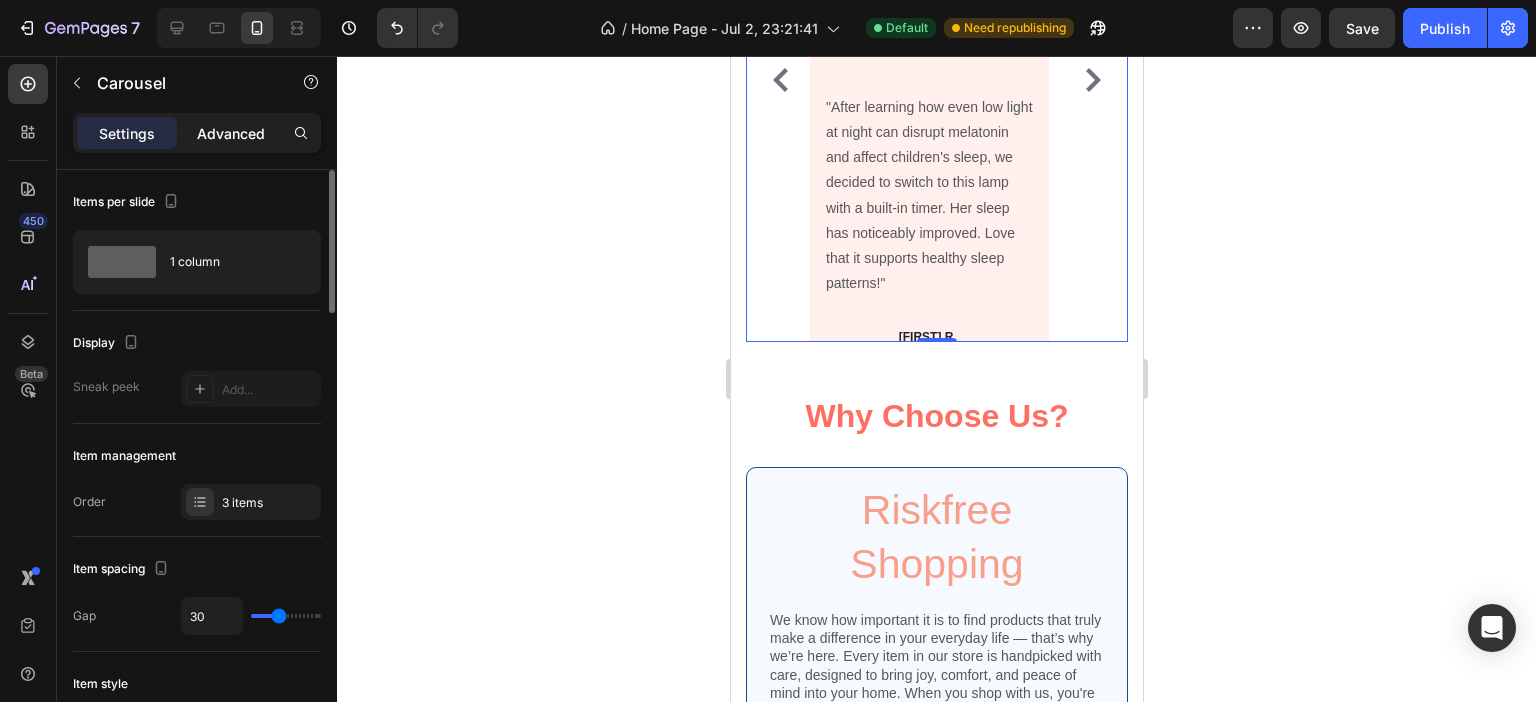 click on "Advanced" 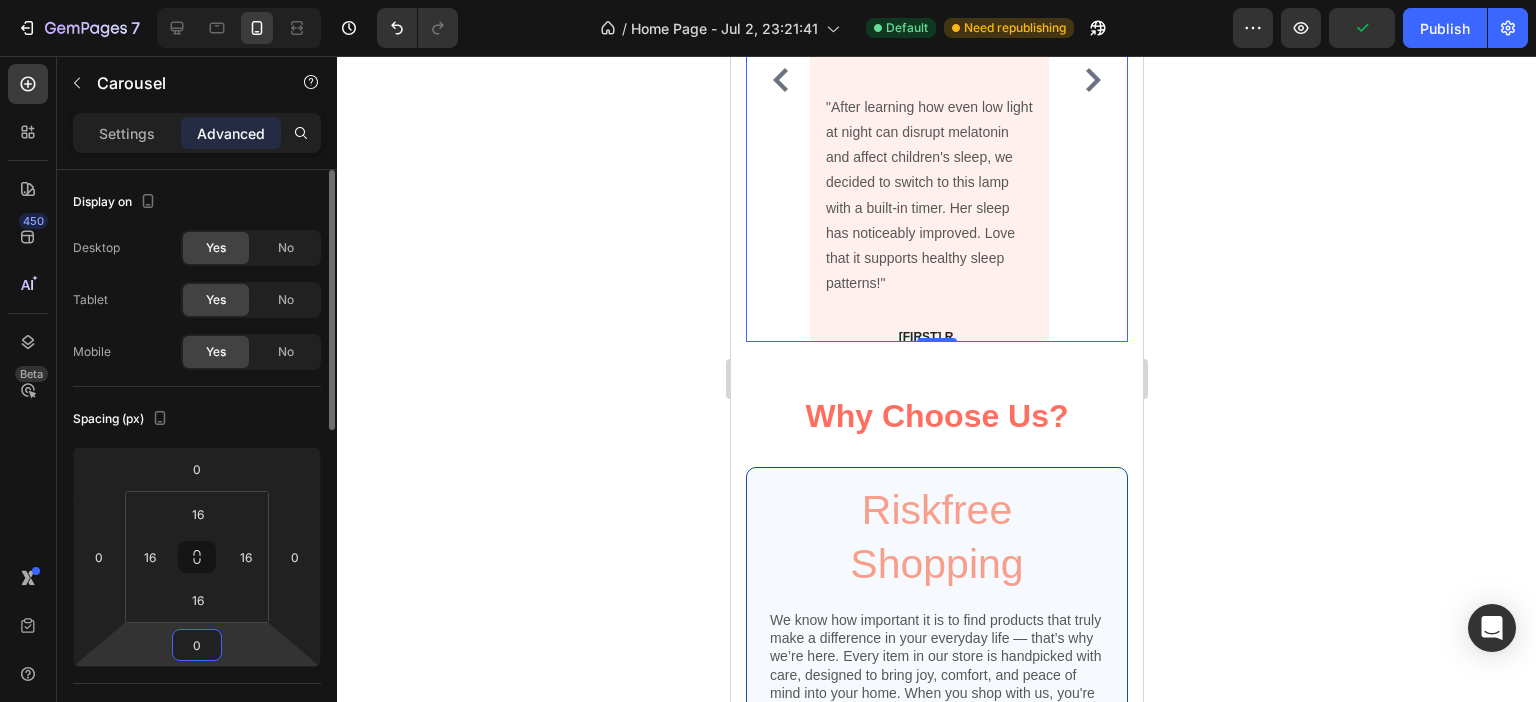 click on "0" at bounding box center (197, 645) 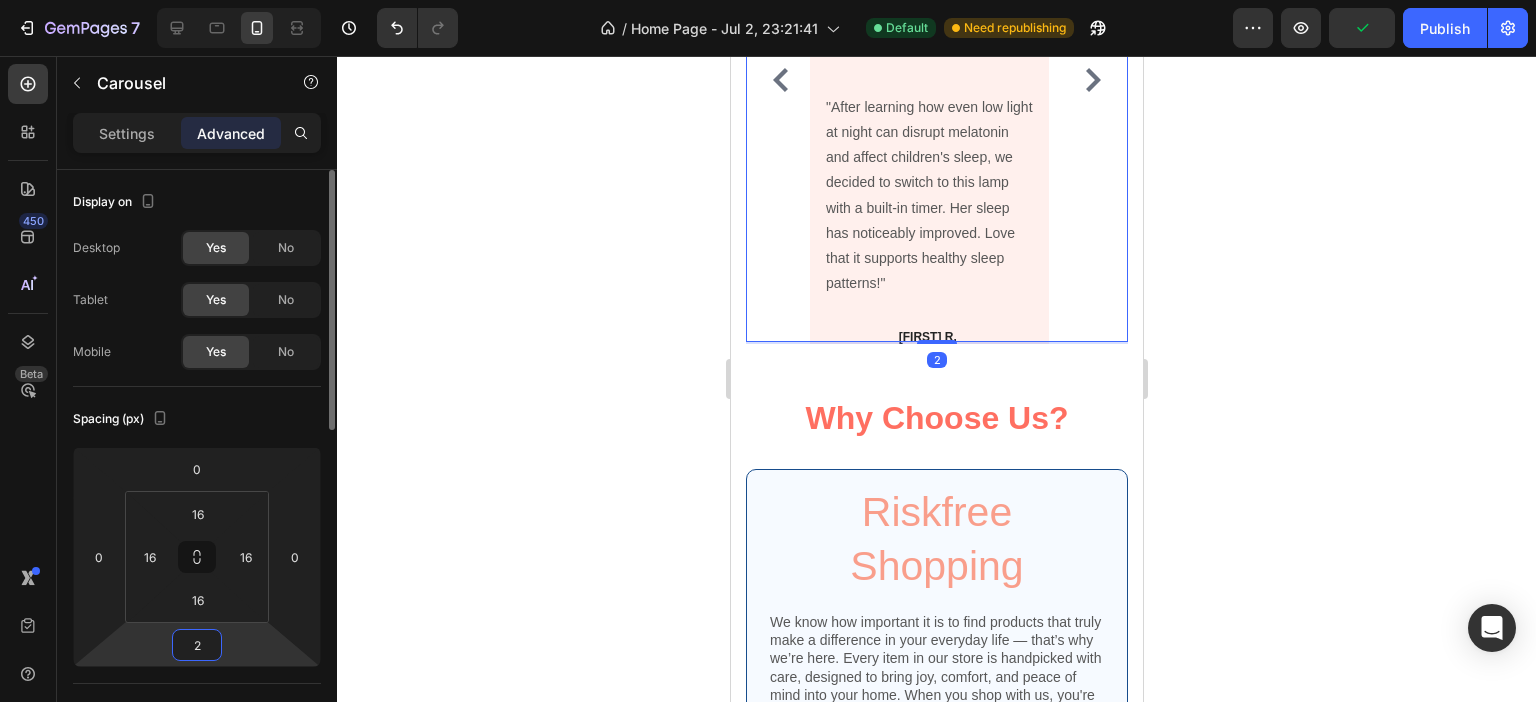 type on "20" 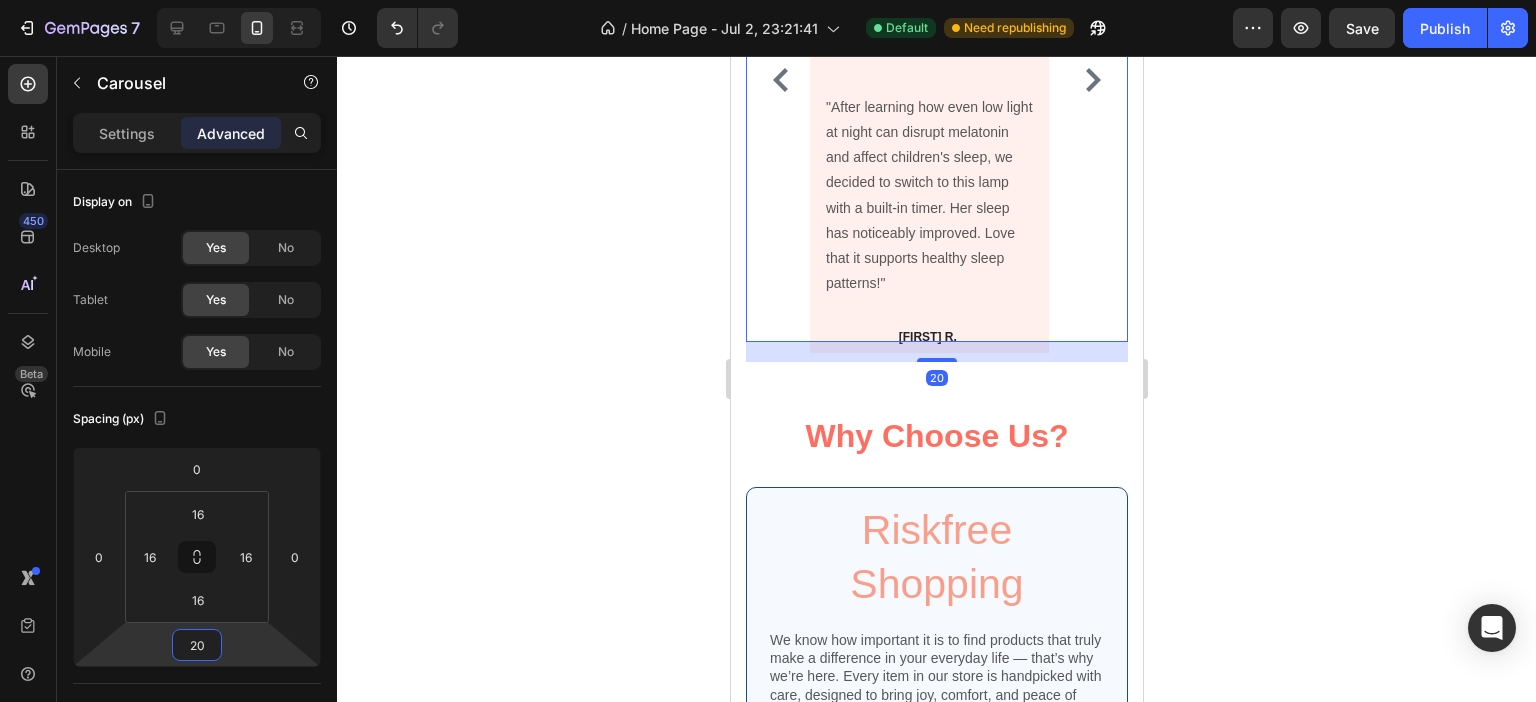 click 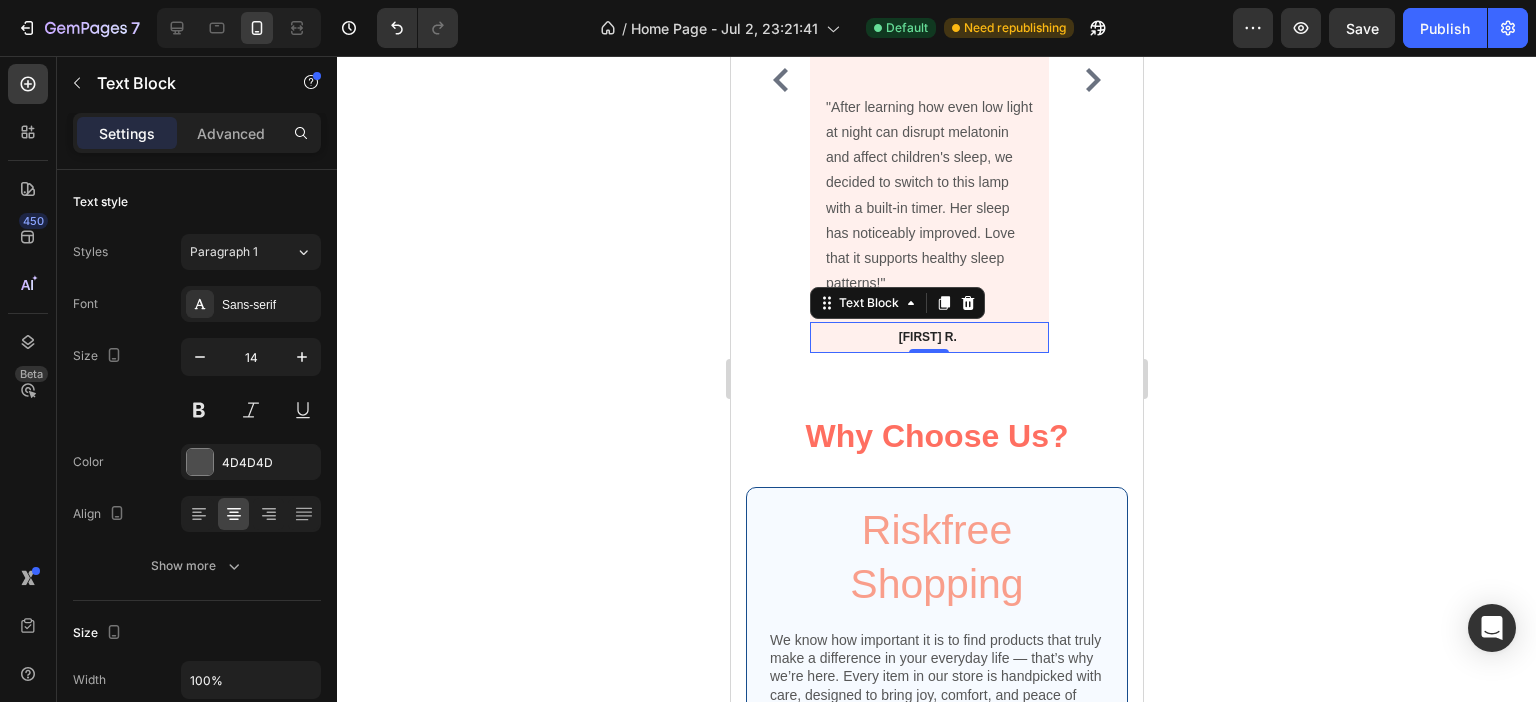 click on "[FIRST] [LAST]." at bounding box center [928, 337] 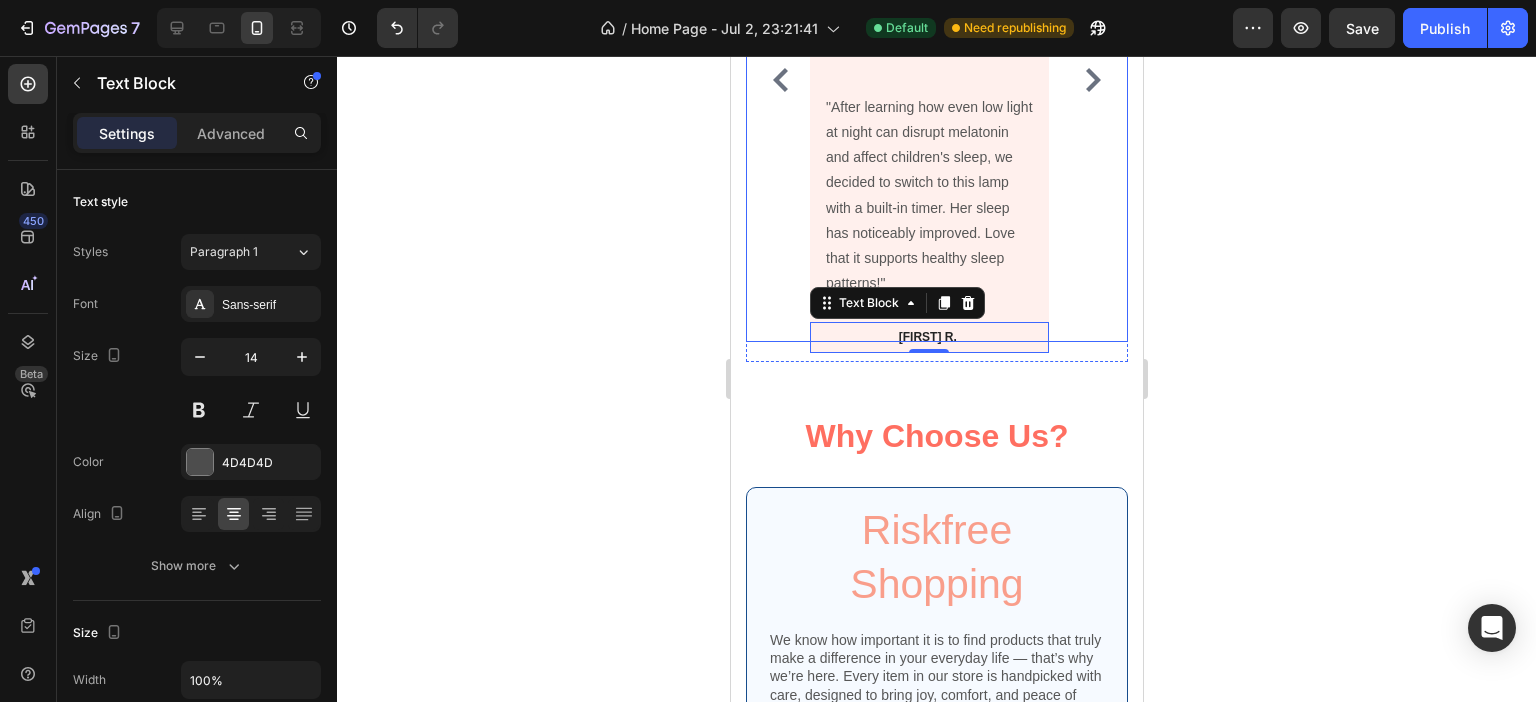 click on ""After learning how even low light at night can disrupt melatonin and affect children's sleep, we decided to switch to this lamp with a built-in timer. Her sleep has noticeably improved. Love that it supports healthy sleep patterns!"" at bounding box center [928, 196] 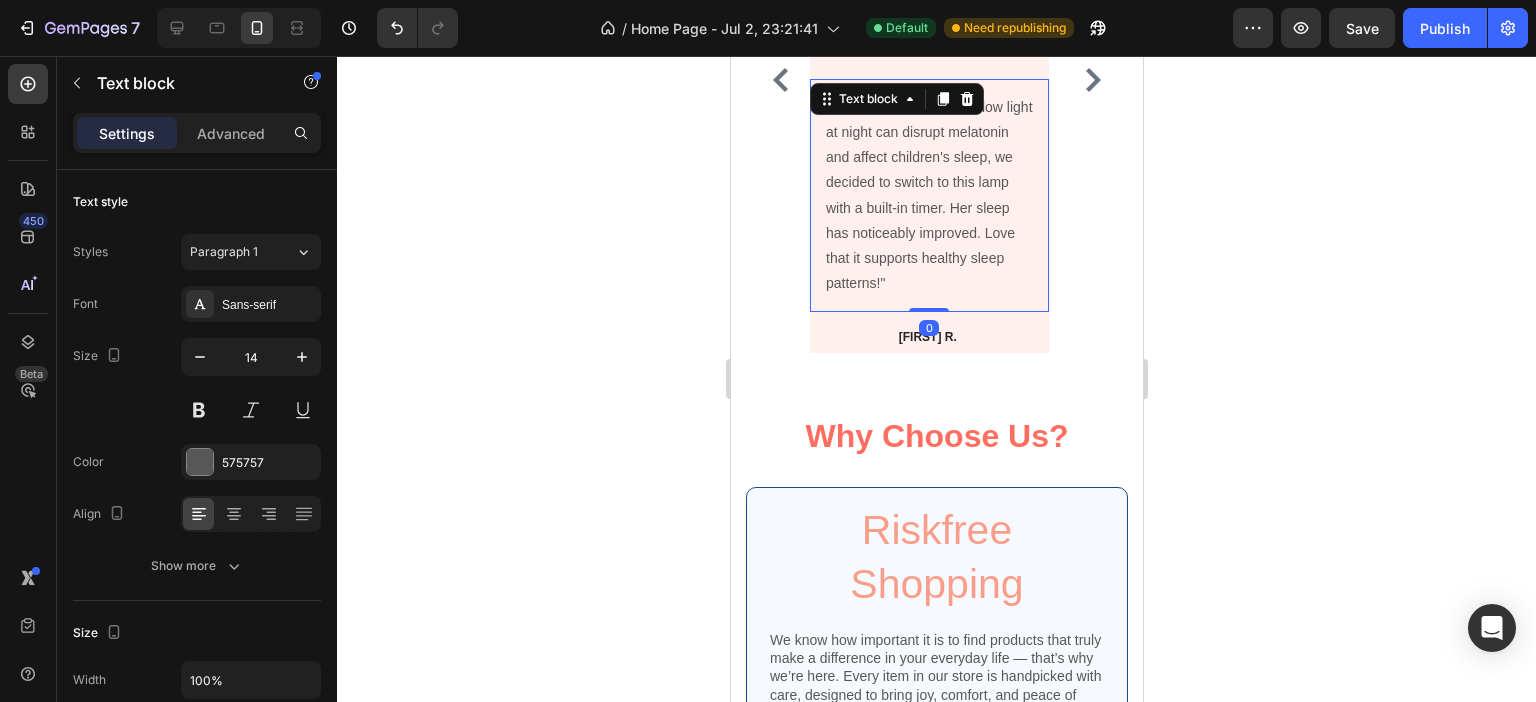 click on "Image "After learning how even low light at night can disrupt melatonin and affect children's sleep, we decided to switch to this lamp with a built-in timer. Her sleep has noticeably improved. Love that it supports healthy sleep patterns!" Text block   0 Lucas R.   Text Block Lucas R.   Text Block Lucas R.   Text Block" at bounding box center [928, 80] 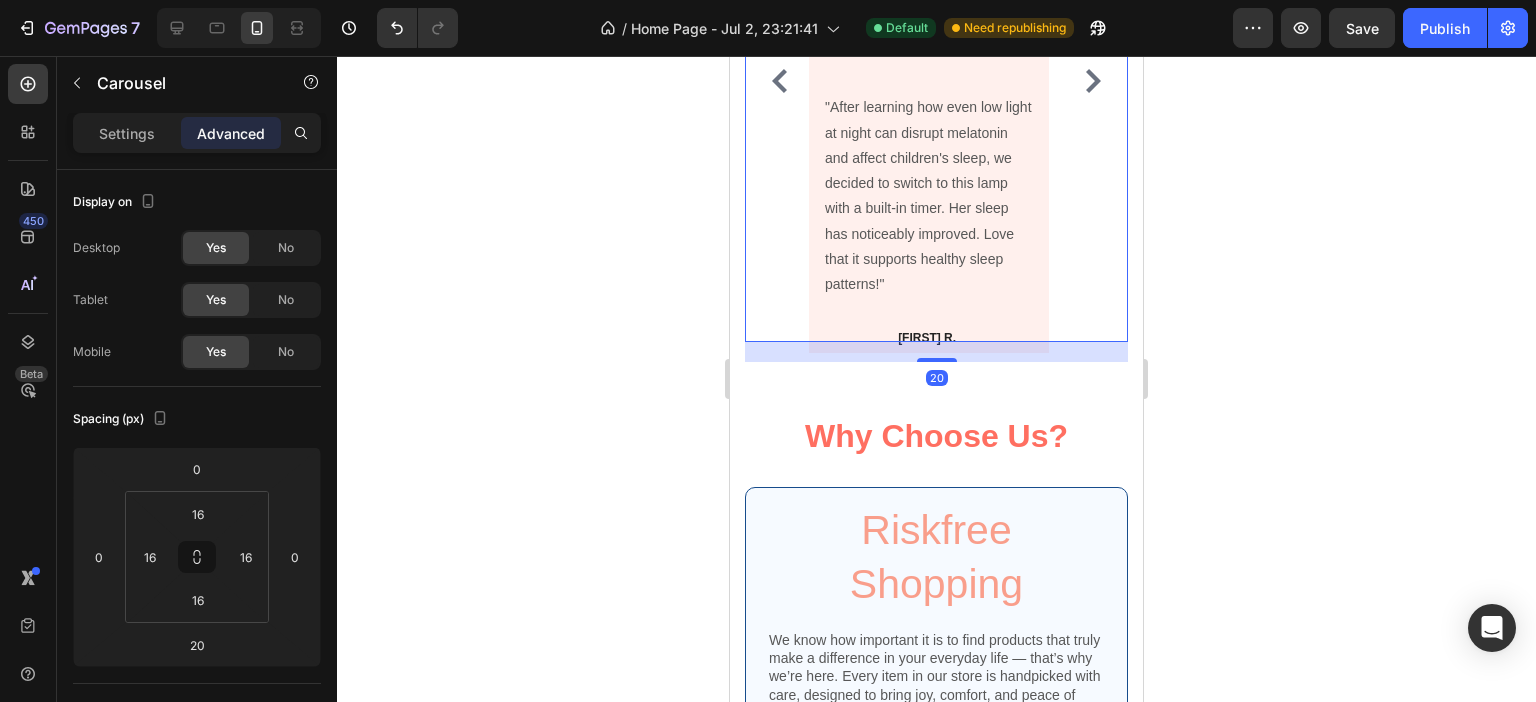 click on "Image "After learning how even low light at night can disrupt melatonin and affect children's sleep, we decided to switch to this lamp with a built-in timer. Her sleep has noticeably improved. Love that it supports healthy sleep patterns!" Text block Lucas R.   Text Block Lucas R.   Text Block Lucas R.   Text Block Image "It’s small enough to pack, so we bring it along for sleepovers and weekends away. Our son sleeps much better with it beside him, and it saves us a lot of bedtime stress. His buddy ended up buying one too after they had a sleepover together – they both love having their own lamp."  Text block Charlie B. Text Block Charlie B. Text Block Charlie B. Text Block Image "As someone who works in health care, I’ve always been careful about screen time and routines, but I never thought a nightlight could affect sleep quality. This one was a game changer – soft light and auto-off keeps my son’s sleep on track. It's great knowing it's not messing with his development." Tom A." at bounding box center (936, 67) 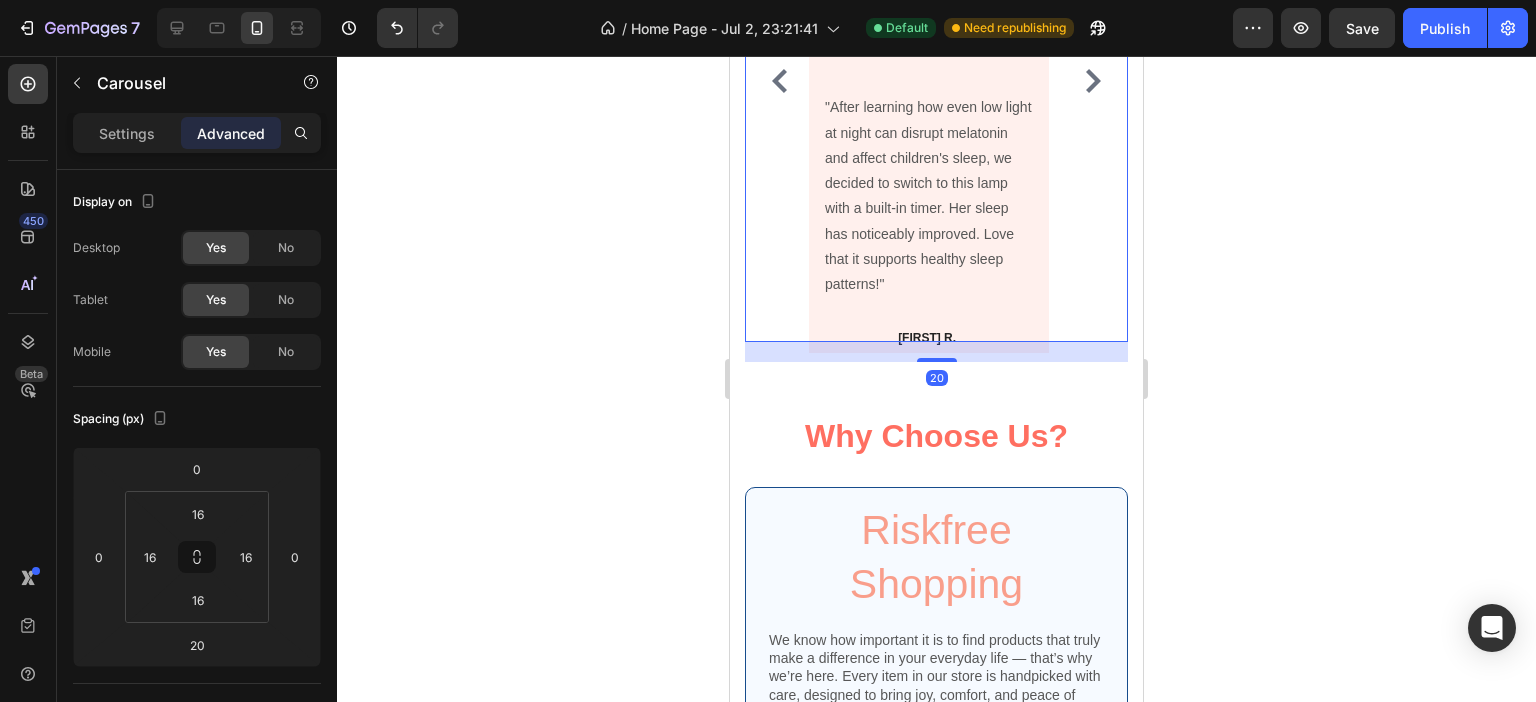 click on "Image "After learning how even low light at night can disrupt melatonin and affect children's sleep, we decided to switch to this lamp with a built-in timer. Her sleep has noticeably improved. Love that it supports healthy sleep patterns!" Text block Lucas R.   Text Block Lucas R.   Text Block Lucas R.   Text Block Image "It’s small enough to pack, so we bring it along for sleepovers and weekends away. Our son sleeps much better with it beside him, and it saves us a lot of bedtime stress. His buddy ended up buying one too after they had a sleepover together – they both love having their own lamp."  Text block Charlie B. Text Block Charlie B. Text Block Charlie B. Text Block Image "As someone who works in health care, I’ve always been careful about screen time and routines, but I never thought a nightlight could affect sleep quality. This one was a game changer – soft light and auto-off keeps my son’s sleep on track. It's great knowing it's not messing with his development." Tom A." at bounding box center [936, 80] 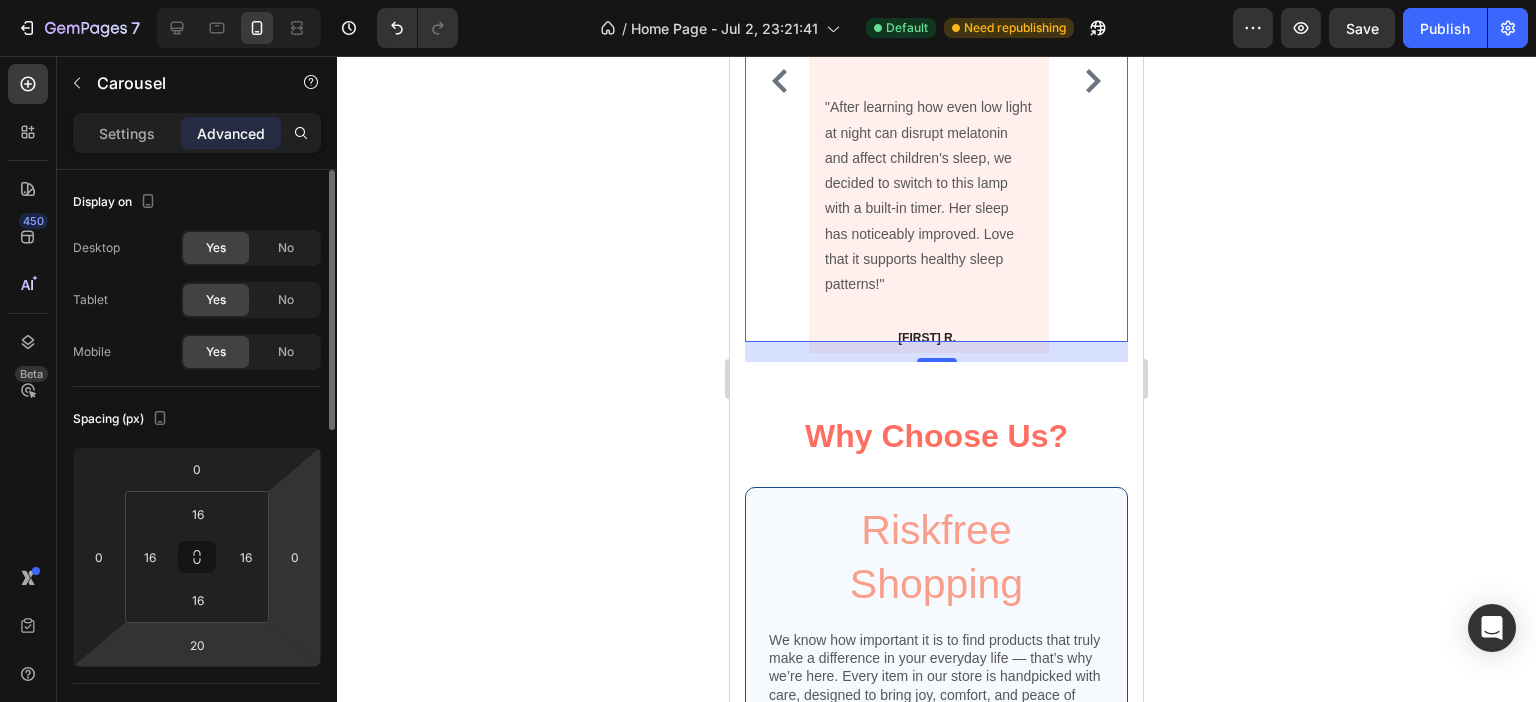click on "7  Version history  /  Home Page - Jul 2, 23:21:41 Default Need republishing Preview  Save   Publish  450 Beta Sections(18) Elements(83) Section Element Hero Section Product Detail Brands Trusted Badges Guarantee Product Breakdown How to use Testimonials Compare Bundle FAQs Social Proof Brand Story Product List Collection Blog List Contact Sticky Add to Cart Custom Footer Browse Library 450 Layout
Row
Row
Row
Row Text
Heading
Text Block Button
Button
Button Media
Image
Image
Video" at bounding box center (768, 0) 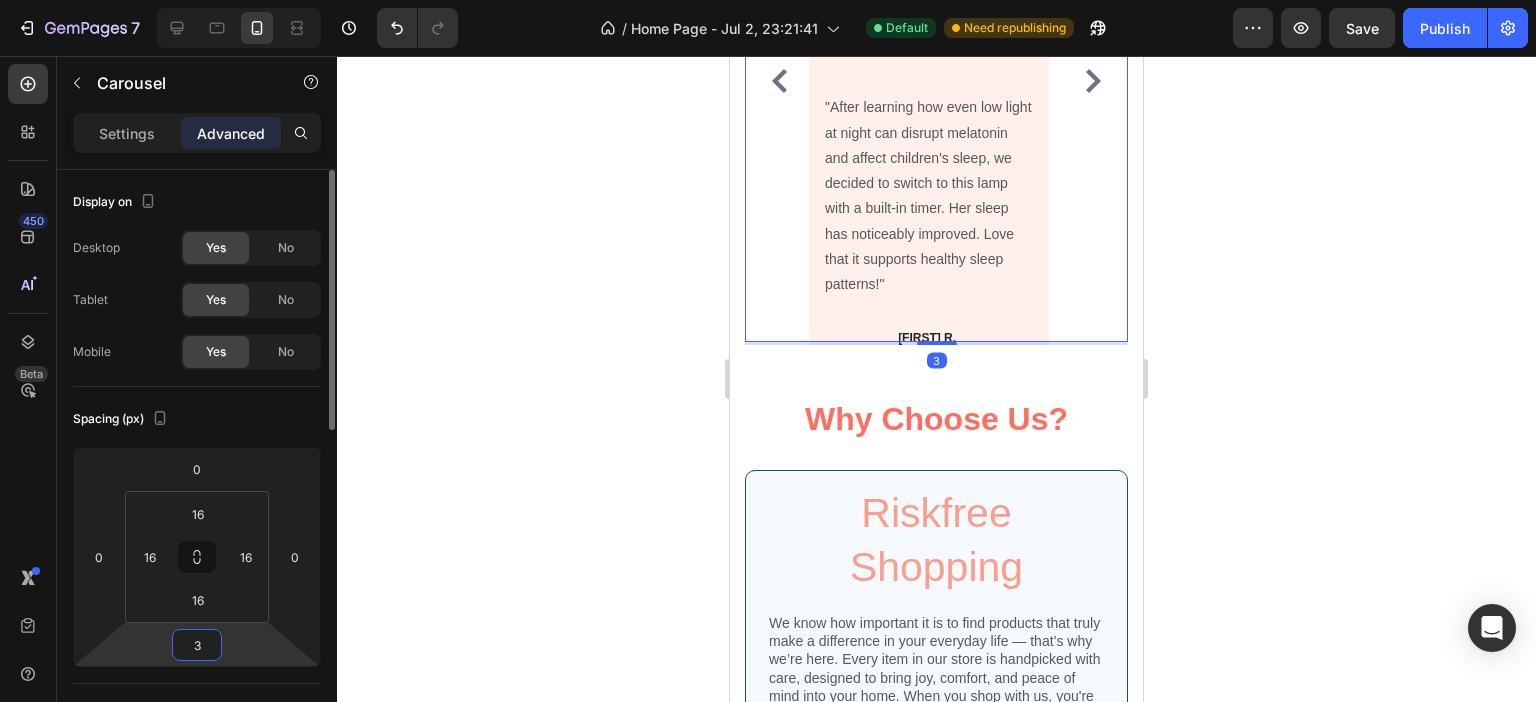 type on "30" 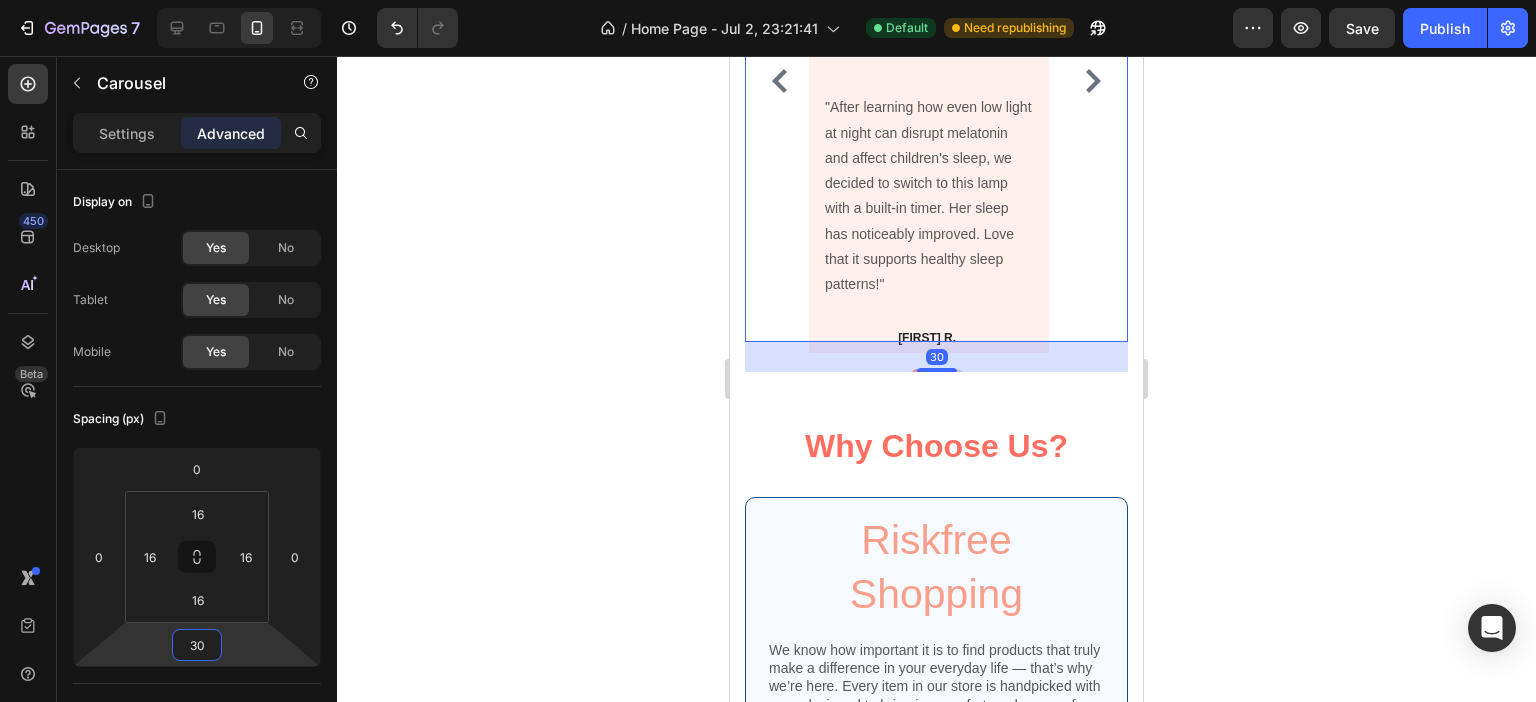 click 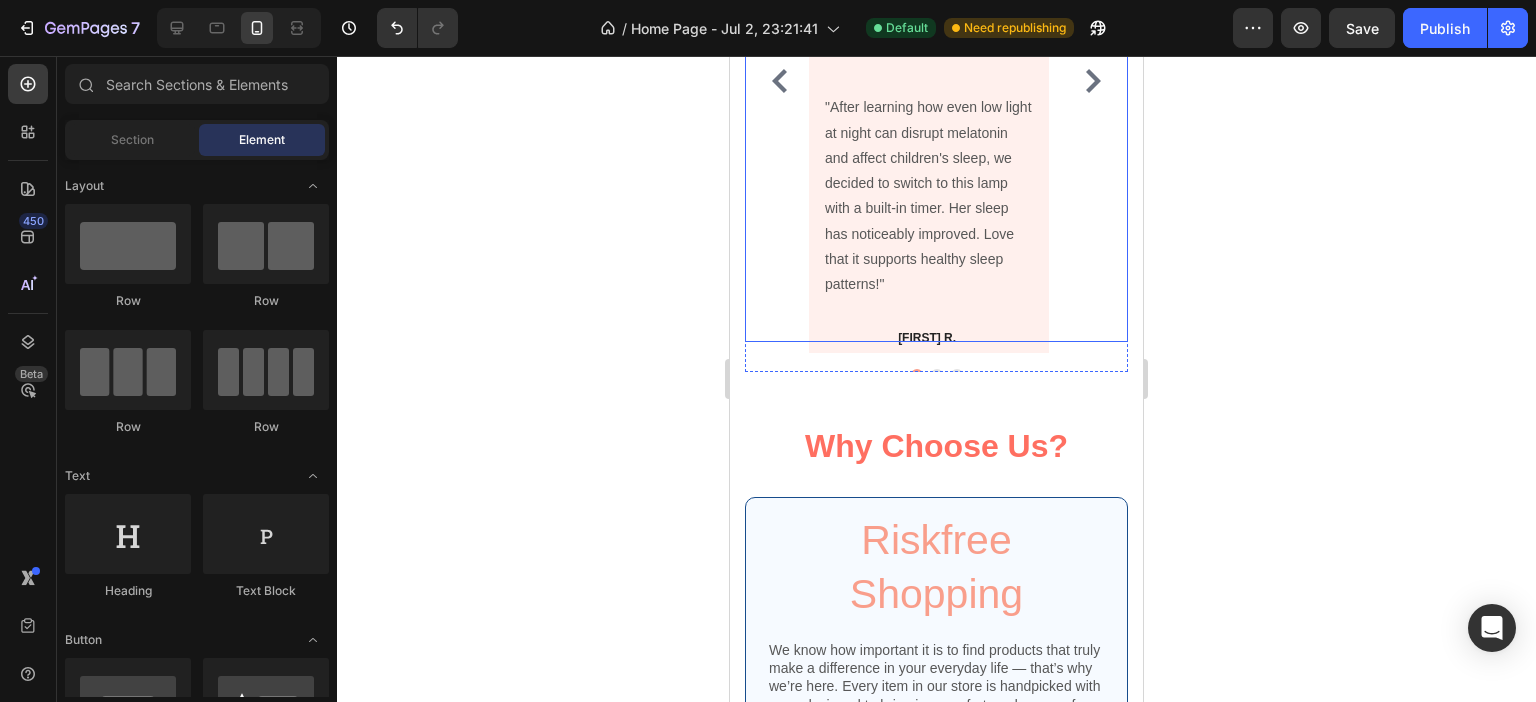 click on "Image "After learning how even low light at night can disrupt melatonin and affect children's sleep, we decided to switch to this lamp with a built-in timer. Her sleep has noticeably improved. Love that it supports healthy sleep patterns!" Text block Lucas R.   Text Block Lucas R.   Text Block Lucas R.   Text Block Image "It’s small enough to pack, so we bring it along for sleepovers and weekends away. Our son sleeps much better with it beside him, and it saves us a lot of bedtime stress. His buddy ended up buying one too after they had a sleepover together – they both love having their own lamp."  Text block Charlie B. Text Block Charlie B. Text Block Charlie B. Text Block Image "As someone who works in health care, I’ve always been careful about screen time and routines, but I never thought a nightlight could affect sleep quality. This one was a game changer – soft light and auto-off keeps my son’s sleep on track. It's great knowing it's not messing with his development." Tom A." at bounding box center (936, 80) 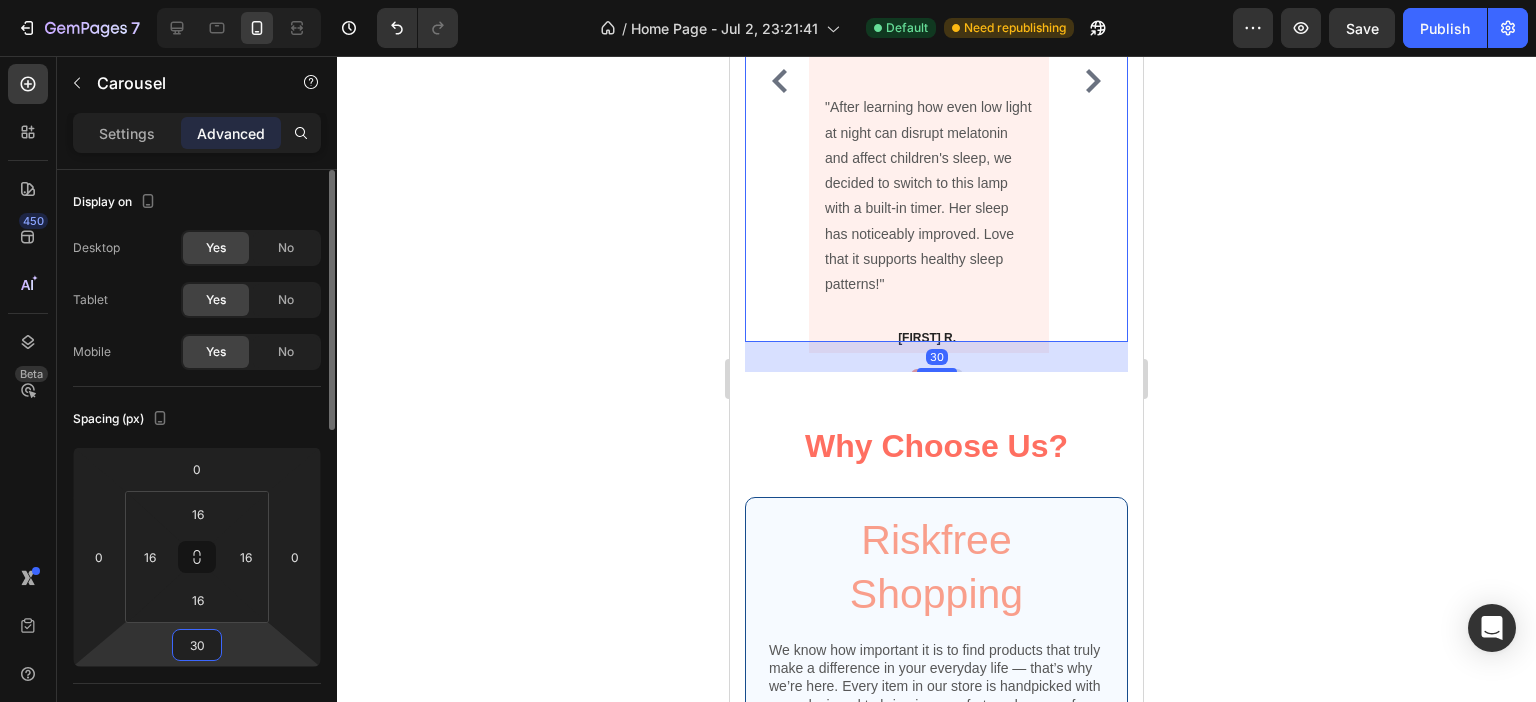 click on "30" at bounding box center [197, 645] 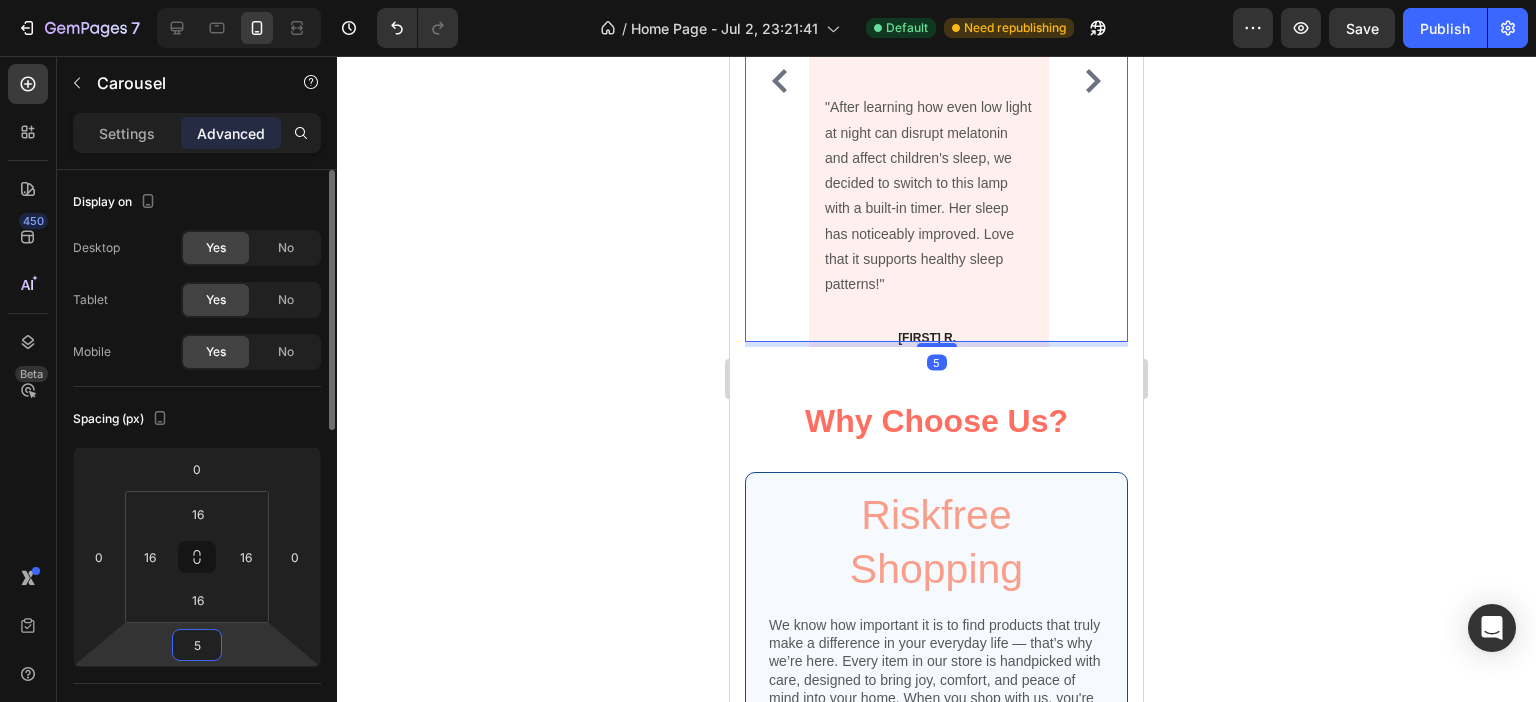 type on "50" 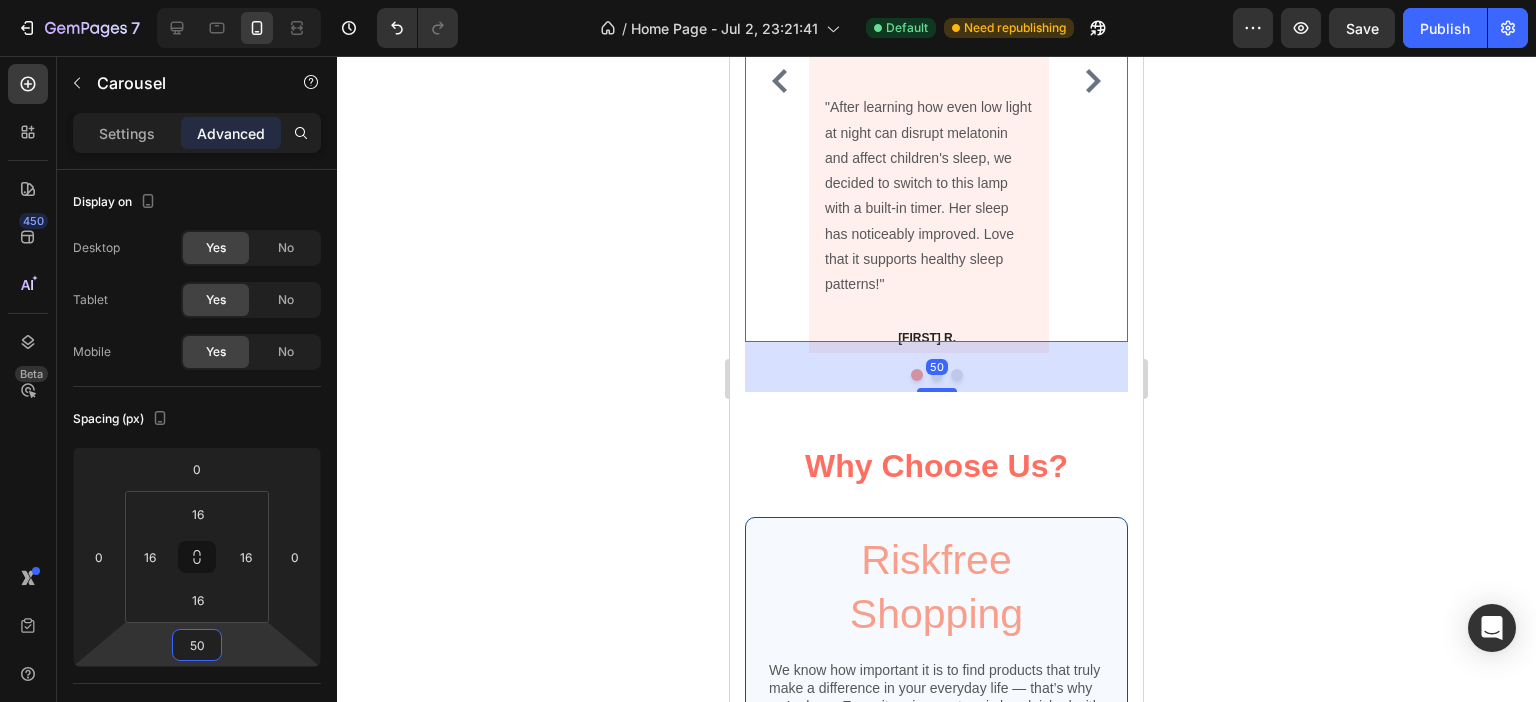 click 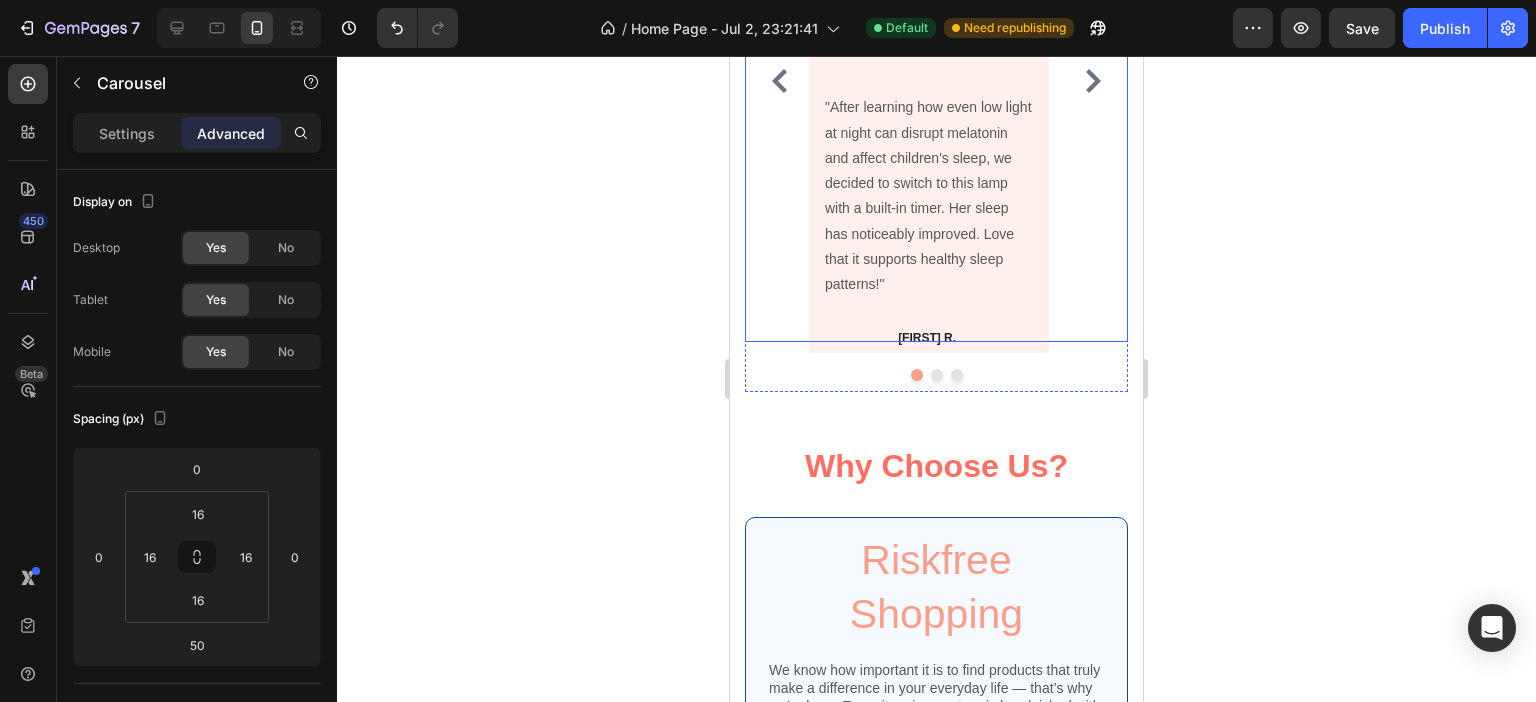 click 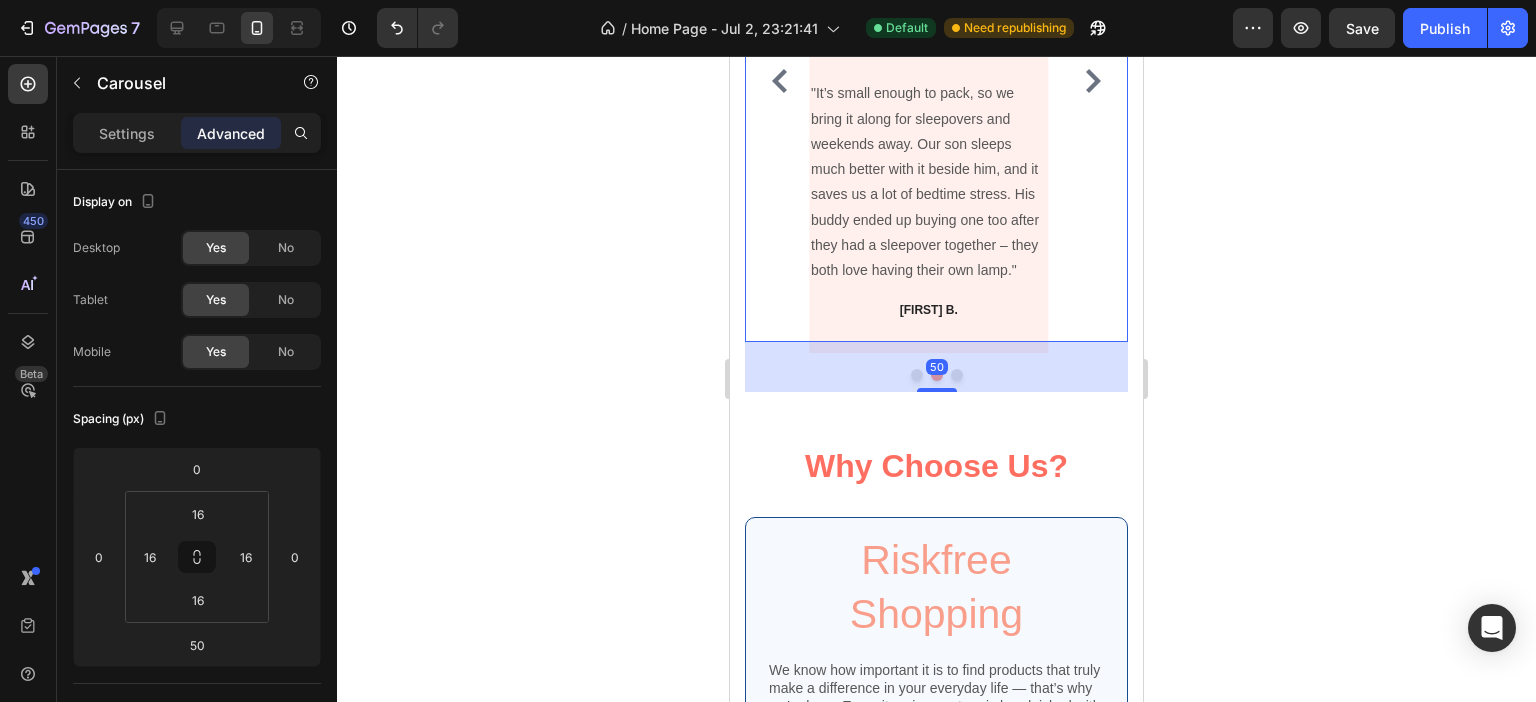click 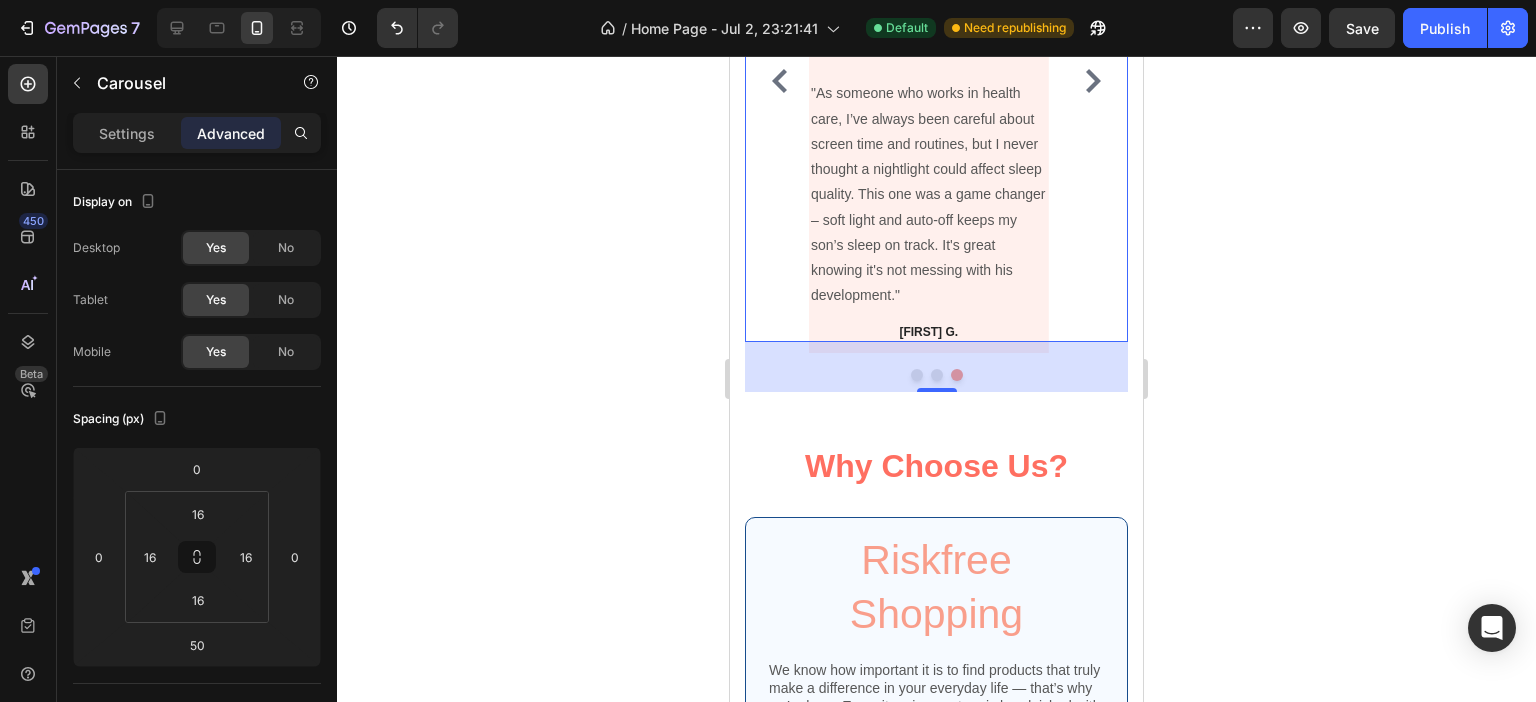 click 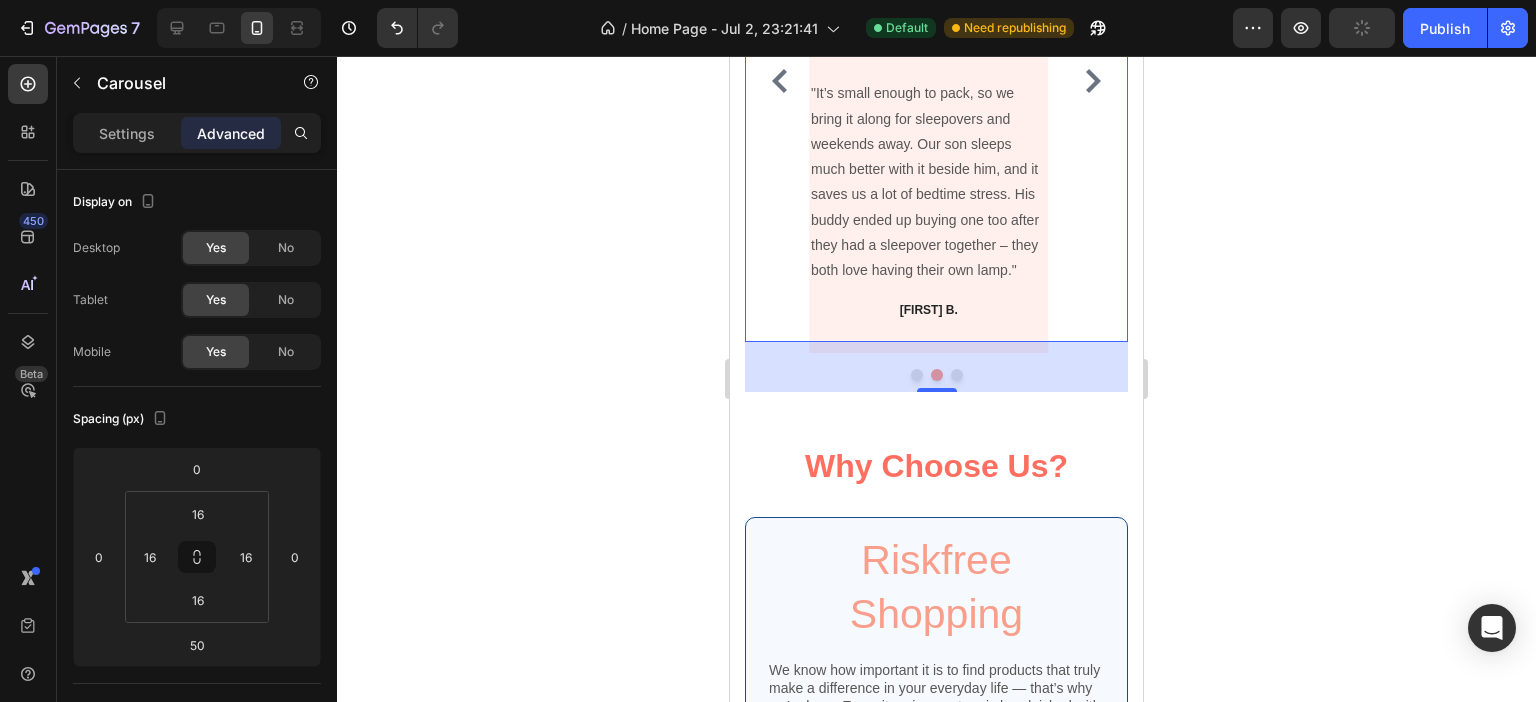 click 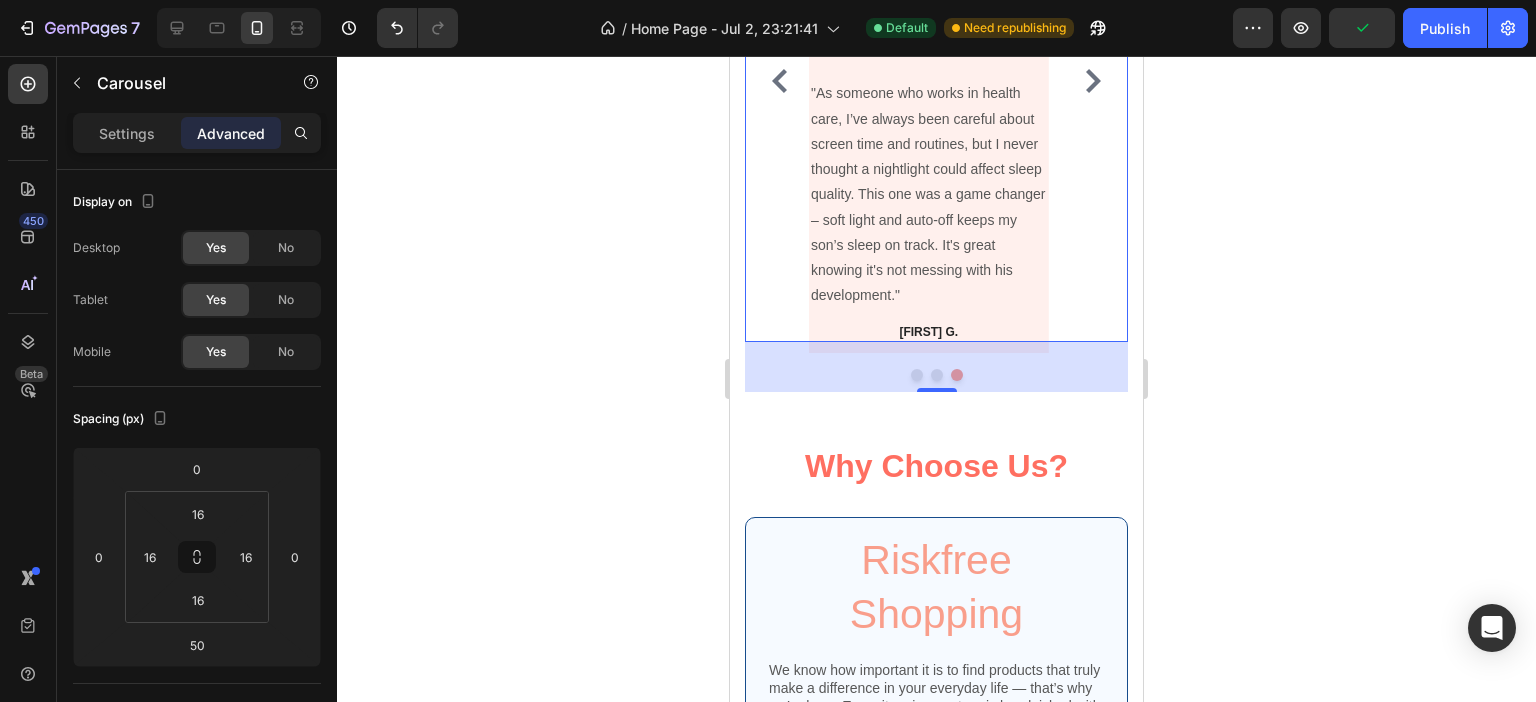 click 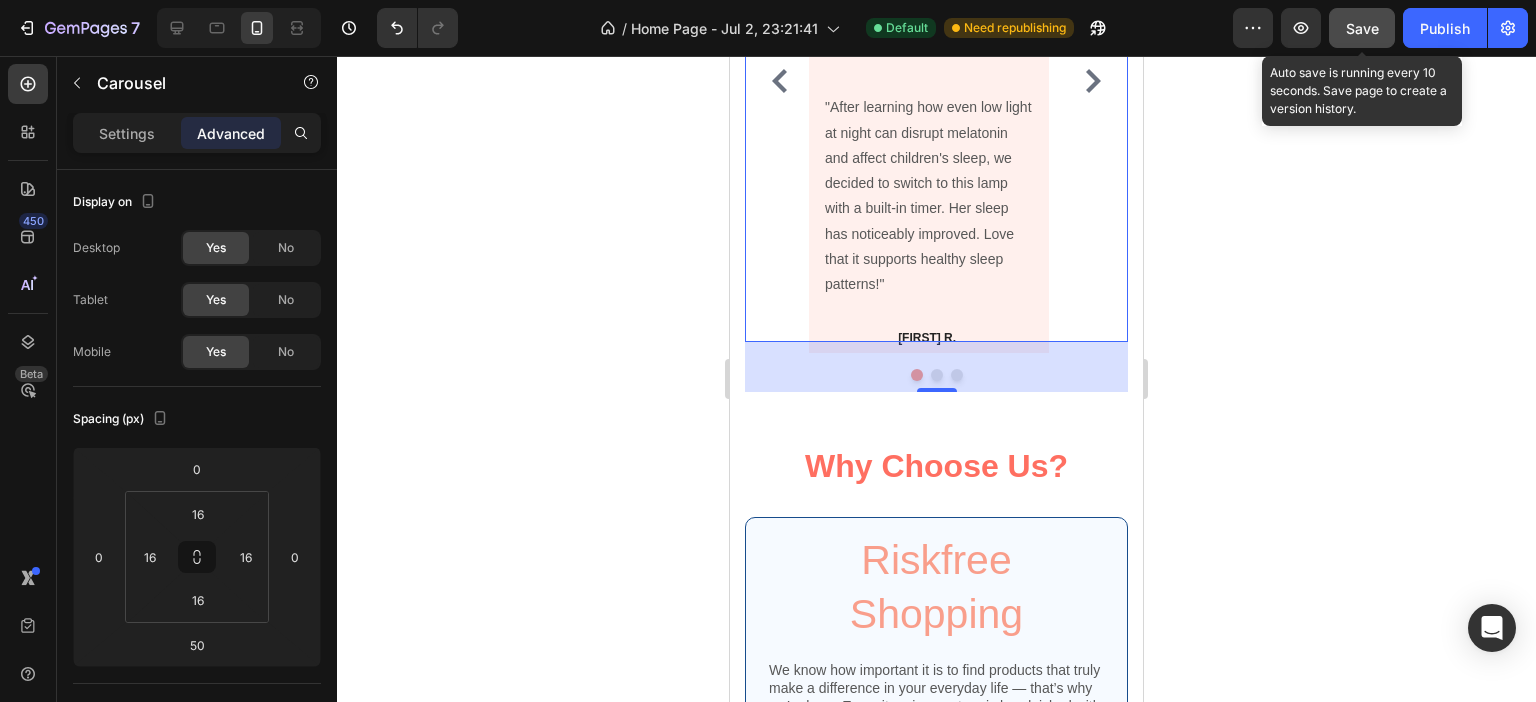 click on "Save" 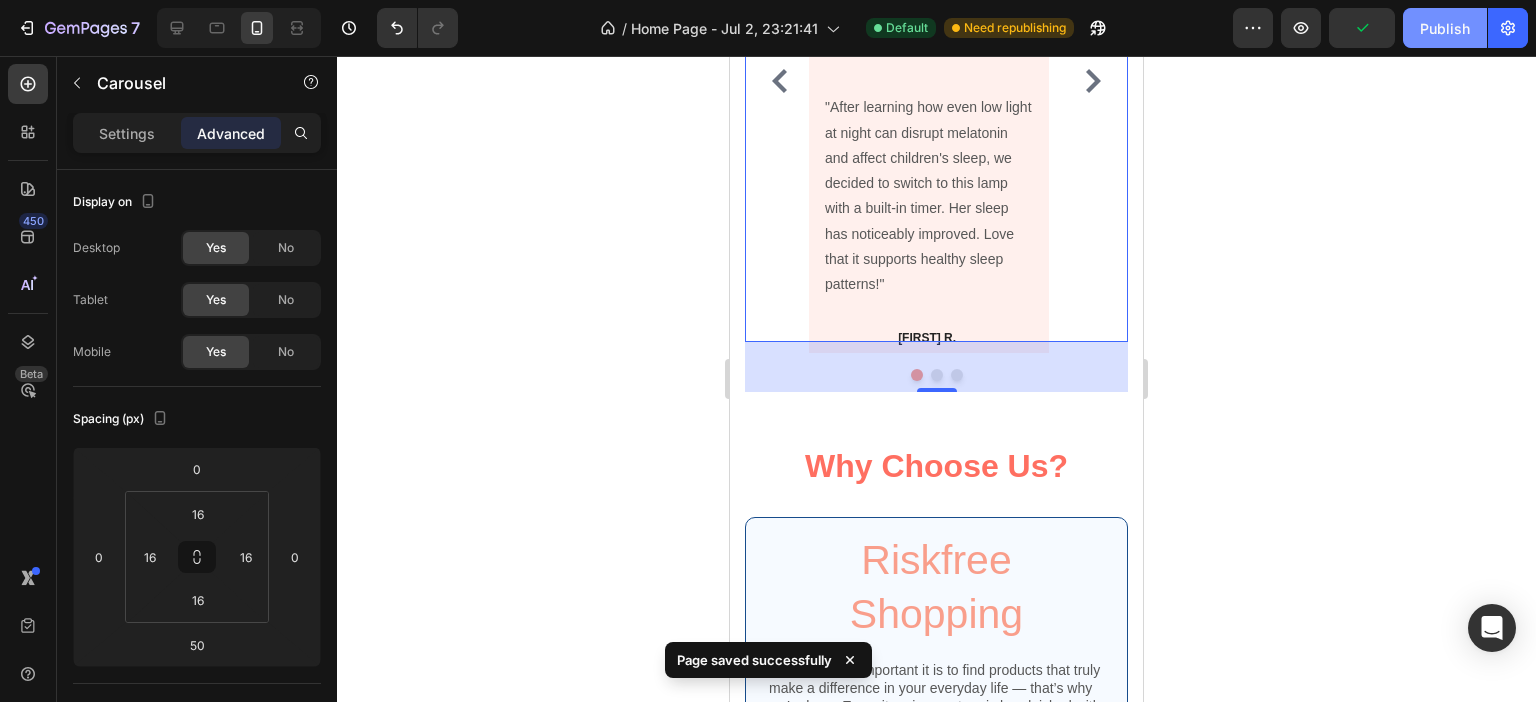 click on "Publish" at bounding box center (1445, 28) 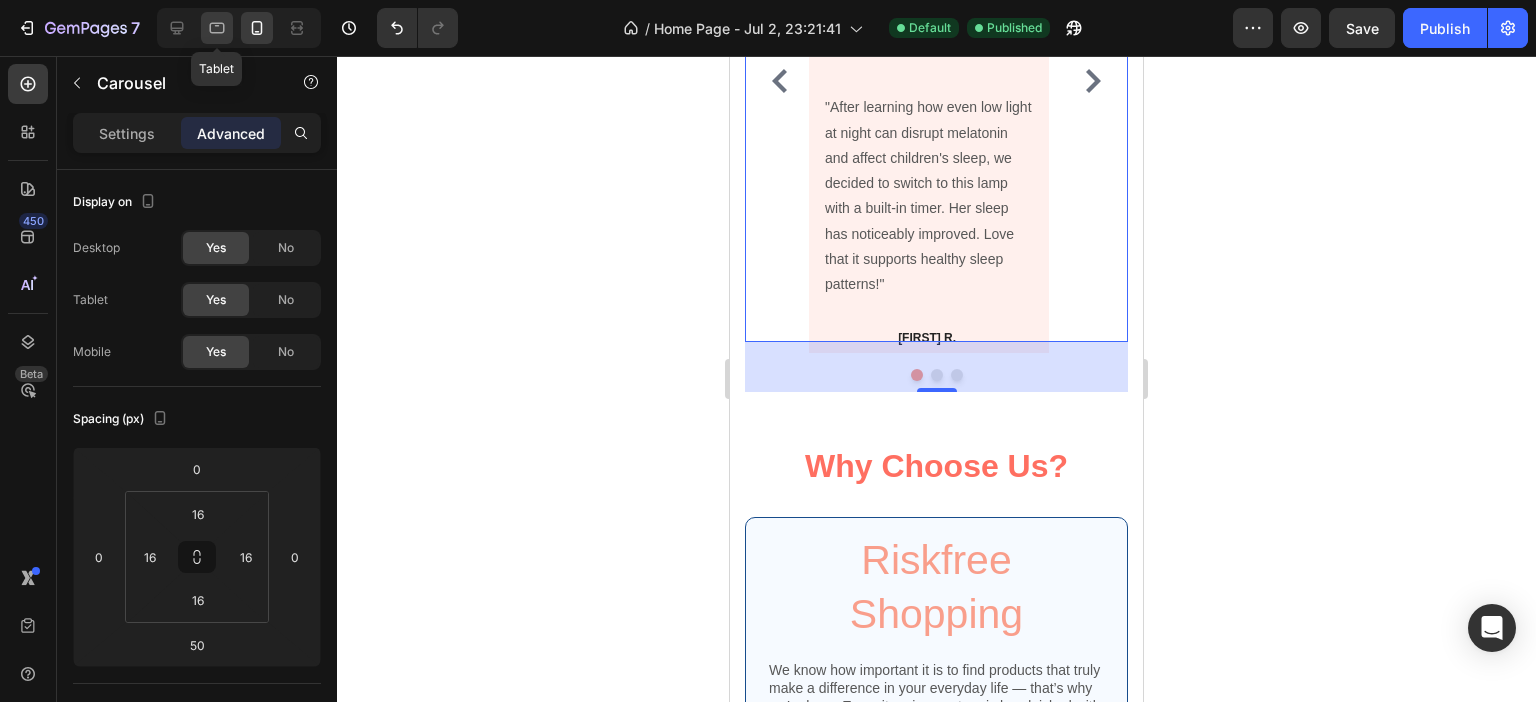 click 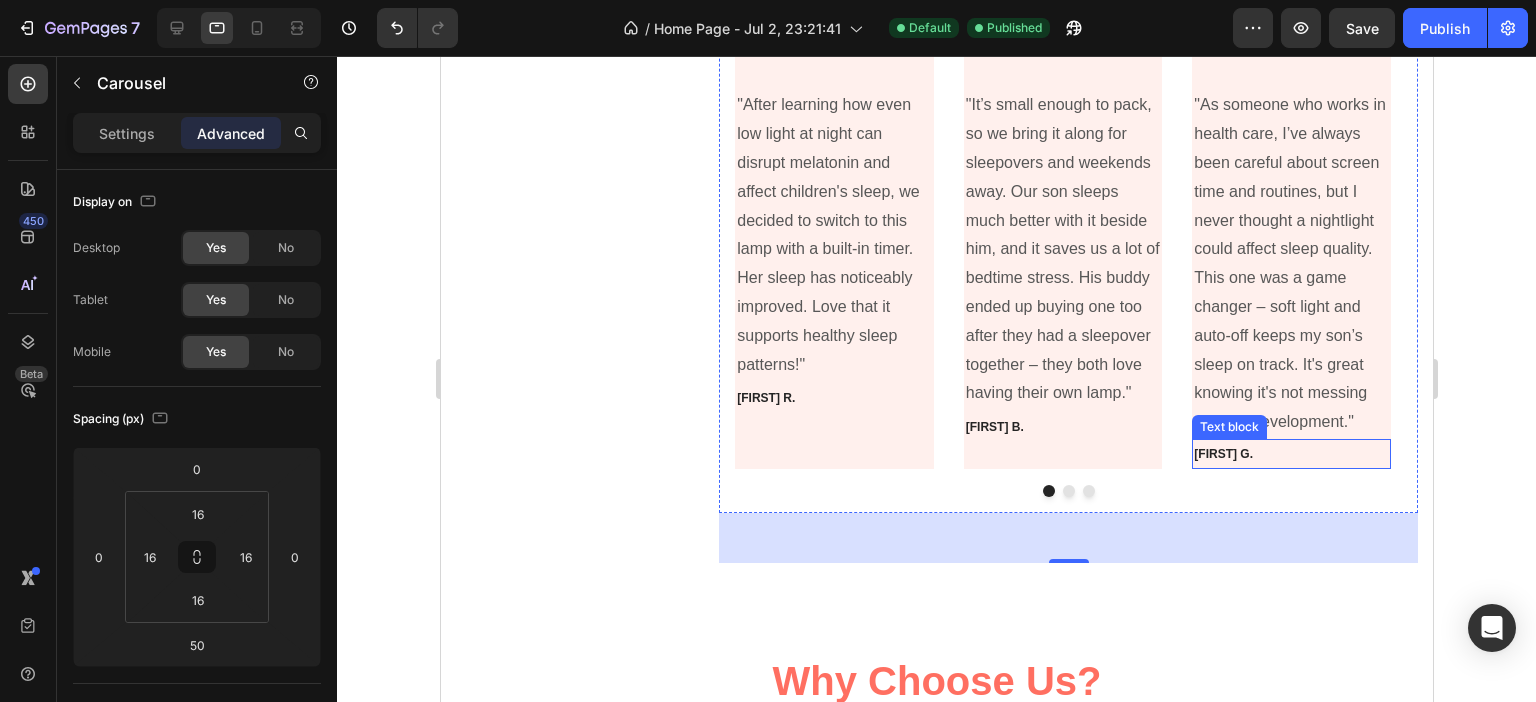 scroll, scrollTop: 3074, scrollLeft: 0, axis: vertical 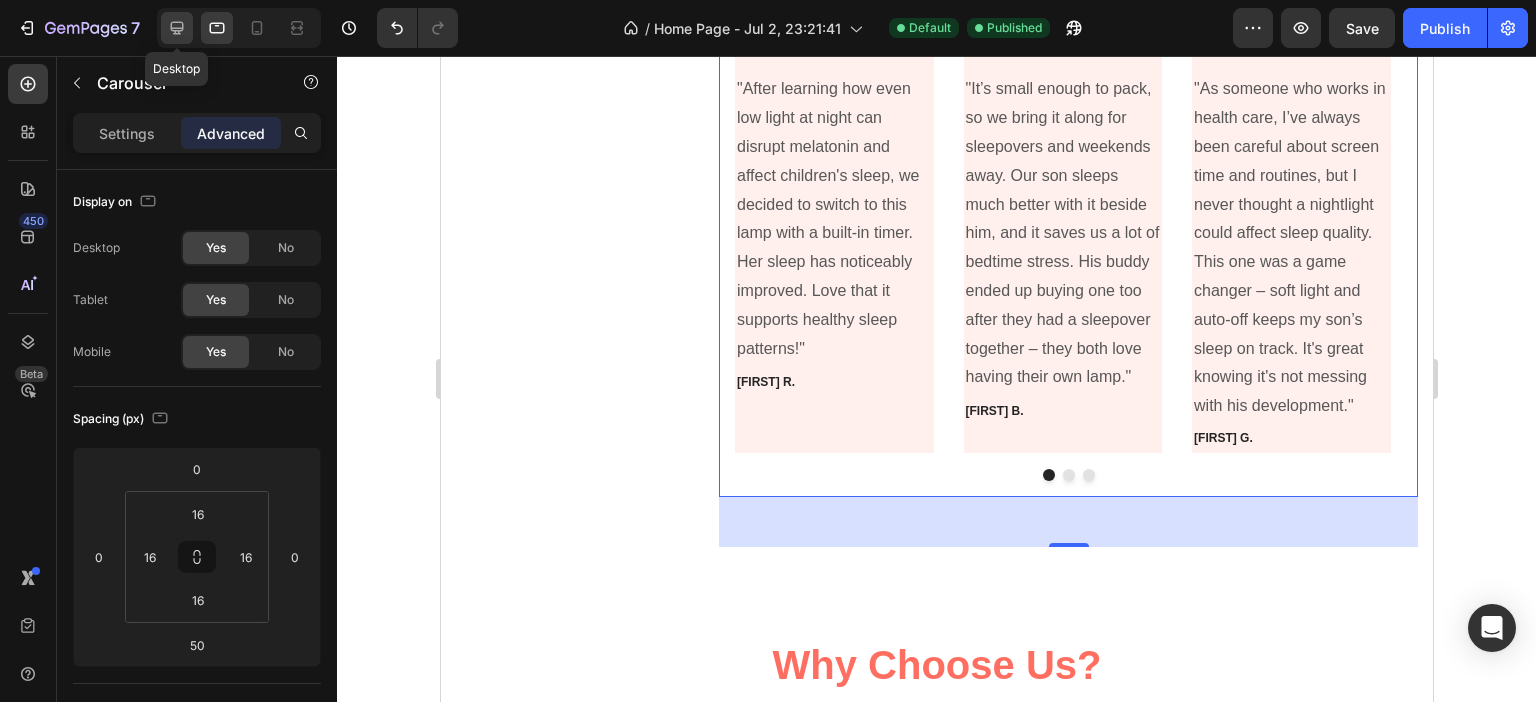 click 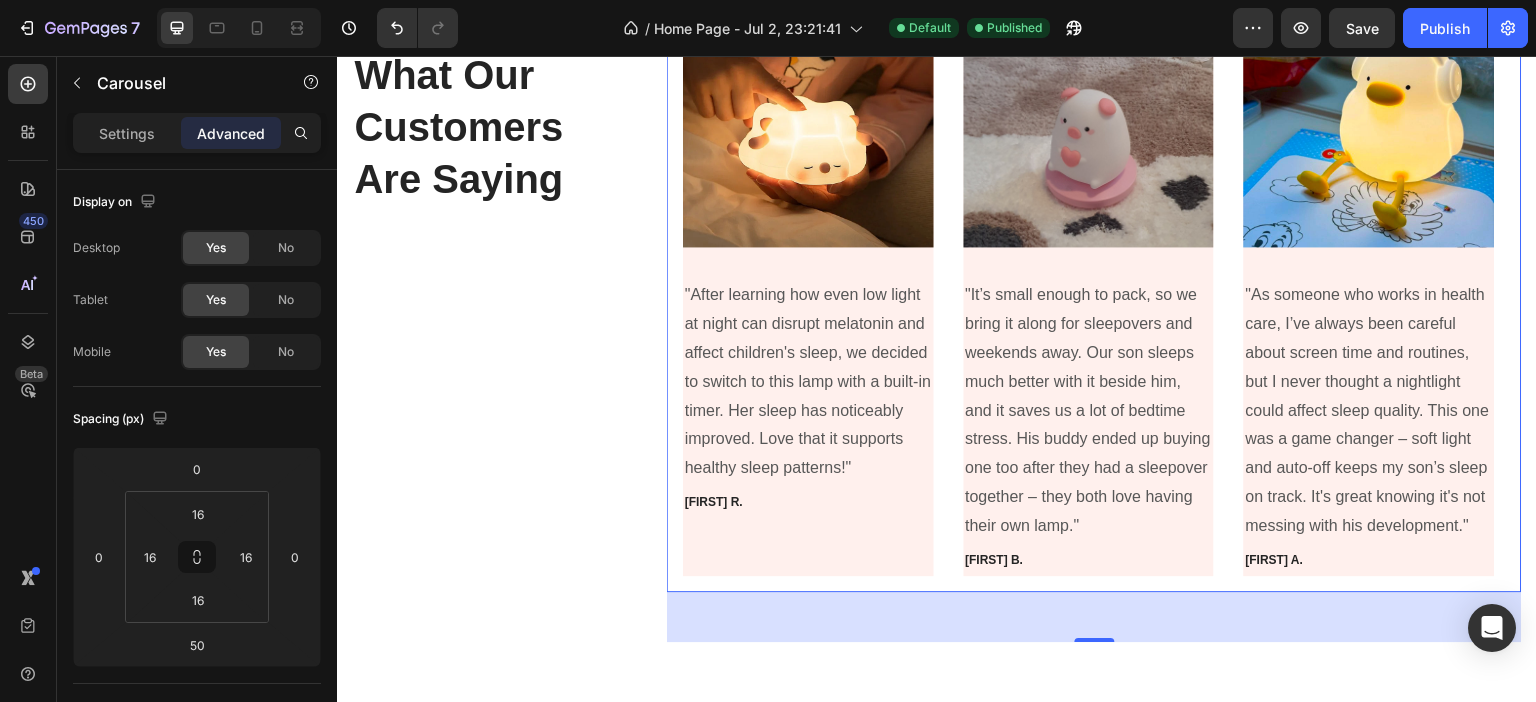 scroll, scrollTop: 2844, scrollLeft: 0, axis: vertical 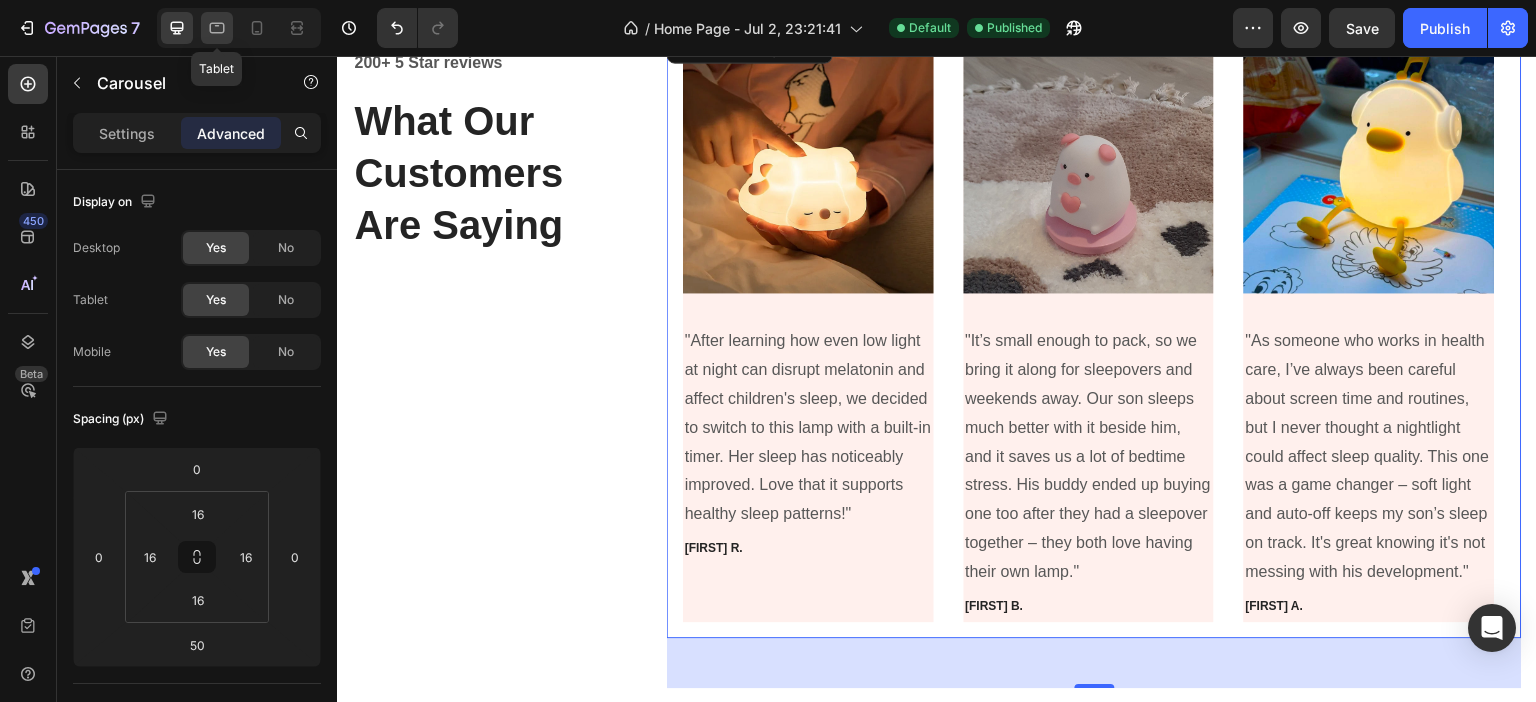 click 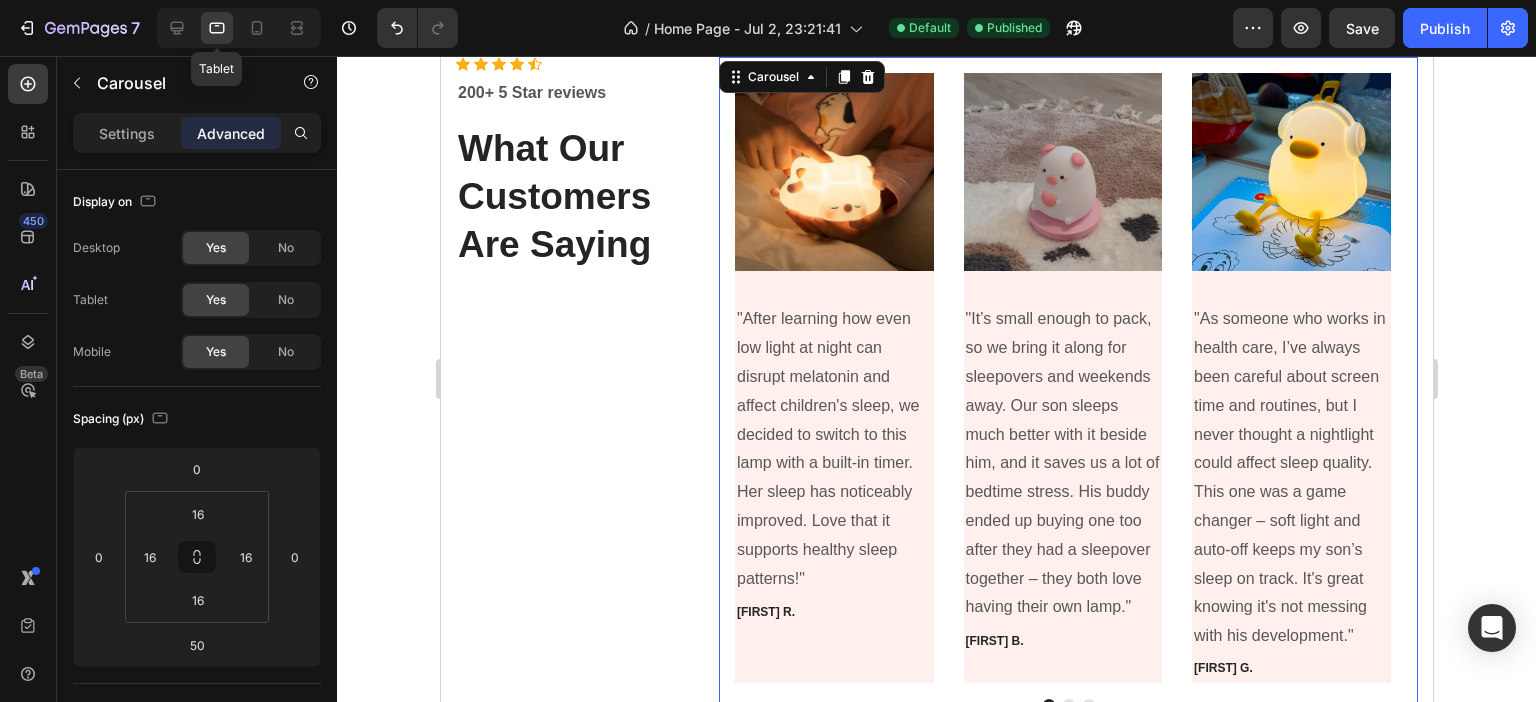 scroll, scrollTop: 2774, scrollLeft: 0, axis: vertical 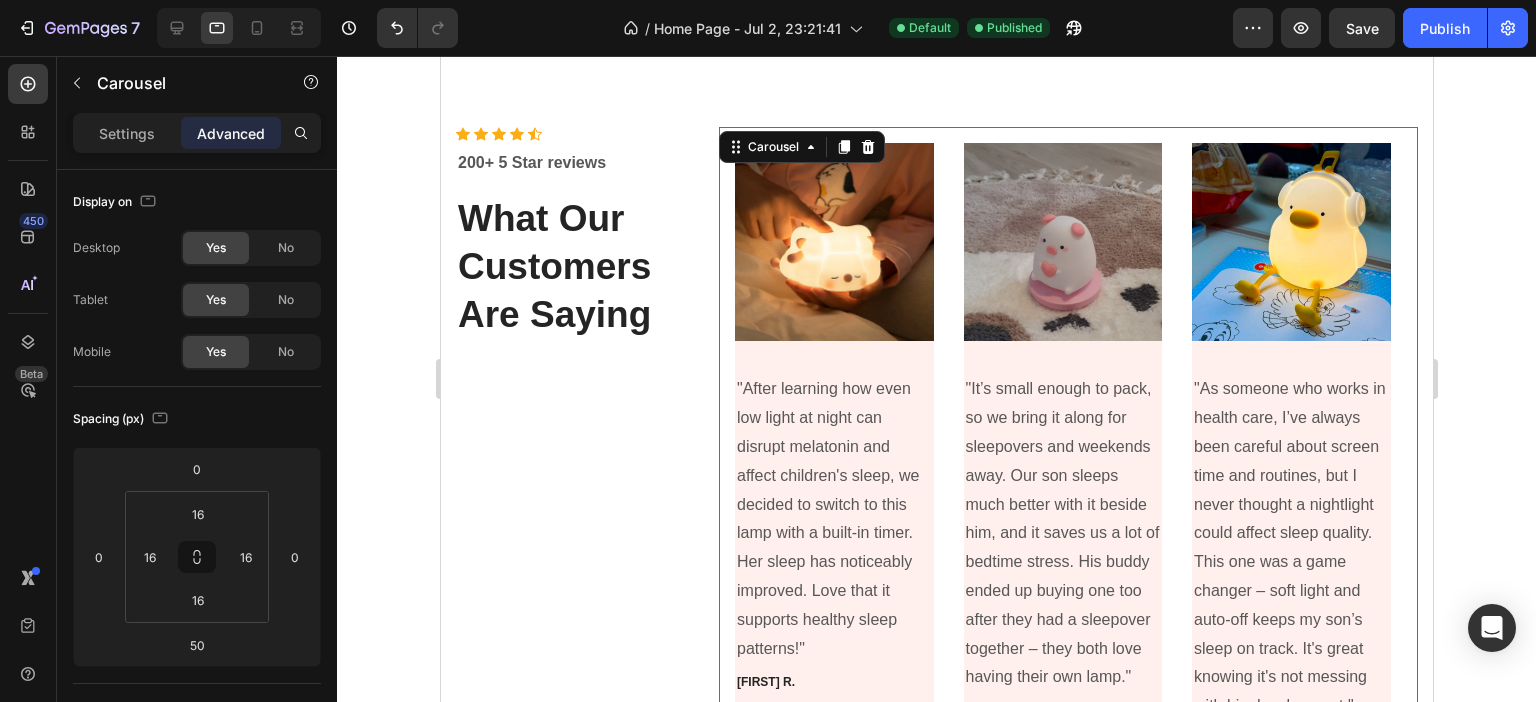click on "Image "After learning how even low light at night can disrupt melatonin and affect children's sleep, we decided to switch to this lamp with a built-in timer. Her sleep has noticeably improved. Love that it supports healthy sleep patterns!" Text block Lucas R.   Text Block Lucas R.   Text Block Lucas R.   Text Block" at bounding box center [833, 448] 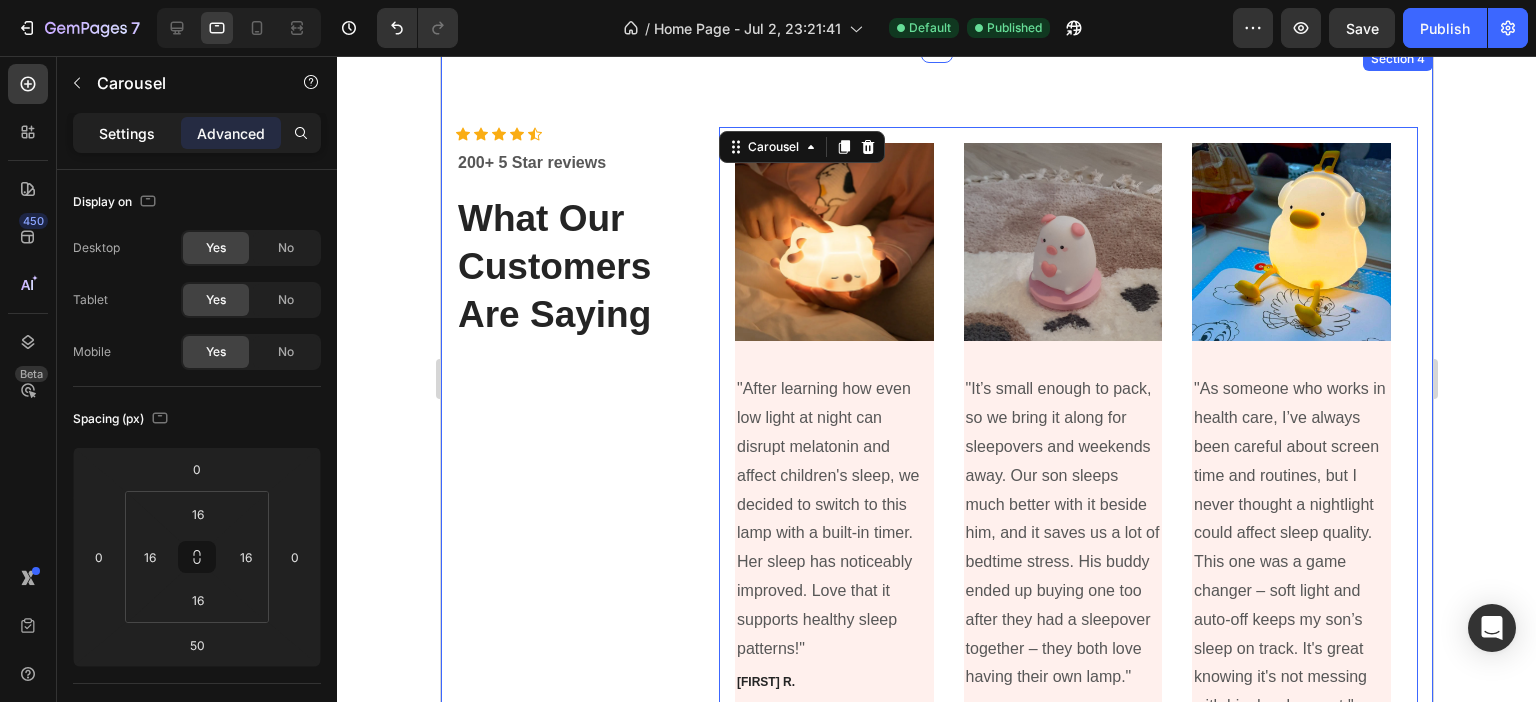 click on "Settings" at bounding box center (127, 133) 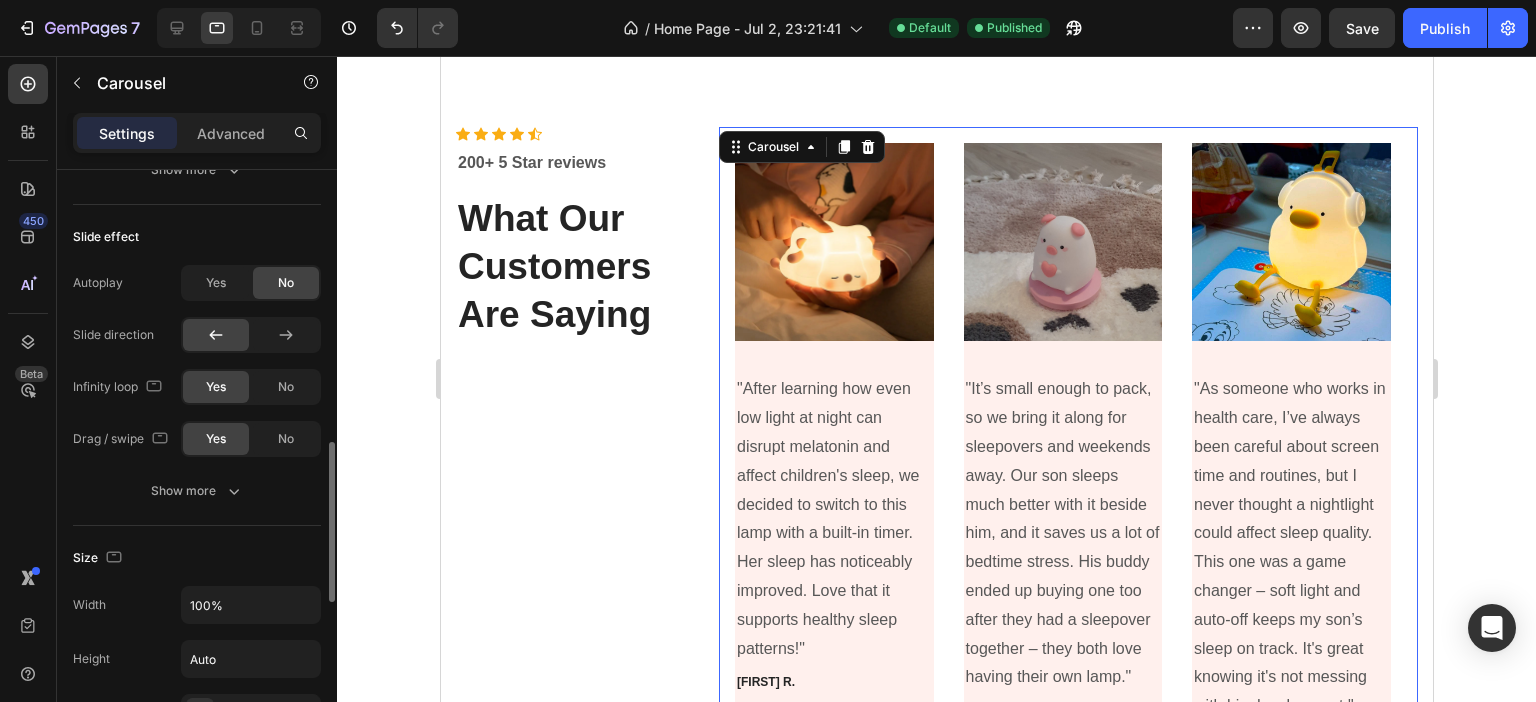 scroll, scrollTop: 1200, scrollLeft: 0, axis: vertical 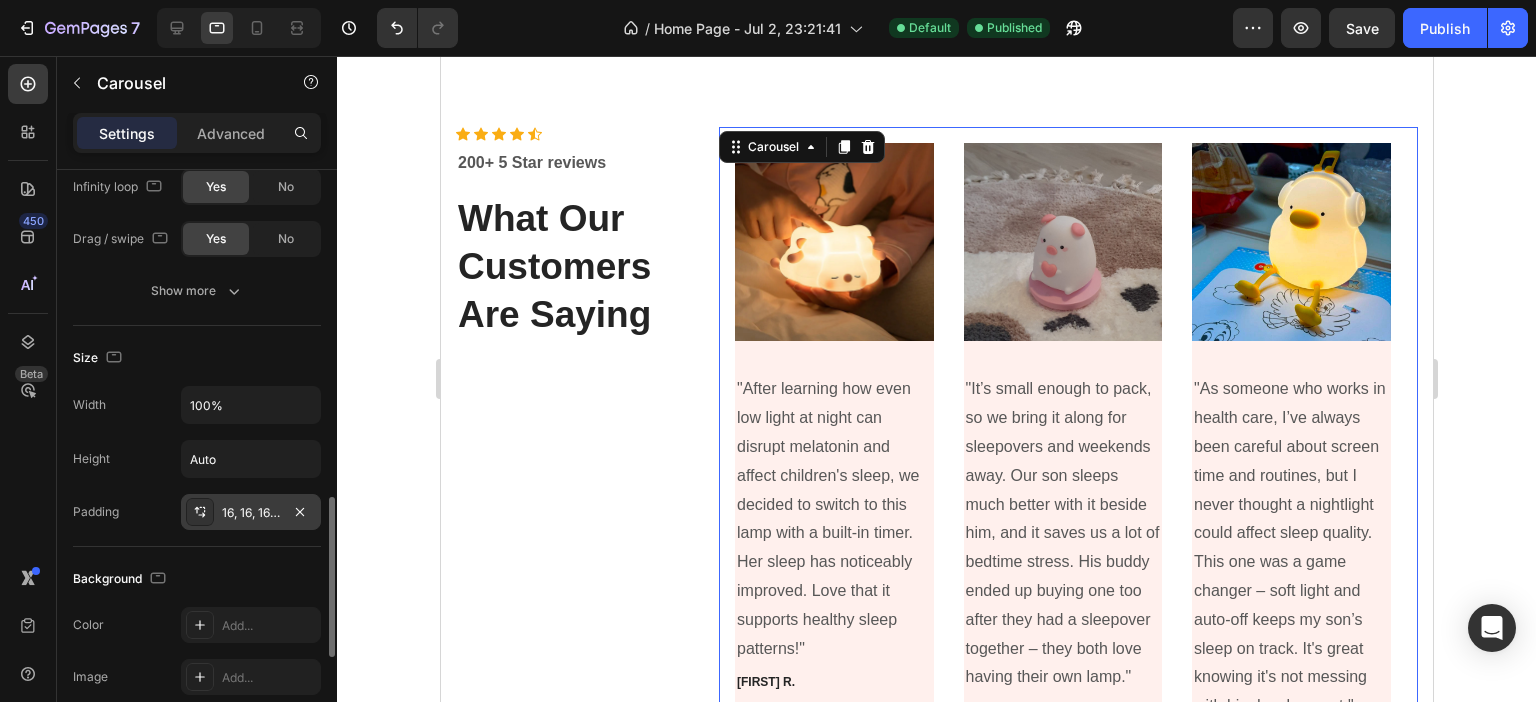 click on "16, 16, 16, 16" at bounding box center [251, 512] 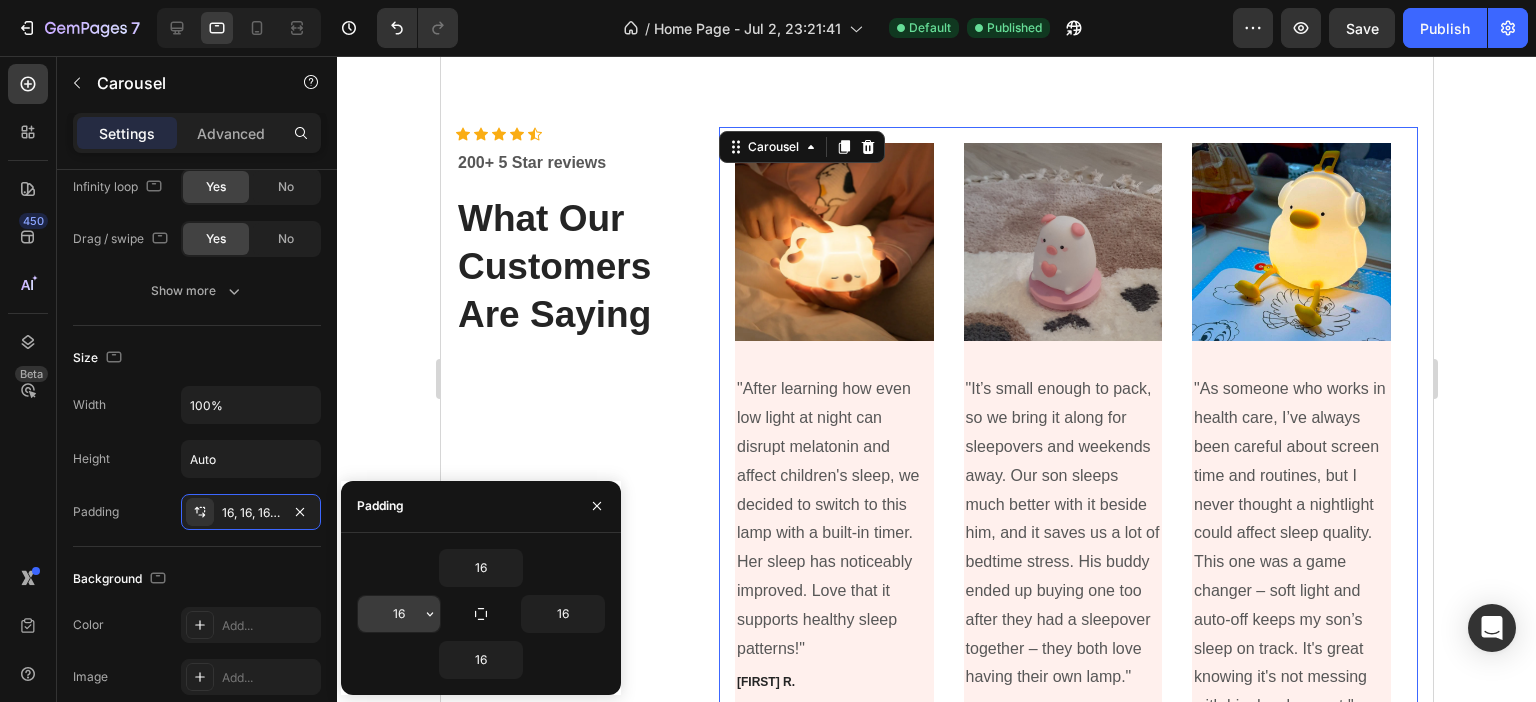 click on "16" at bounding box center [399, 614] 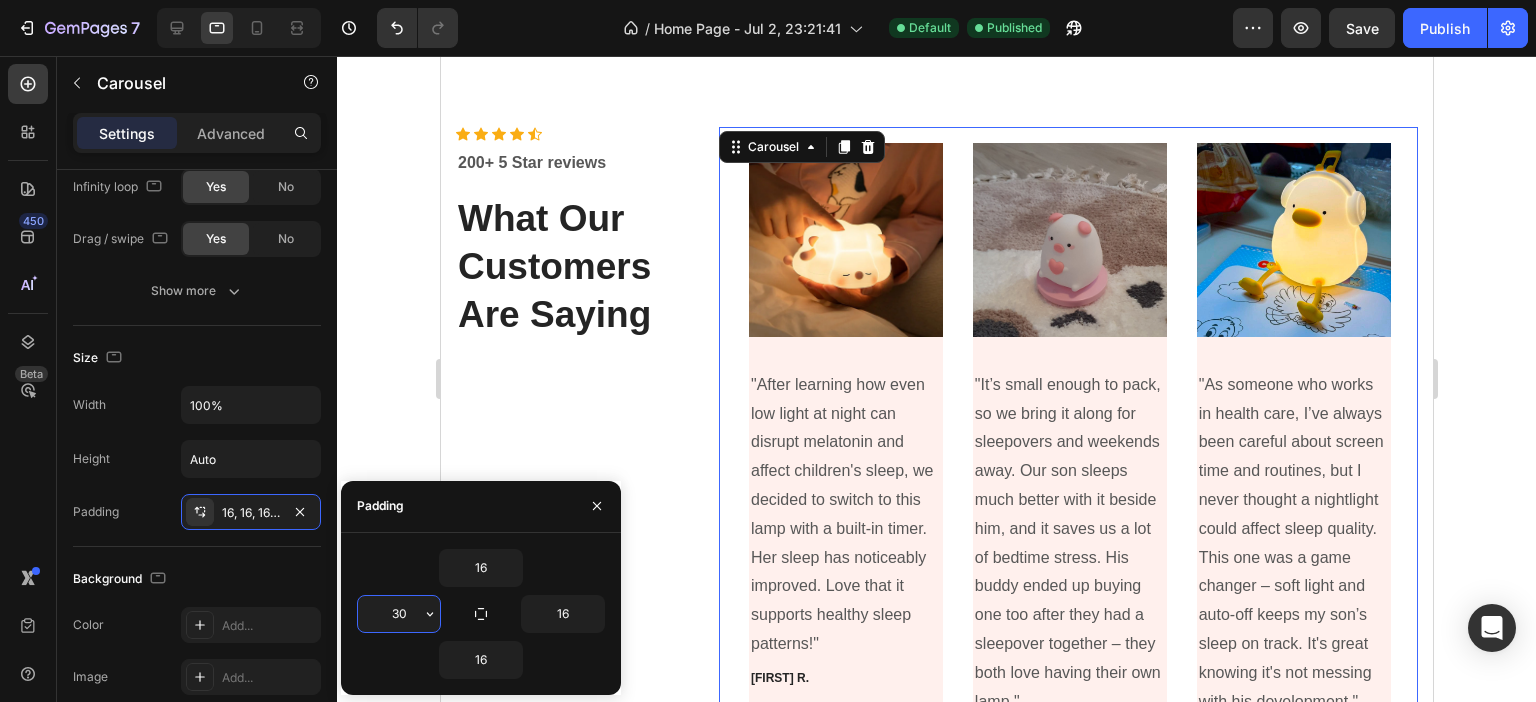 drag, startPoint x: 416, startPoint y: 613, endPoint x: 370, endPoint y: 623, distance: 47.07441 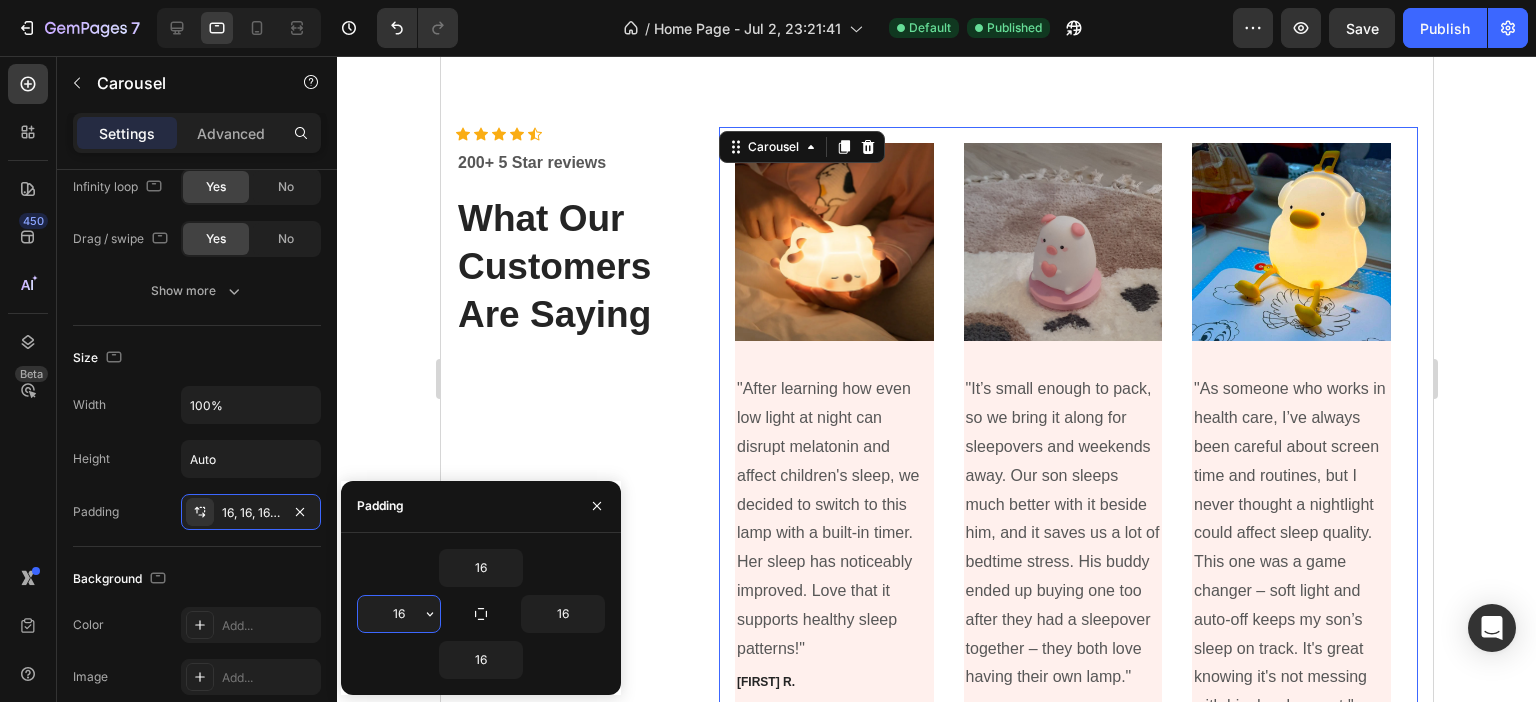 drag, startPoint x: 409, startPoint y: 613, endPoint x: 380, endPoint y: 618, distance: 29.427877 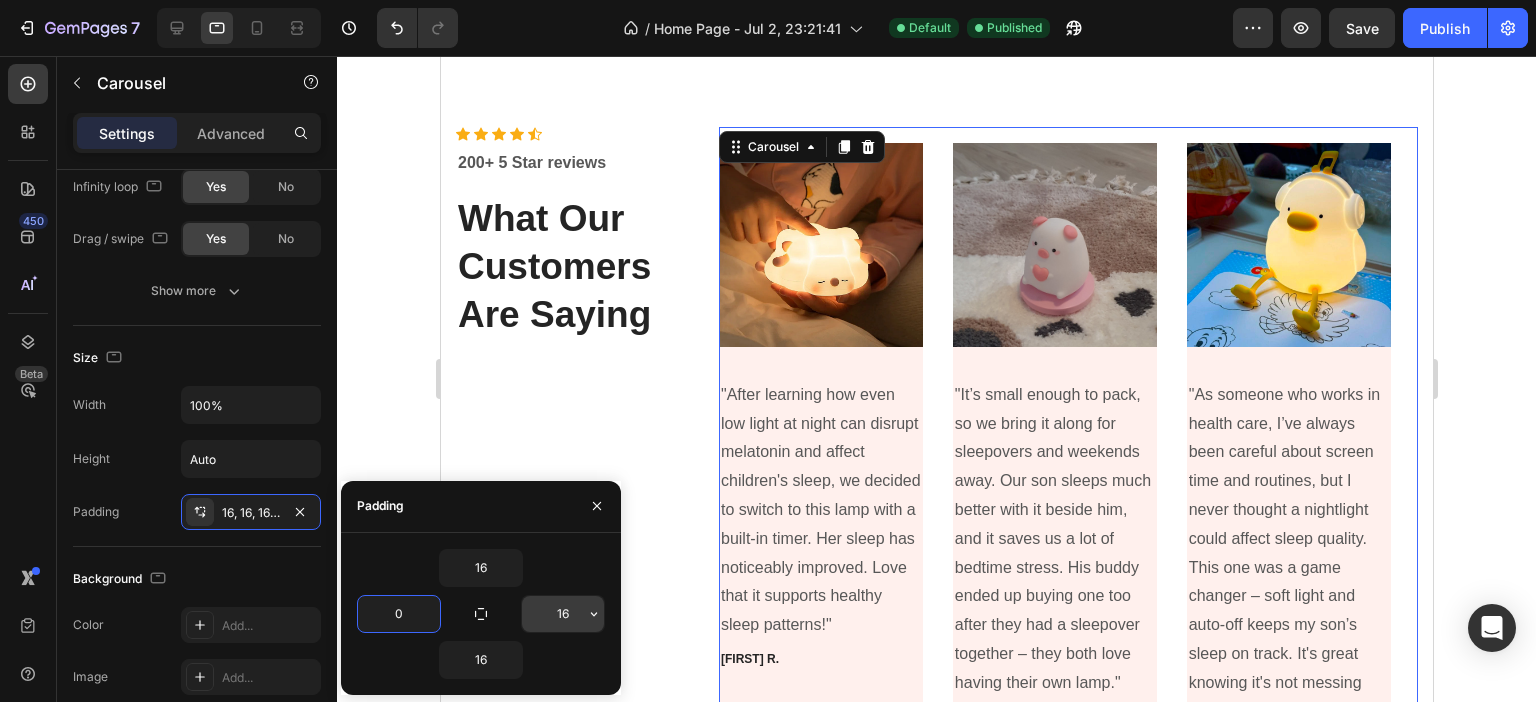 type on "0" 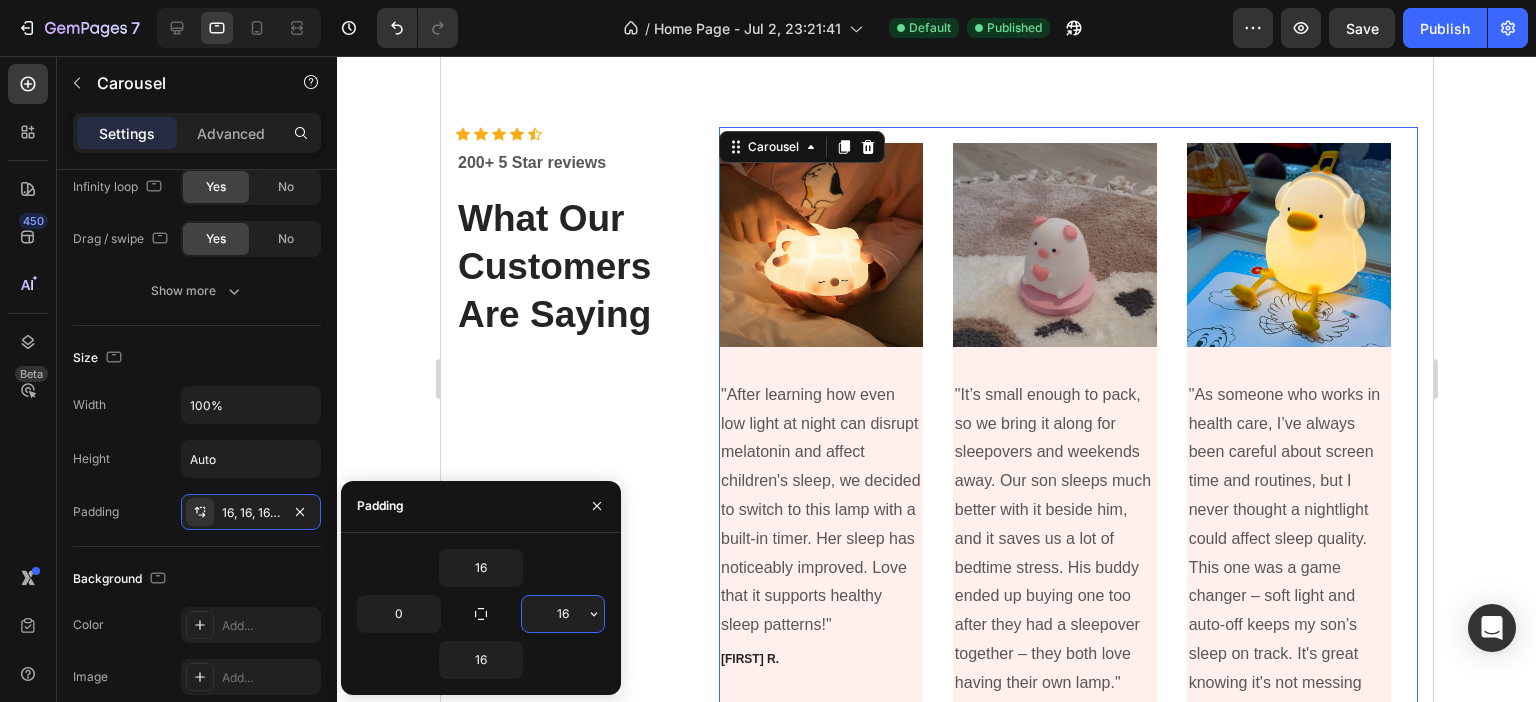 type on "0" 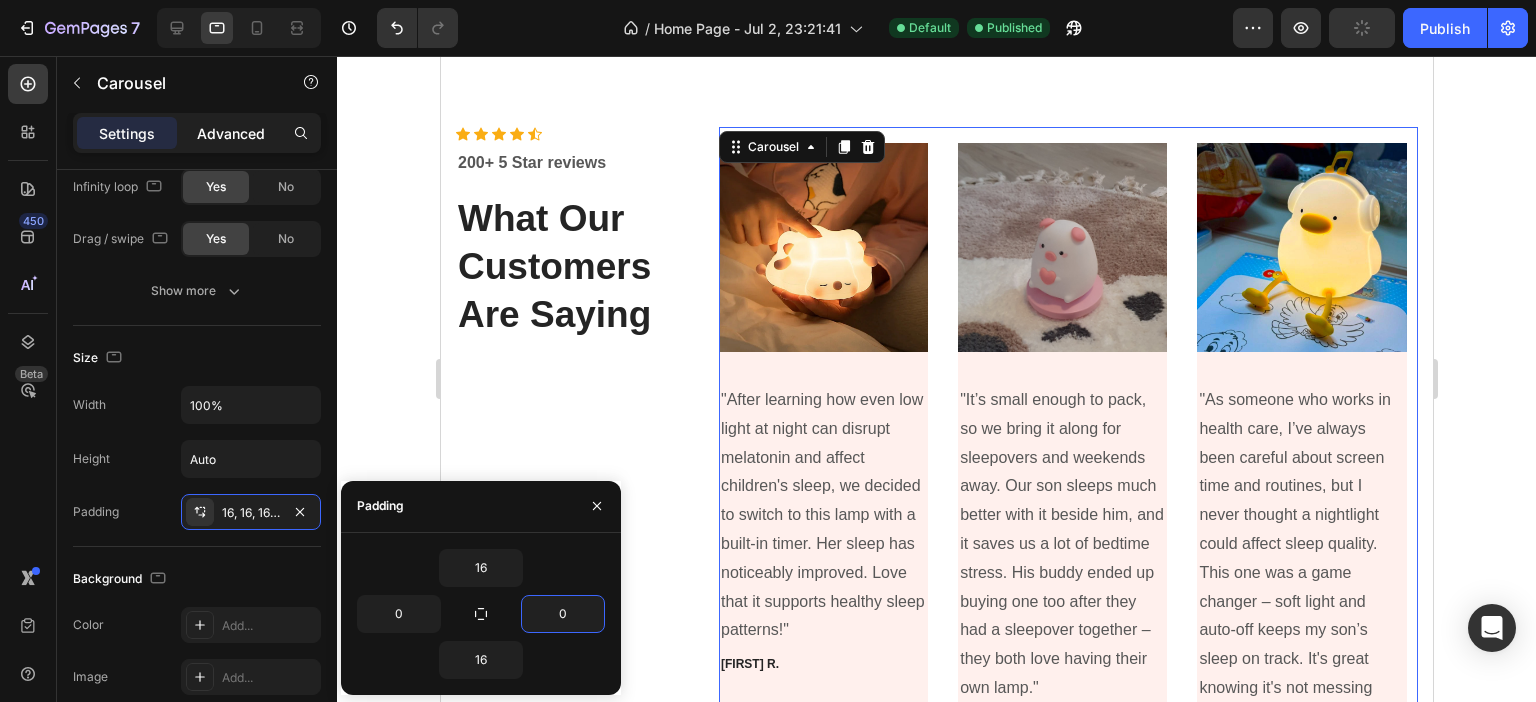 click on "Advanced" at bounding box center (231, 133) 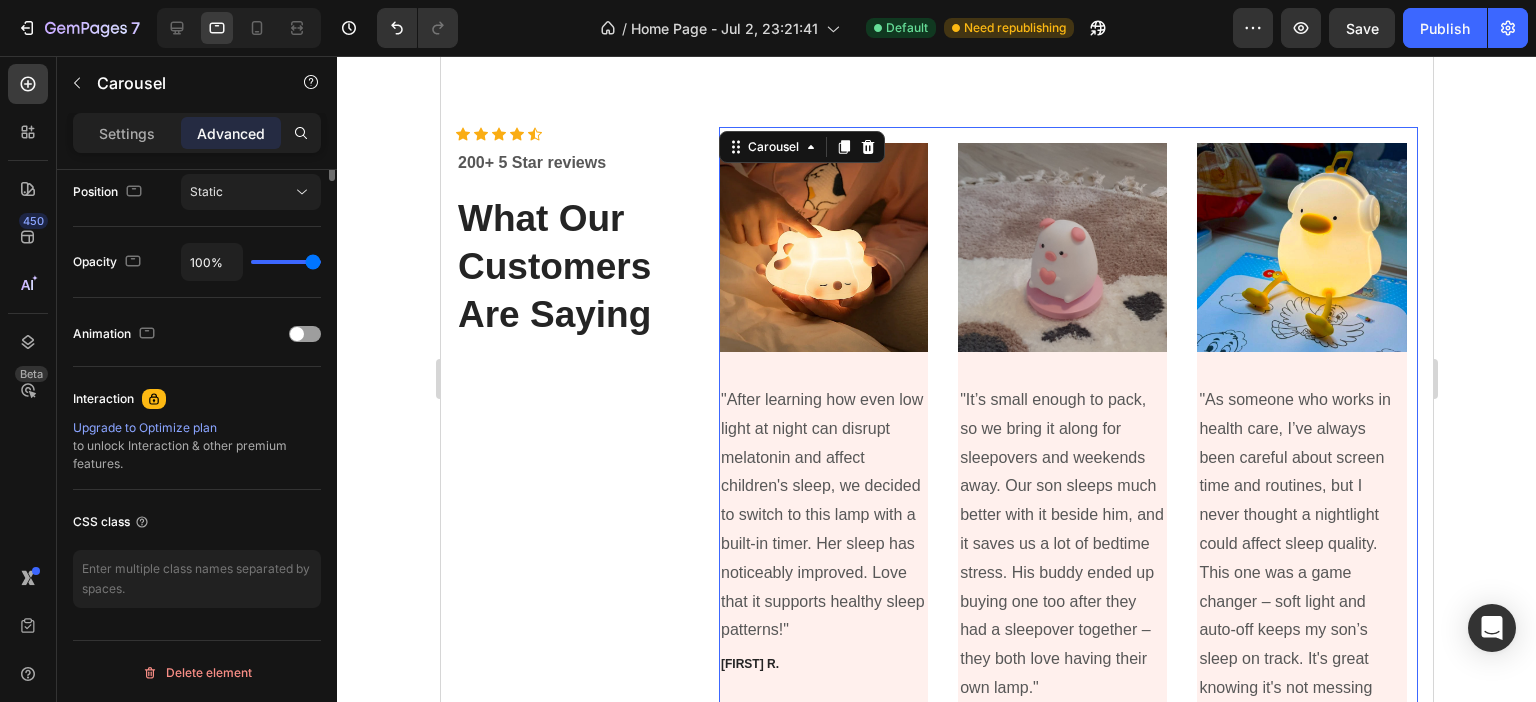 scroll, scrollTop: 243, scrollLeft: 0, axis: vertical 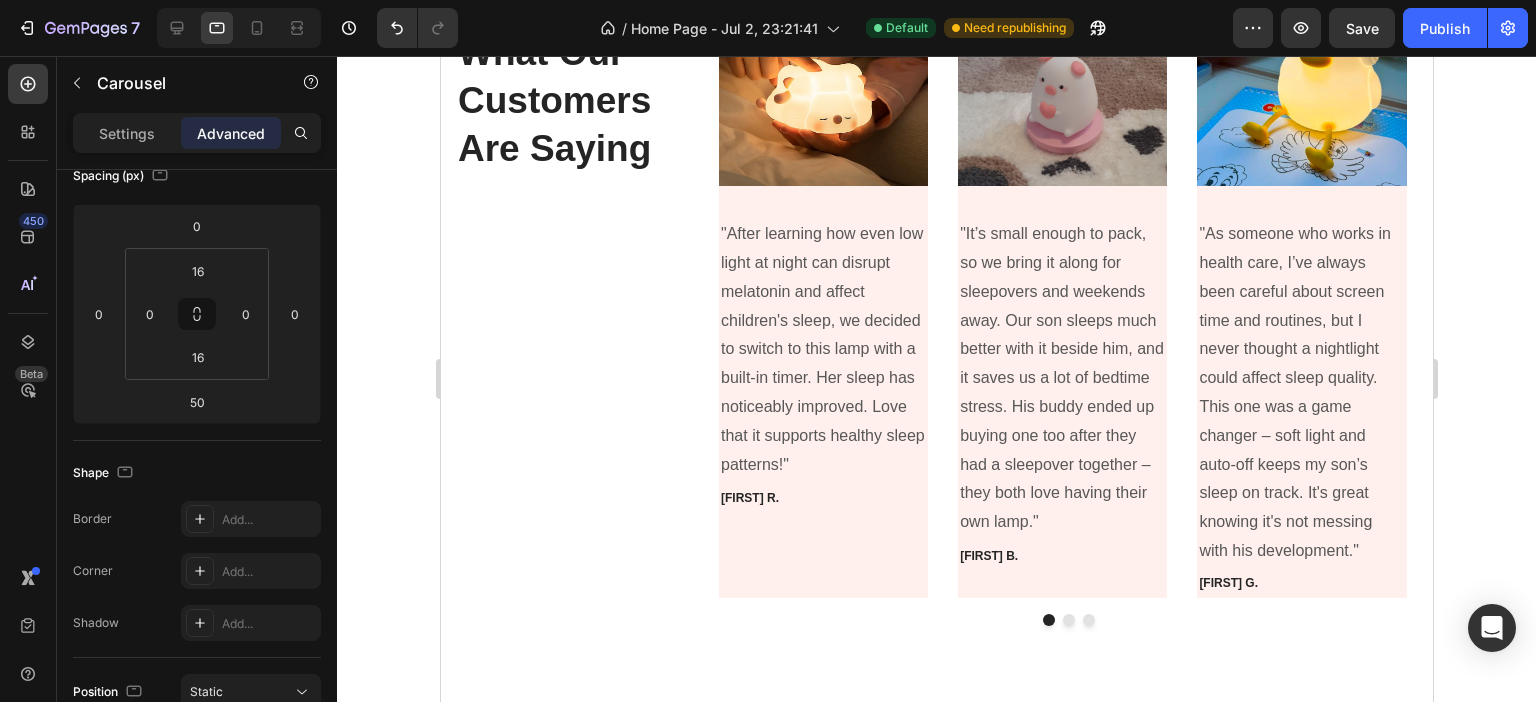 click on "Image "After learning how even low light at night can disrupt melatonin and affect children's sleep, we decided to switch to this lamp with a built-in timer. Her sleep has noticeably improved. Love that it supports healthy sleep patterns!" Text block Lucas R.   Text Block Lucas R.   Text Block Lucas R.   Text Block" at bounding box center [822, 287] 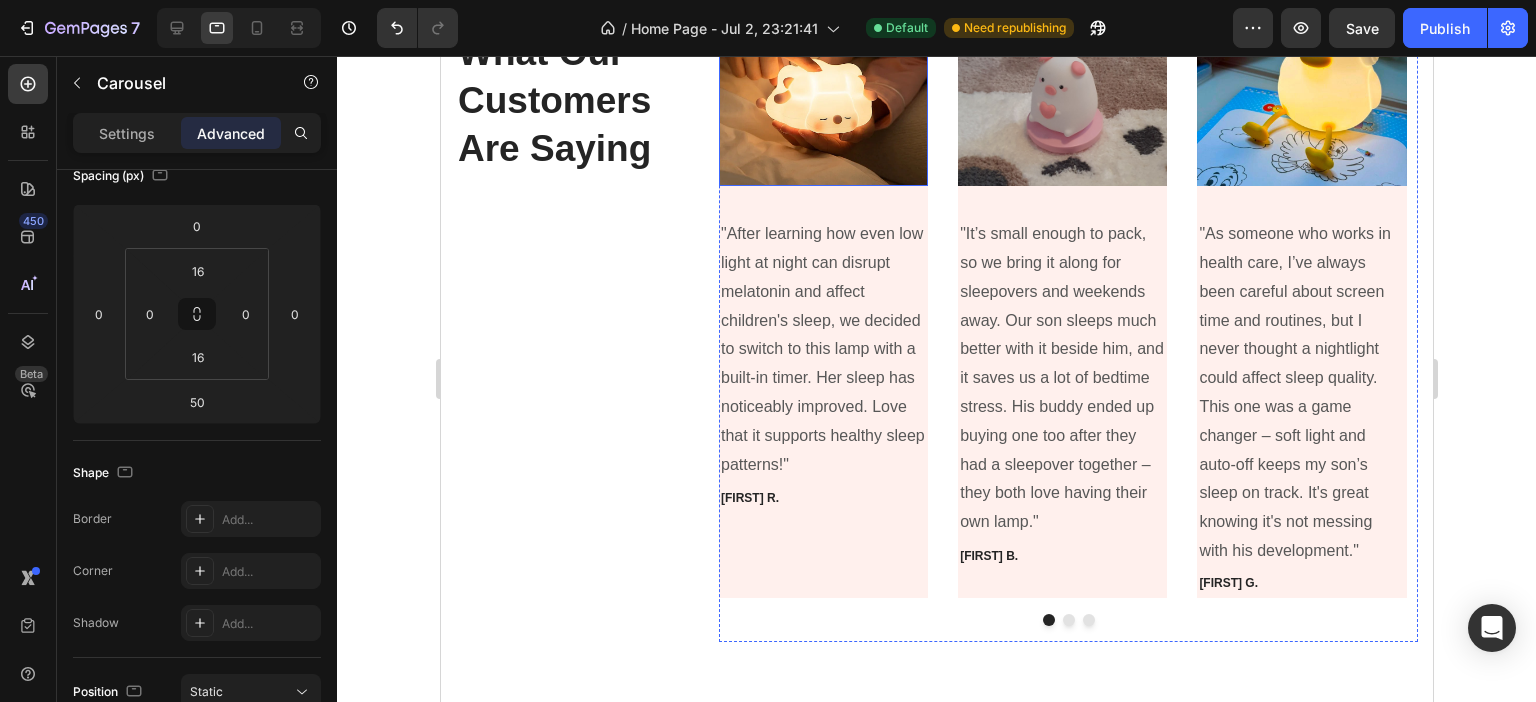 click at bounding box center (822, 81) 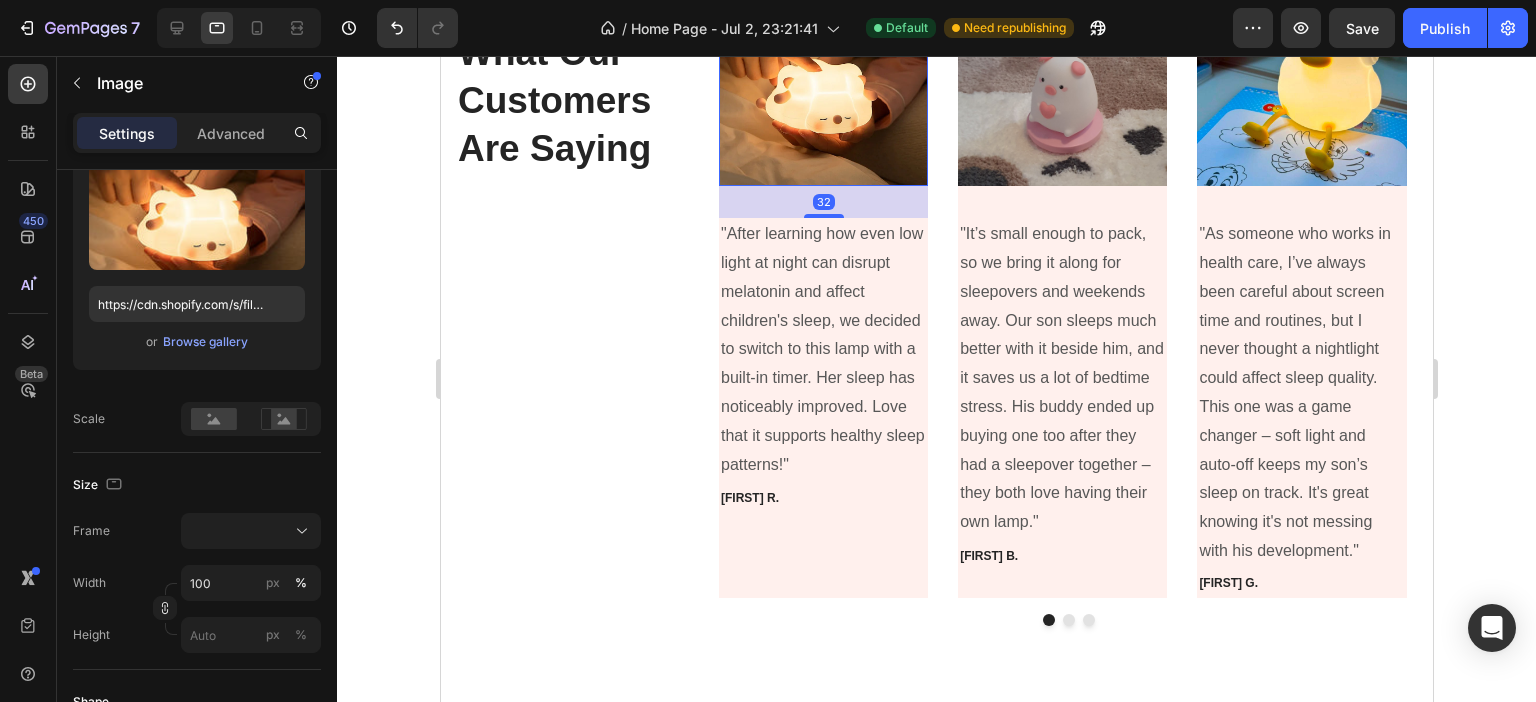 scroll, scrollTop: 0, scrollLeft: 0, axis: both 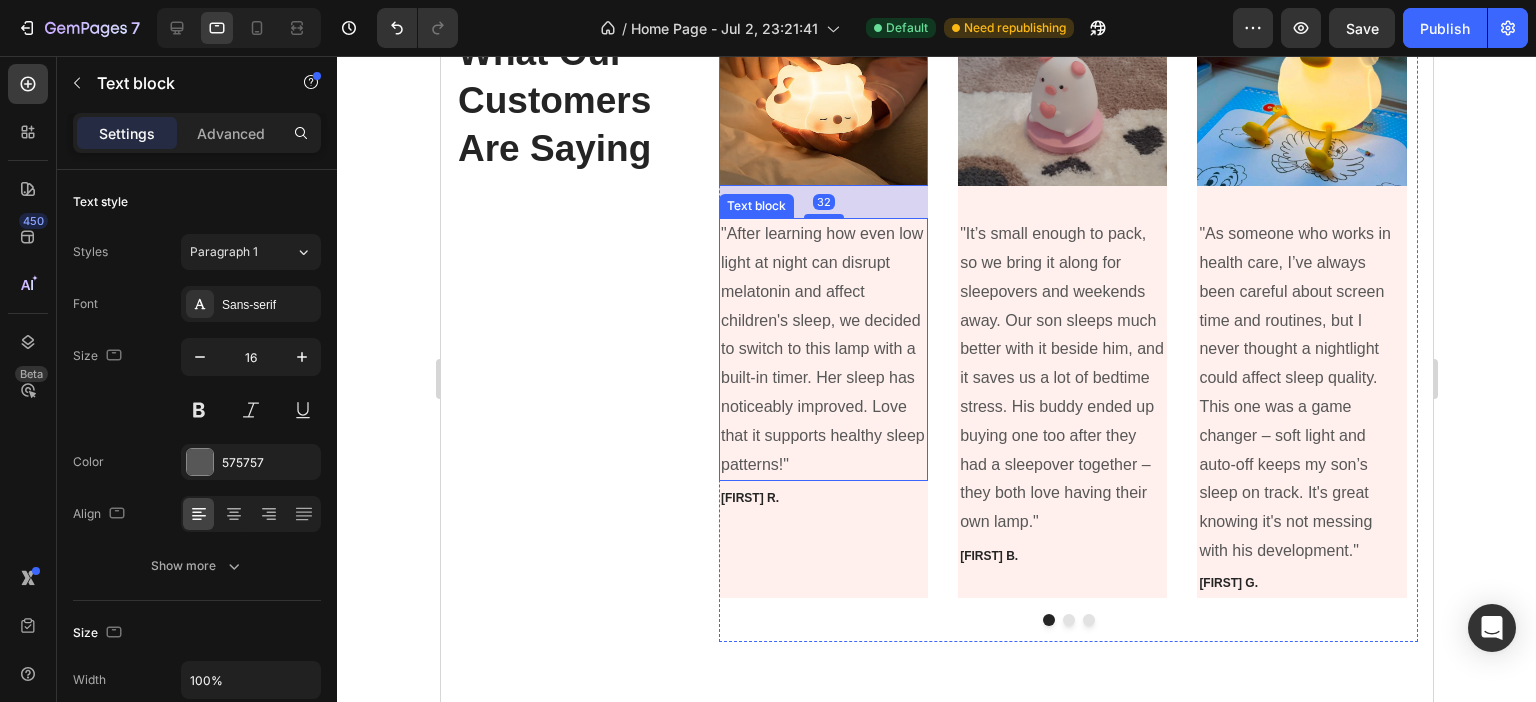 click on ""After learning how even low light at night can disrupt melatonin and affect children's sleep, we decided to switch to this lamp with a built-in timer. Her sleep has noticeably improved. Love that it supports healthy sleep patterns!"" at bounding box center [822, 349] 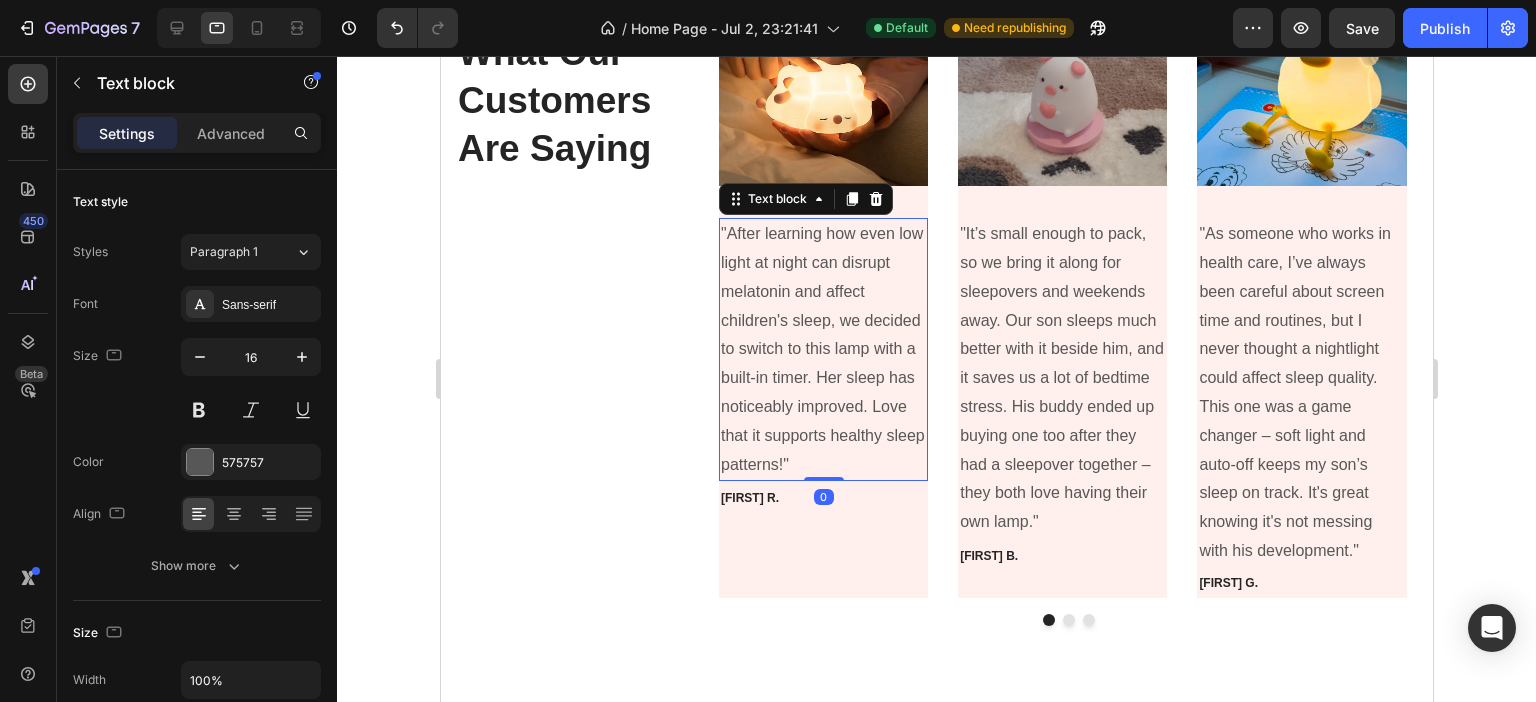 click on "Settings Advanced" at bounding box center [197, 133] 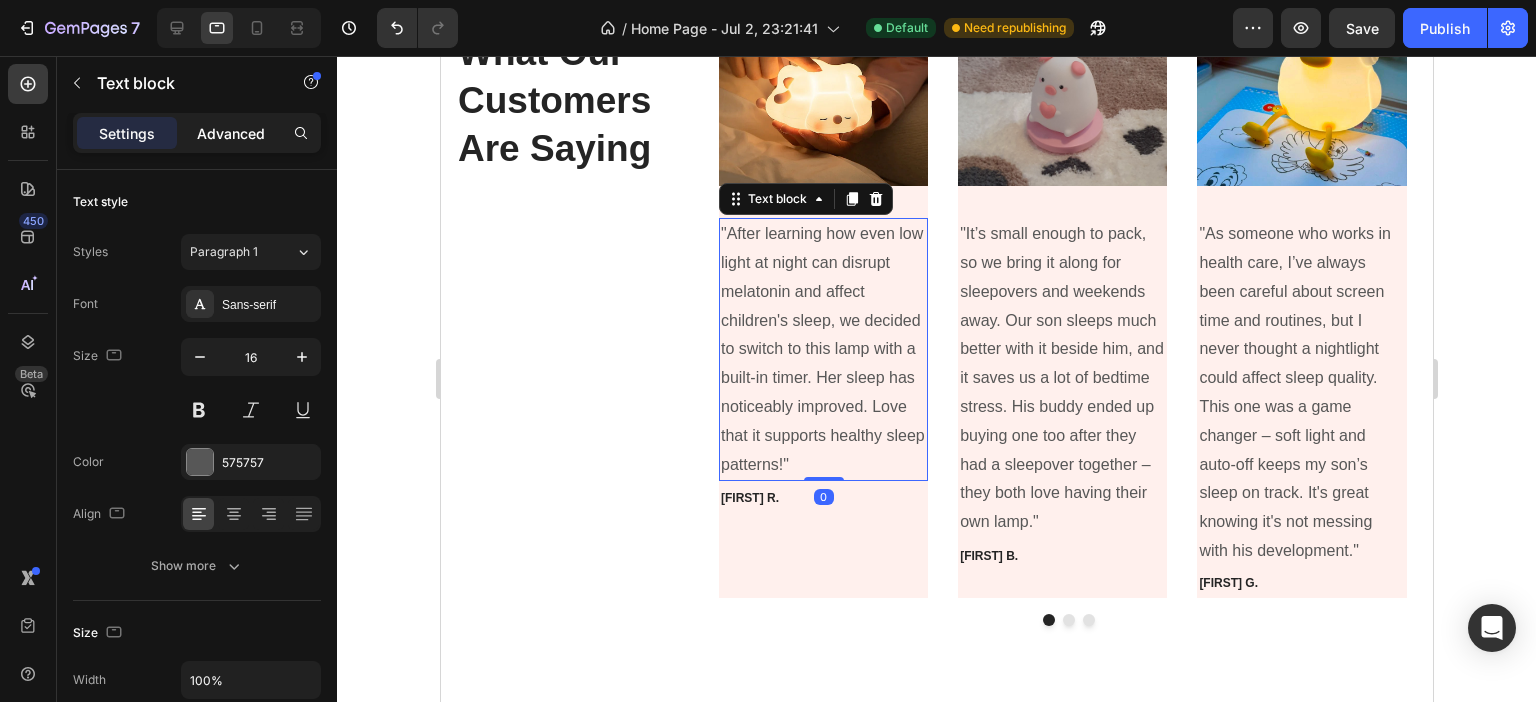 click on "Advanced" at bounding box center [231, 133] 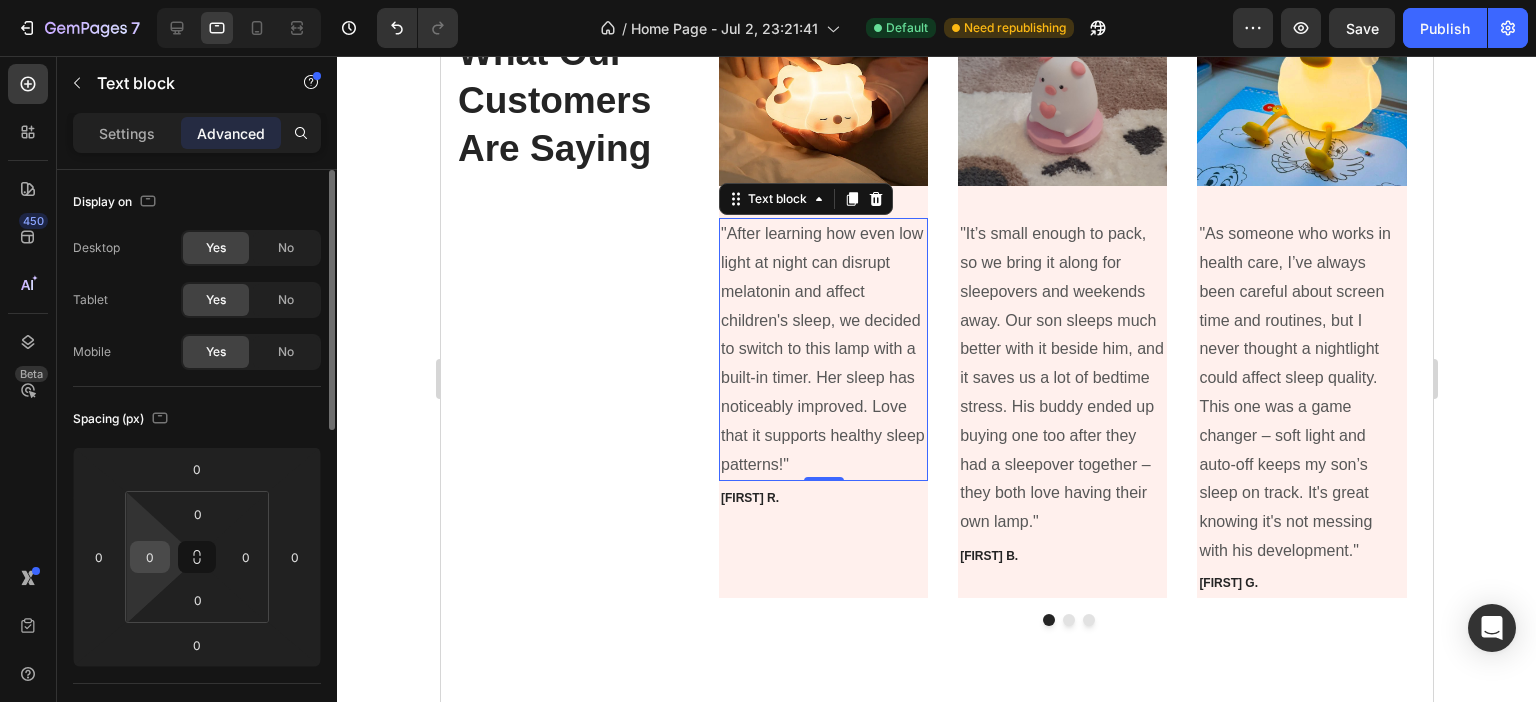 click on "0" at bounding box center (150, 557) 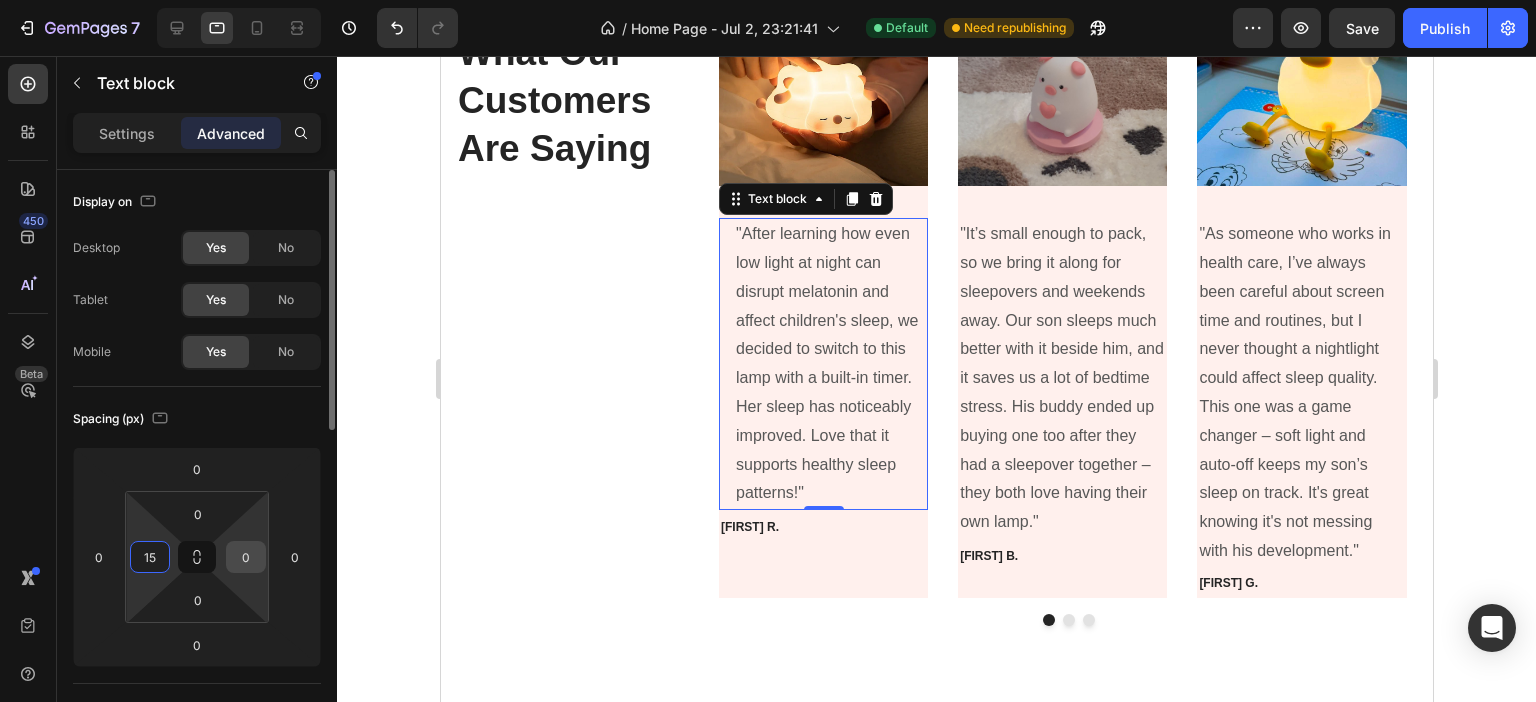 type on "15" 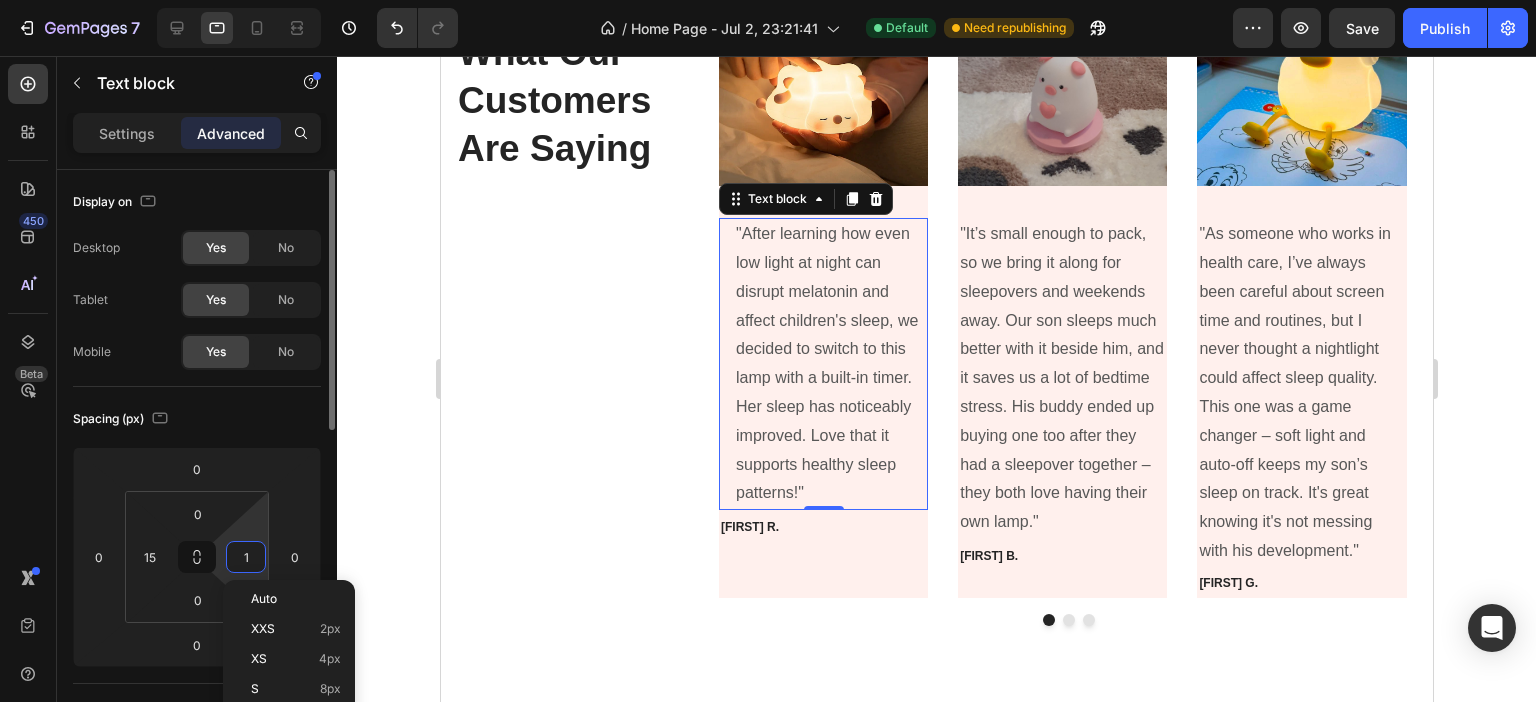 type on "15" 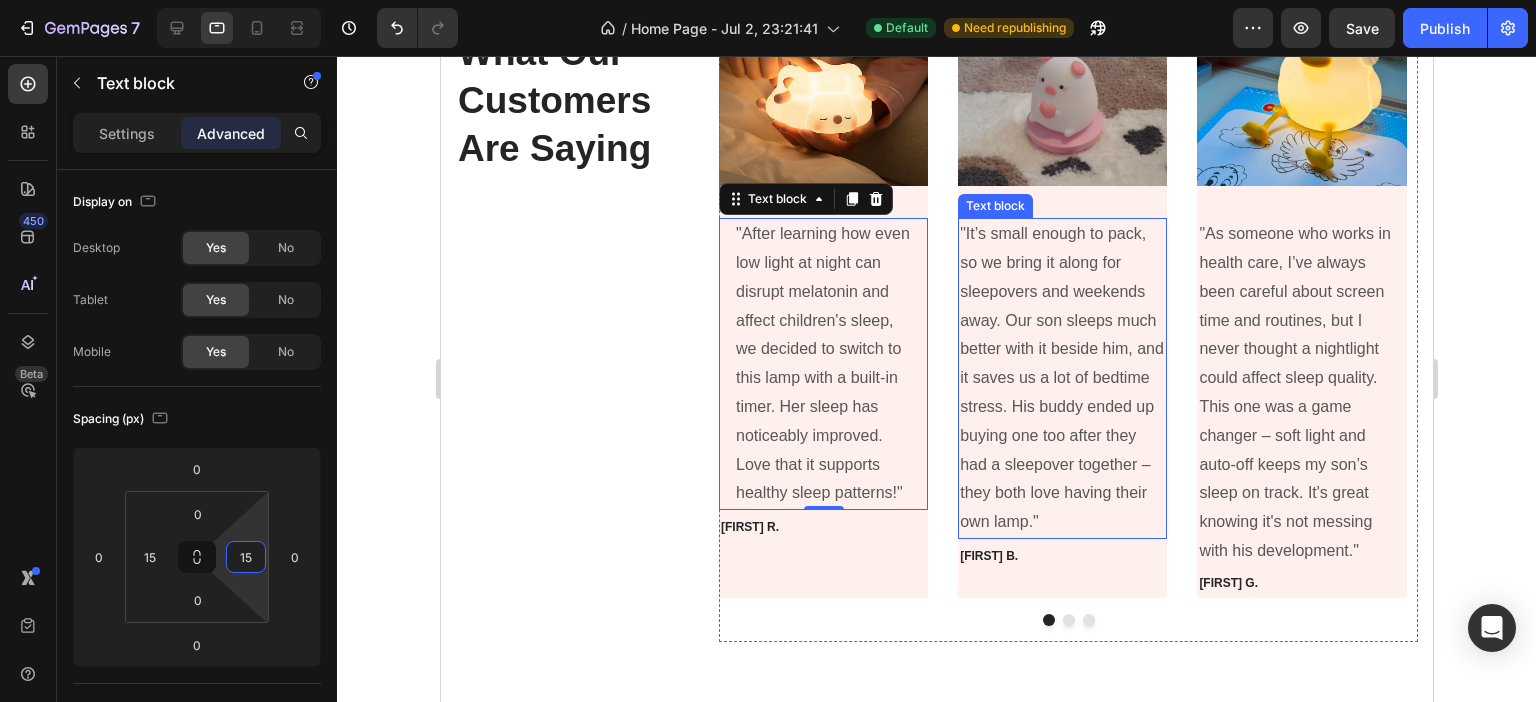 click on ""It’s small enough to pack, so we bring it along for sleepovers and weekends away. Our son sleeps much better with it beside him, and it saves us a lot of bedtime stress. His buddy ended up buying one too after they had a sleepover together – they both love having their own lamp."" at bounding box center [1061, 378] 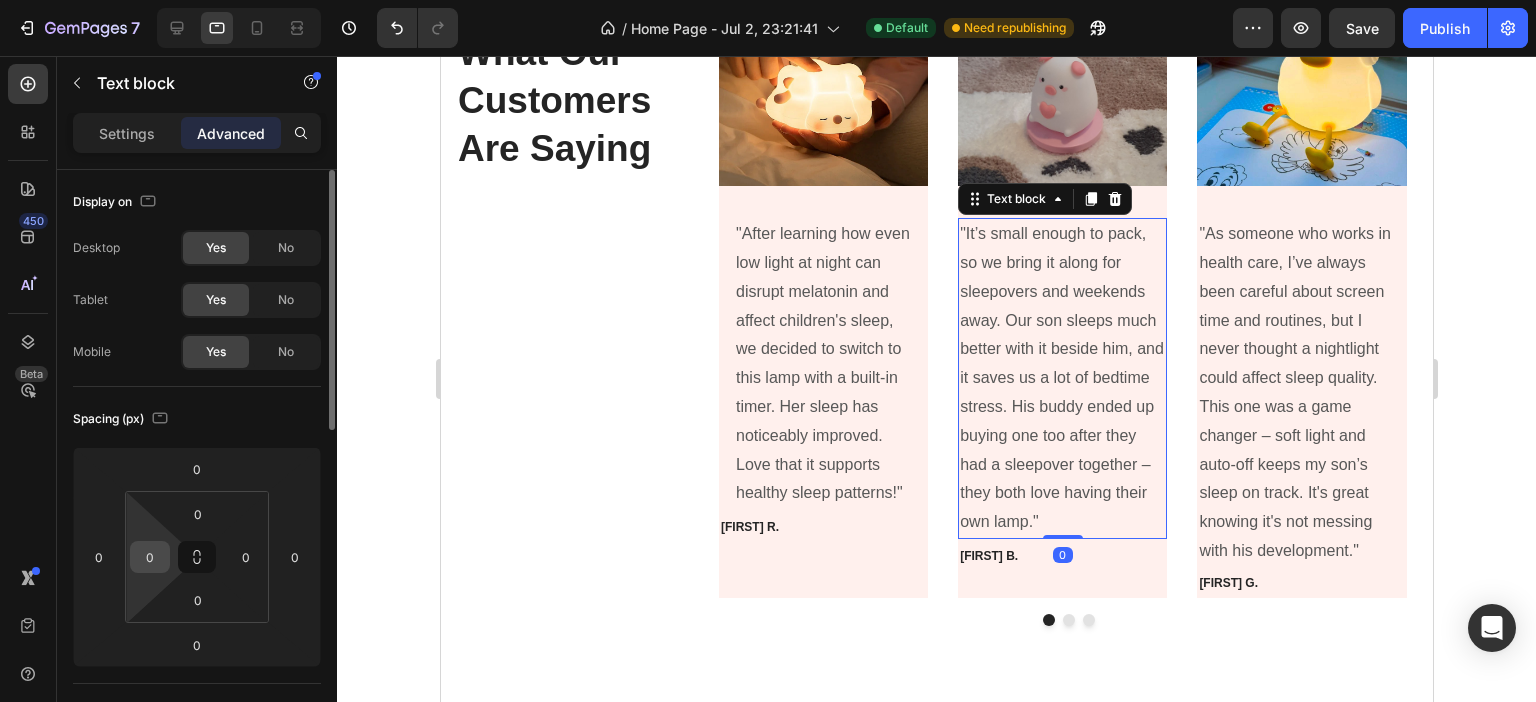 click on "0" at bounding box center [150, 557] 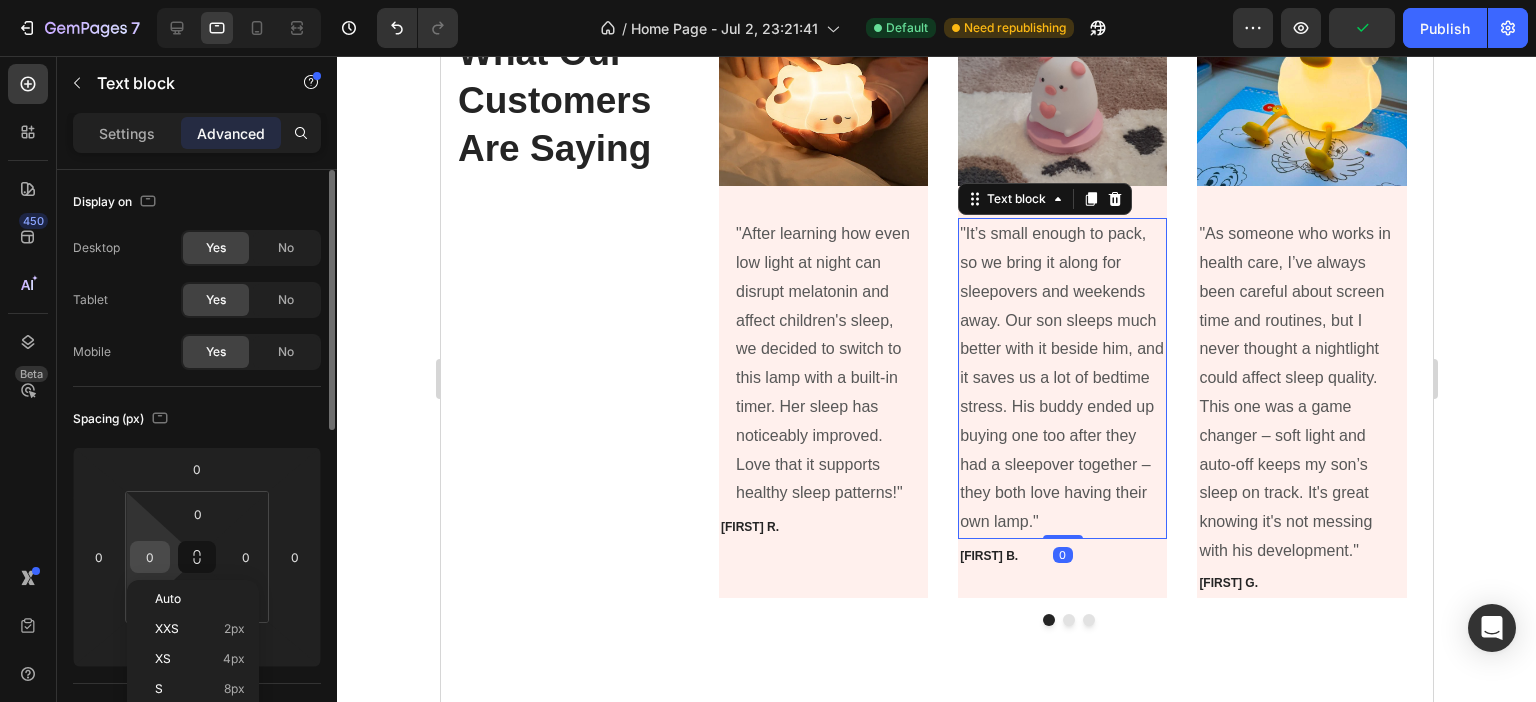 click on "0" at bounding box center (150, 557) 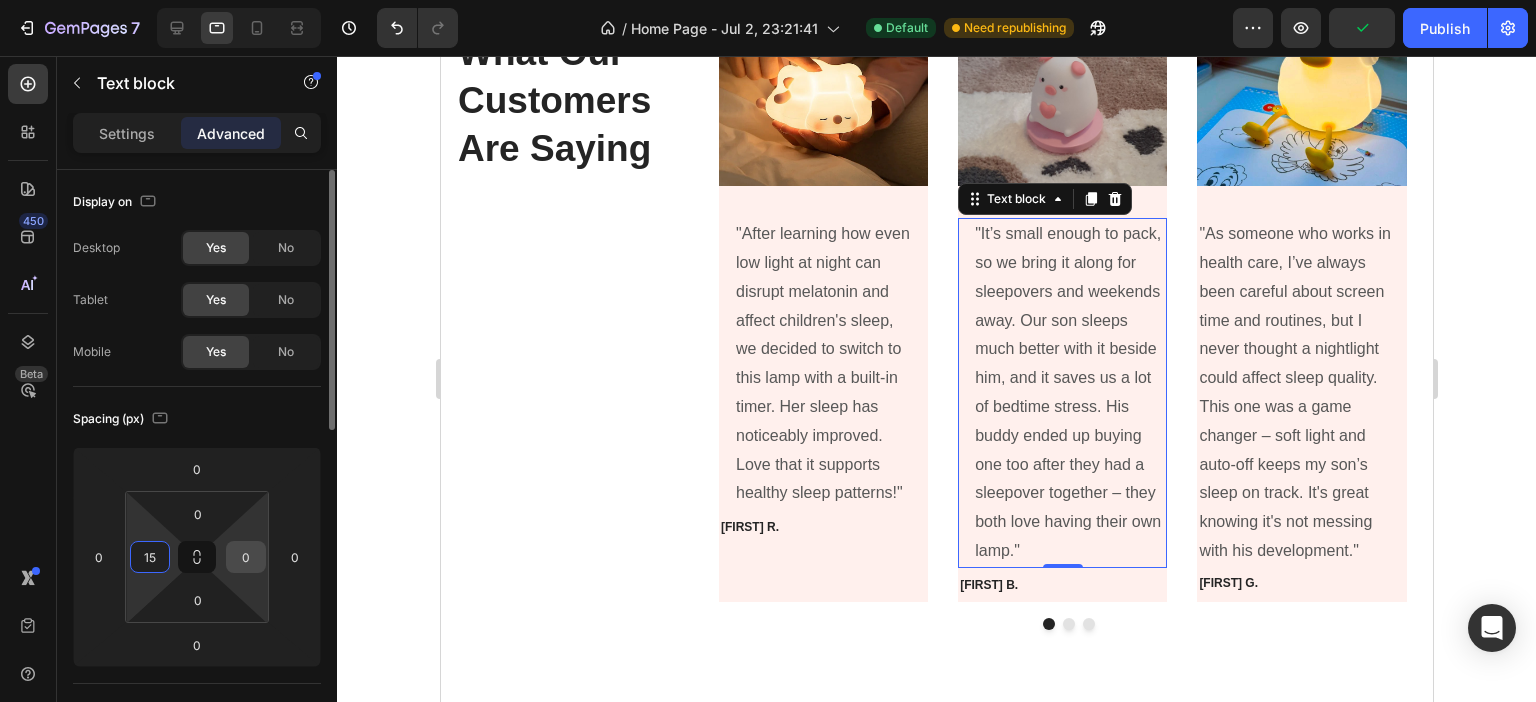 type on "15" 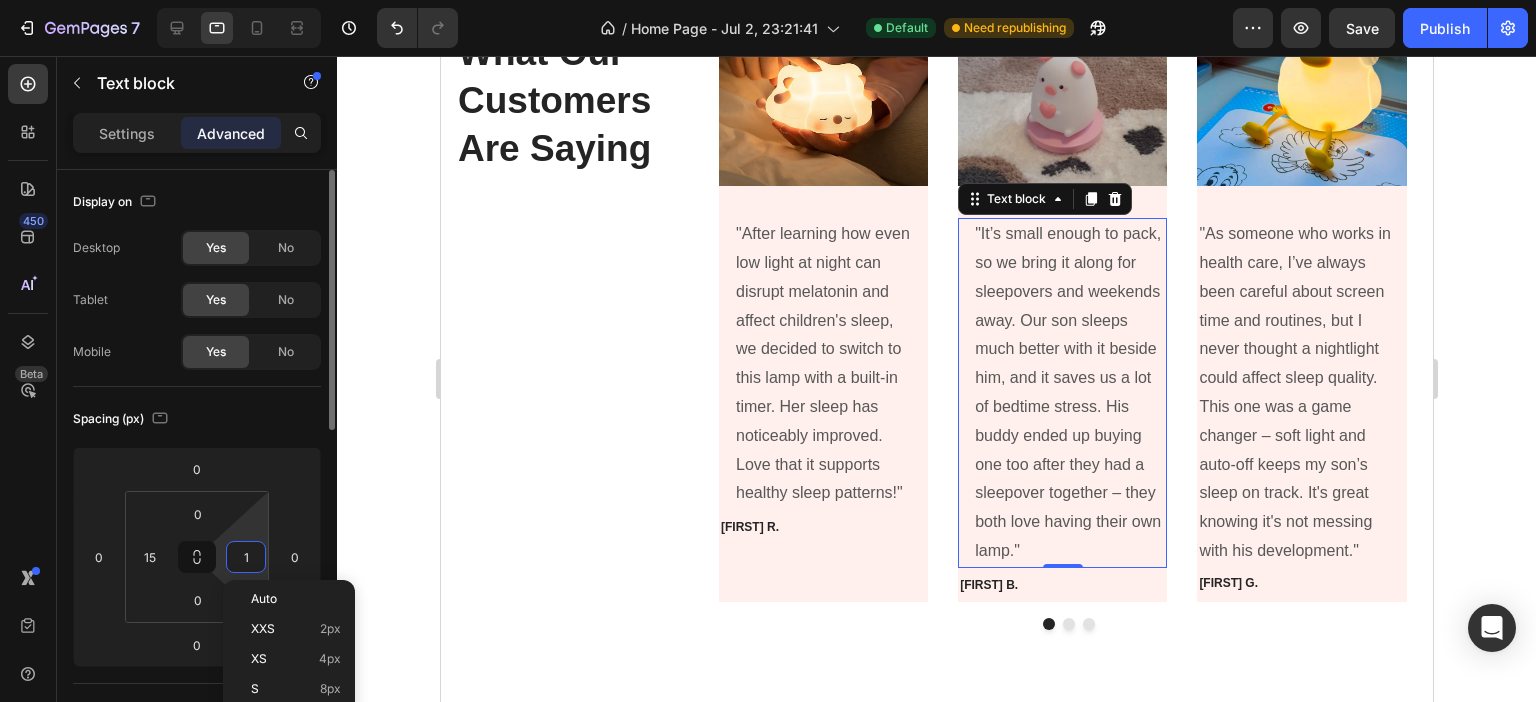type on "15" 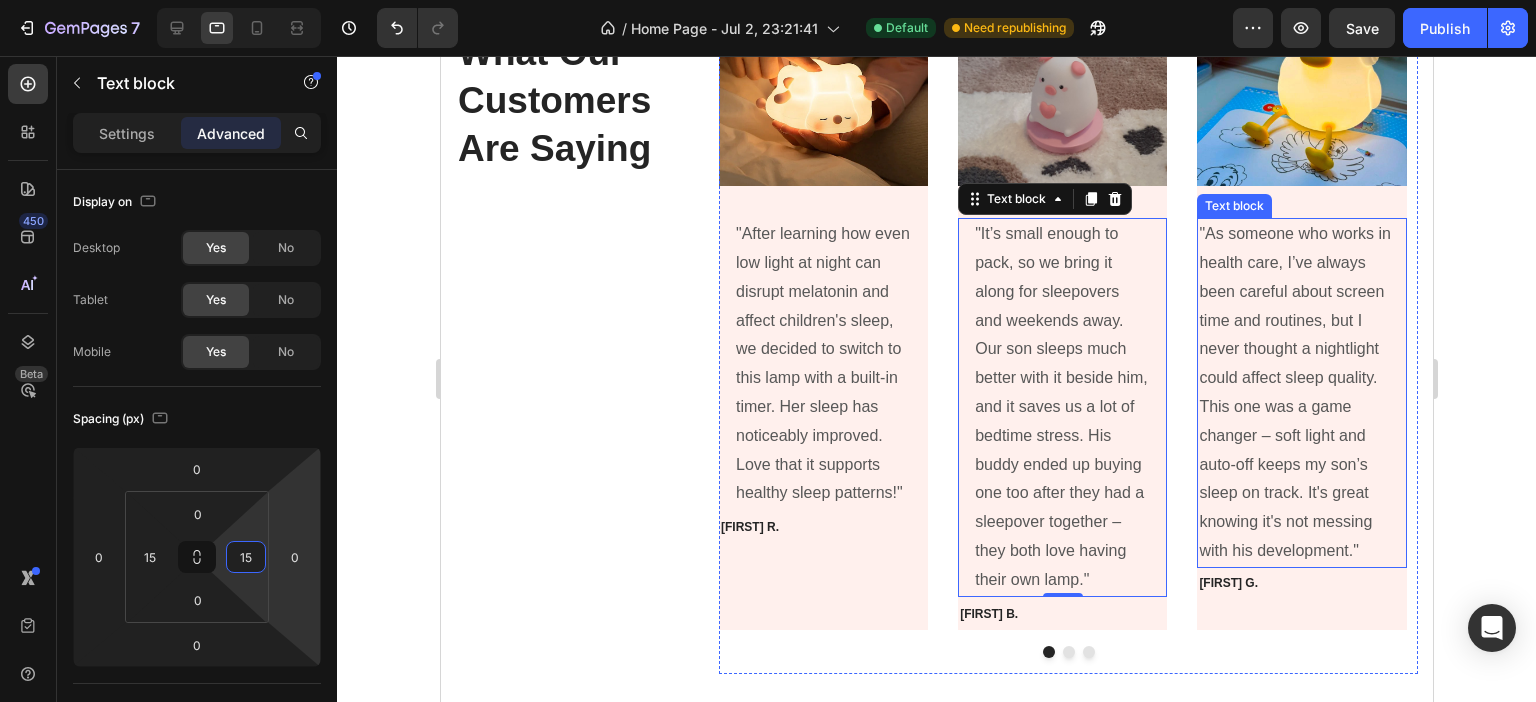 click on ""As someone who works in health care, I’ve always been careful about screen time and routines, but I never thought a nightlight could affect sleep quality. This one was a game changer – soft light and auto-off keeps my son’s sleep on track. It's great knowing it's not messing with his development."" at bounding box center (1300, 393) 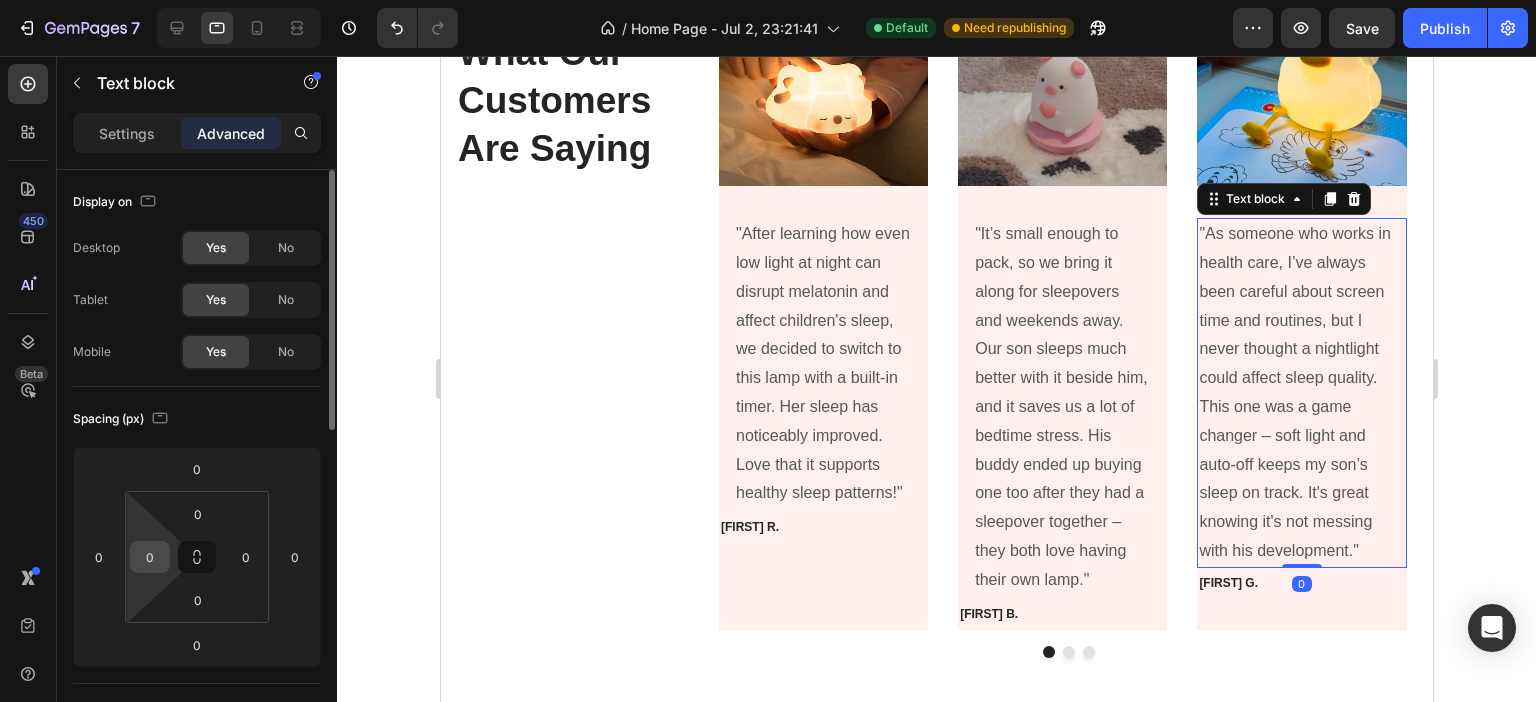 click on "0" at bounding box center (150, 557) 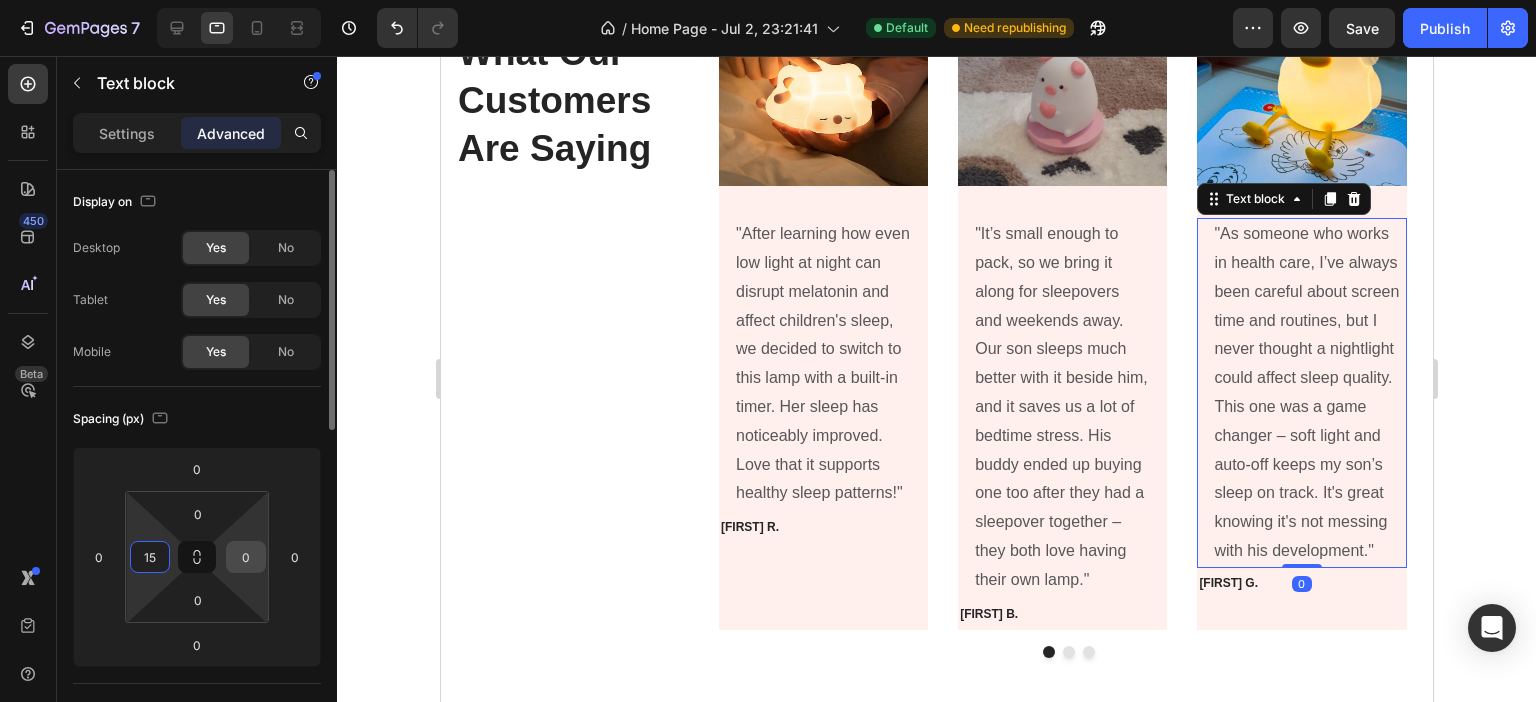 type on "15" 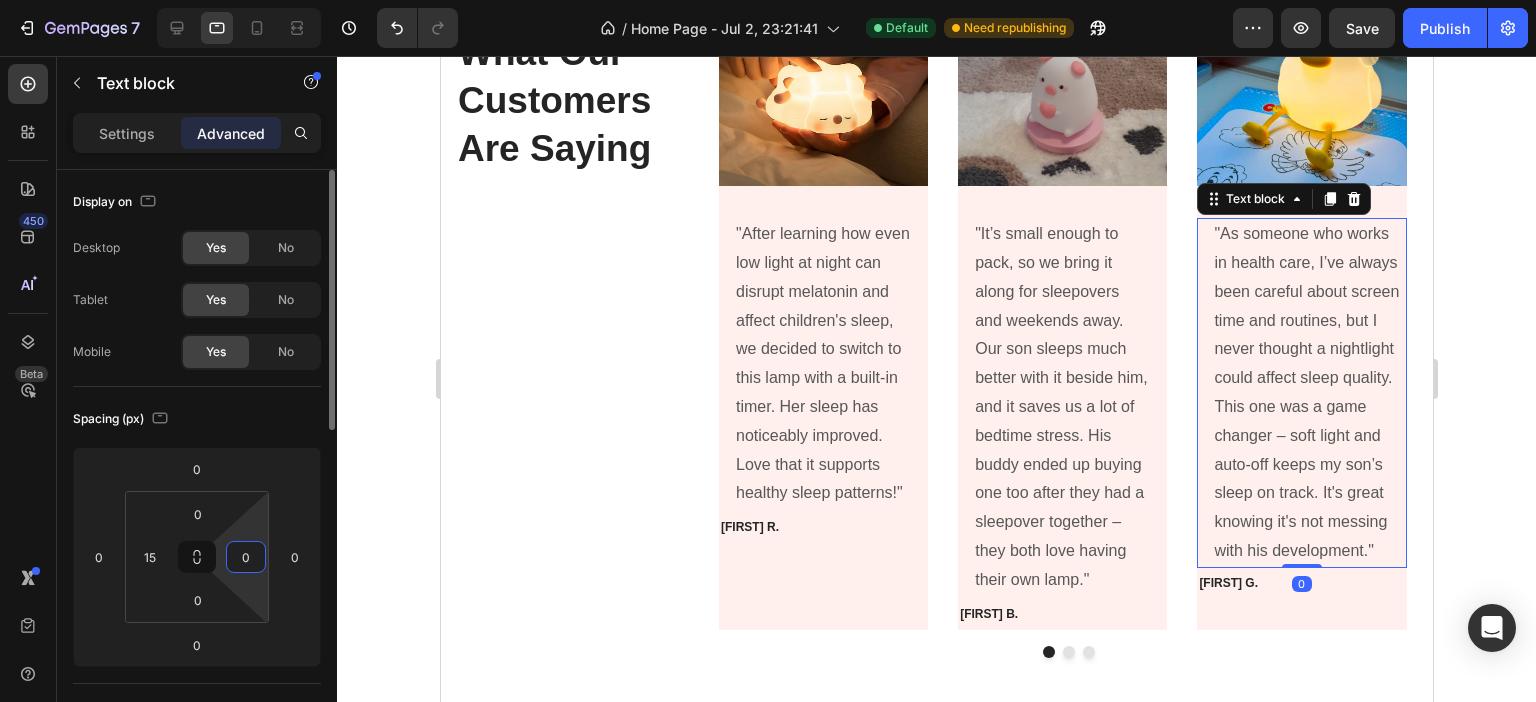 click on "0" at bounding box center (246, 557) 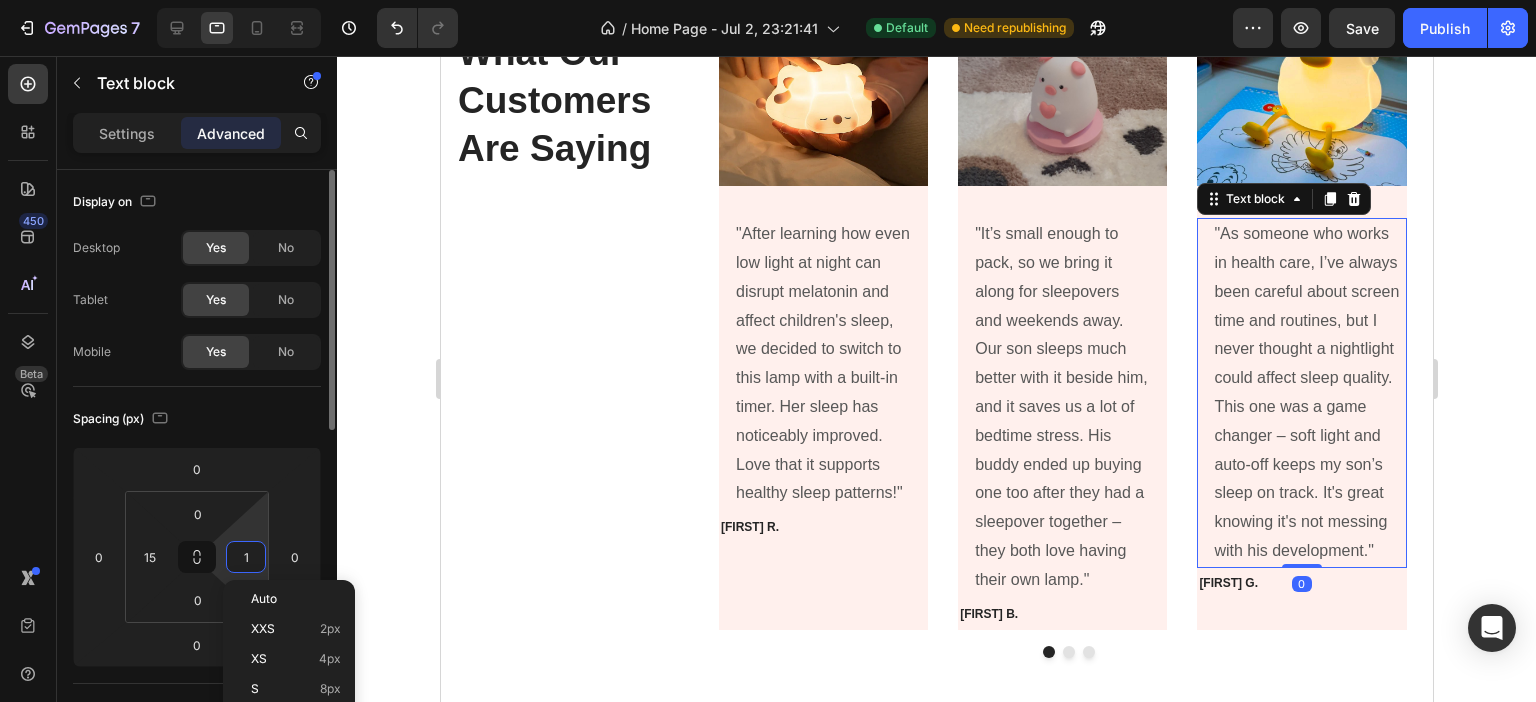 type on "15" 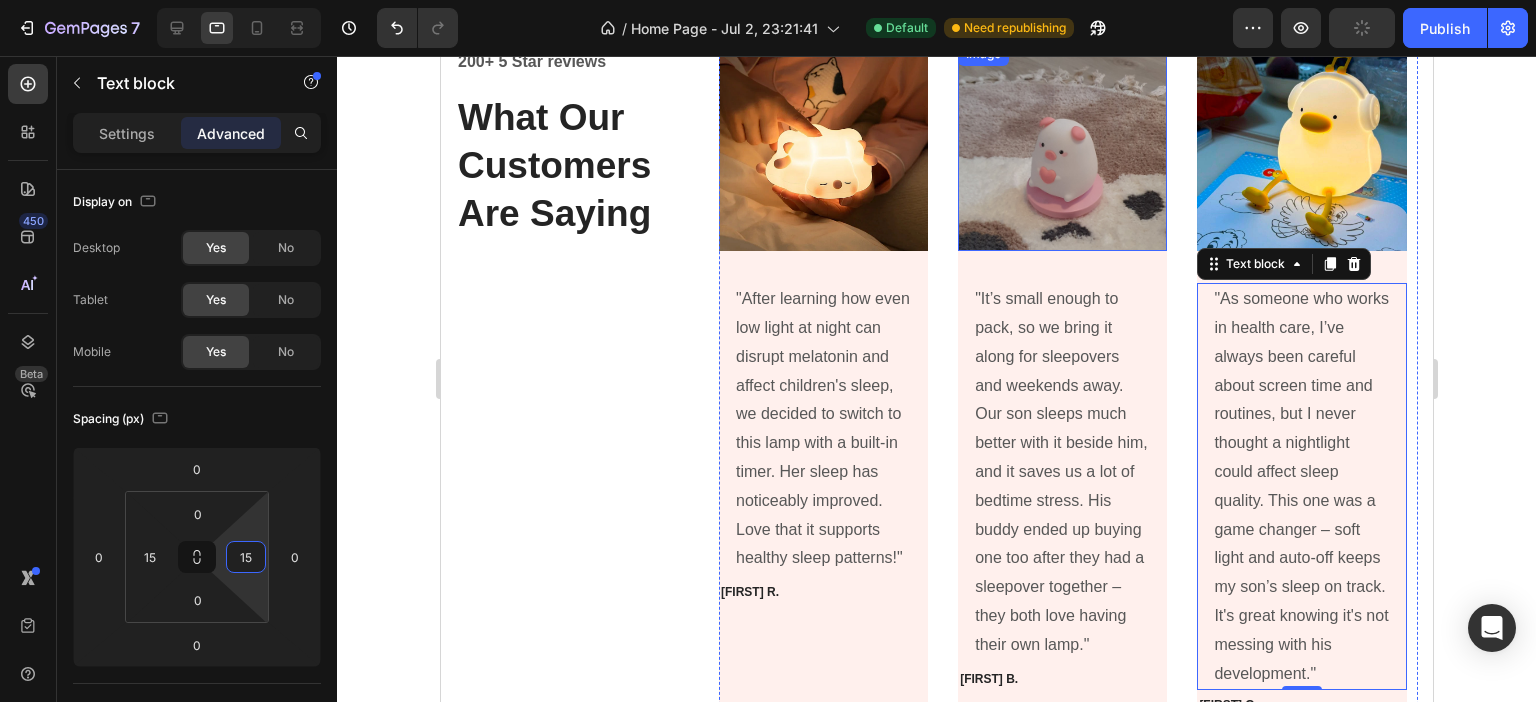 scroll, scrollTop: 2000, scrollLeft: 0, axis: vertical 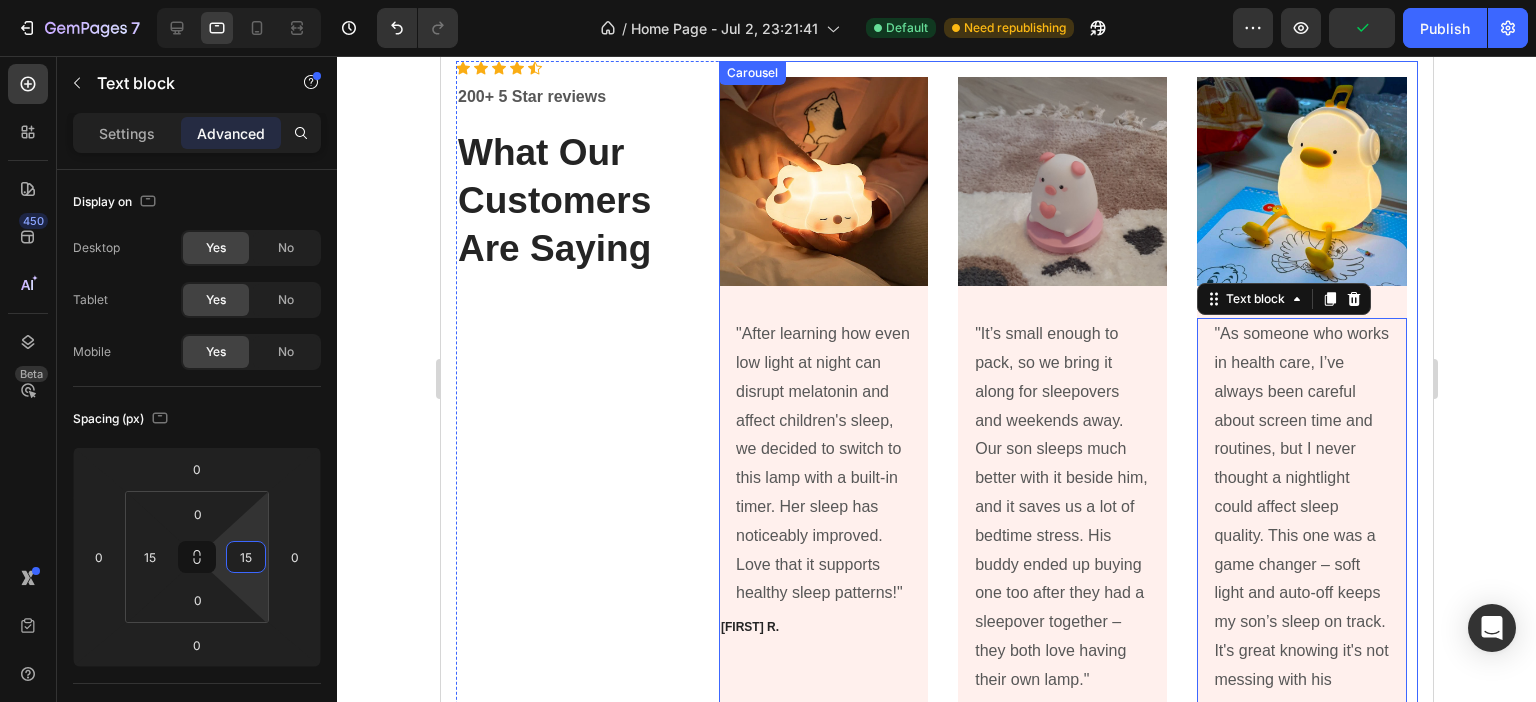 click on "Image "After learning how even low light at night can disrupt melatonin and affect children's sleep, we decided to switch to this lamp with a built-in timer. Her sleep has noticeably improved. Love that it supports healthy sleep patterns!" Text block Lucas R.   Text Block Lucas R.   Text Block Lucas R.   Text Block Image "It’s small enough to pack, so we bring it along for sleepovers and weekends away. Our son sleeps much better with it beside him, and it saves us a lot of bedtime stress. His buddy ended up buying one too after they had a sleepover together – they both love having their own lamp."  Text block Charlie B. Text Block Charlie B. Text Block Charlie B. Text Block Image "As someone who works in health care, I’ve always been careful about screen time and routines, but I never thought a nightlight could affect sleep quality. This one was a game changer – soft light and auto-off keeps my son’s sleep on track. It's great knowing it's not messing with his development." Text block   0 Tom A." at bounding box center [1067, 416] 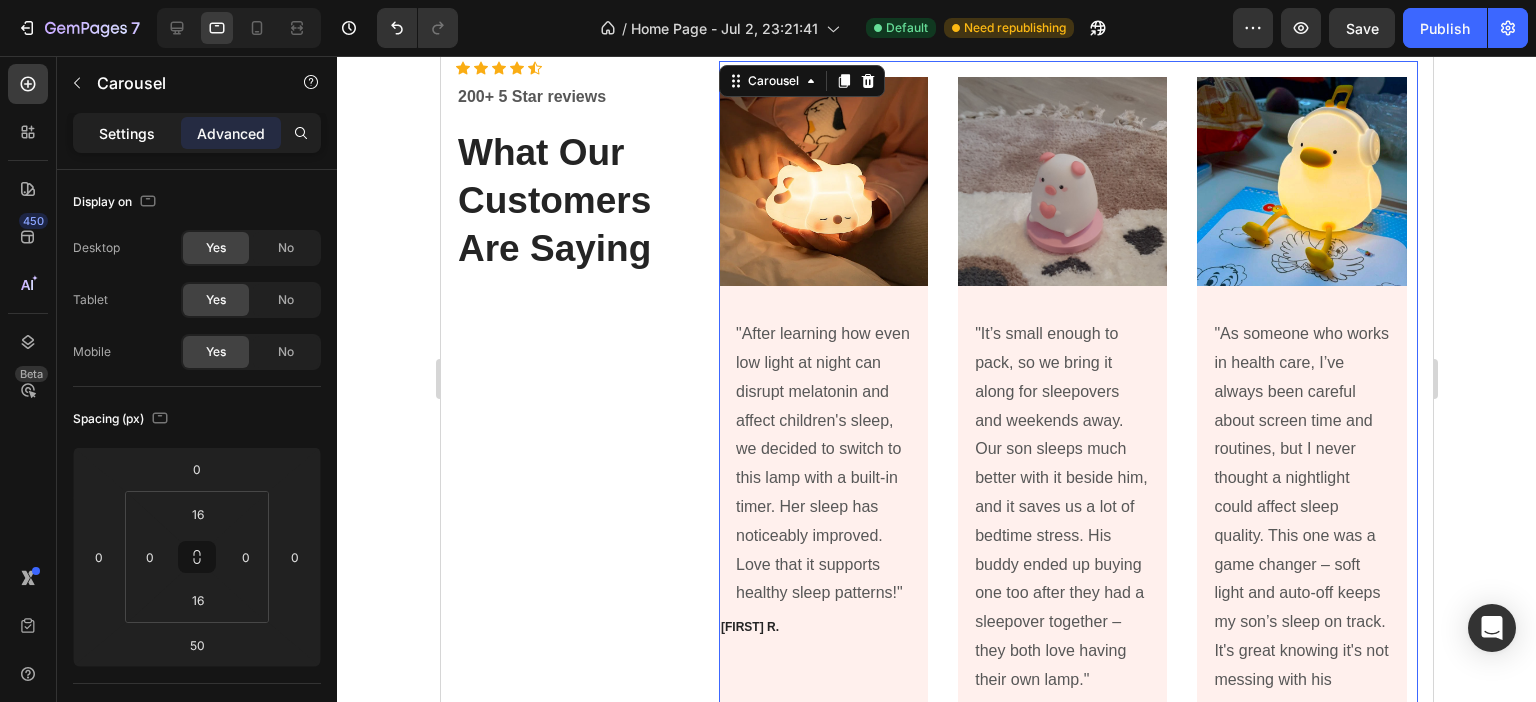 click on "Settings" at bounding box center [127, 133] 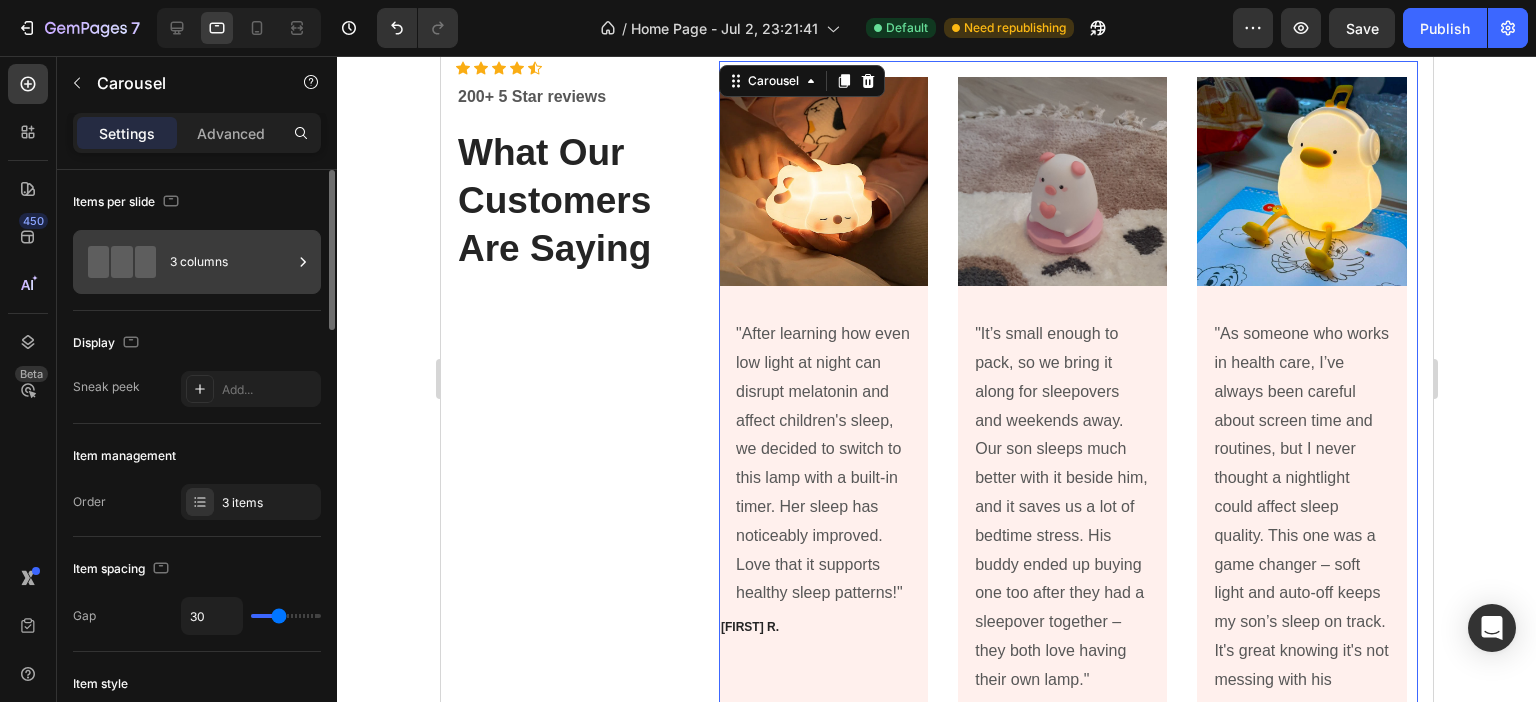 click 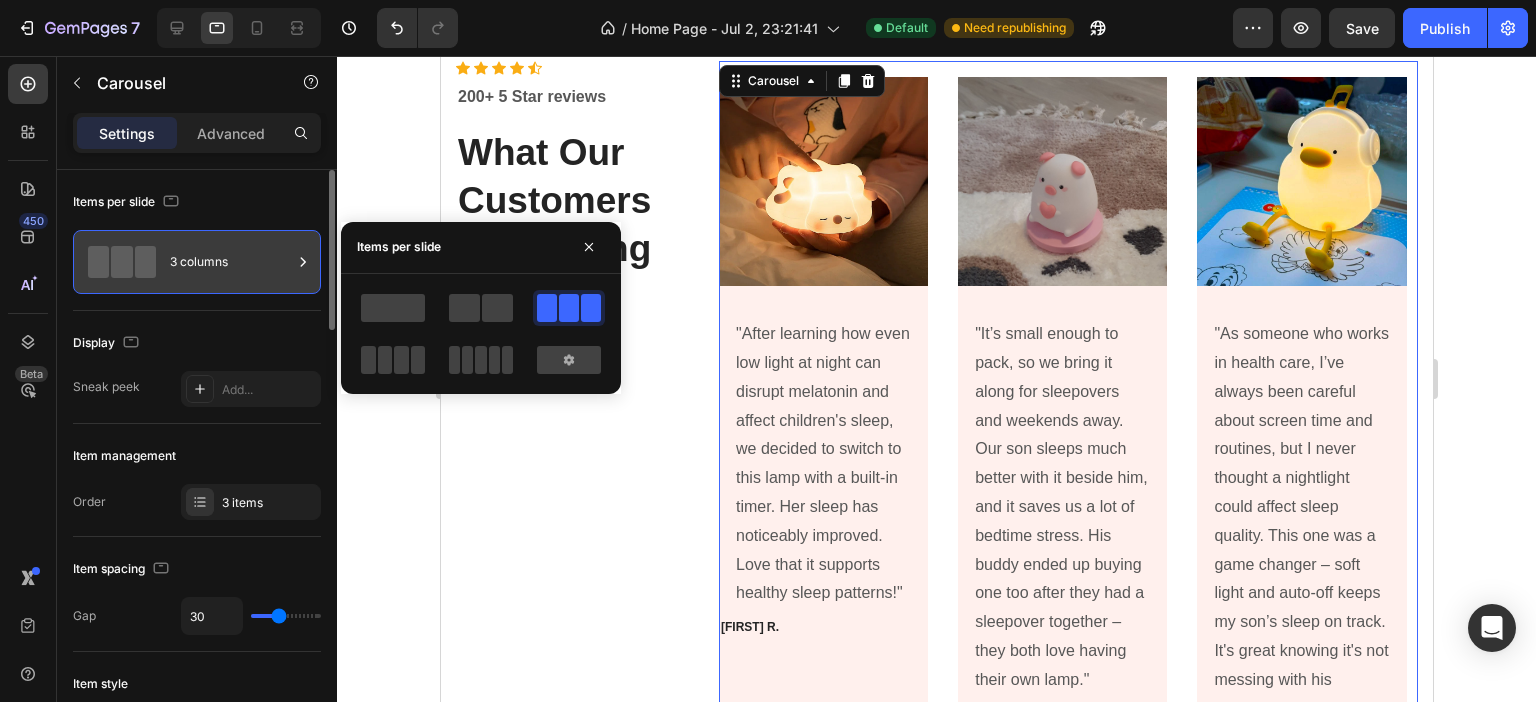 click 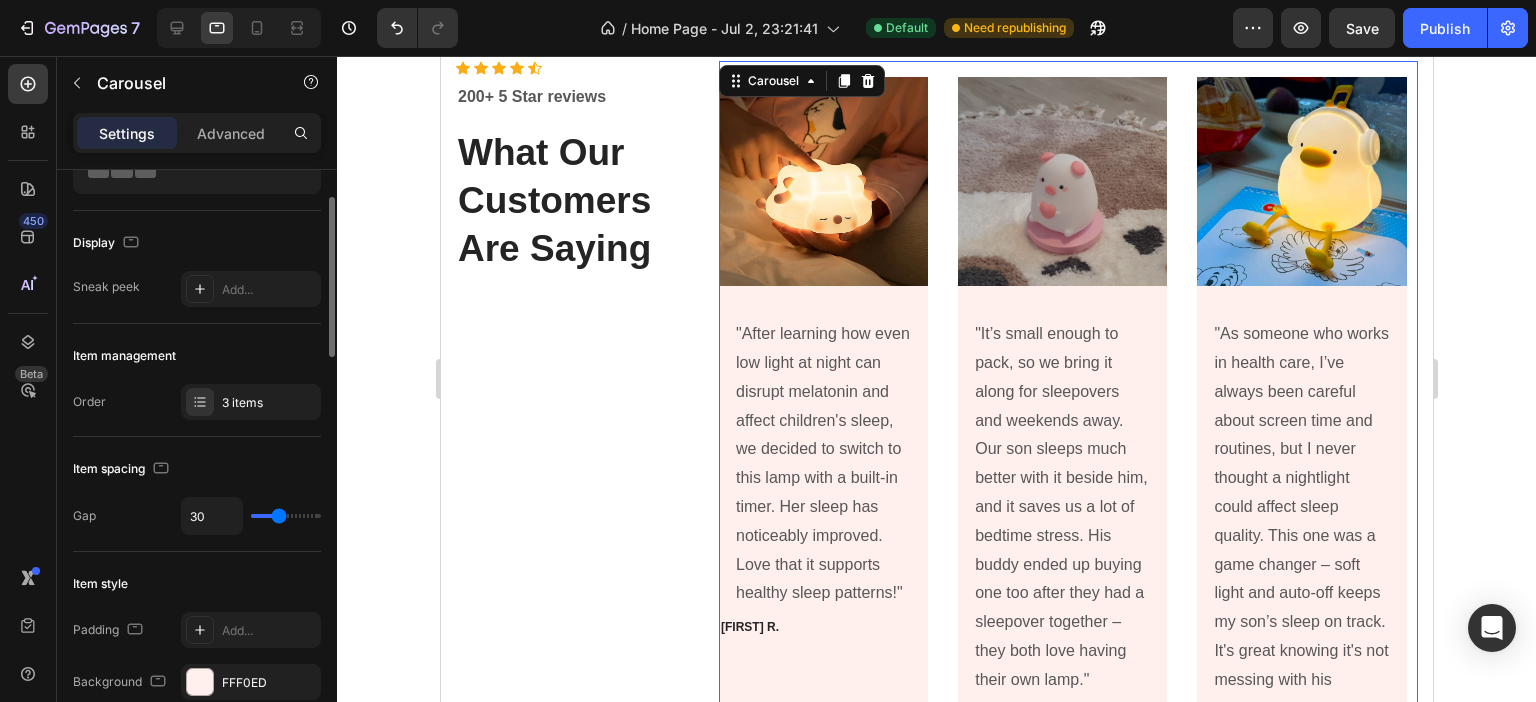 scroll, scrollTop: 200, scrollLeft: 0, axis: vertical 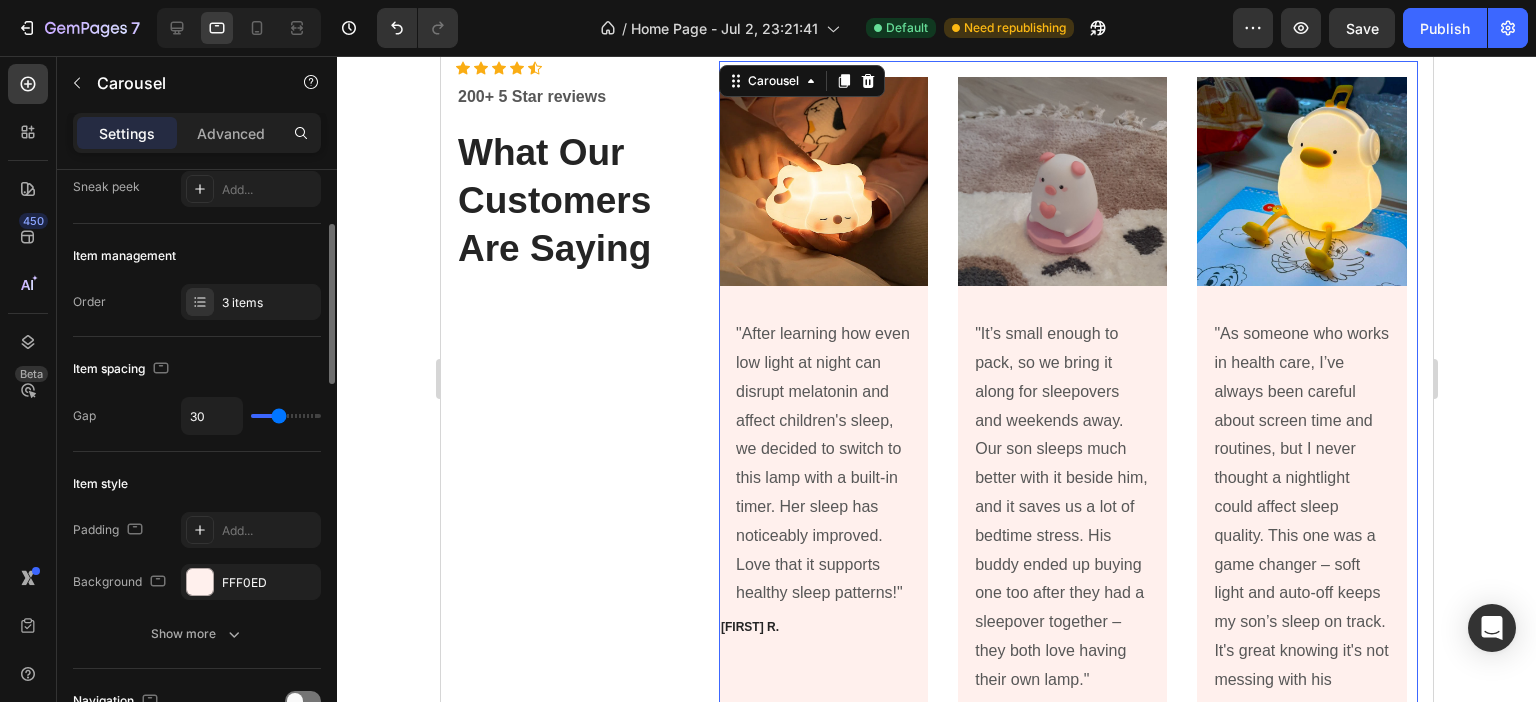 type on "22" 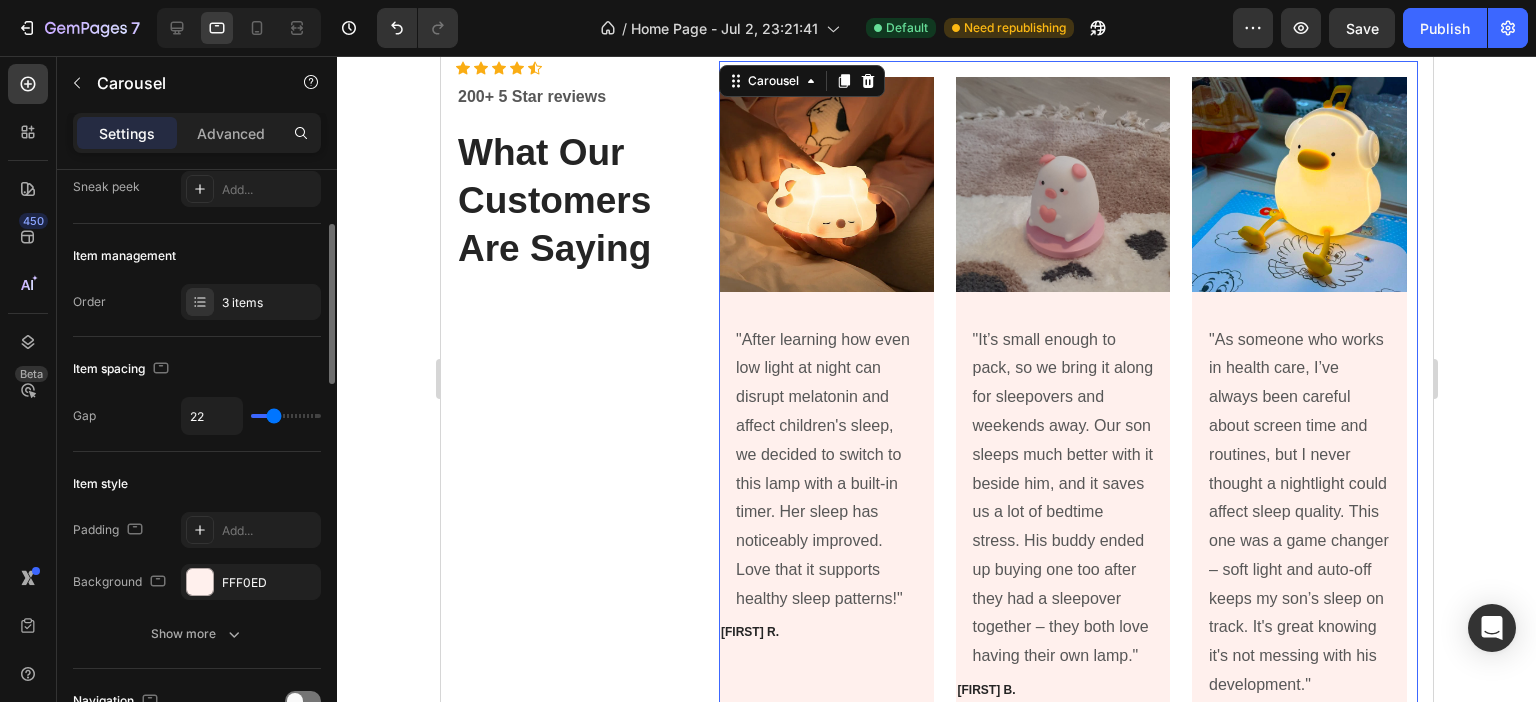 type on "20" 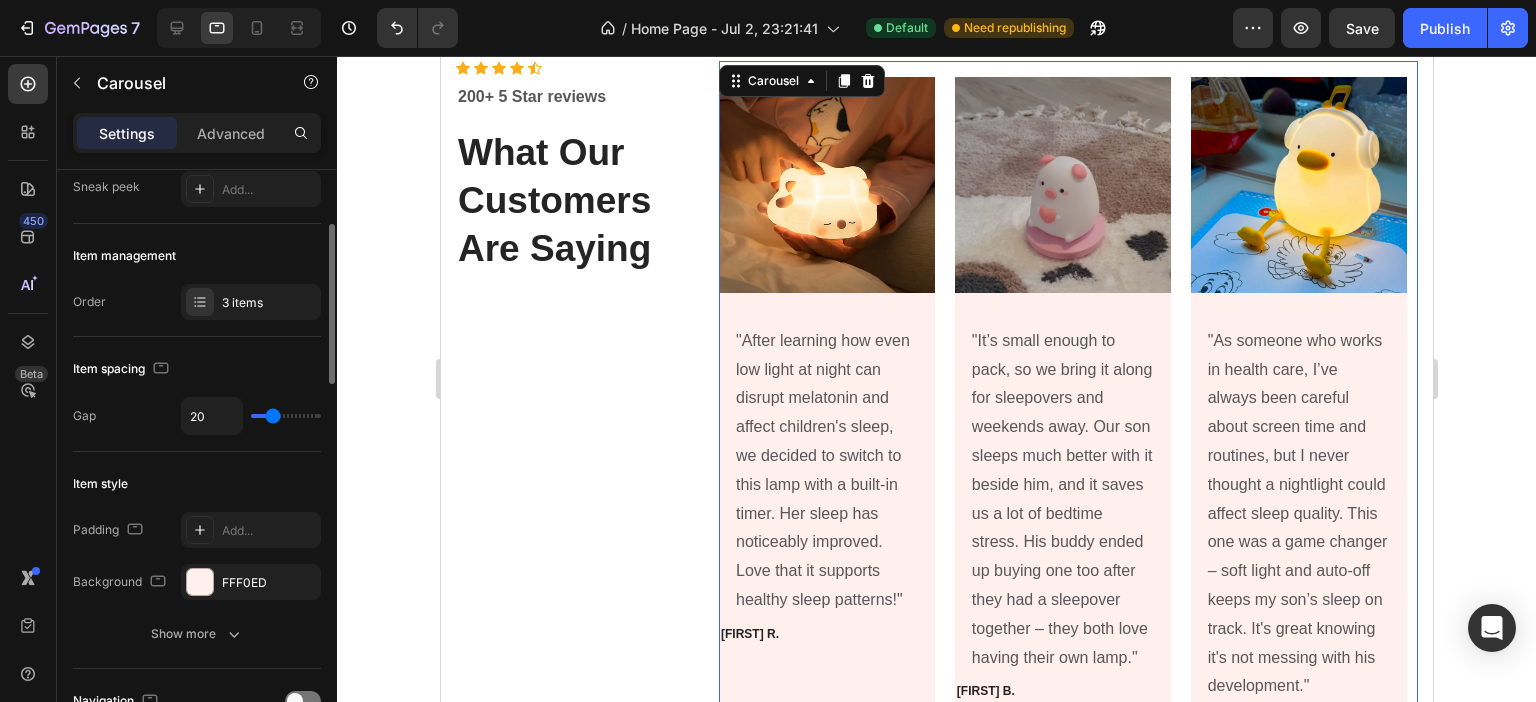 type on "19" 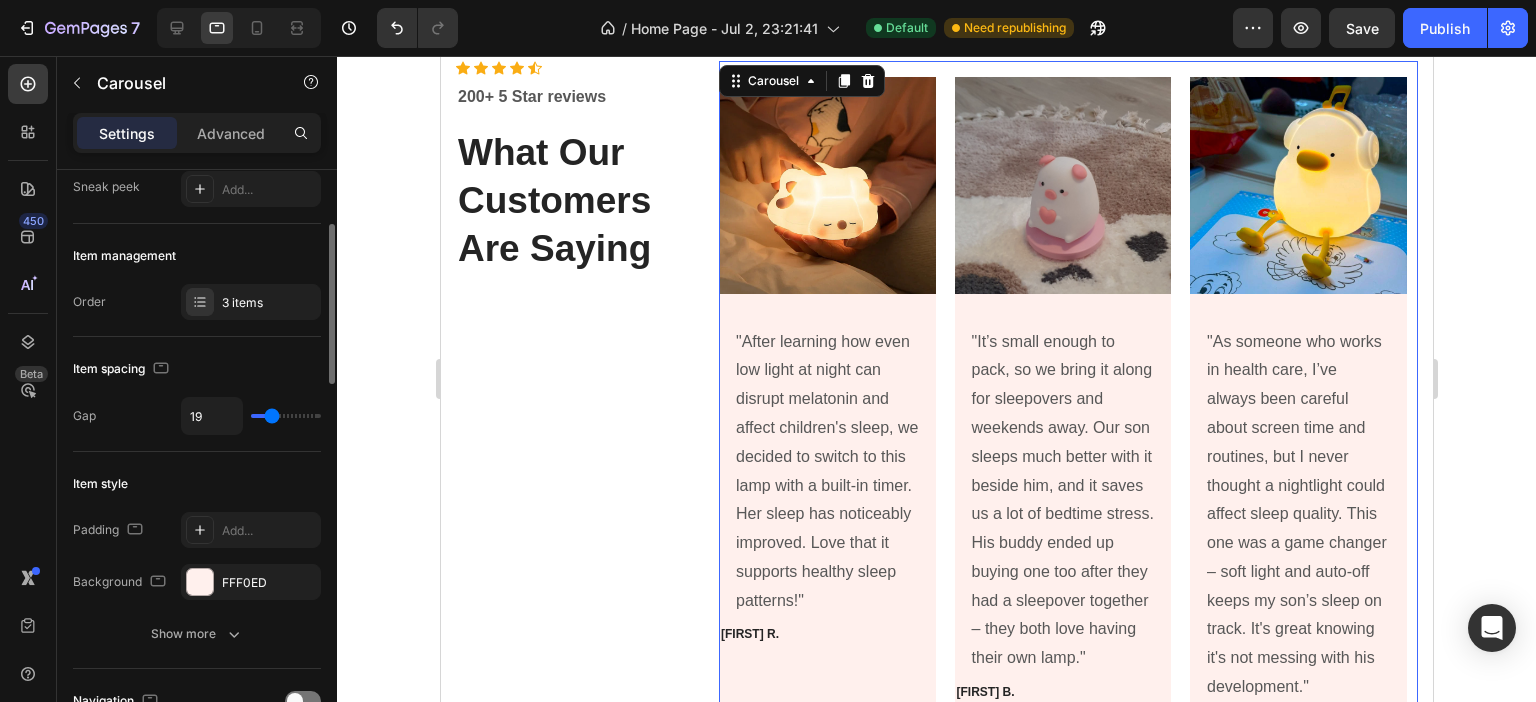 type on "17" 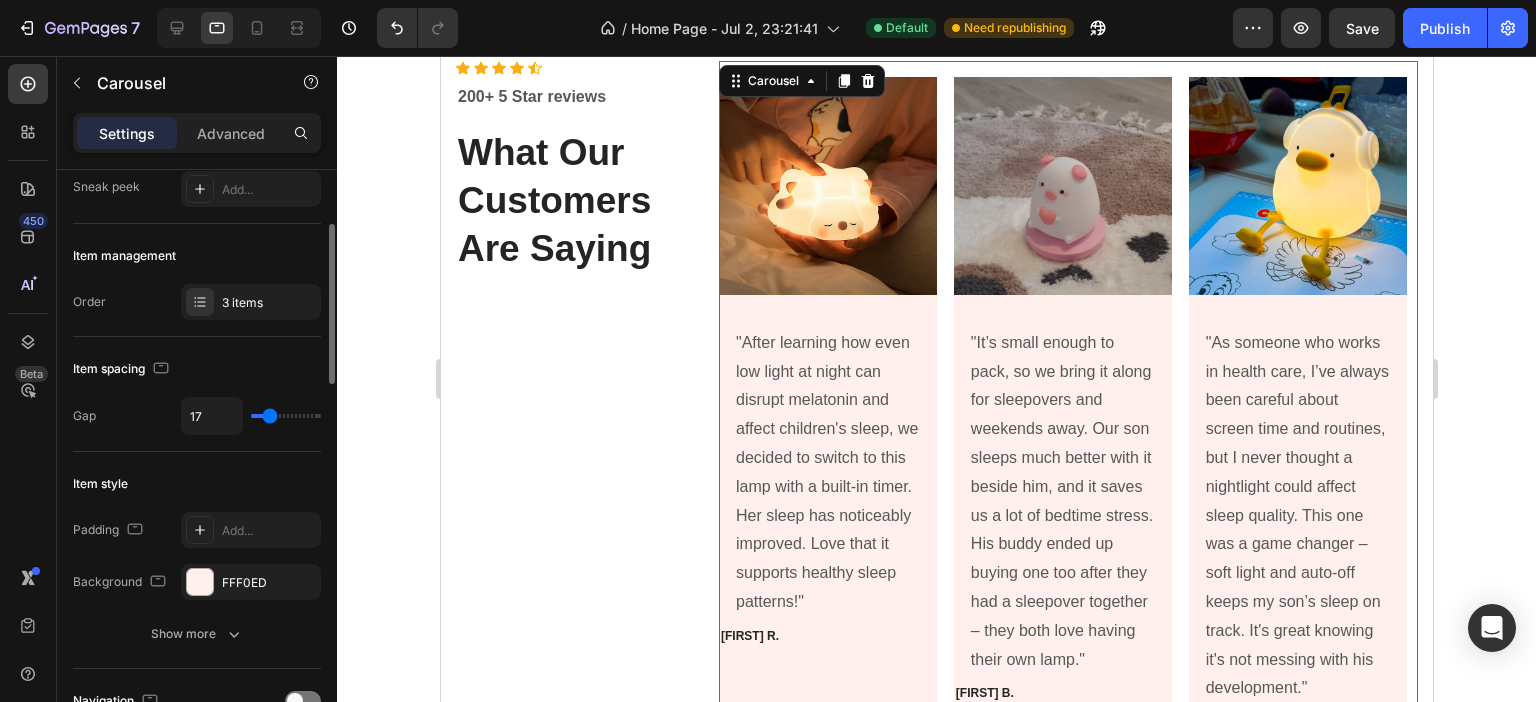 type on "16" 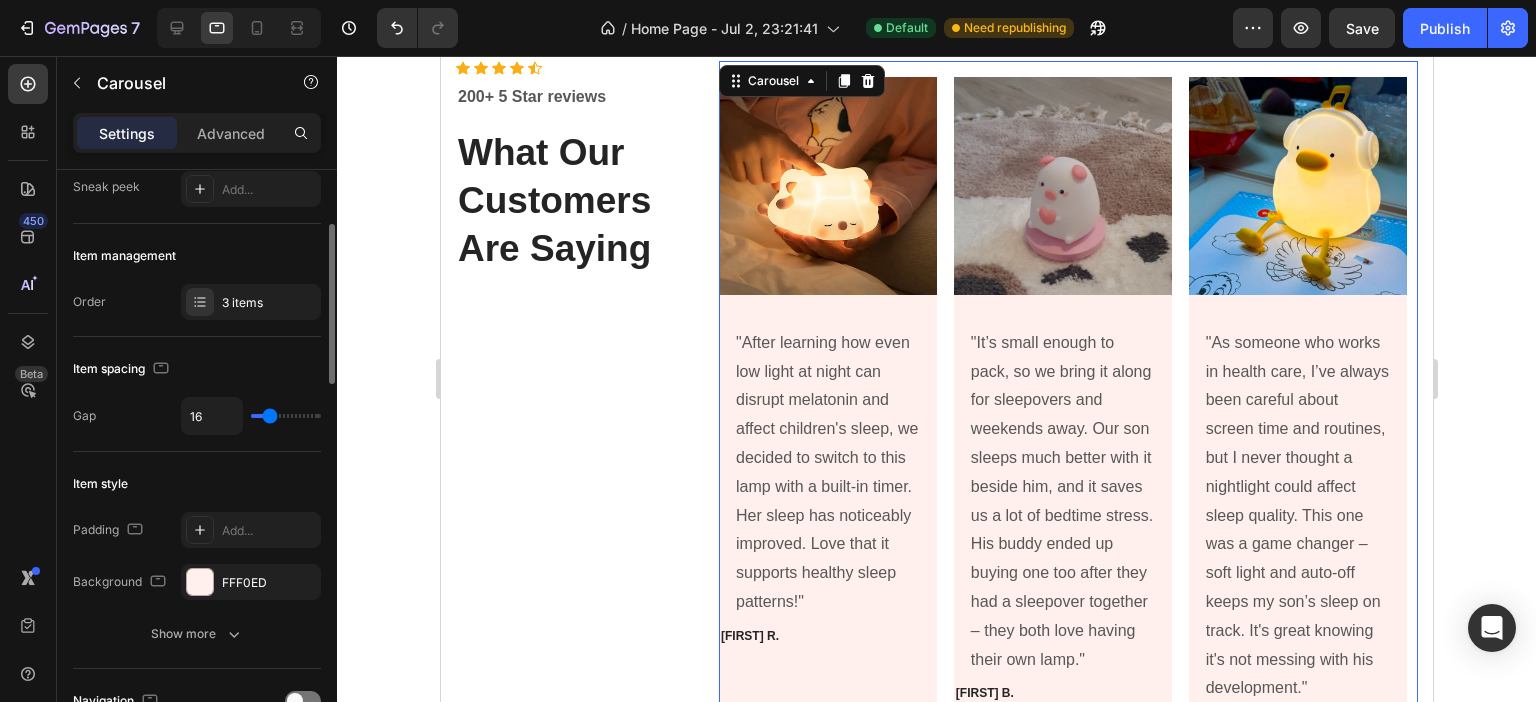 type on "15" 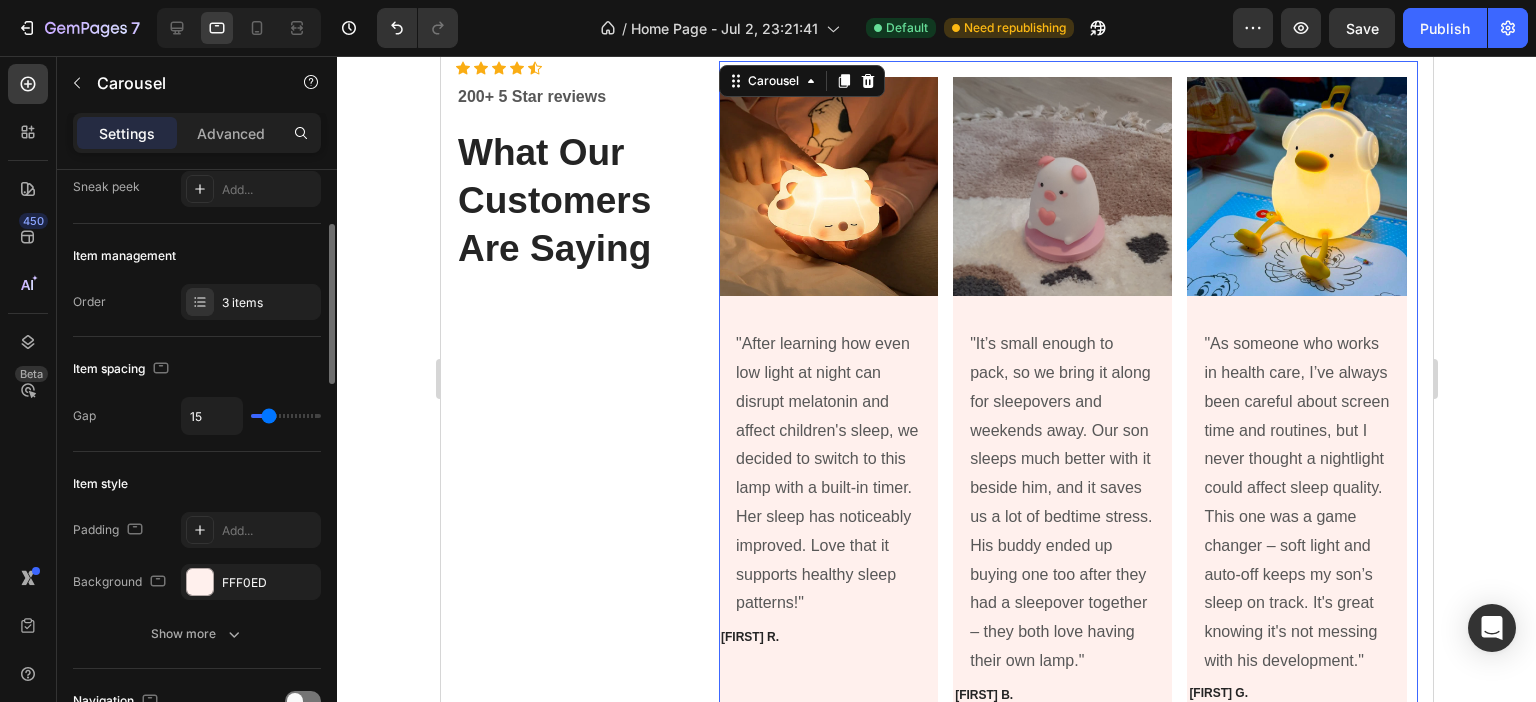 type on "13" 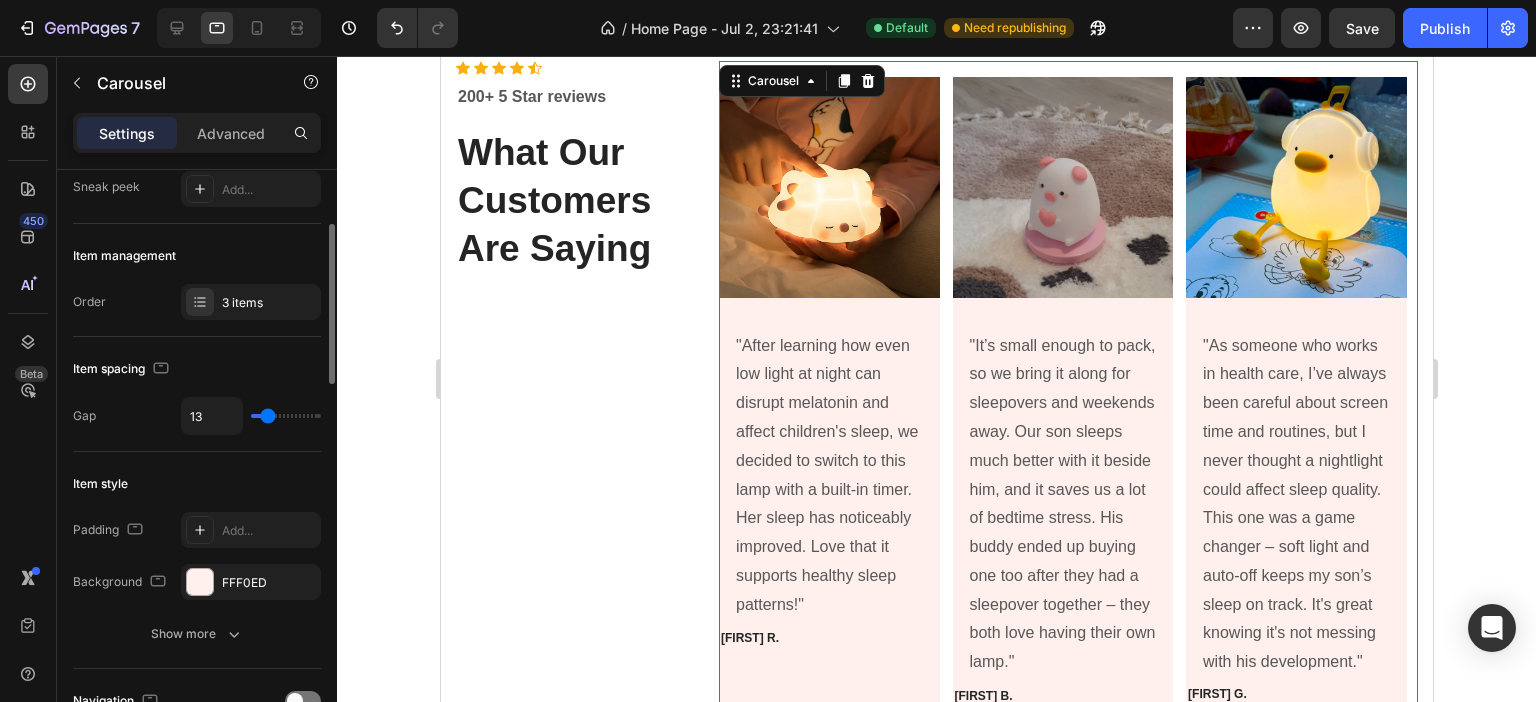 type on "12" 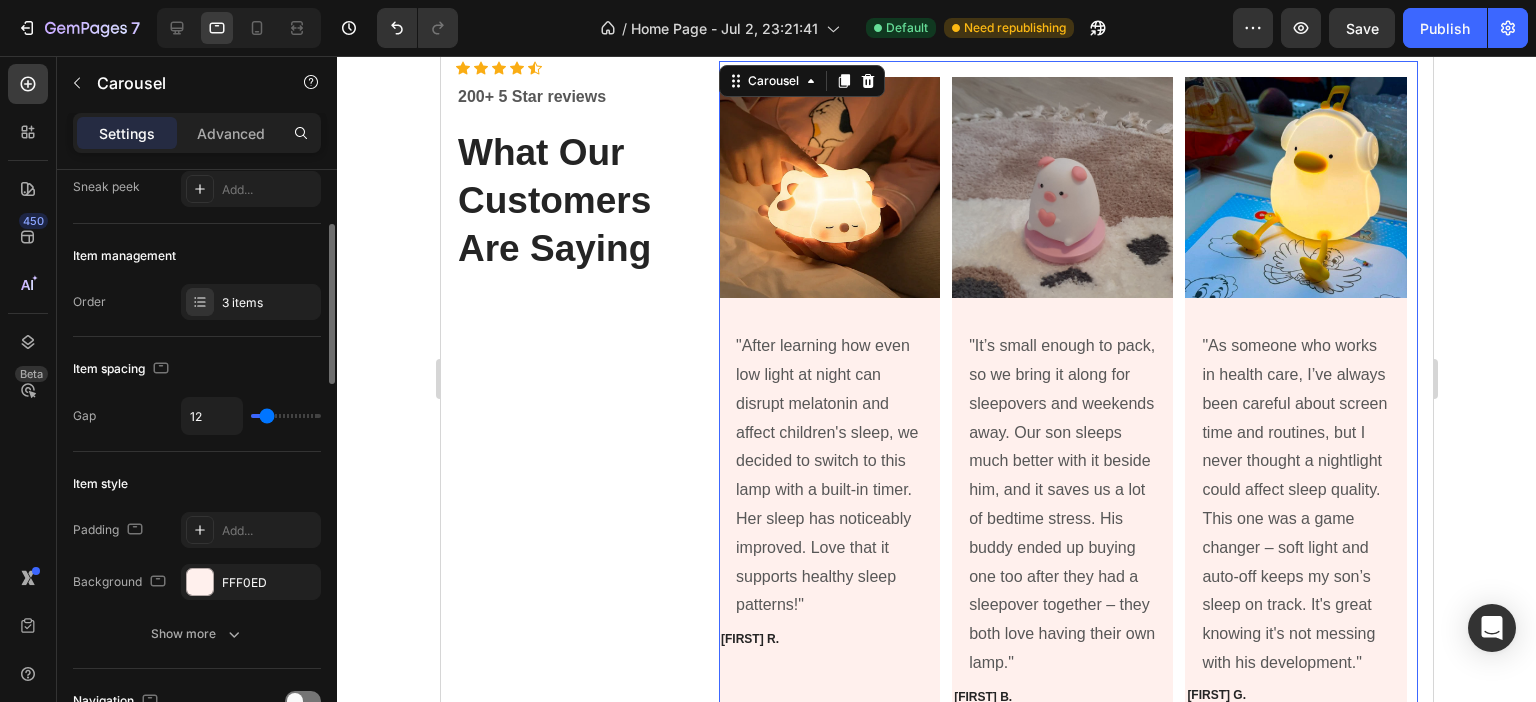 type on "7" 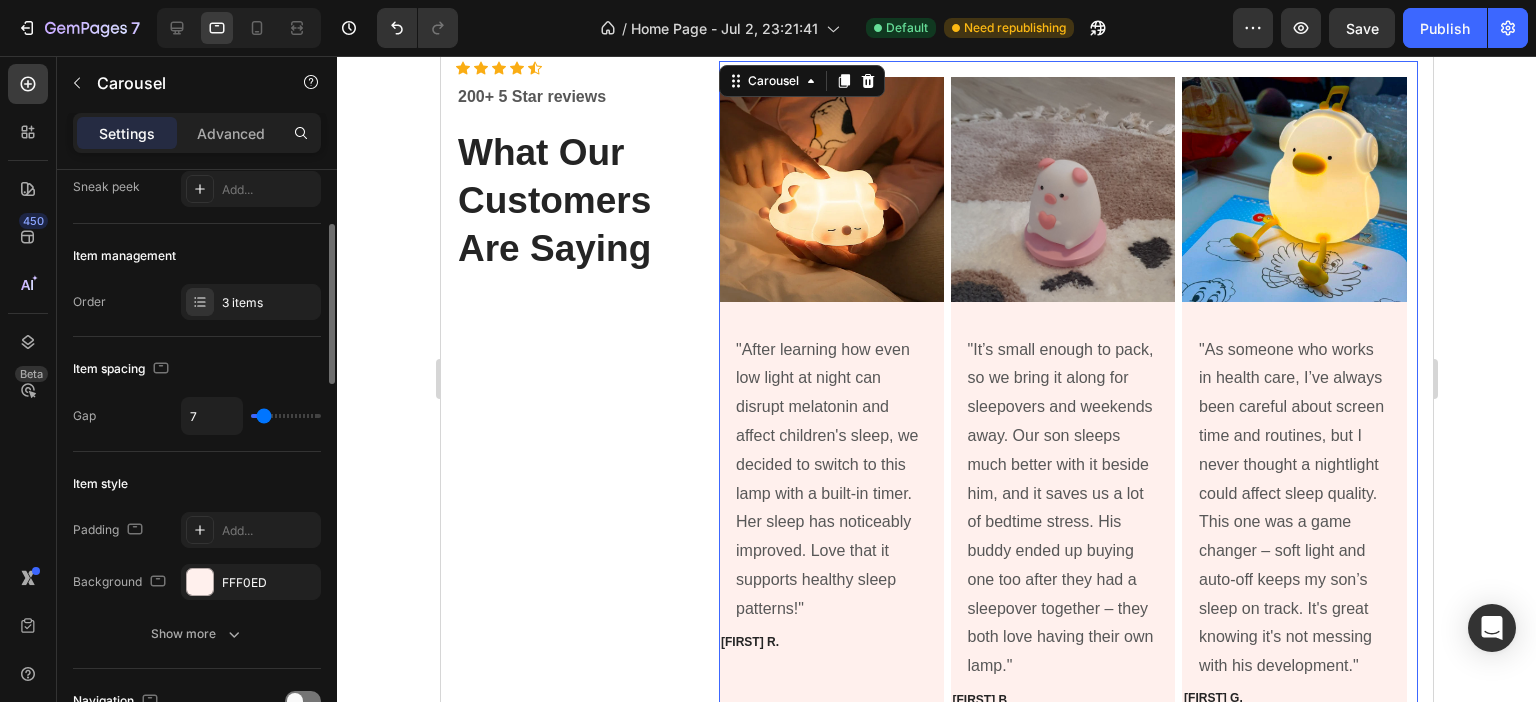 type on "6" 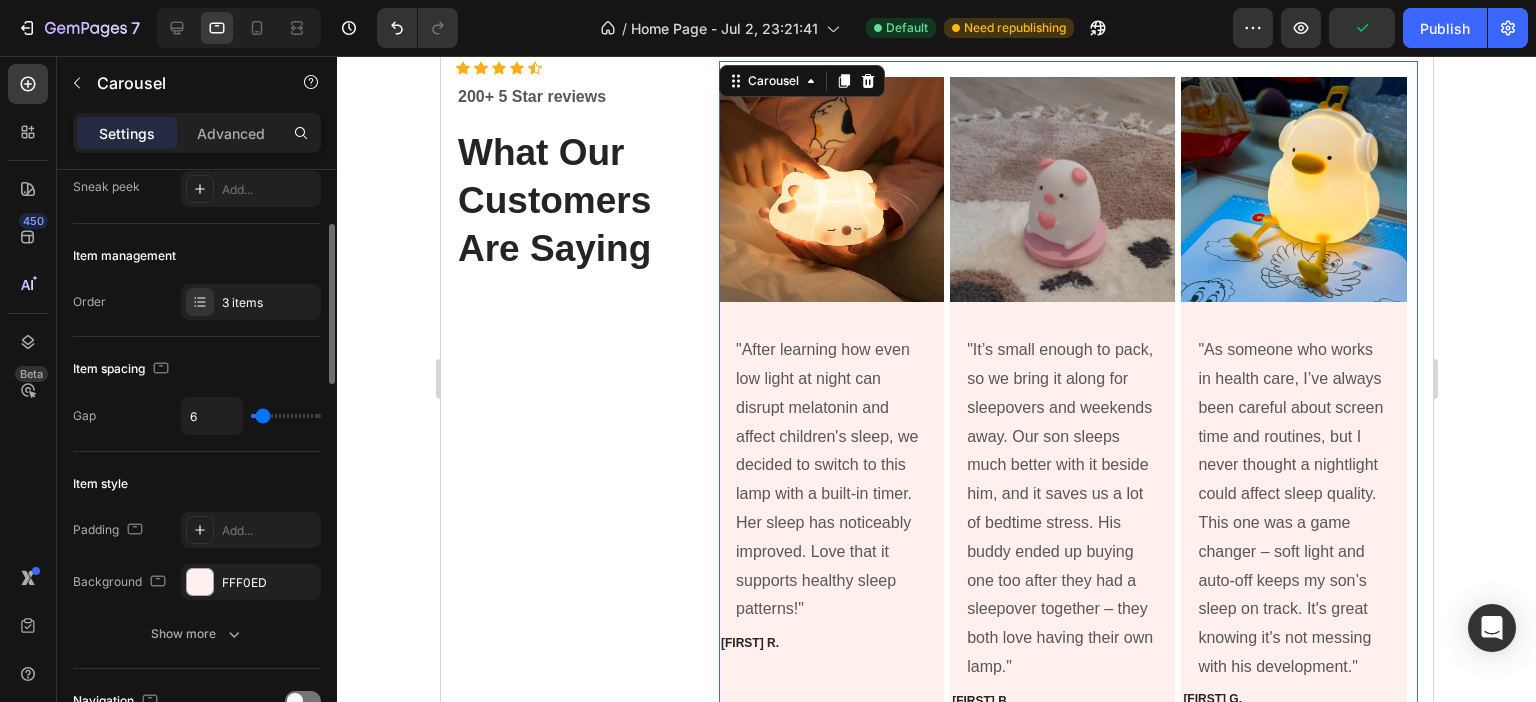 type on "10" 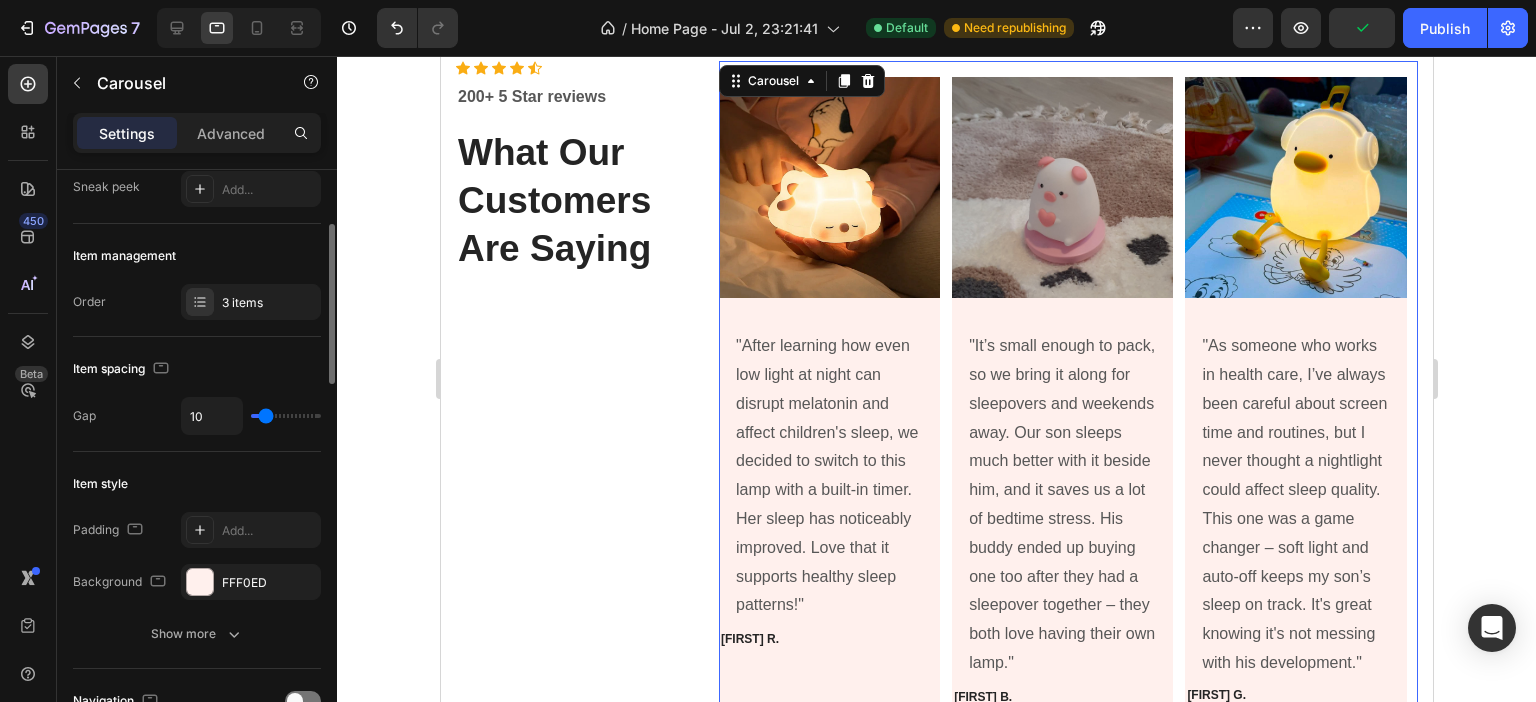 type on "12" 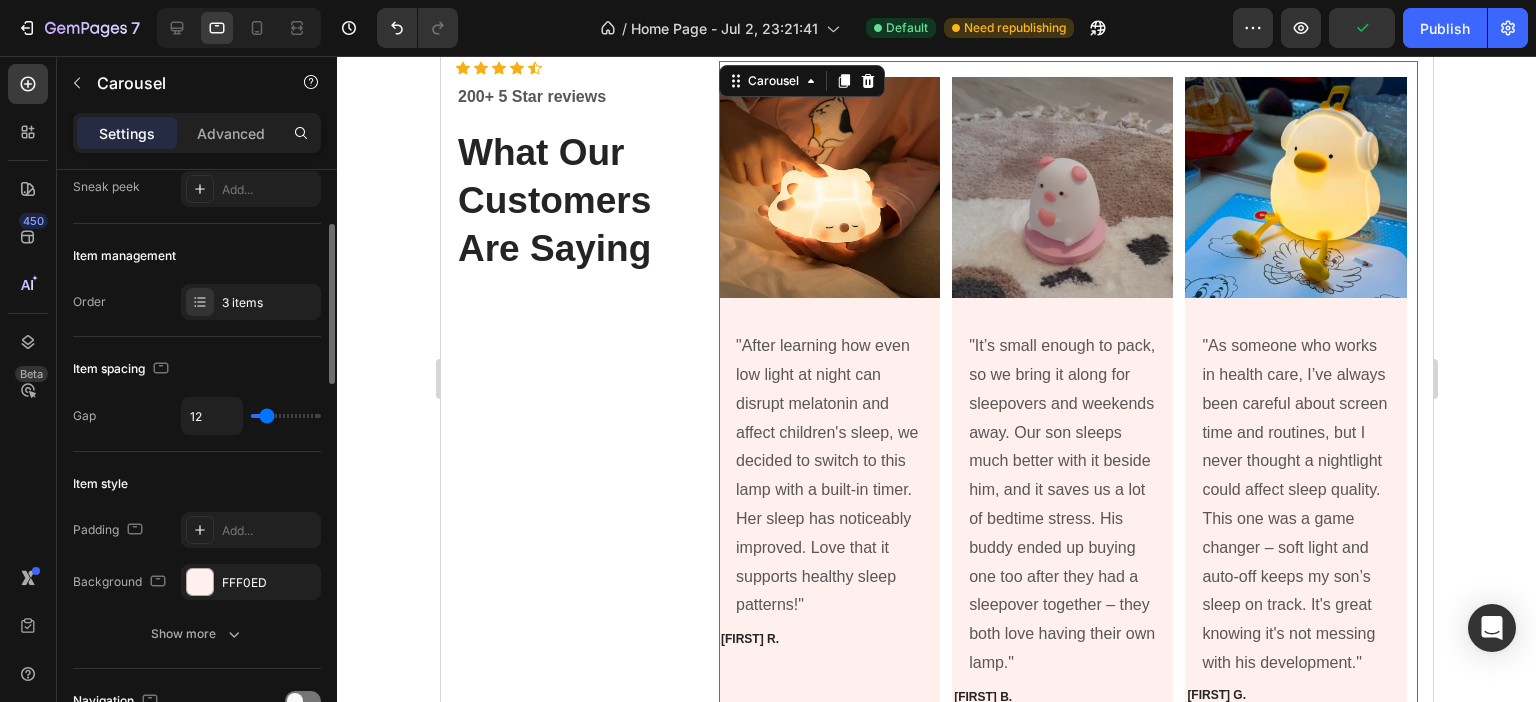 type on "13" 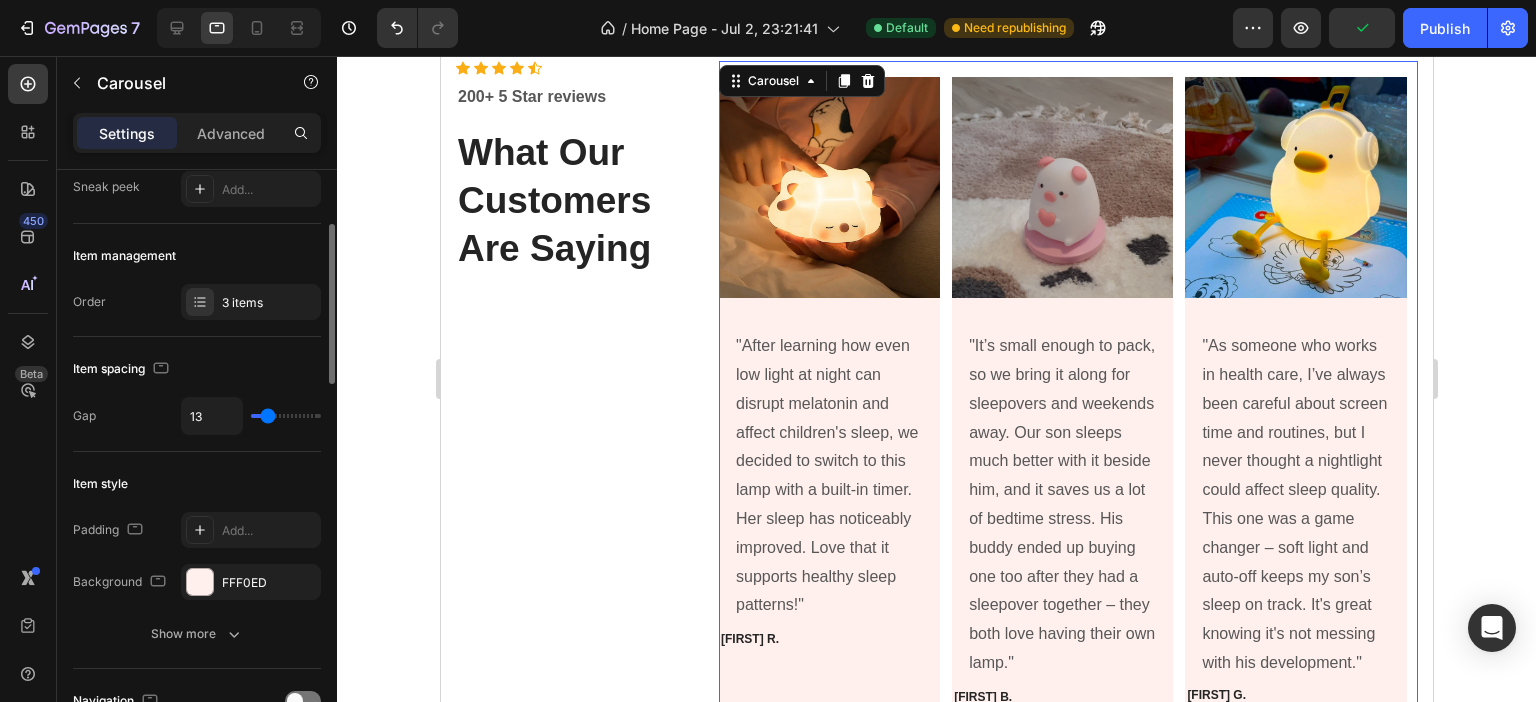 type on "16" 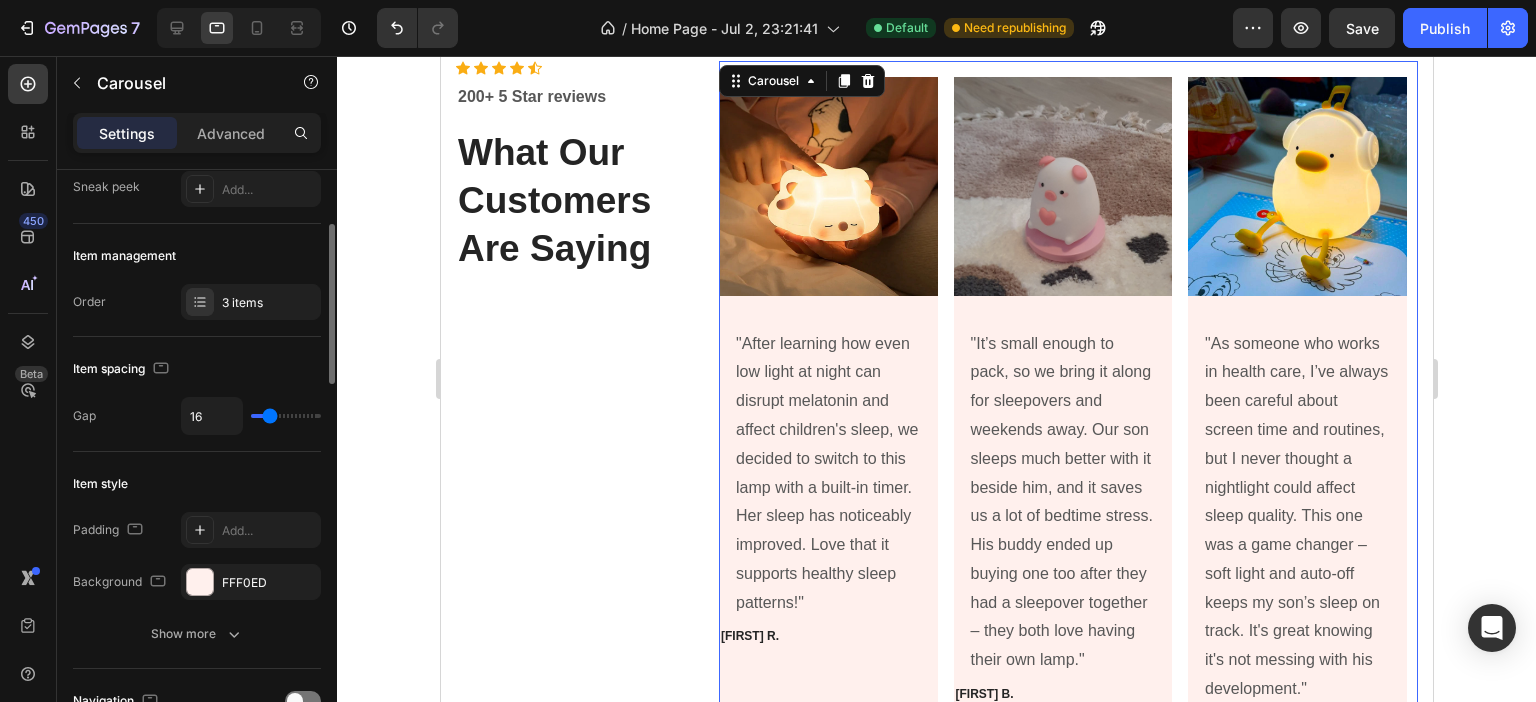 type on "12" 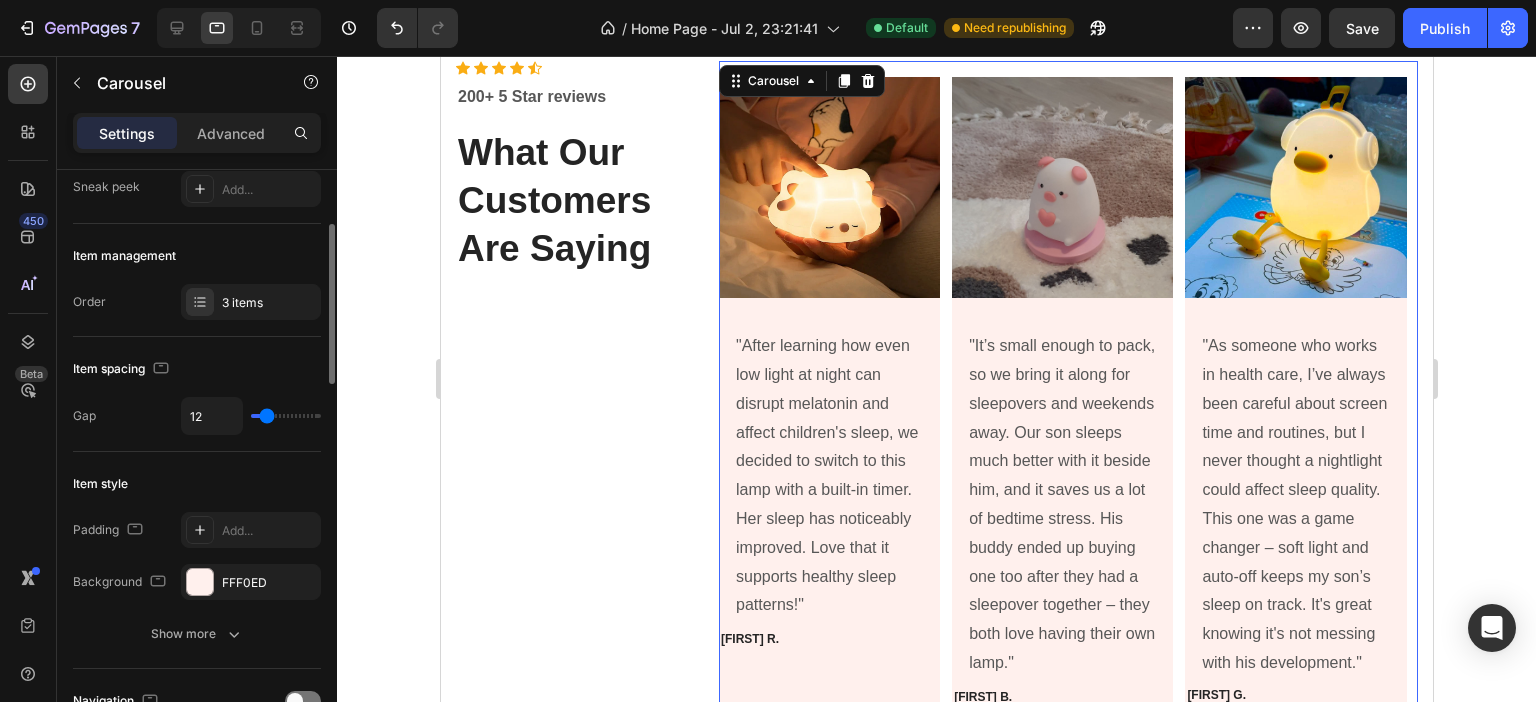 type on "12" 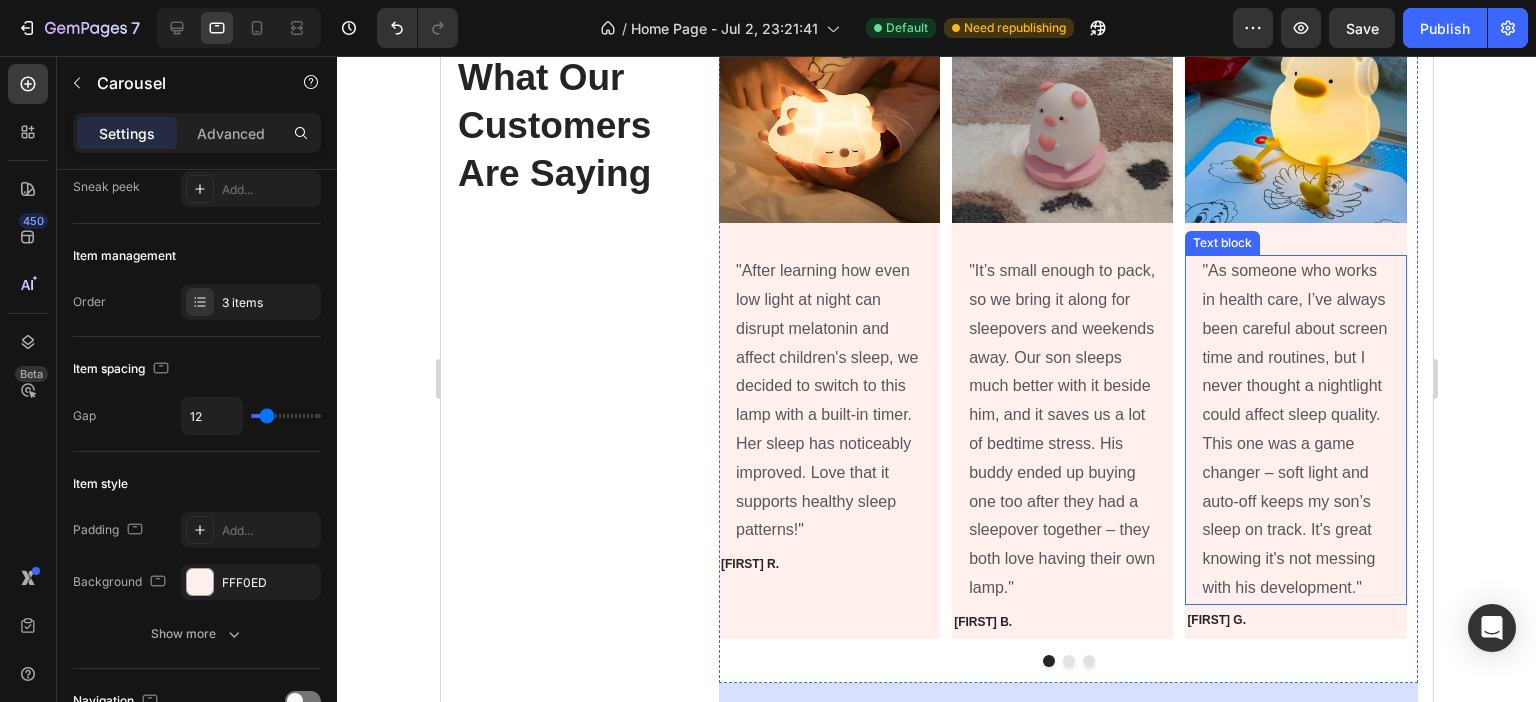 scroll, scrollTop: 2000, scrollLeft: 0, axis: vertical 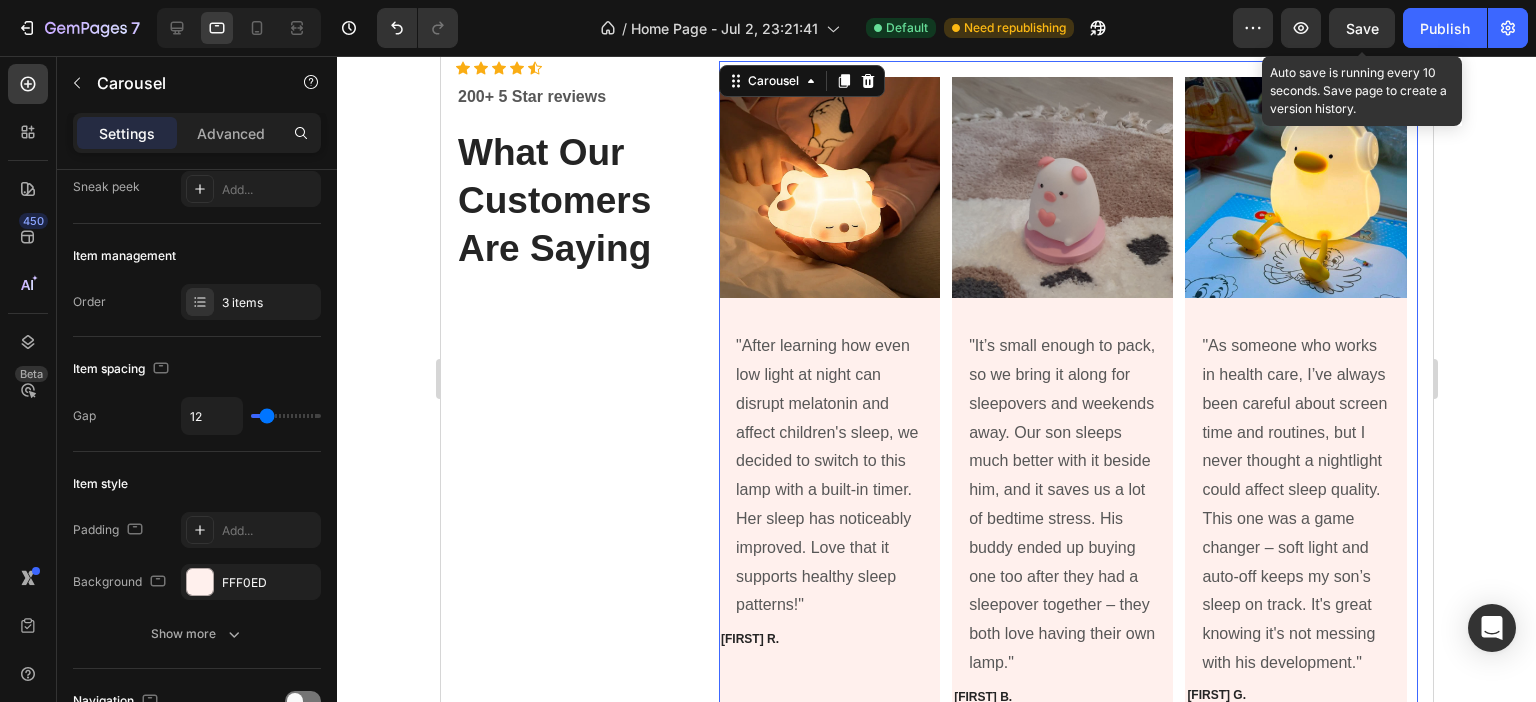 drag, startPoint x: 1359, startPoint y: 25, endPoint x: 1400, endPoint y: 32, distance: 41.59327 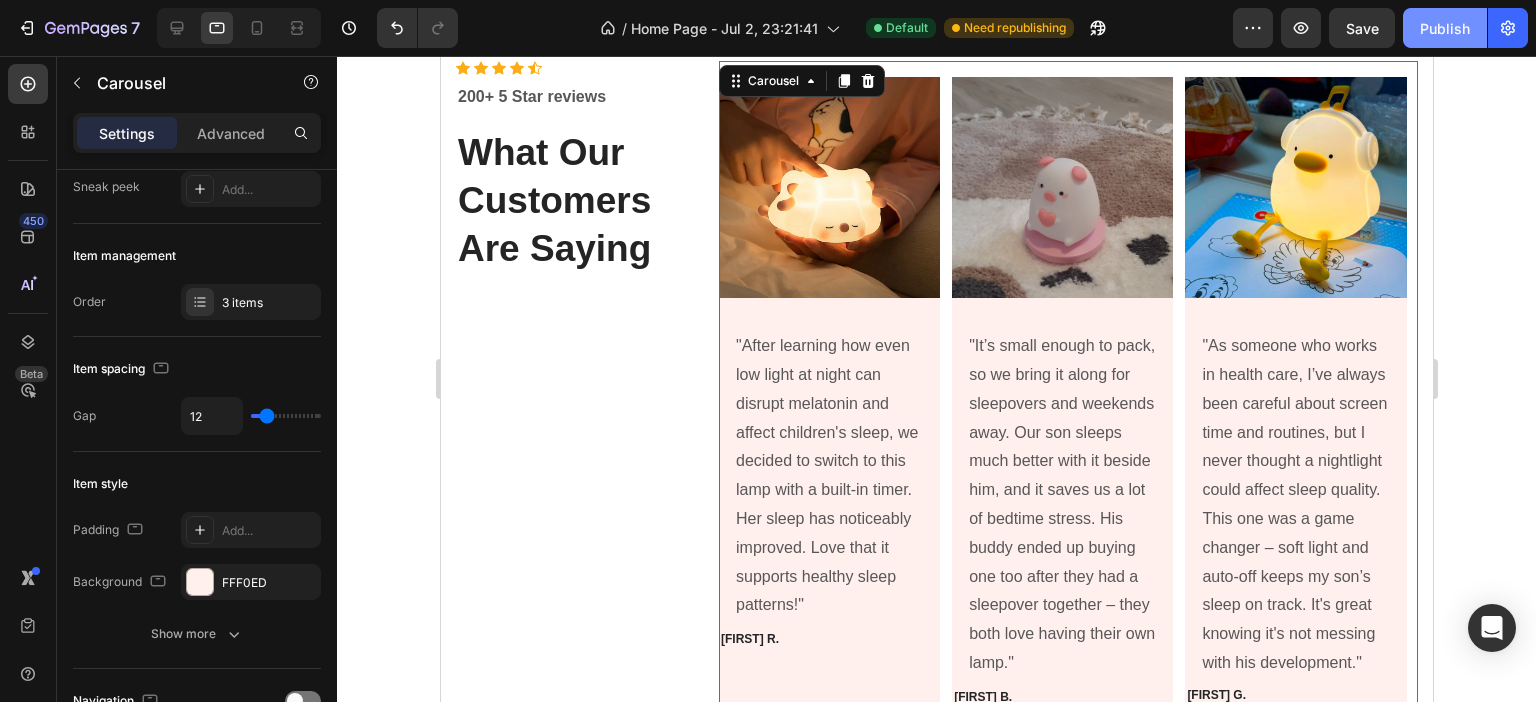 click on "Publish" at bounding box center (1445, 28) 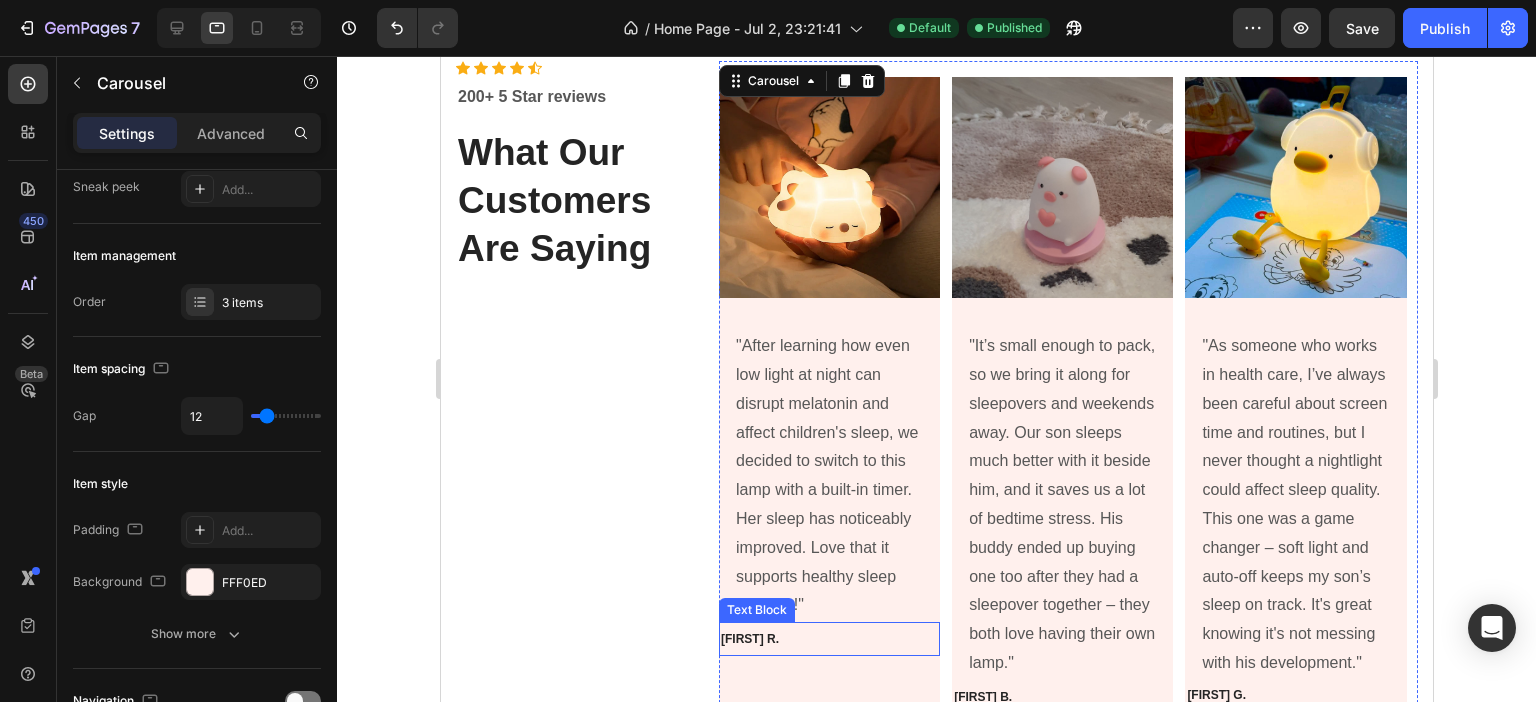 click on "[FIRST] [LAST]." at bounding box center (828, 639) 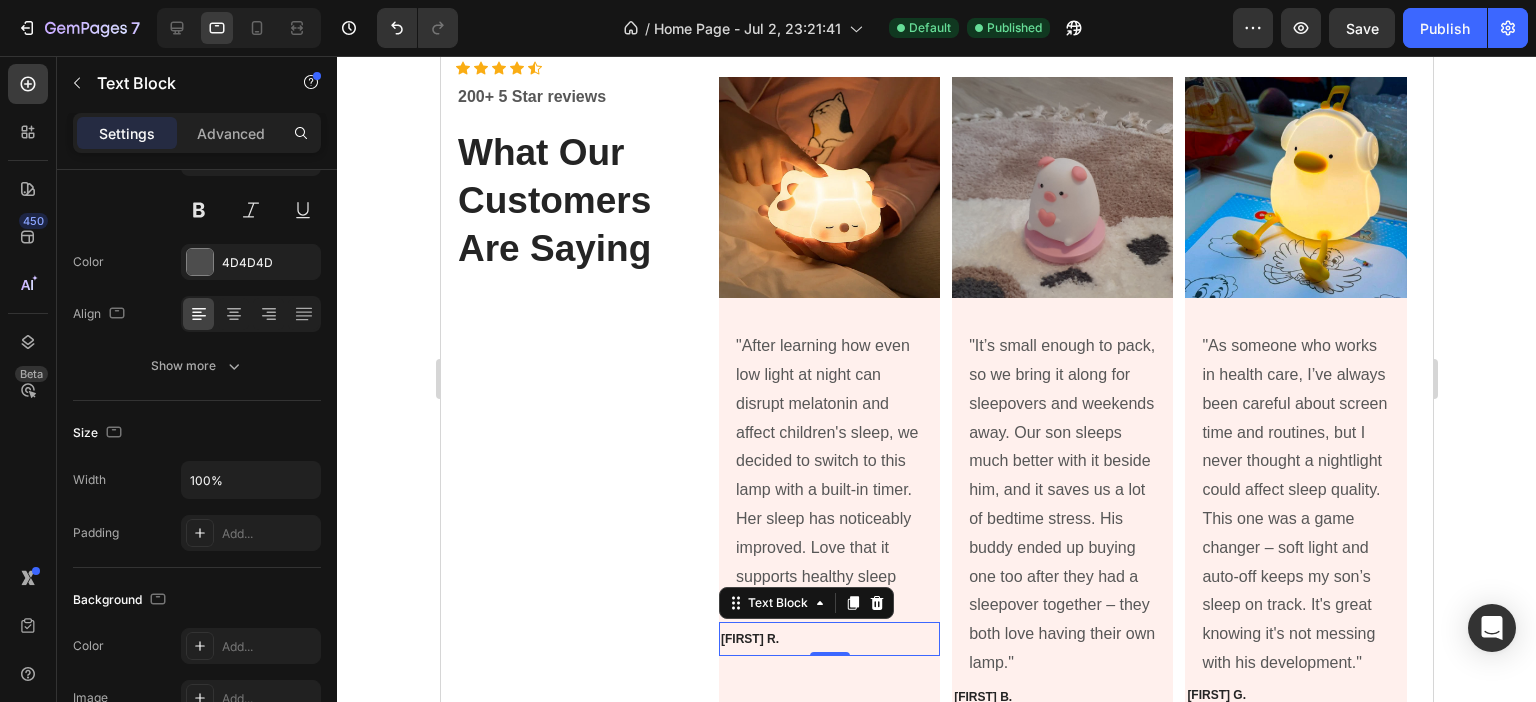 scroll, scrollTop: 0, scrollLeft: 0, axis: both 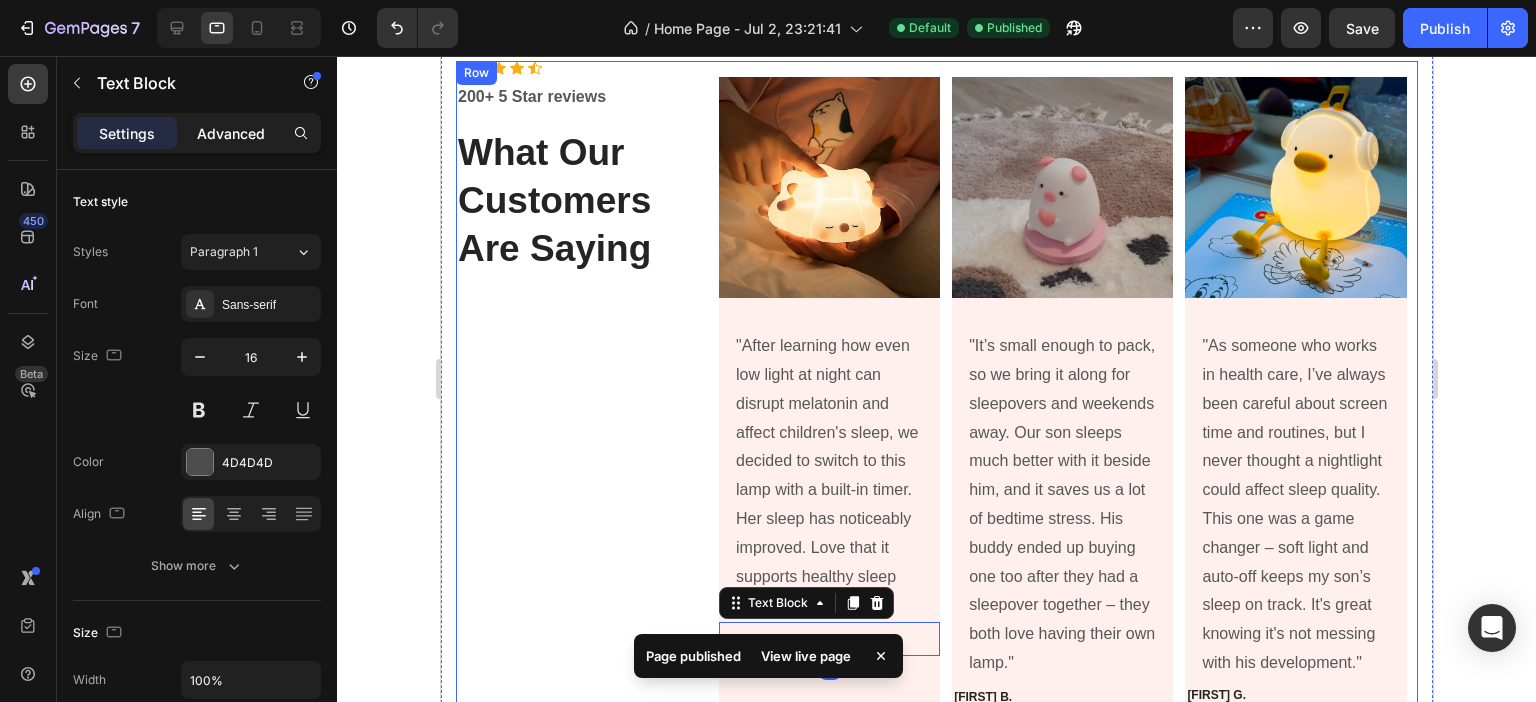 click on "Advanced" at bounding box center [231, 133] 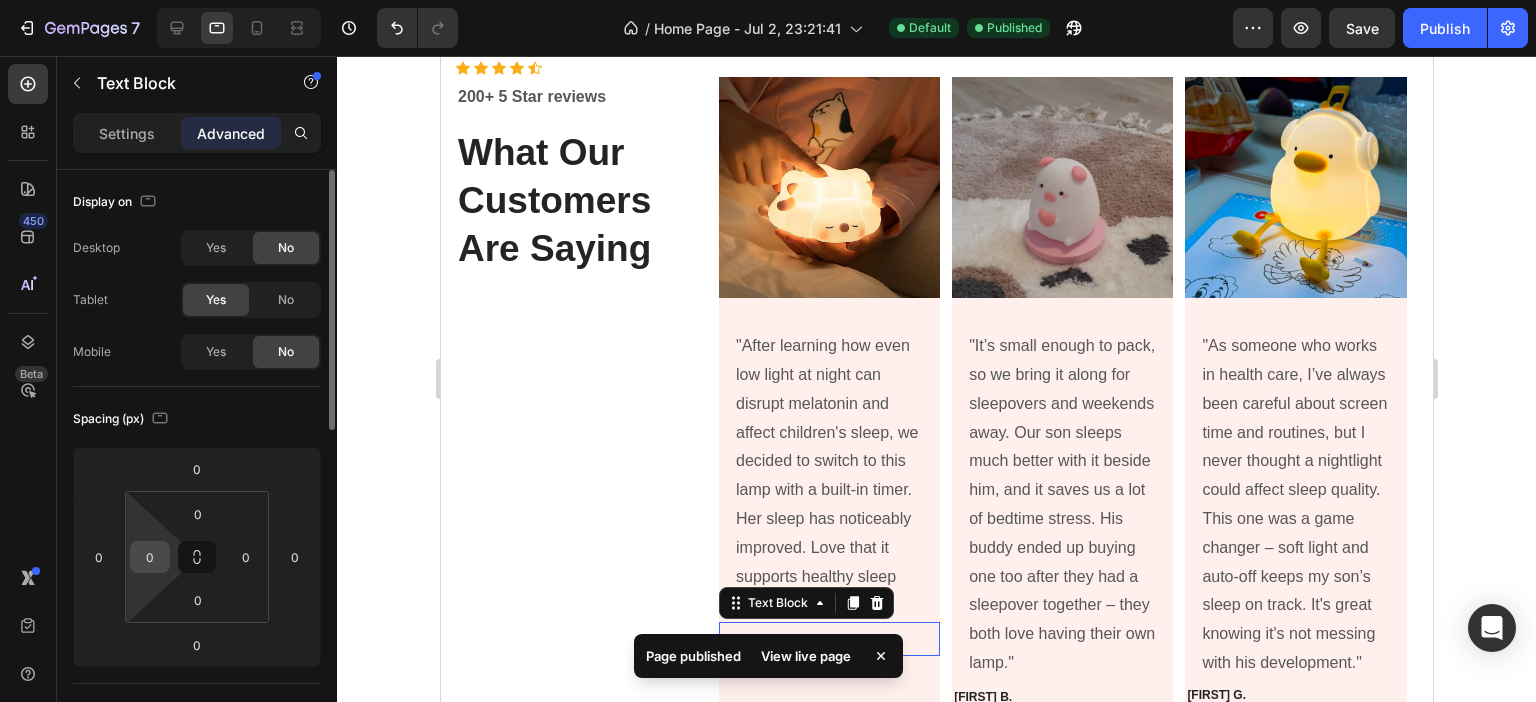 click on "0" at bounding box center (150, 557) 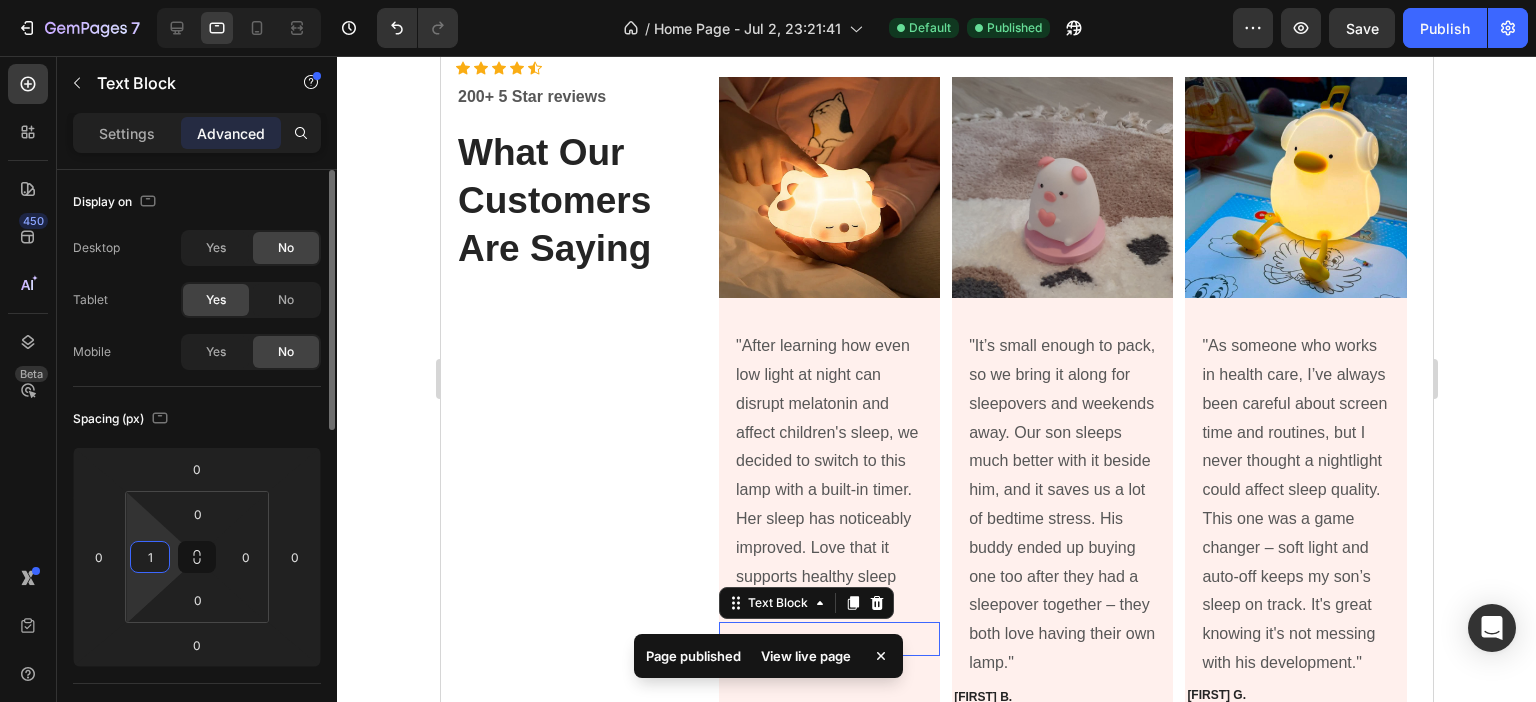 type on "16" 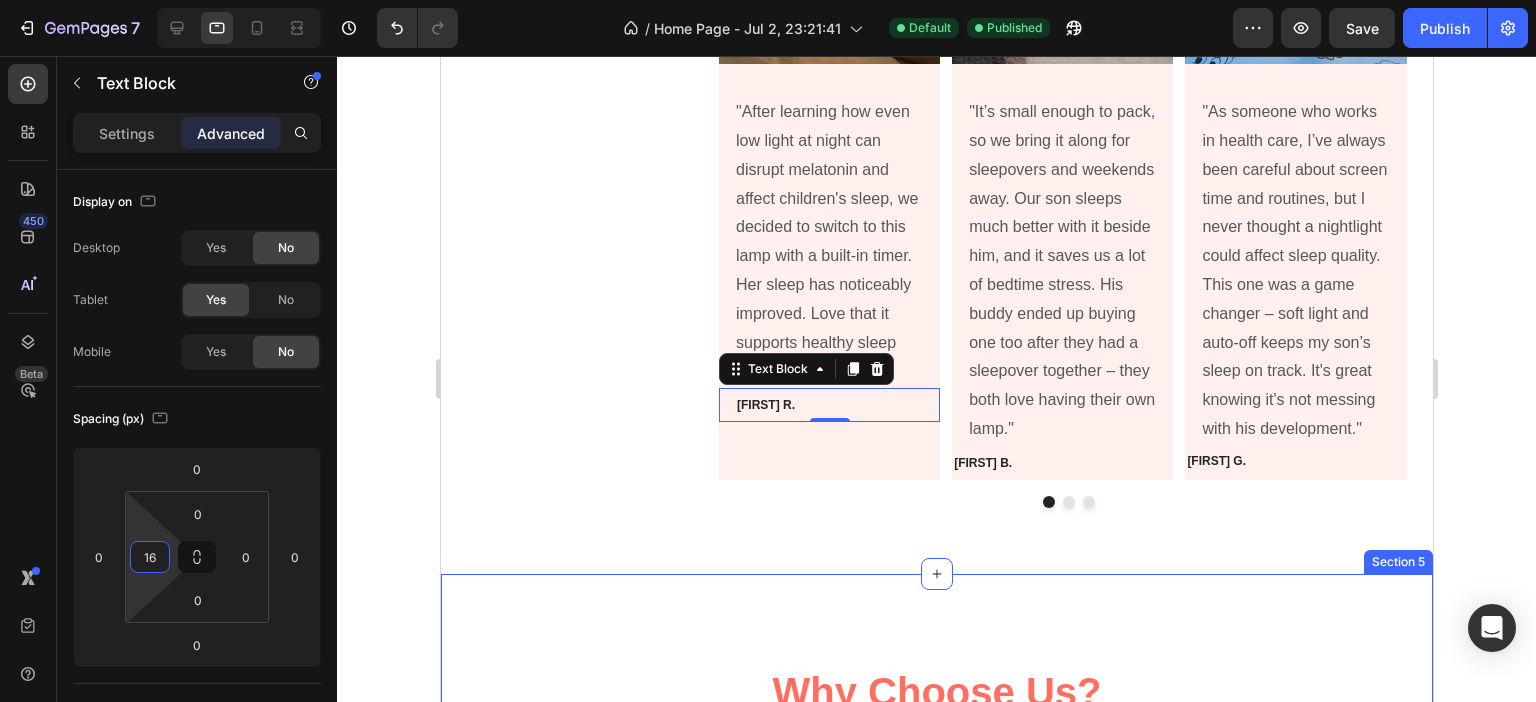 scroll, scrollTop: 2200, scrollLeft: 0, axis: vertical 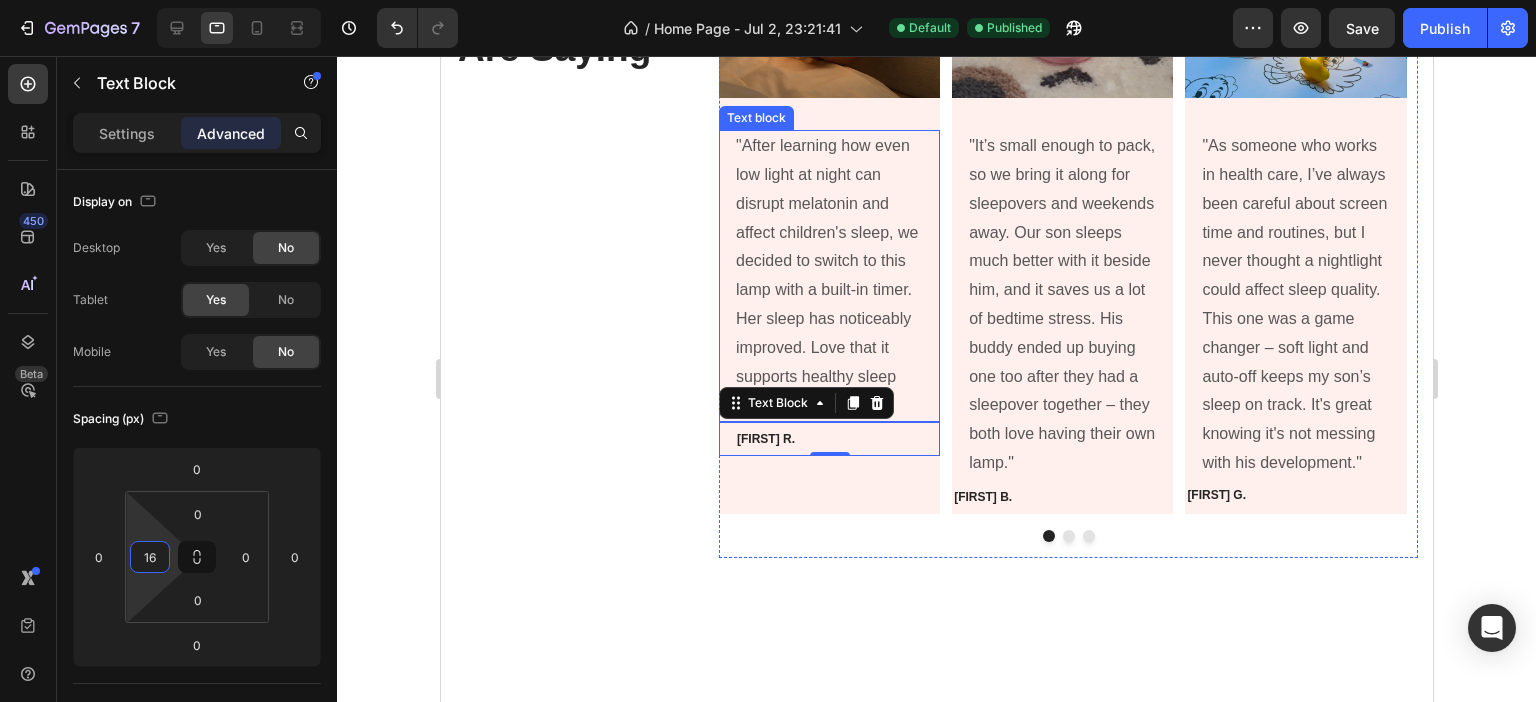 click on ""After learning how even low light at night can disrupt melatonin and affect children's sleep, we decided to switch to this lamp with a built-in timer. Her sleep has noticeably improved. Love that it supports healthy sleep patterns!"" at bounding box center [828, 276] 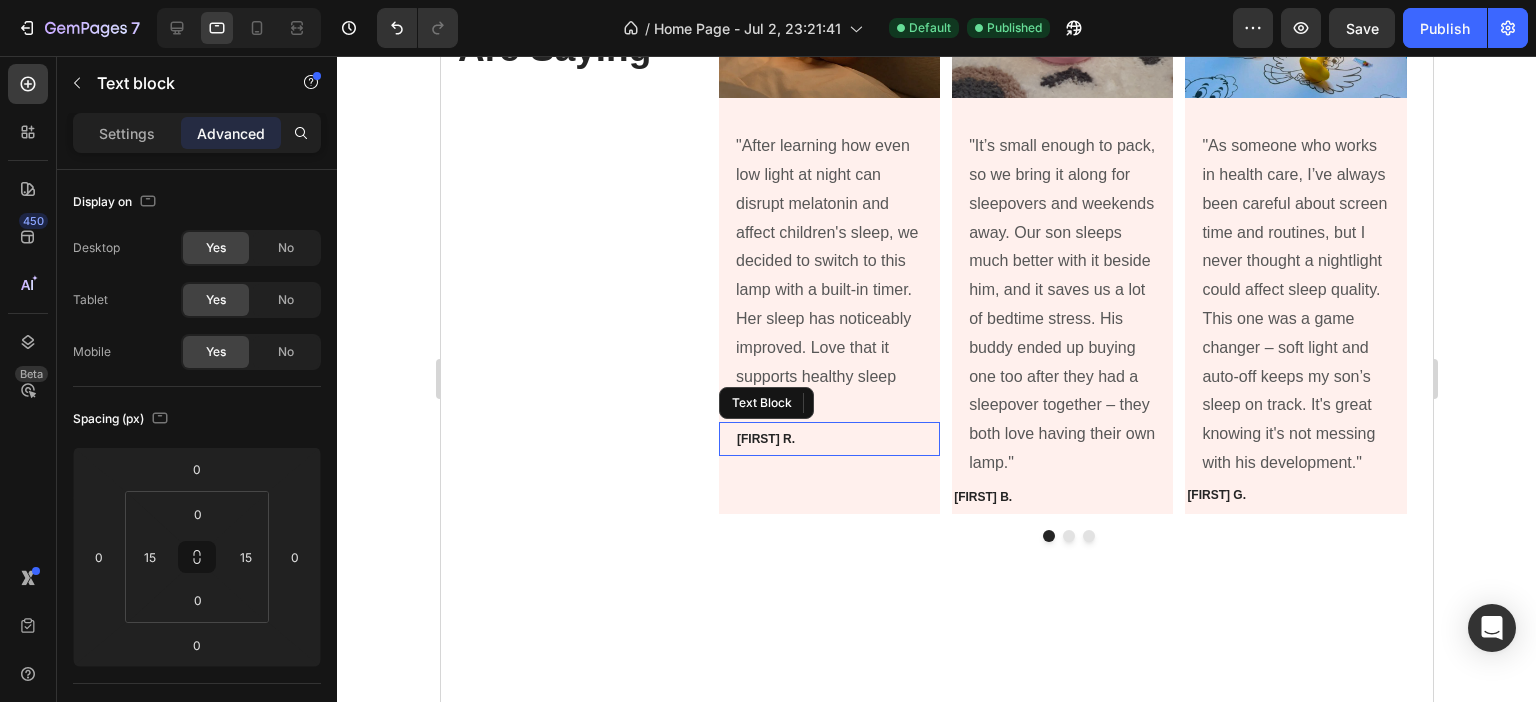 drag, startPoint x: 753, startPoint y: 442, endPoint x: 866, endPoint y: 513, distance: 133.45412 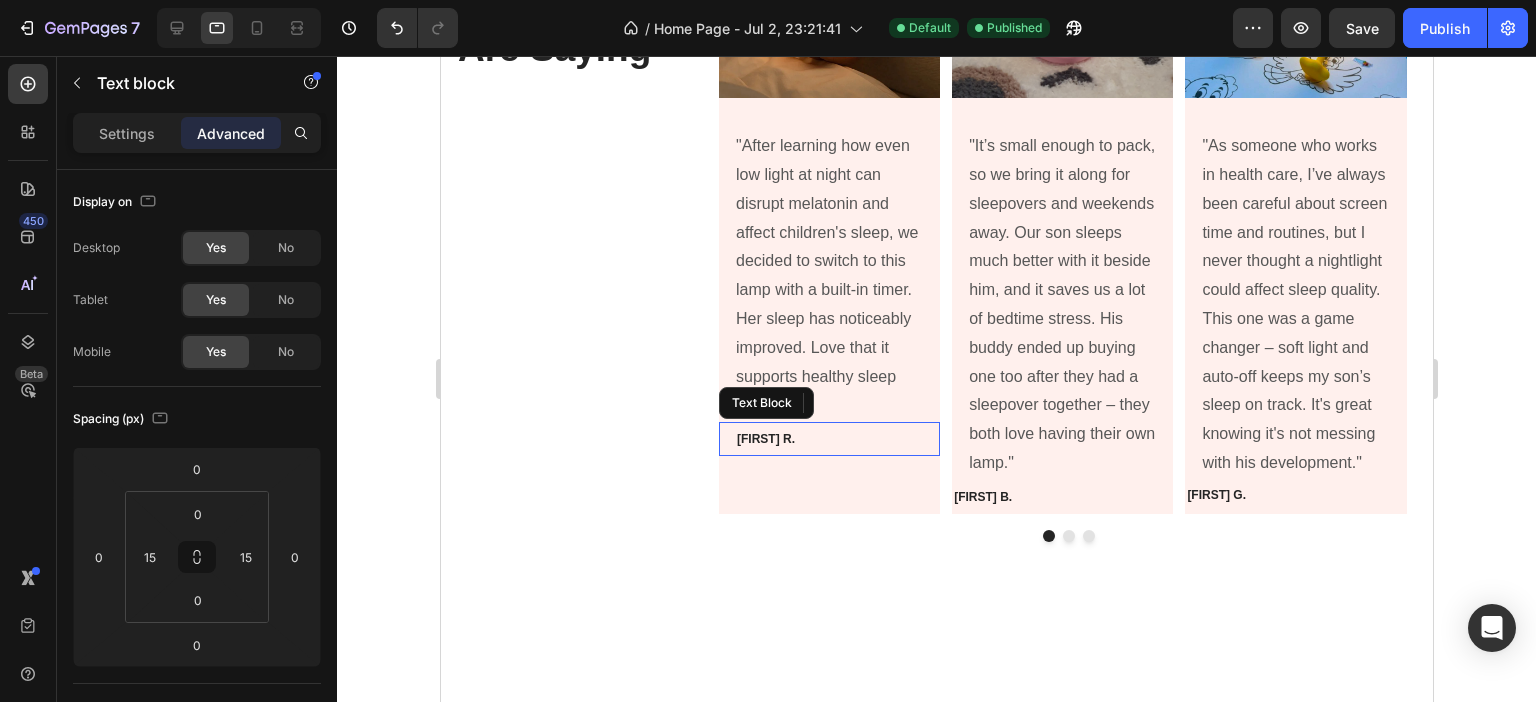 click on "[FIRST] [LAST]." at bounding box center [765, 439] 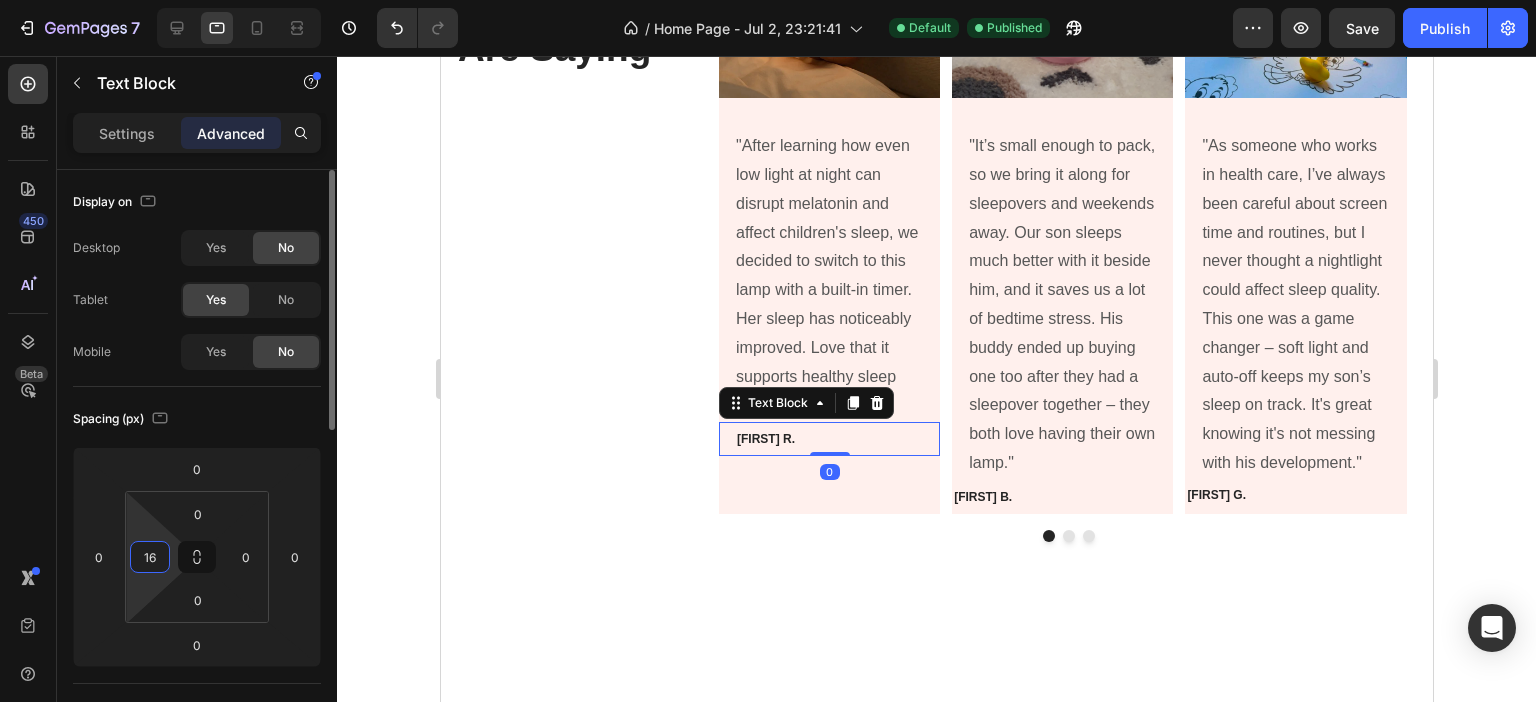 click on "16" at bounding box center (150, 557) 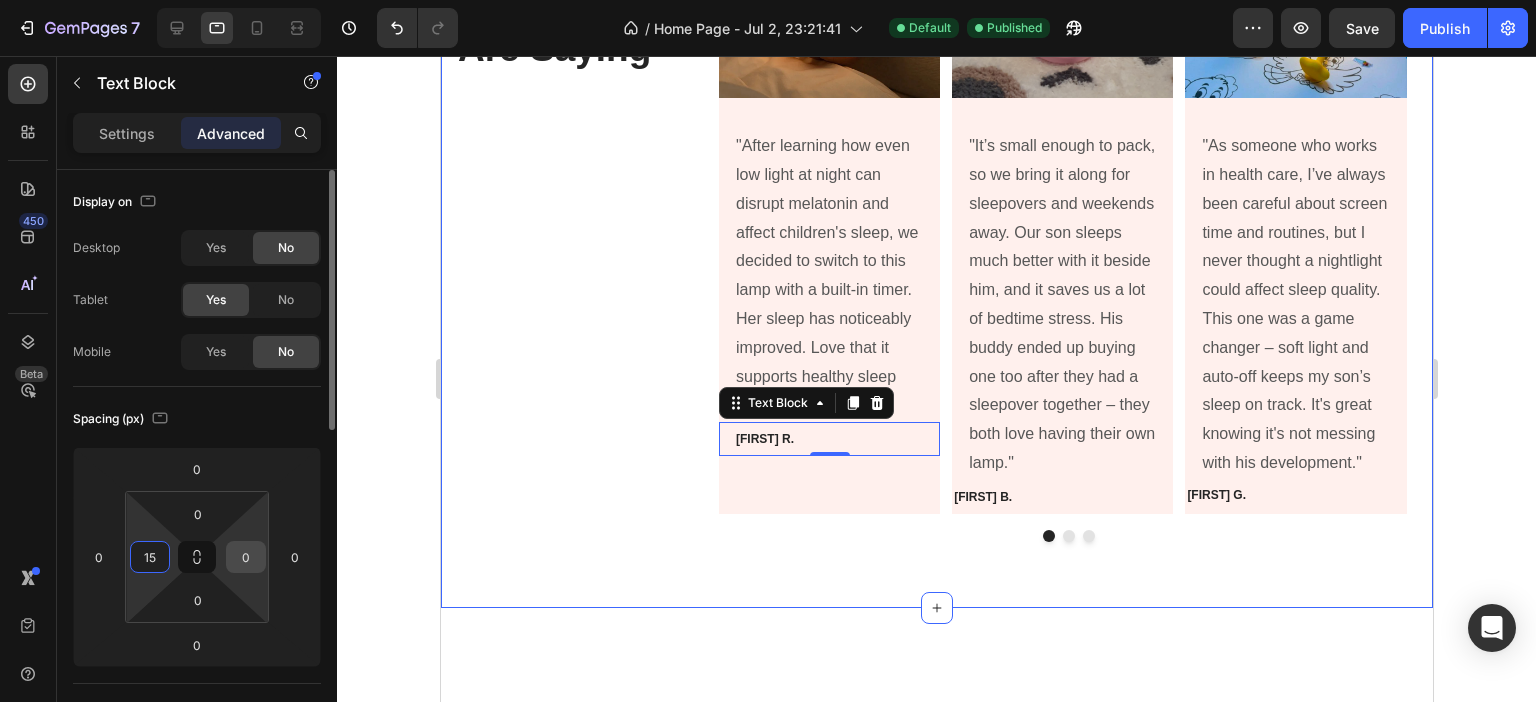 type on "15" 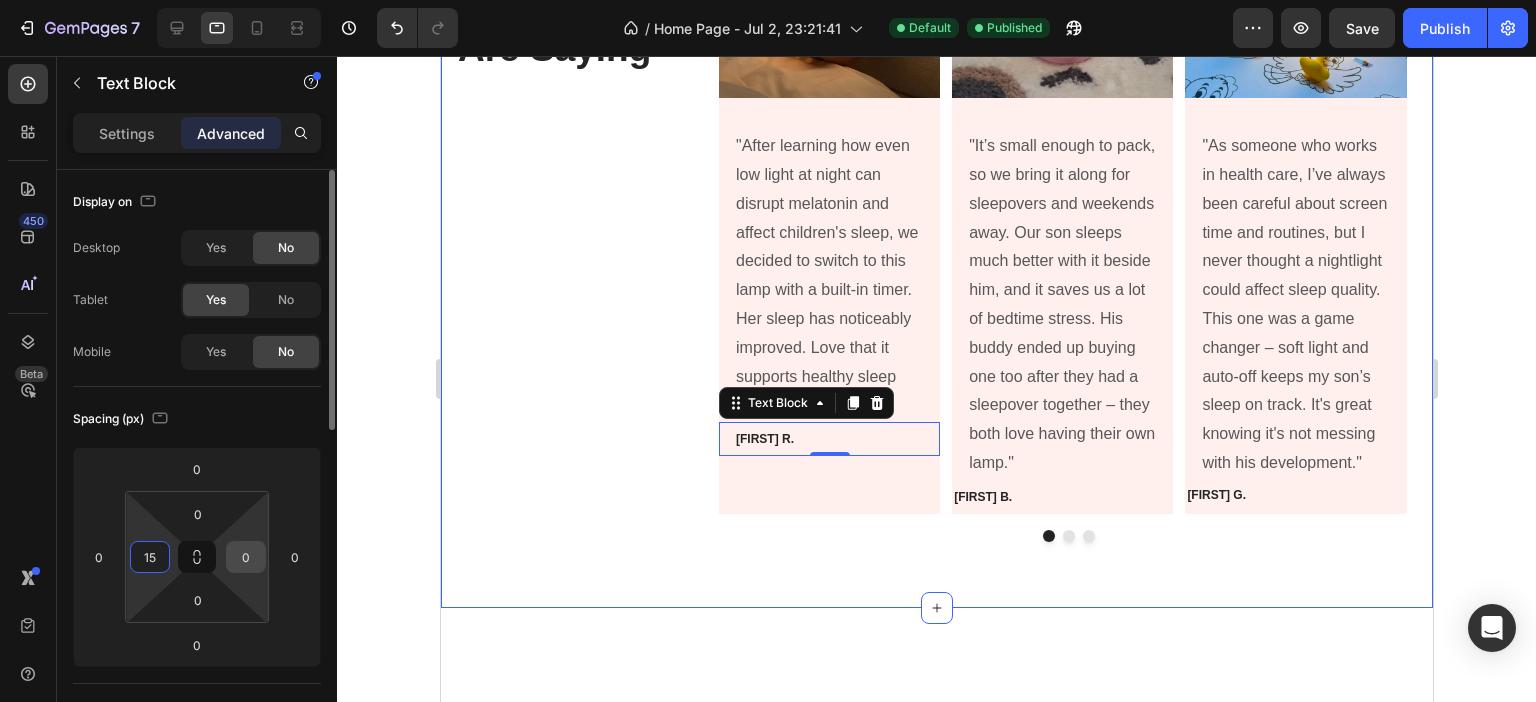 click on "0" at bounding box center (246, 557) 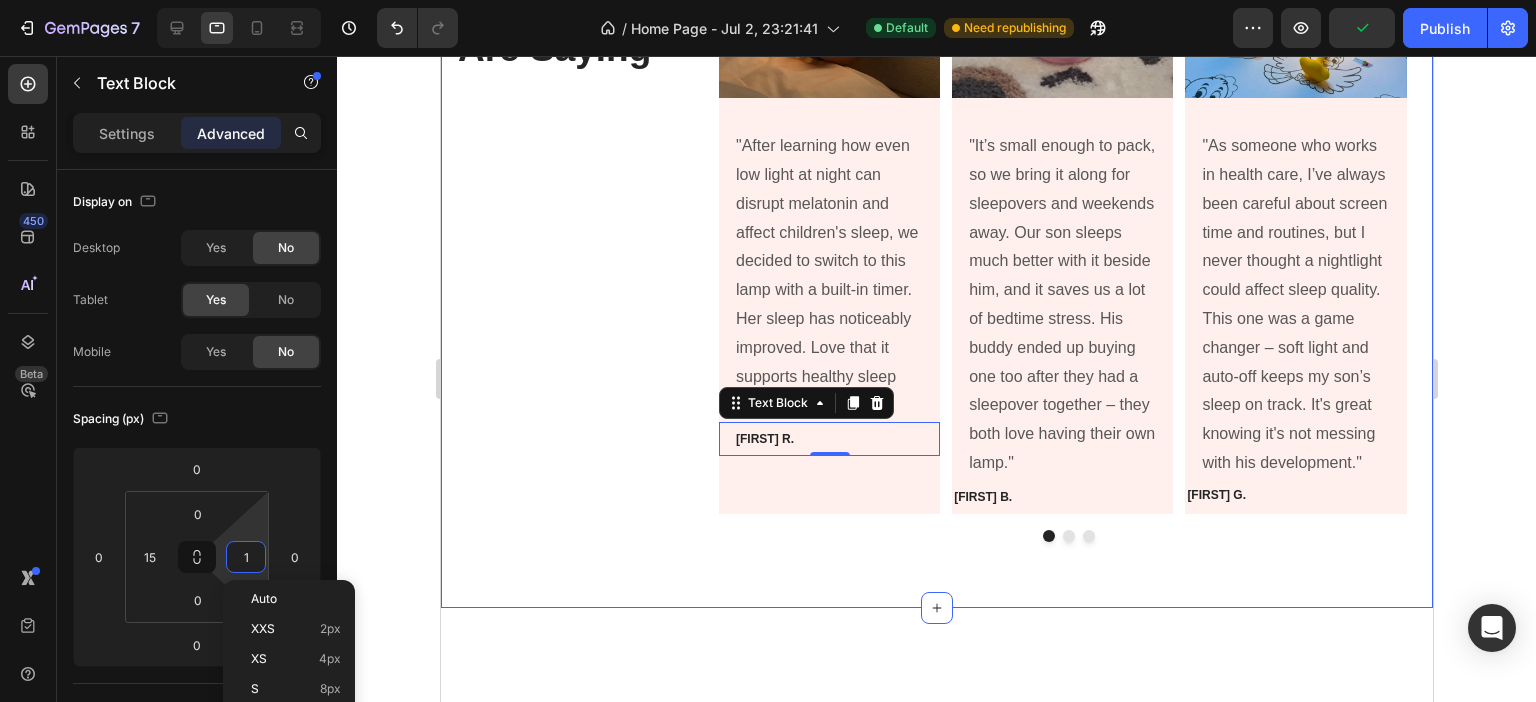 type on "15" 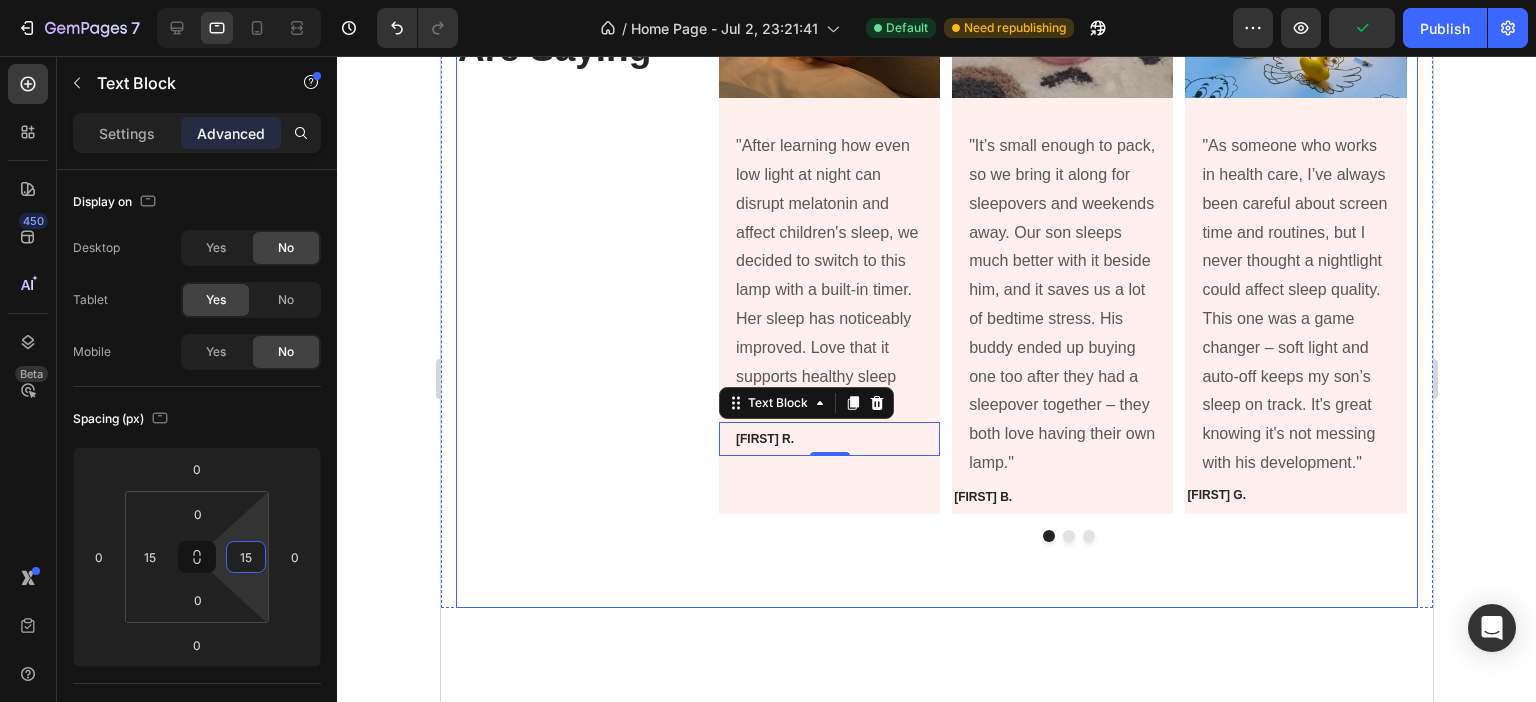 click on "Icon                Icon                Icon                Icon
Icon Icon List Hoz 200+ 5 Star reviews Text block What Our Customers Are Saying Heading" at bounding box center [571, 234] 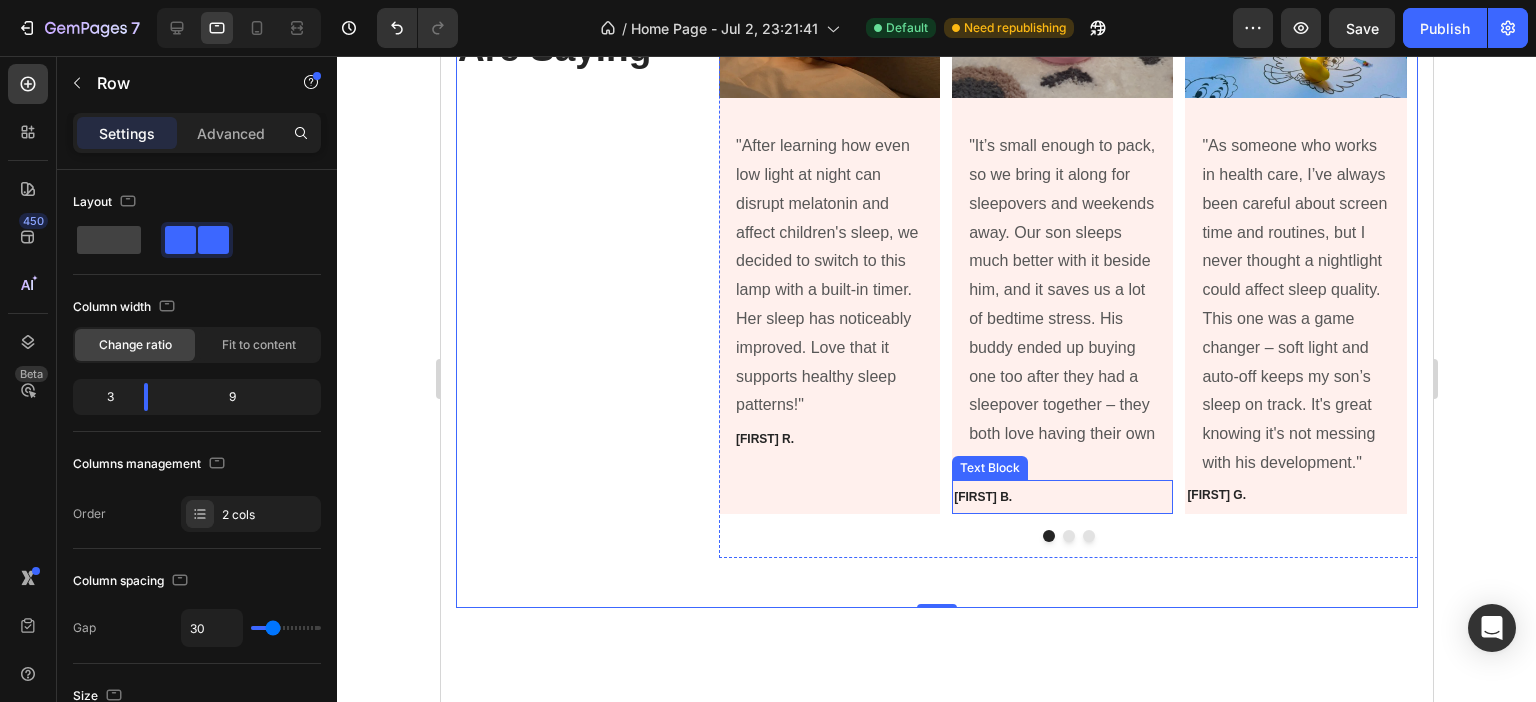 click on "[FIRST] [LAST]." at bounding box center (1061, 497) 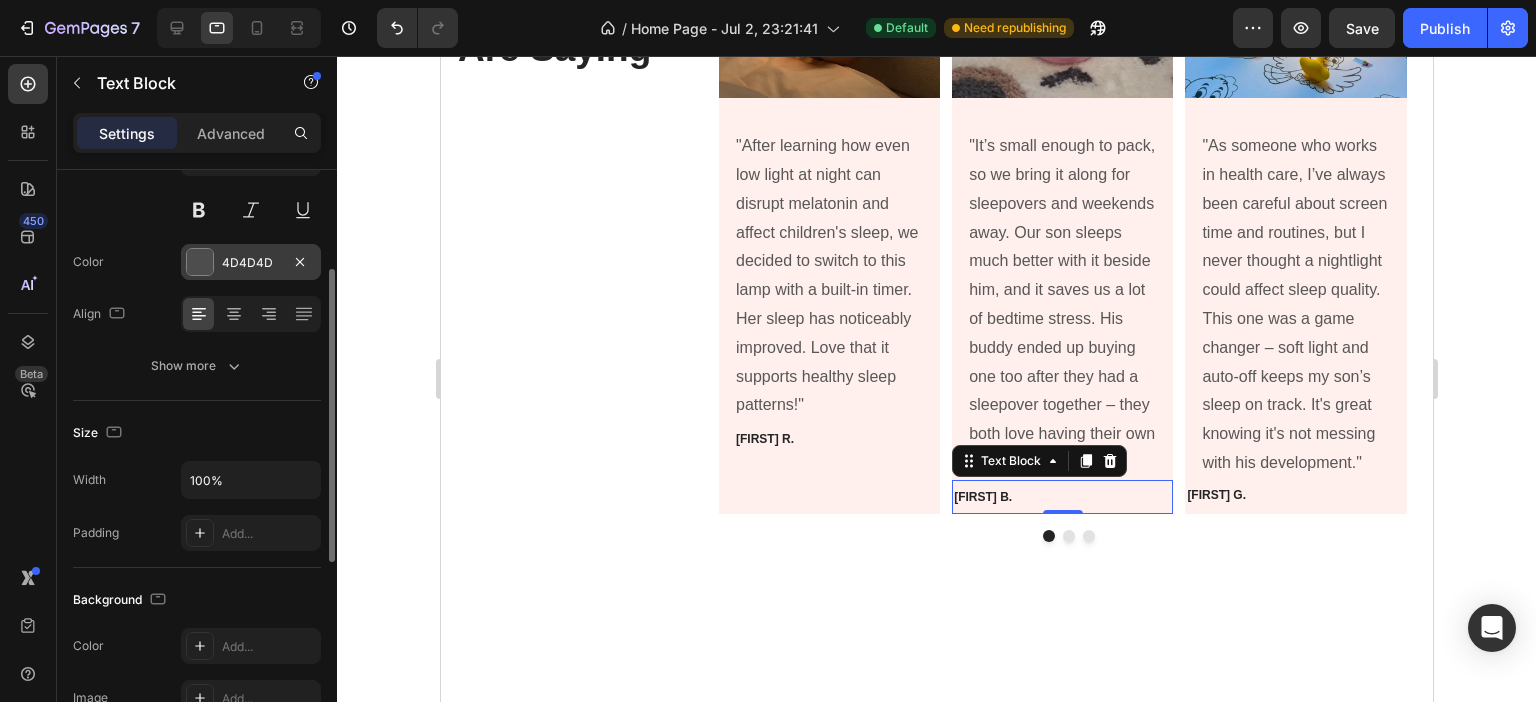scroll, scrollTop: 0, scrollLeft: 0, axis: both 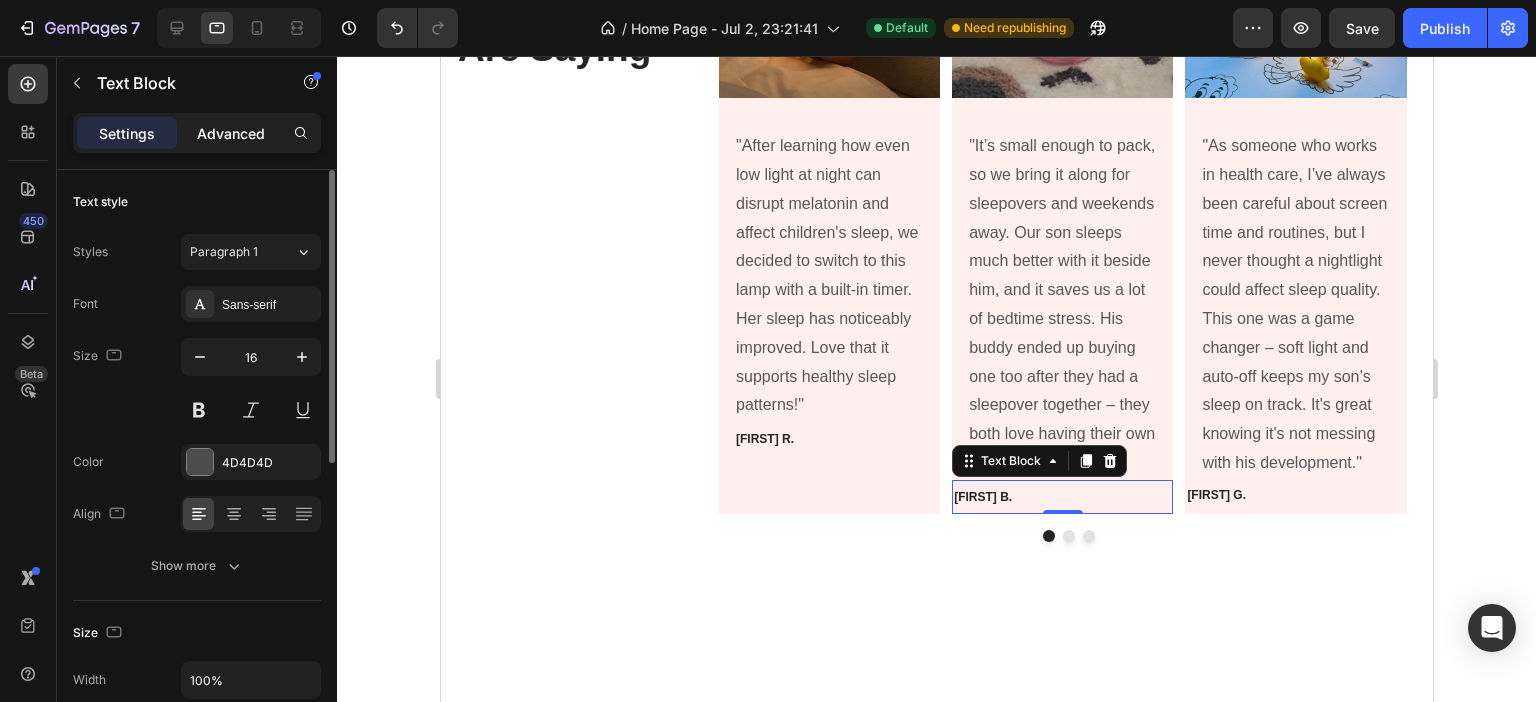 drag, startPoint x: 212, startPoint y: 134, endPoint x: 212, endPoint y: 146, distance: 12 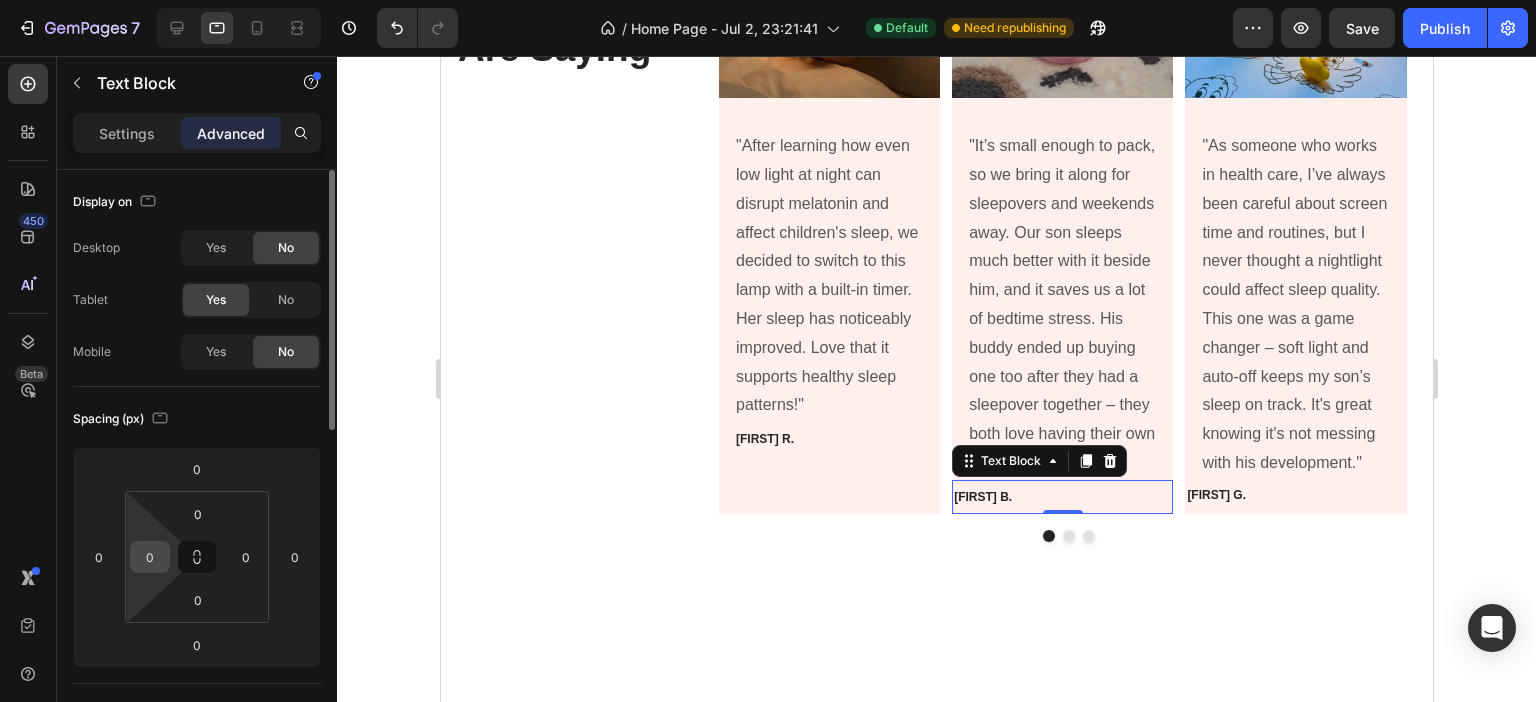 drag, startPoint x: 148, startPoint y: 537, endPoint x: 158, endPoint y: 550, distance: 16.40122 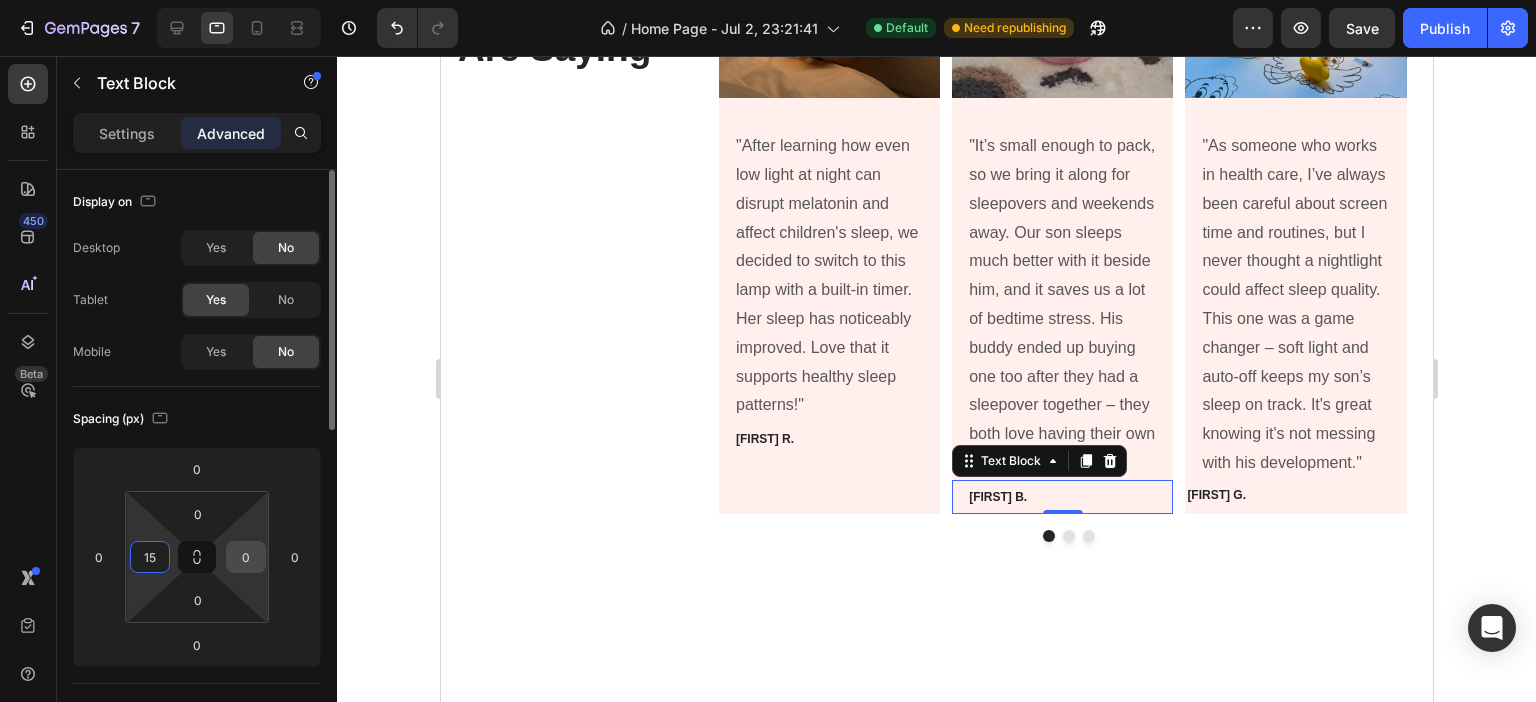 type on "15" 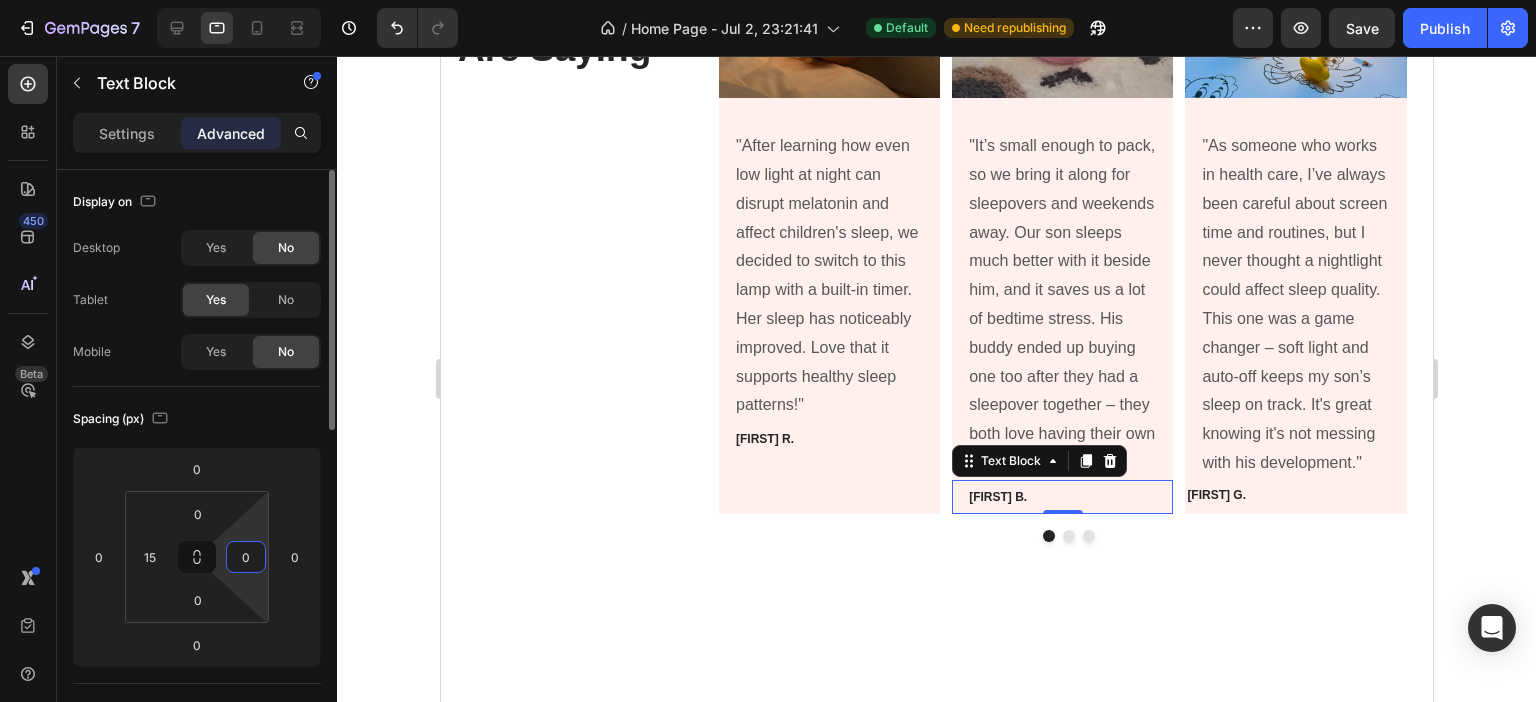 click on "0" at bounding box center [246, 557] 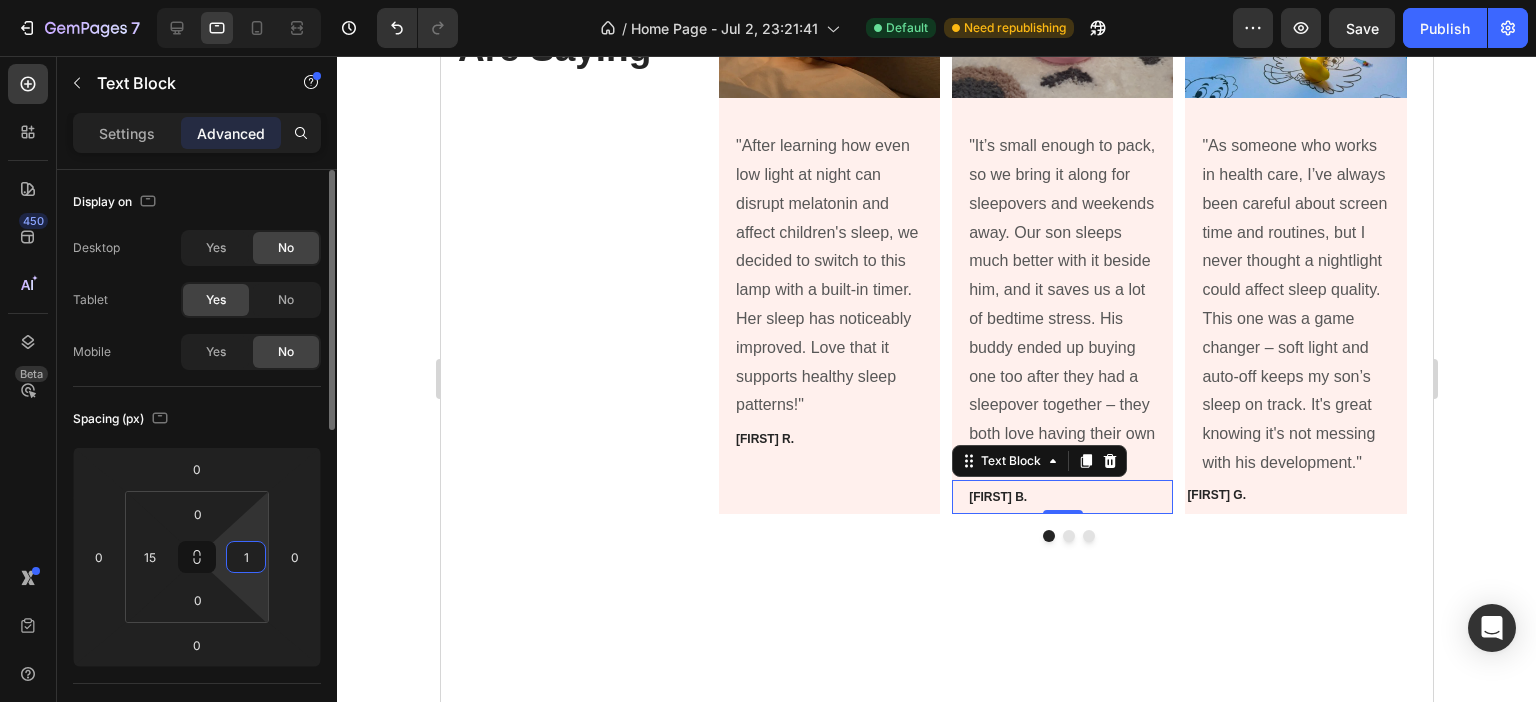 type on "15" 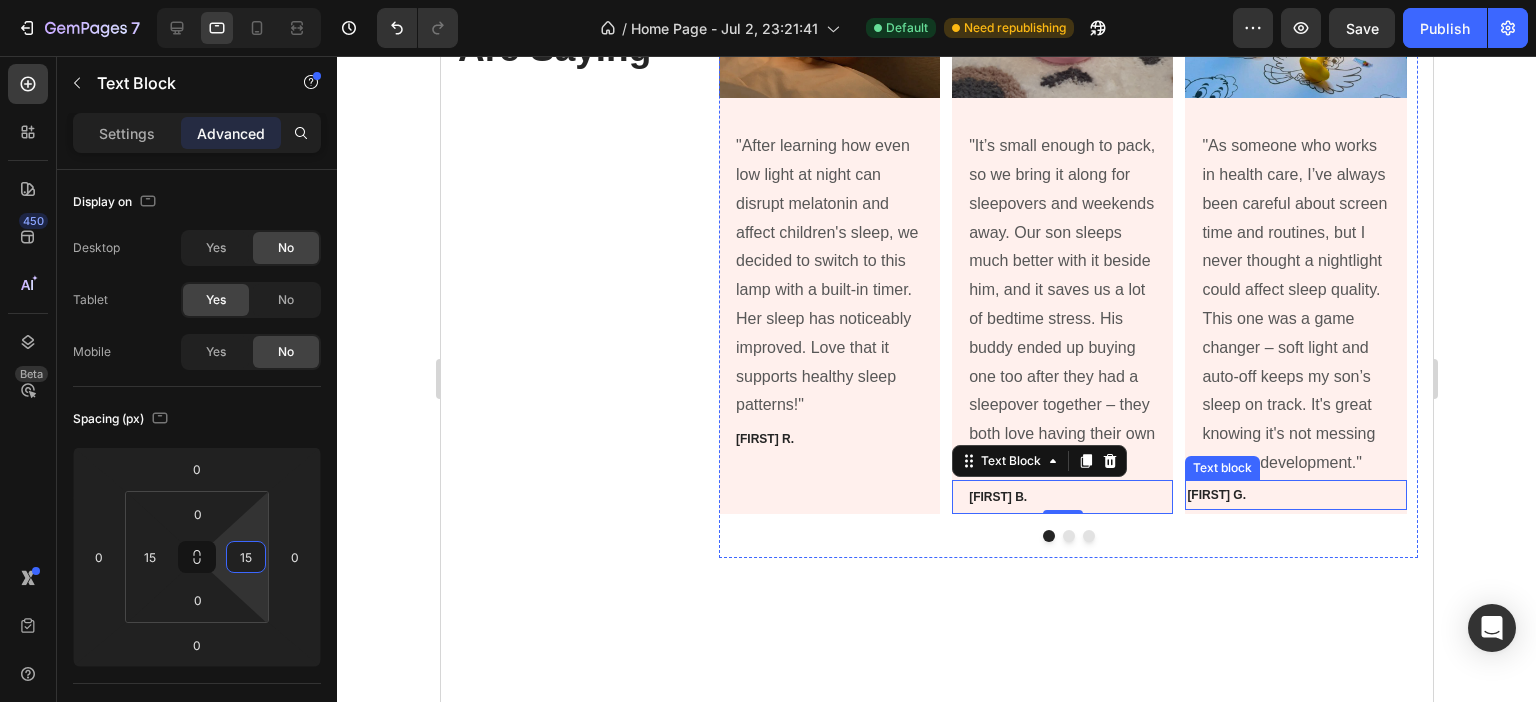click on "[FIRST] [LAST]." at bounding box center (1294, 495) 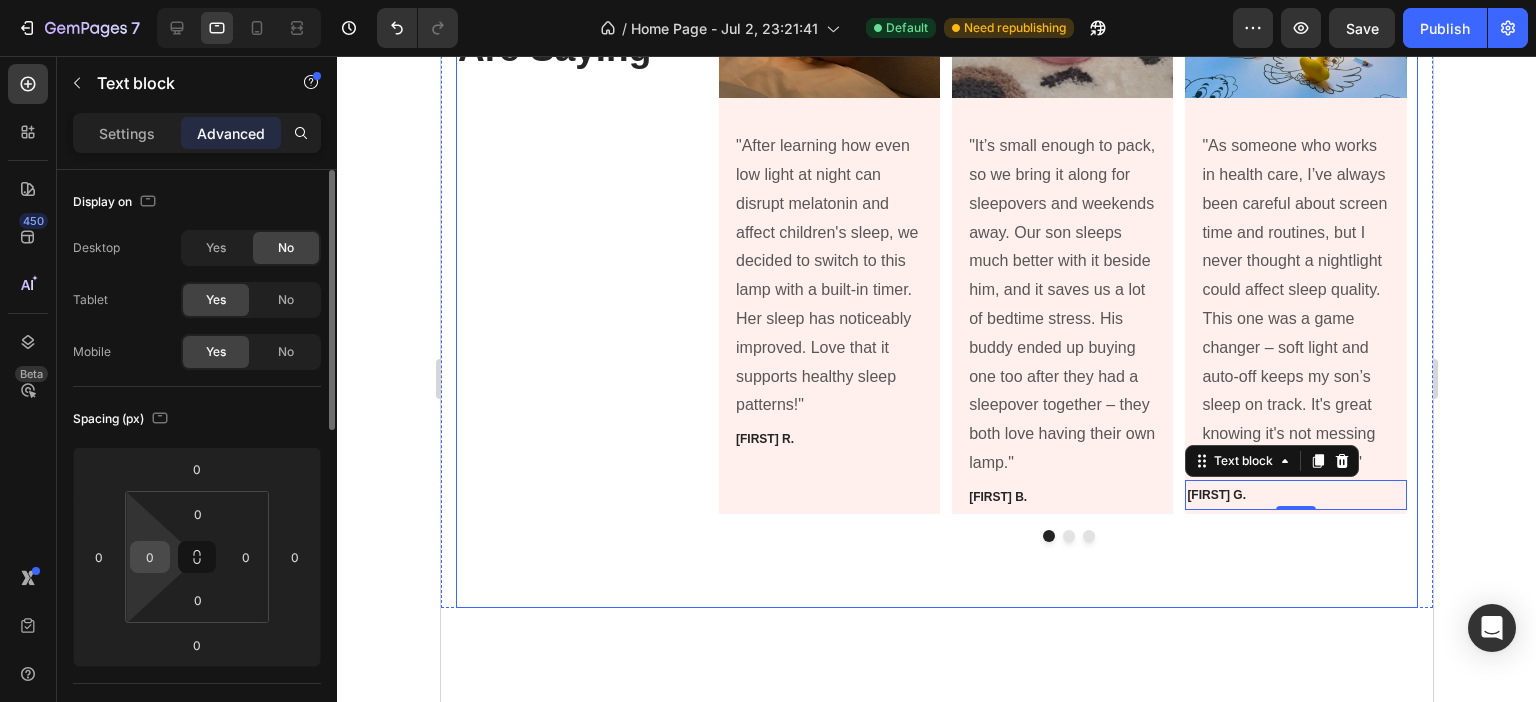 click on "0" at bounding box center [150, 557] 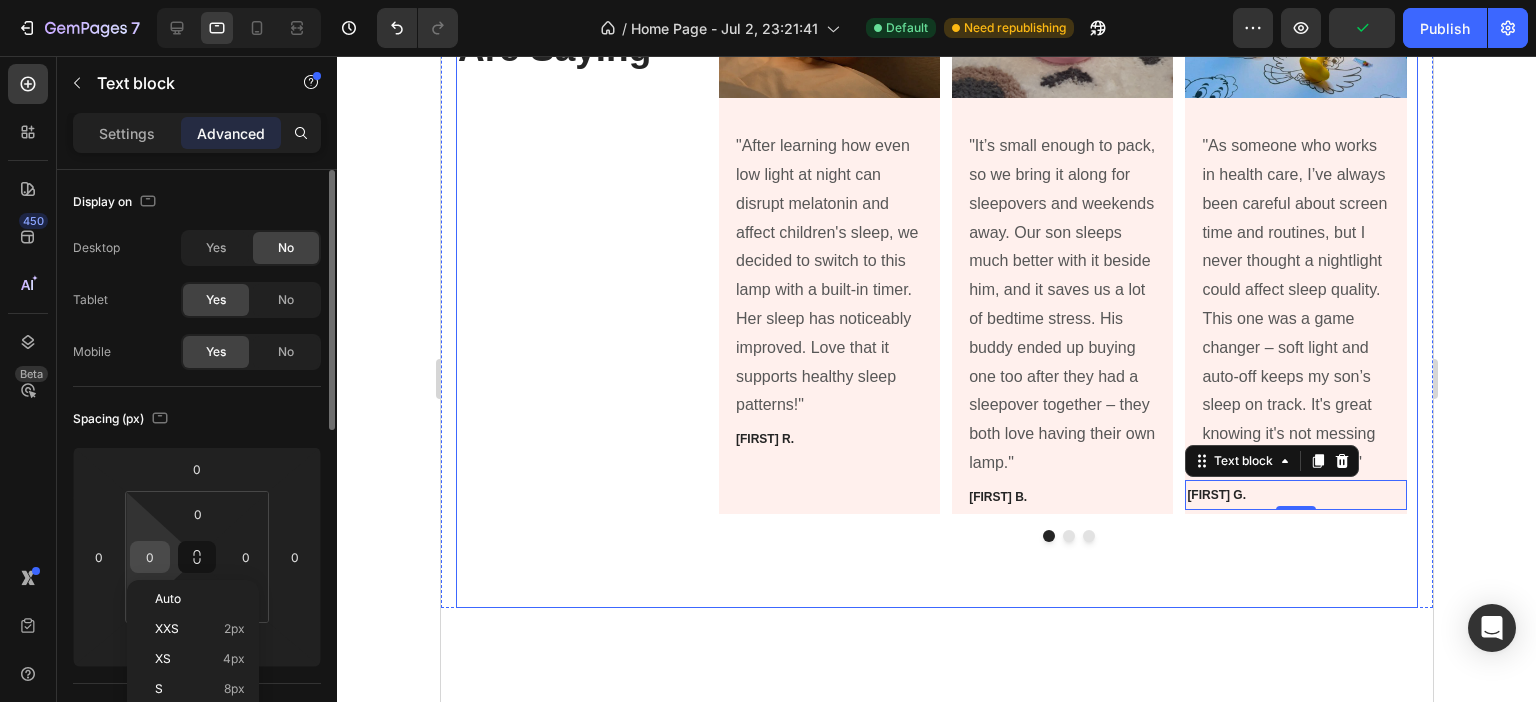 click on "0" at bounding box center [150, 557] 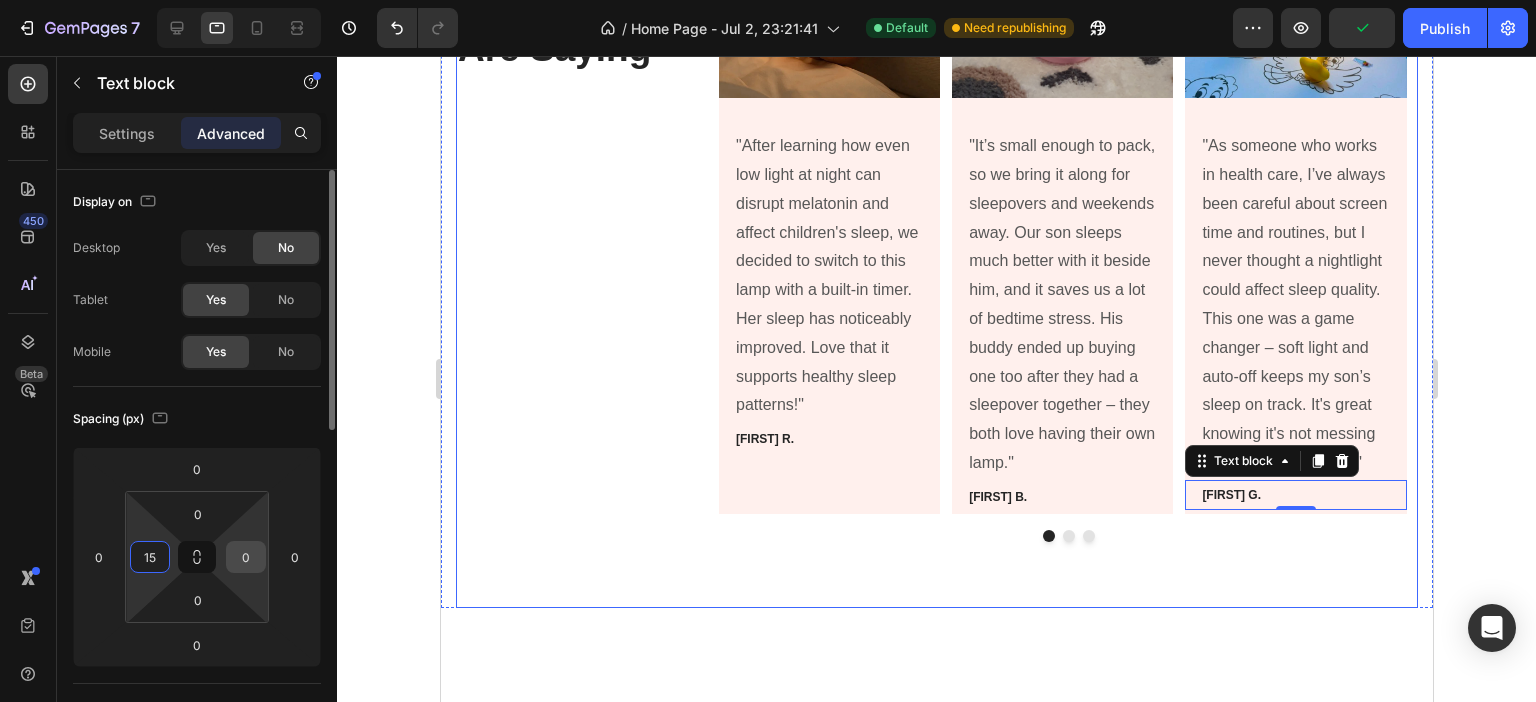 type on "15" 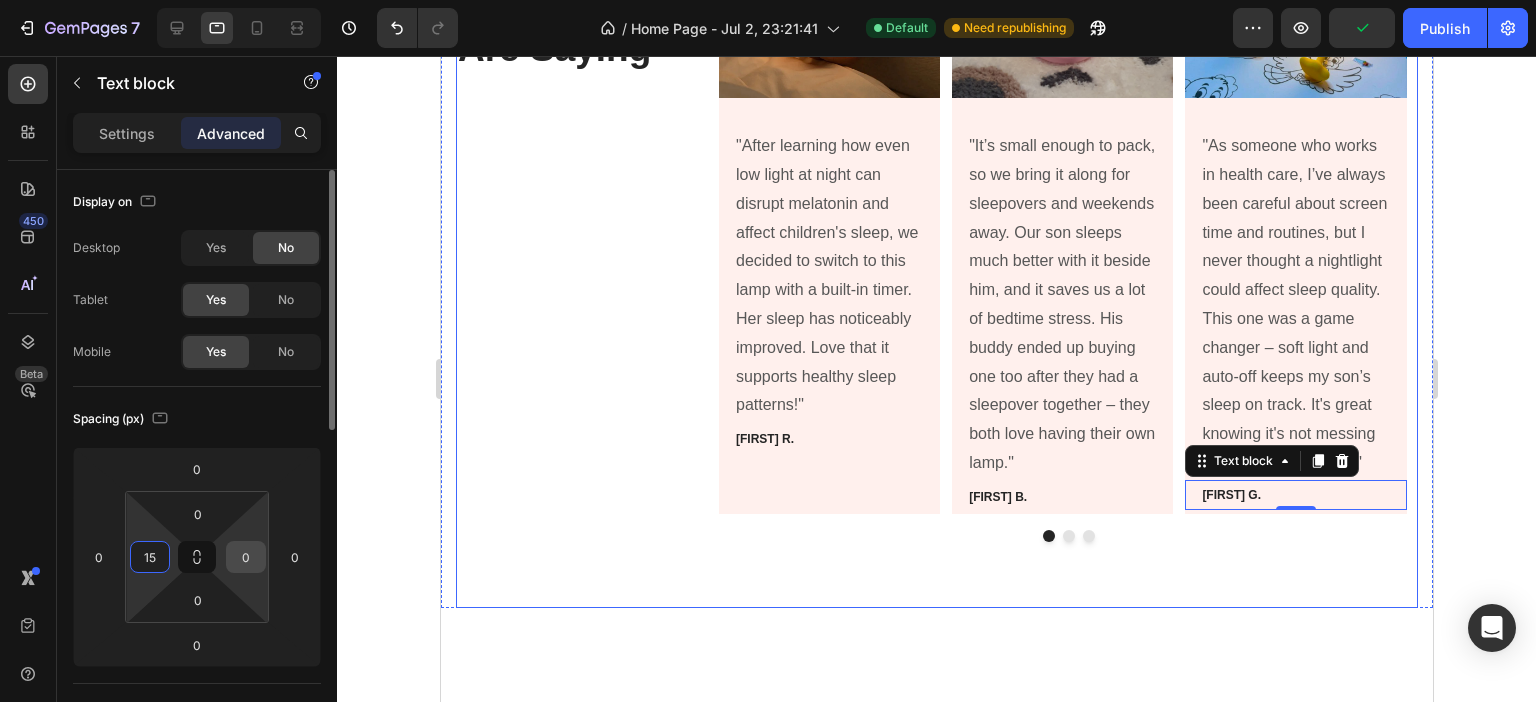 click on "0" at bounding box center [246, 557] 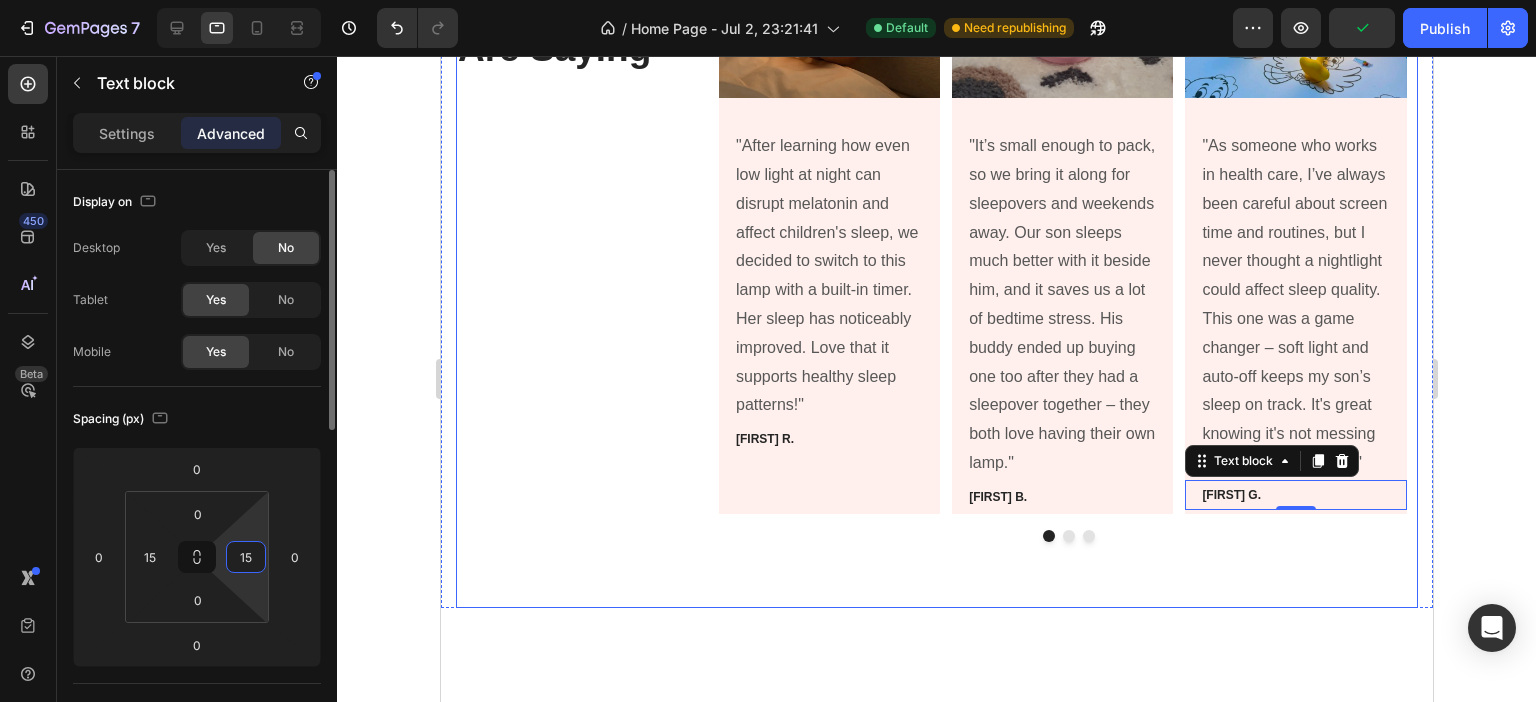 type on "15" 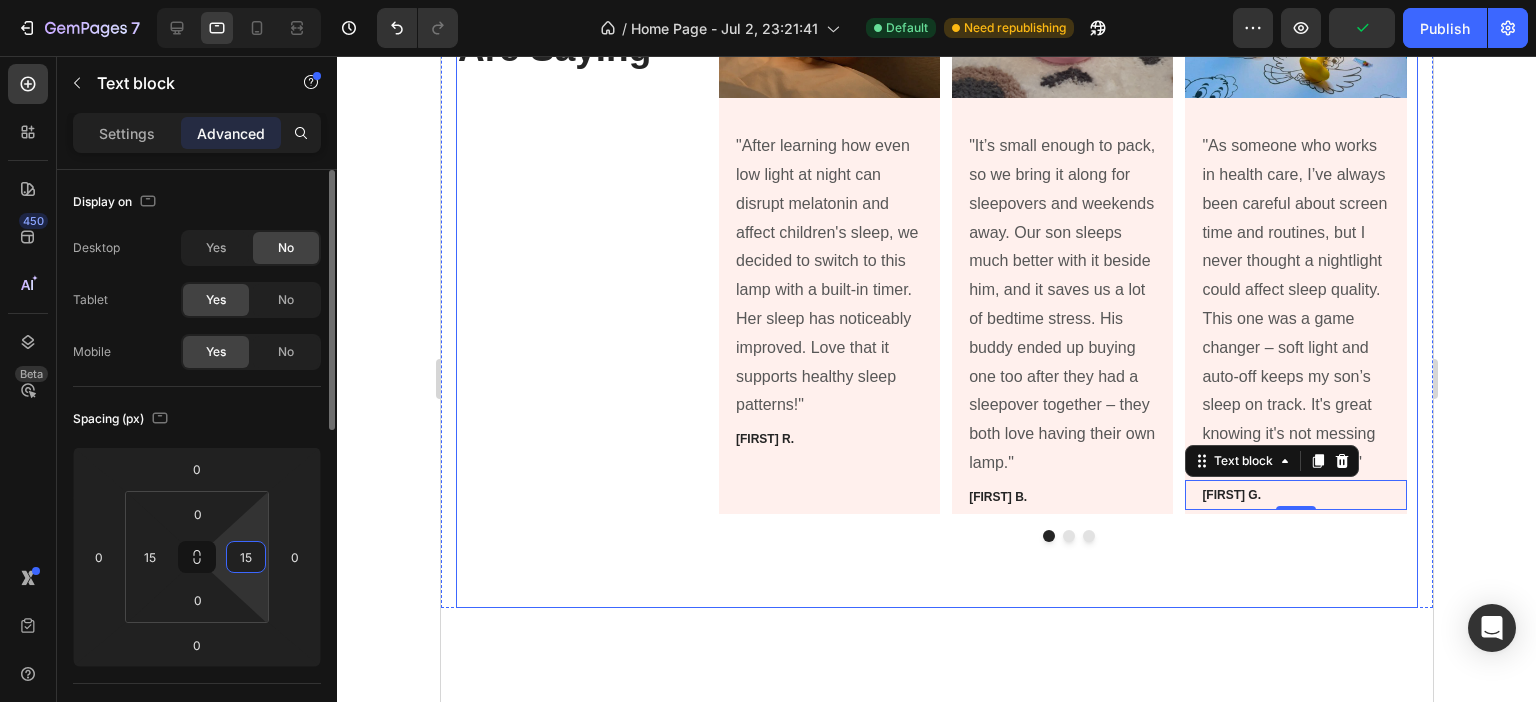 click on "Spacing (px) 0 0 0 0 0 15 0 15" 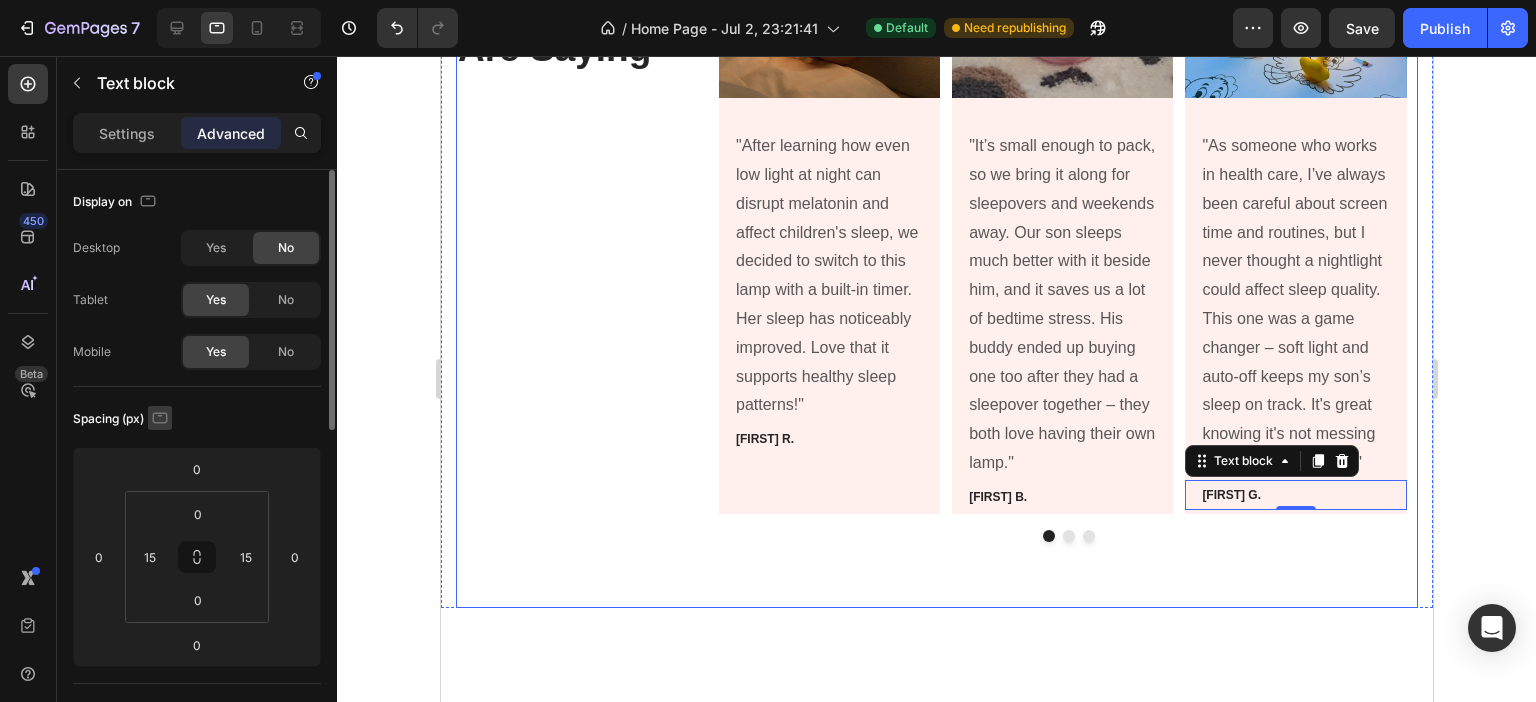 click 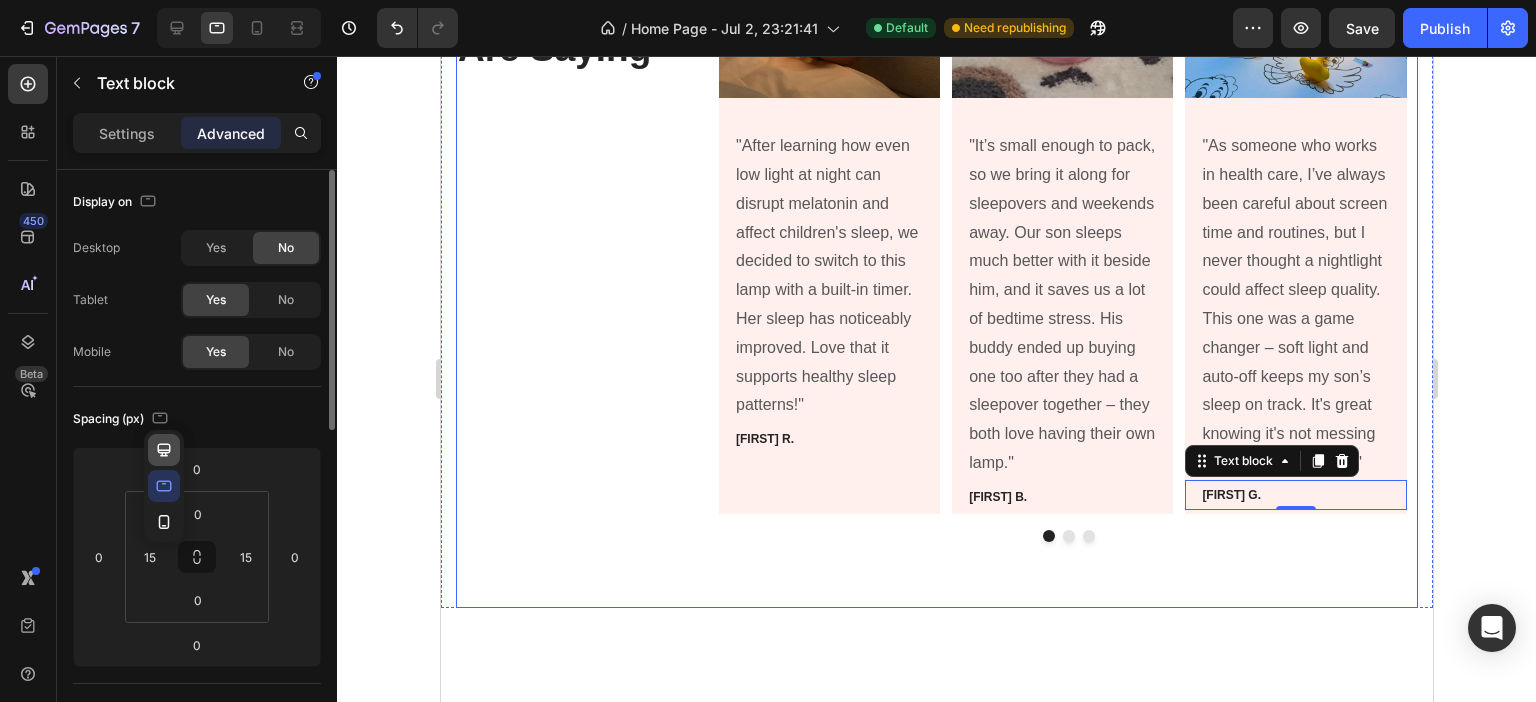 click 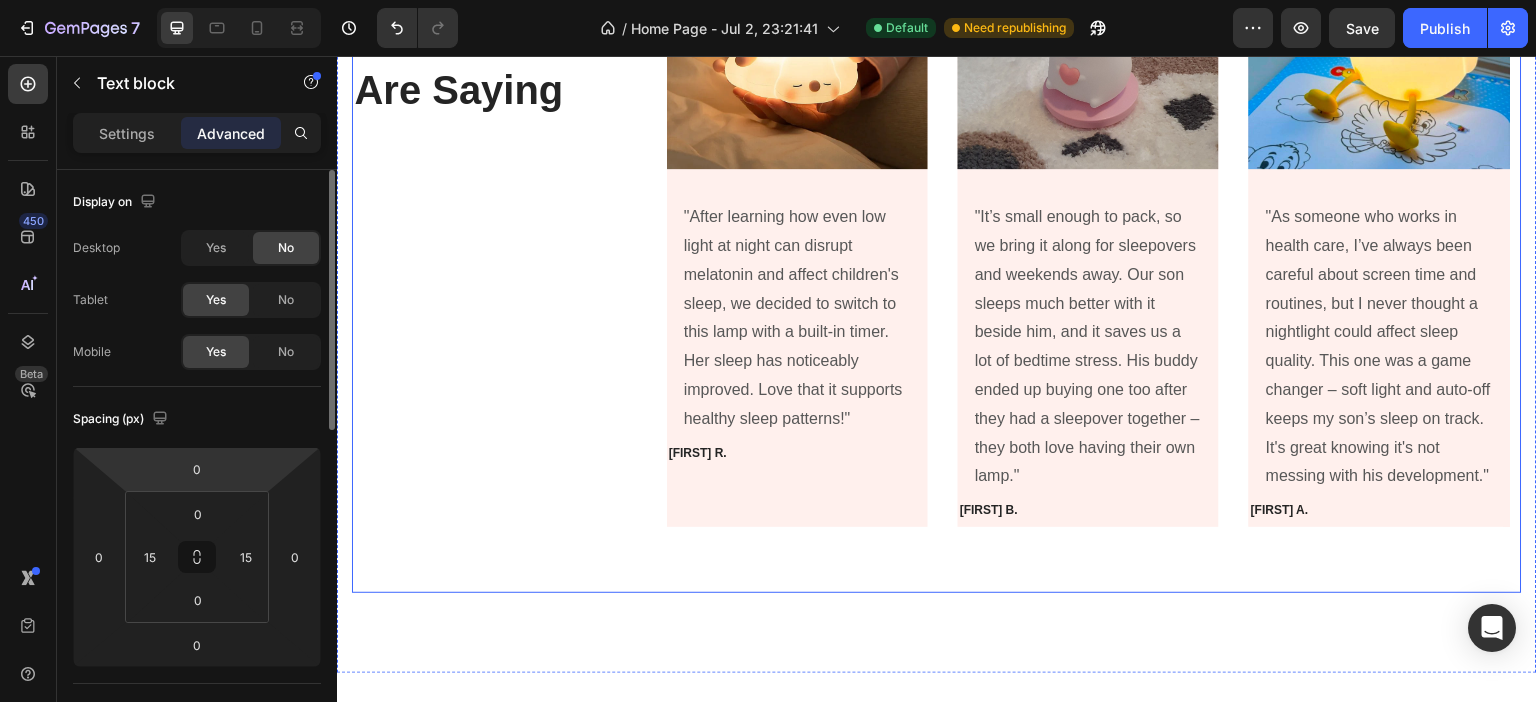 scroll, scrollTop: 2130, scrollLeft: 0, axis: vertical 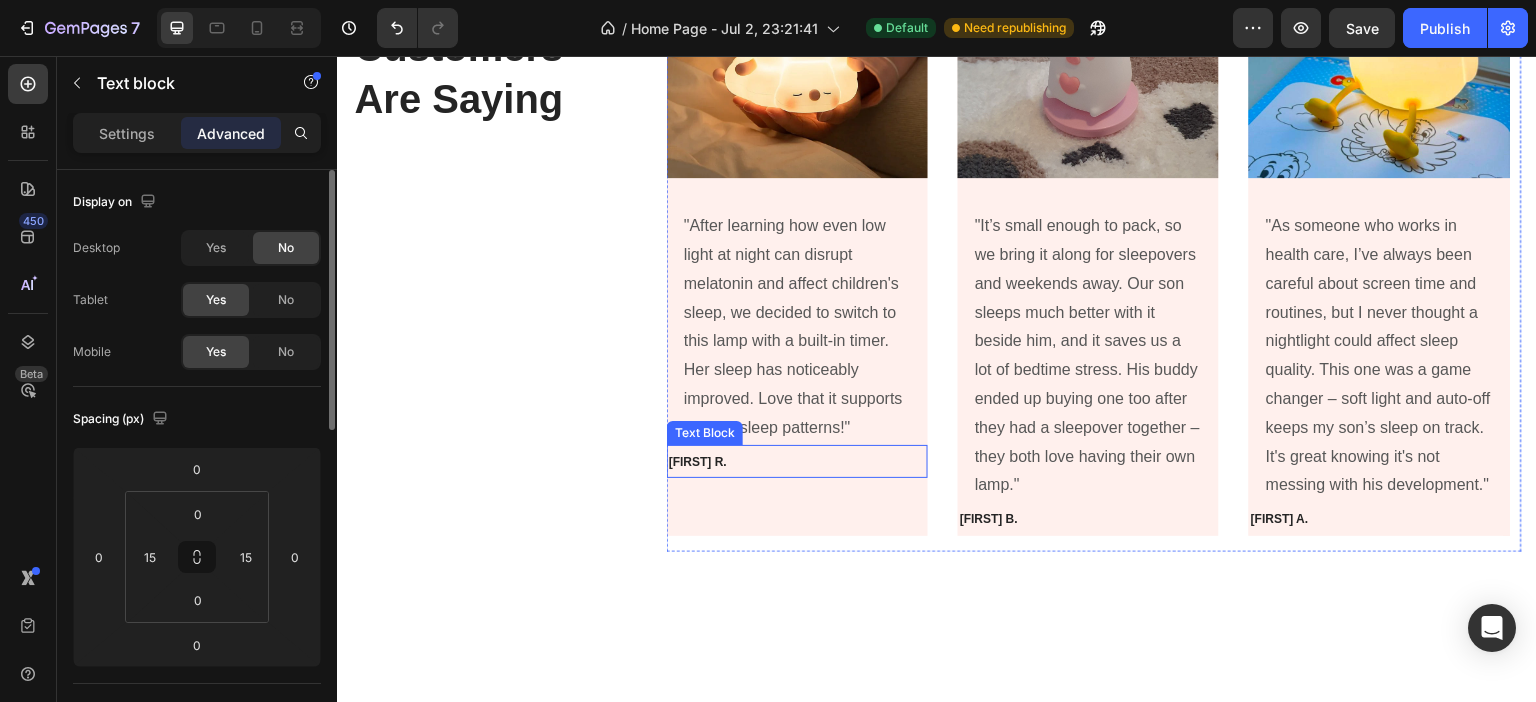 click on "[FIRST] [LAST]." at bounding box center [797, 462] 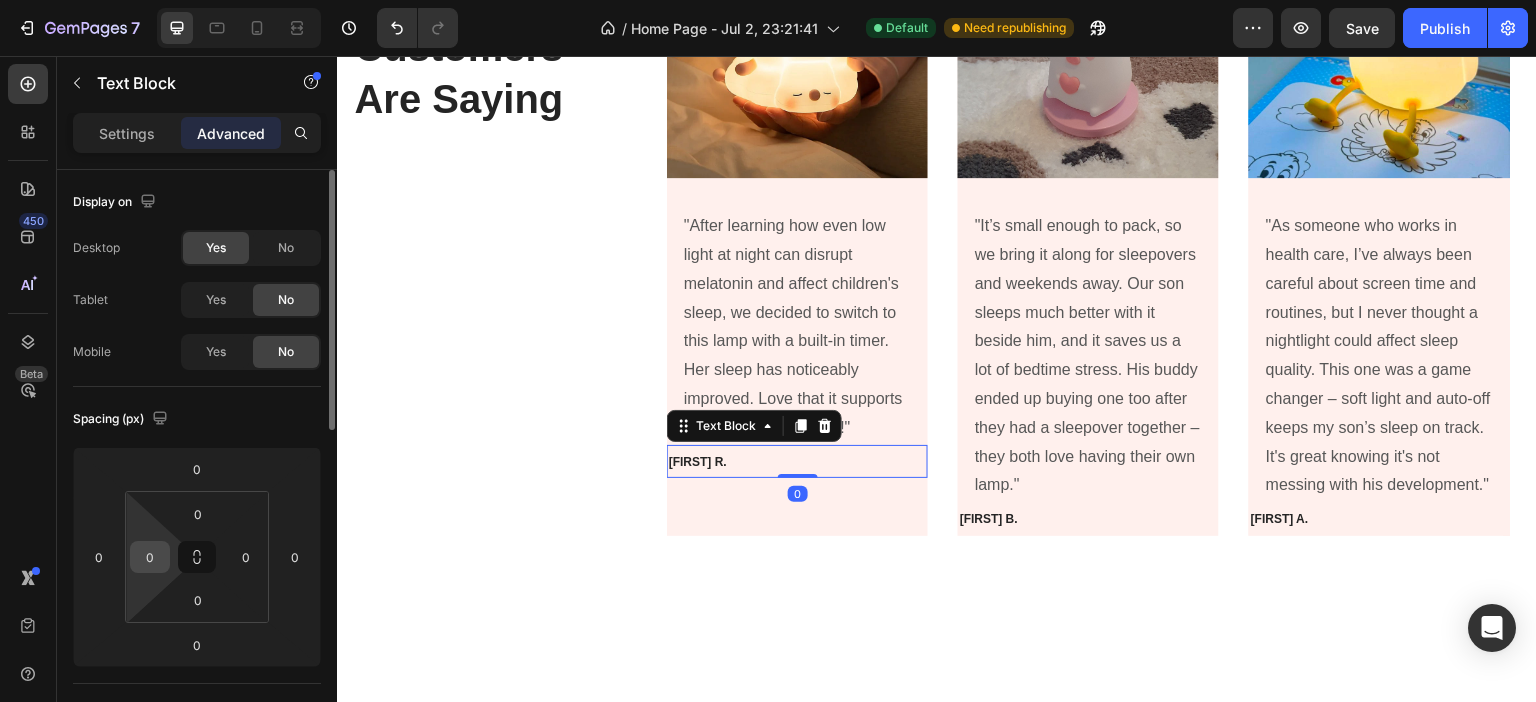 click on "0" at bounding box center [150, 557] 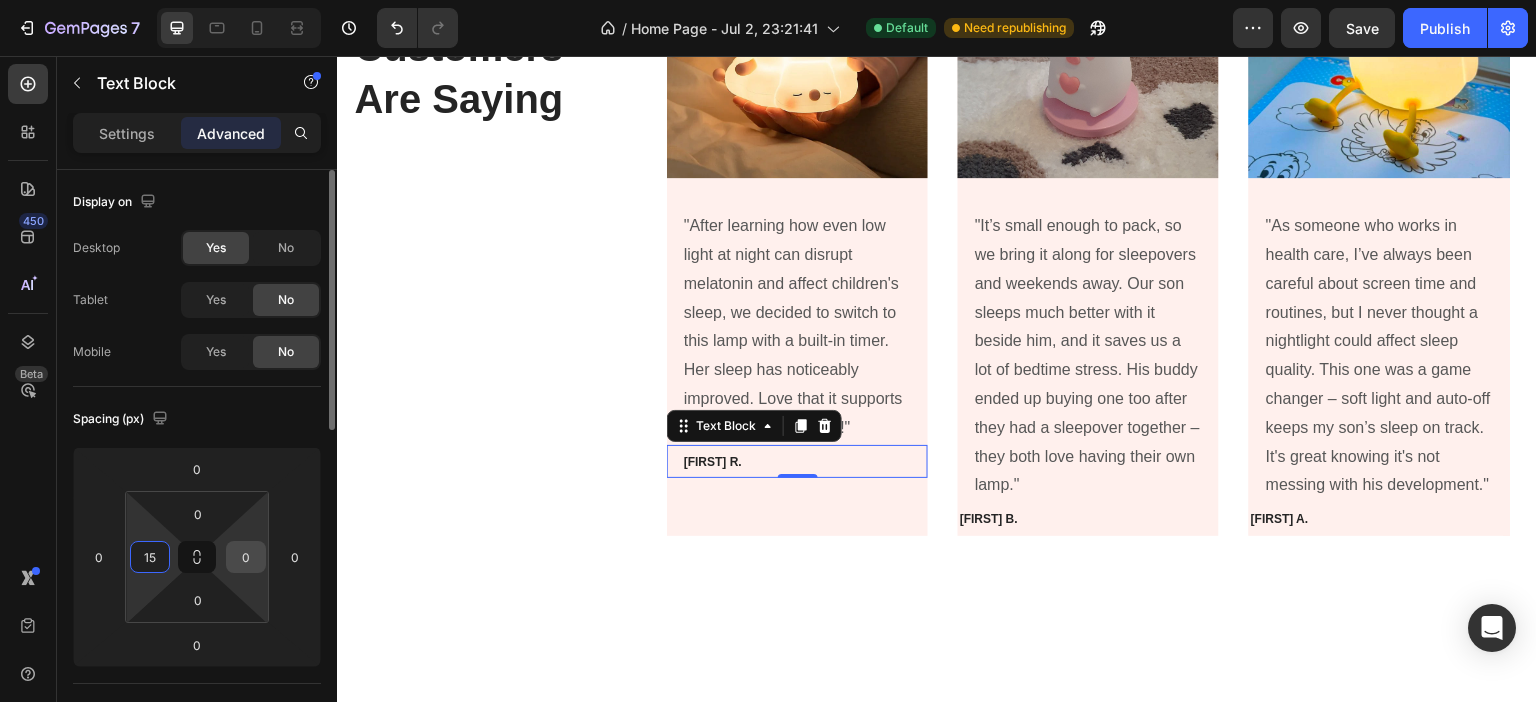 type on "15" 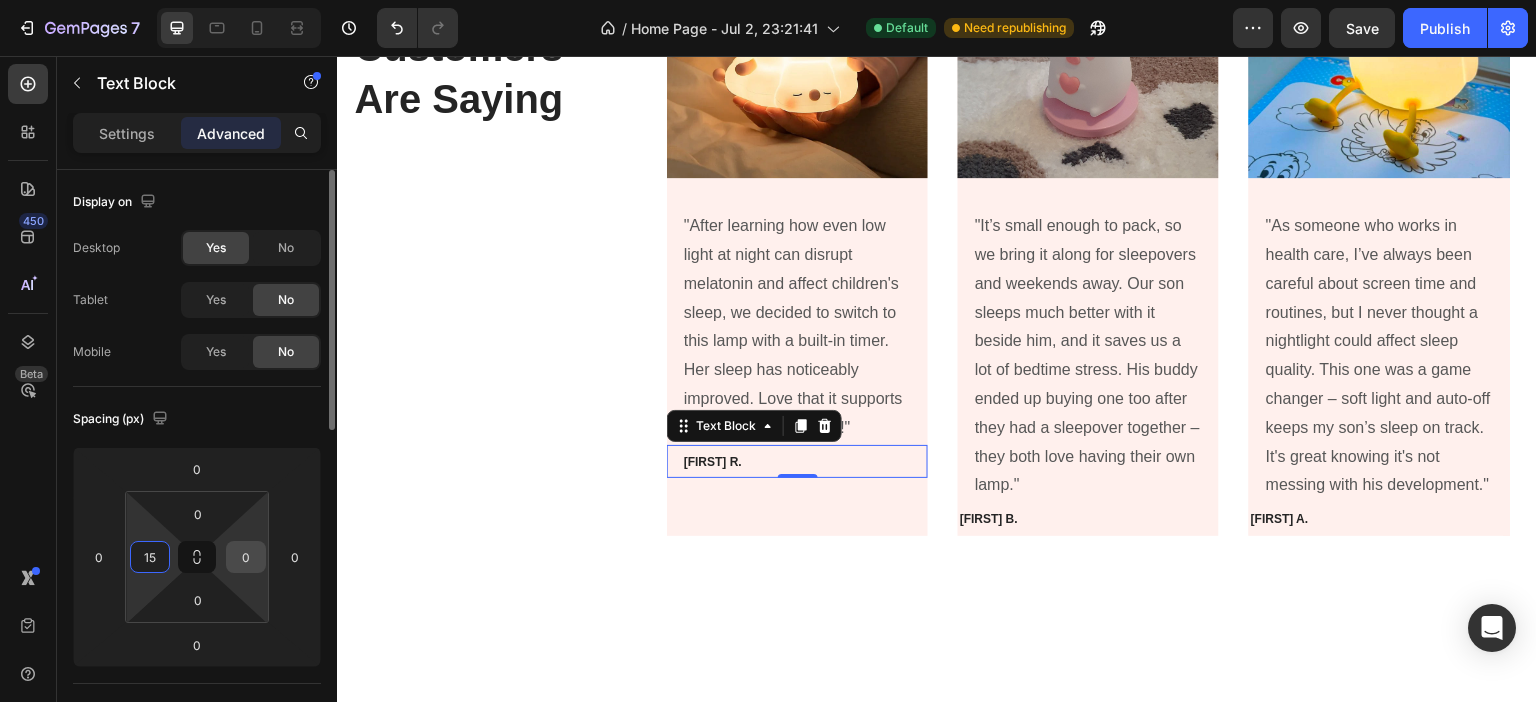 click on "0" at bounding box center [246, 557] 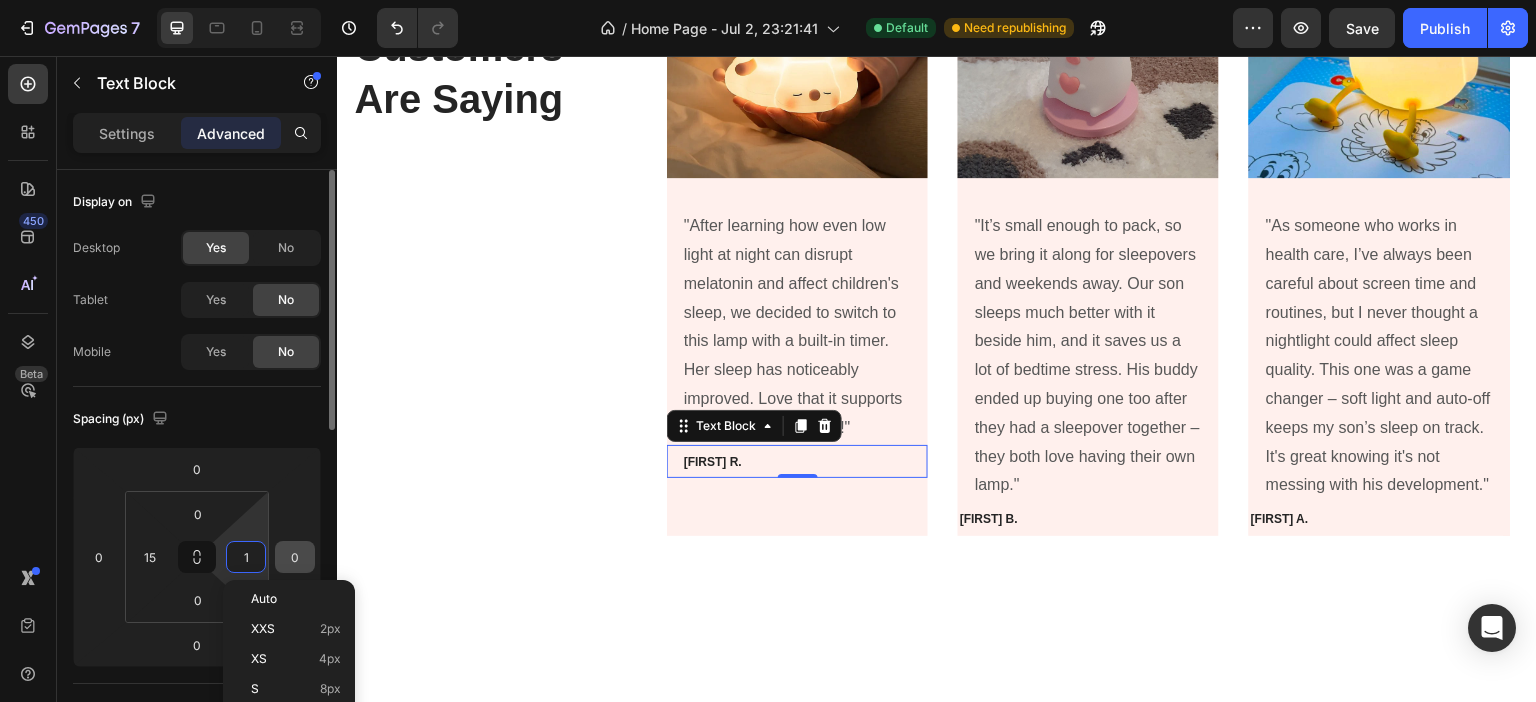 type on "15" 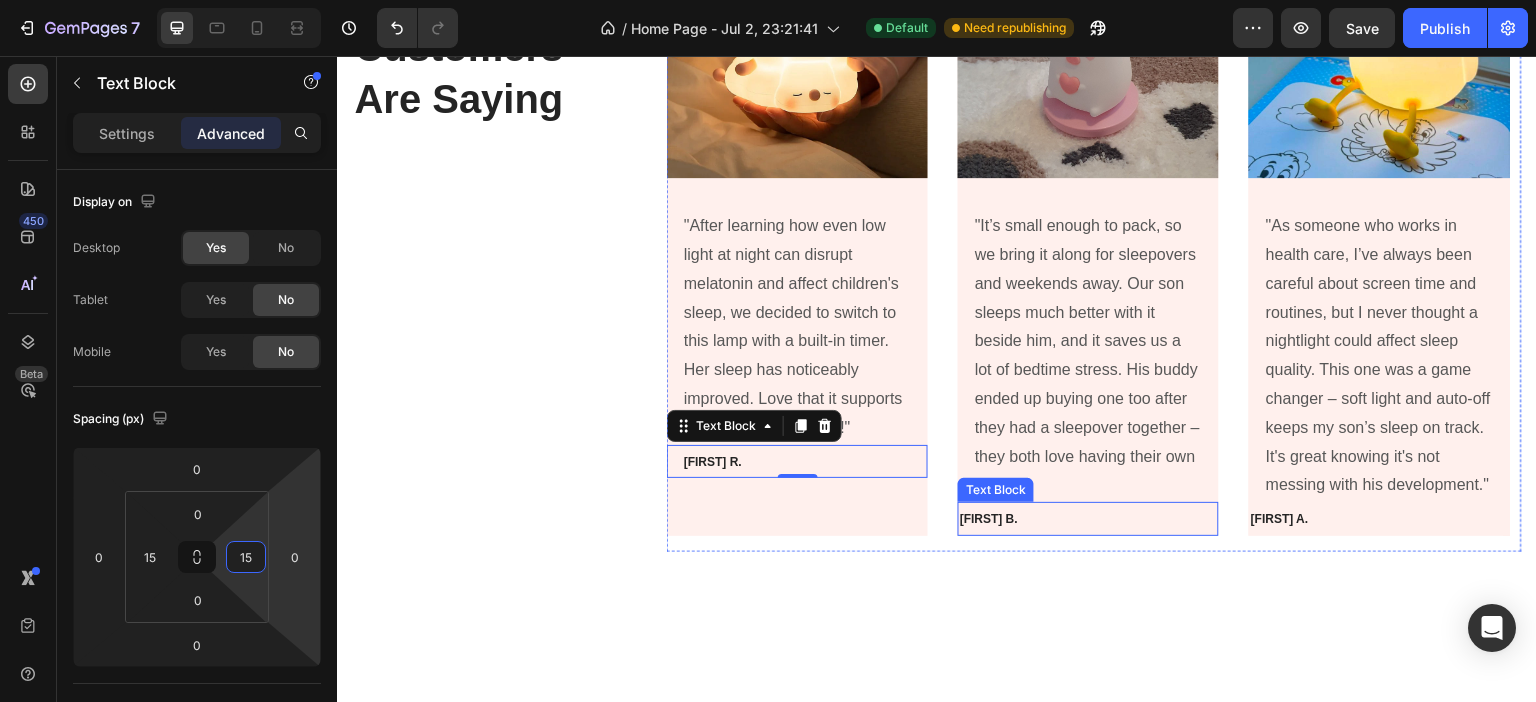 click on "[FIRST] [LAST]." at bounding box center (989, 519) 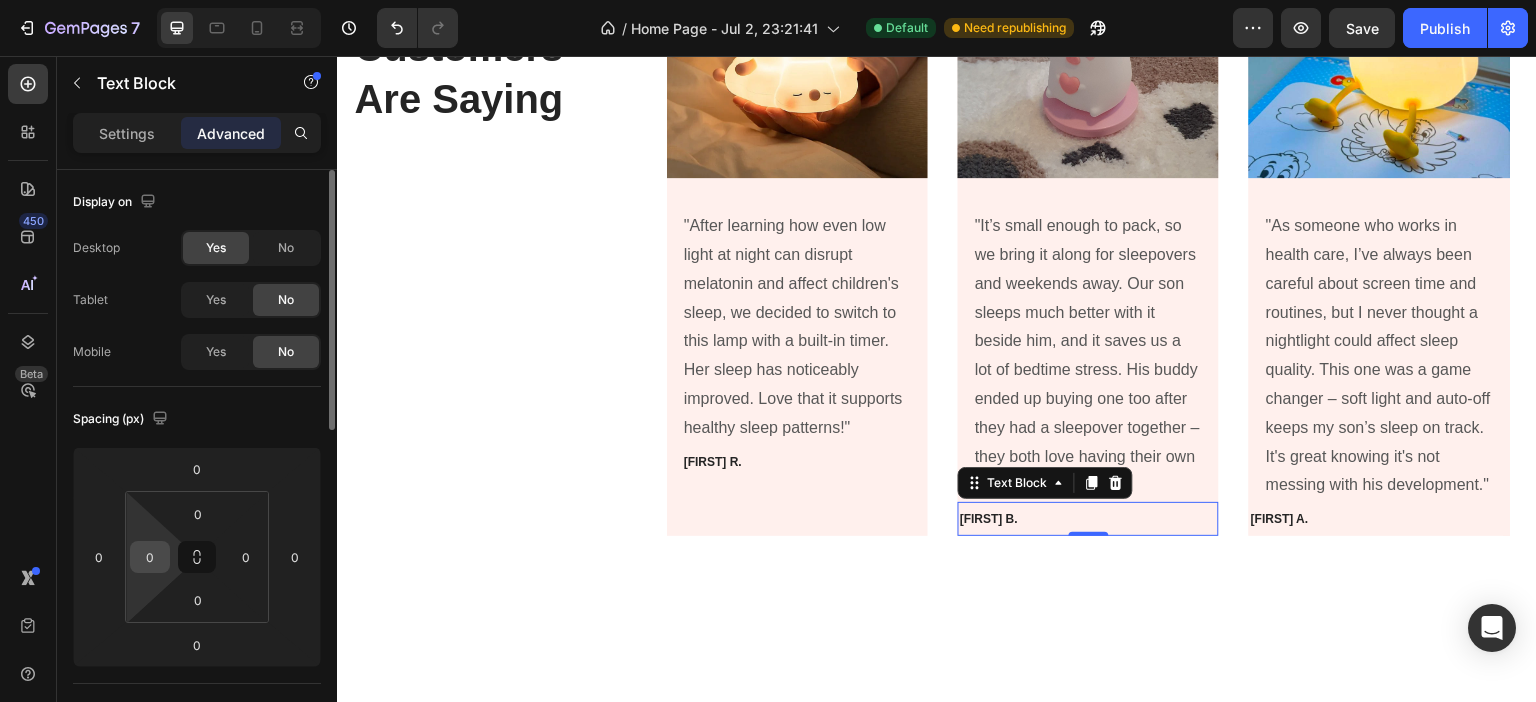 click on "0" at bounding box center [150, 557] 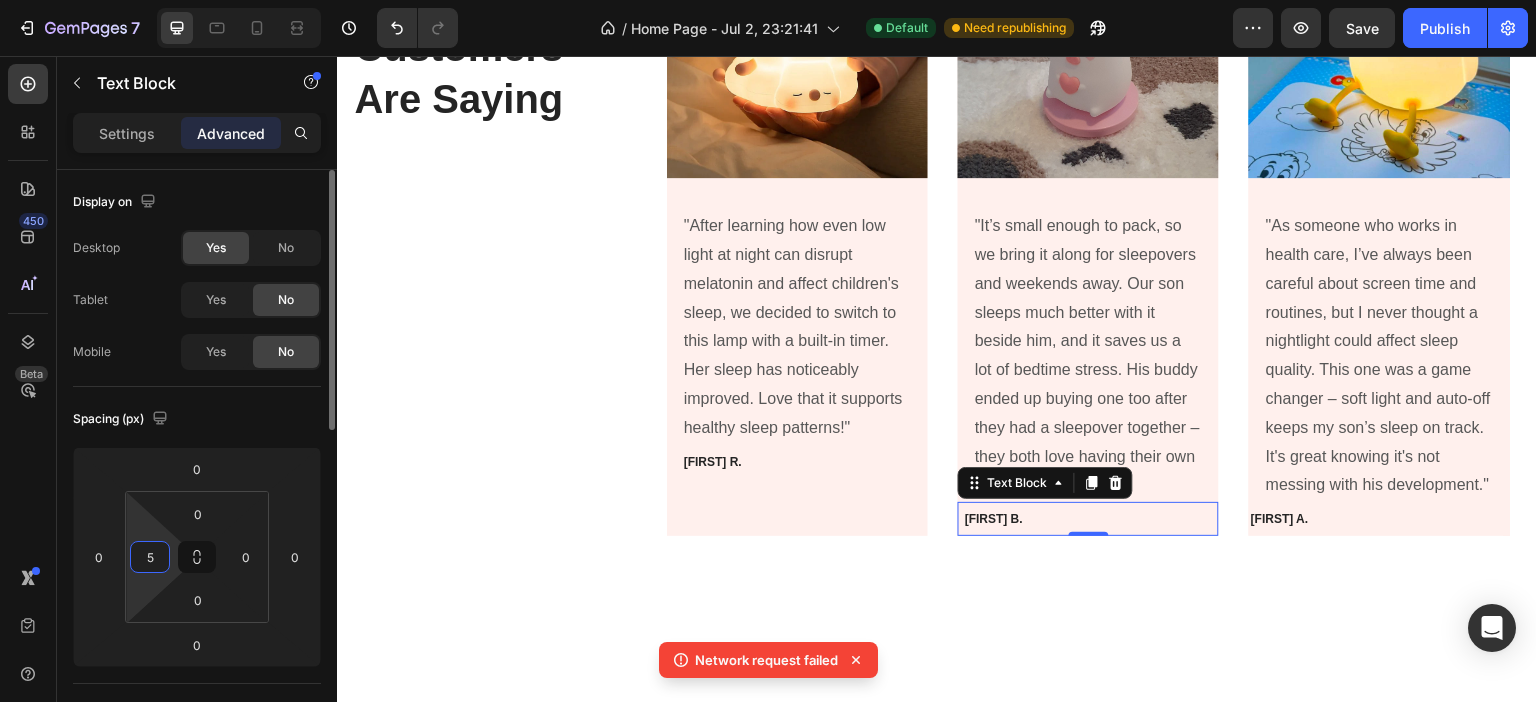 click on "5" at bounding box center (150, 557) 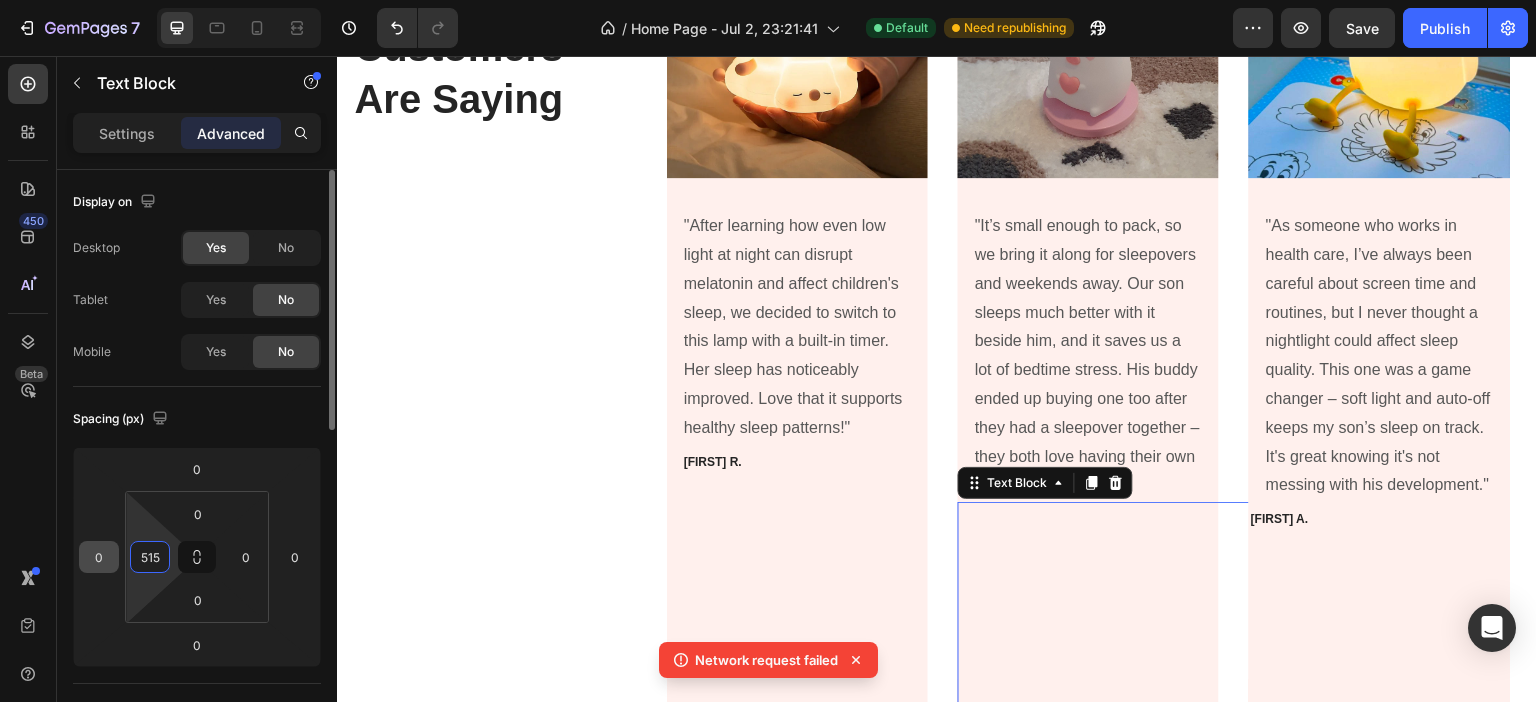 drag, startPoint x: 161, startPoint y: 549, endPoint x: 114, endPoint y: 553, distance: 47.169907 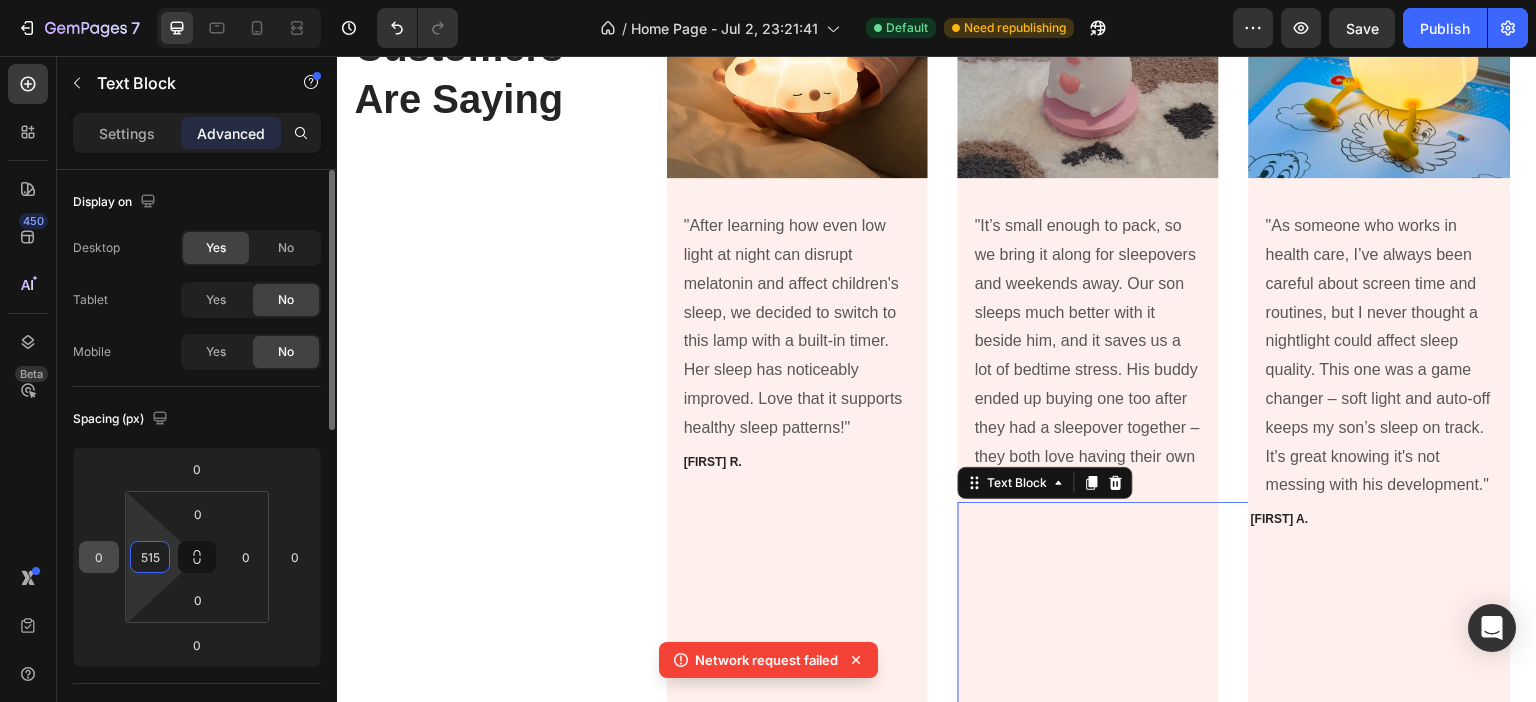 click on "0 0 0 0 0 515 0 0" 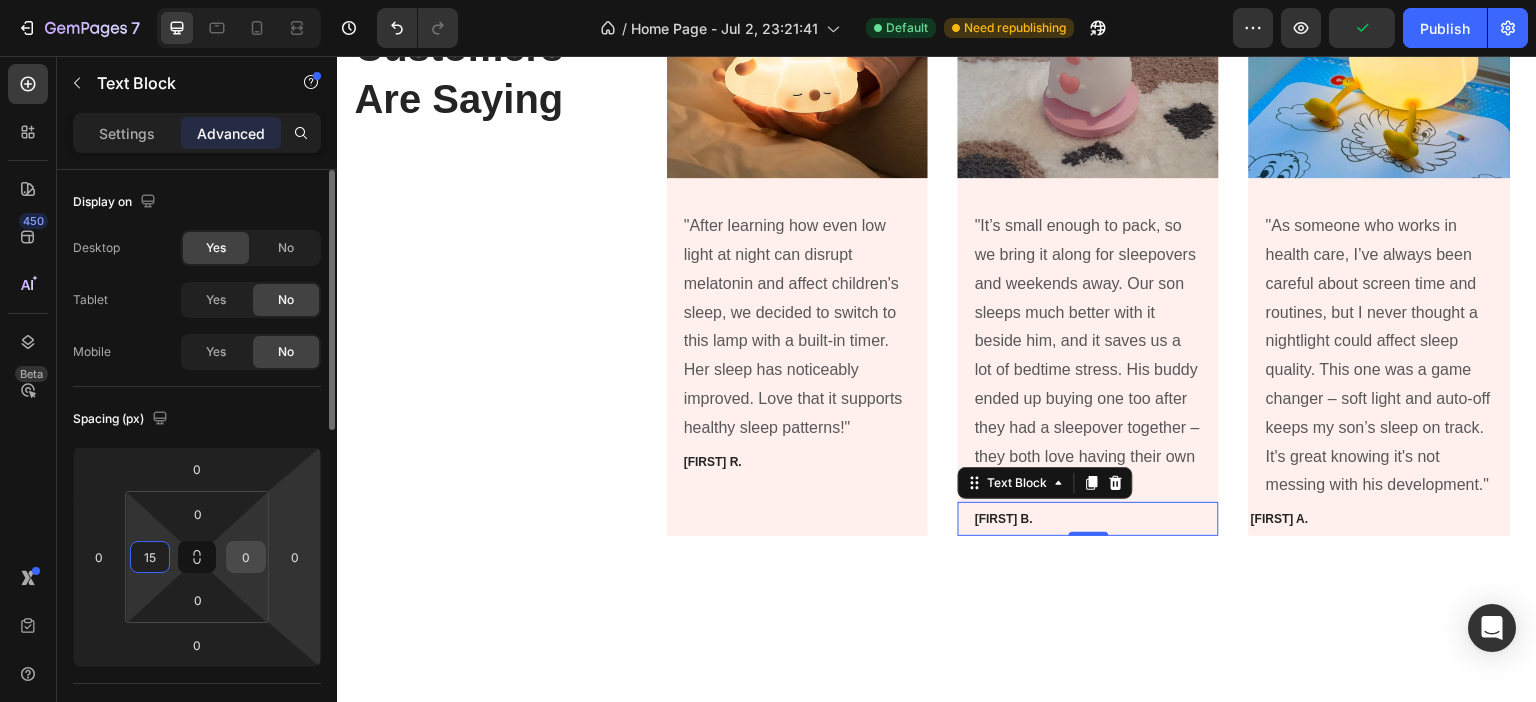 type on "15" 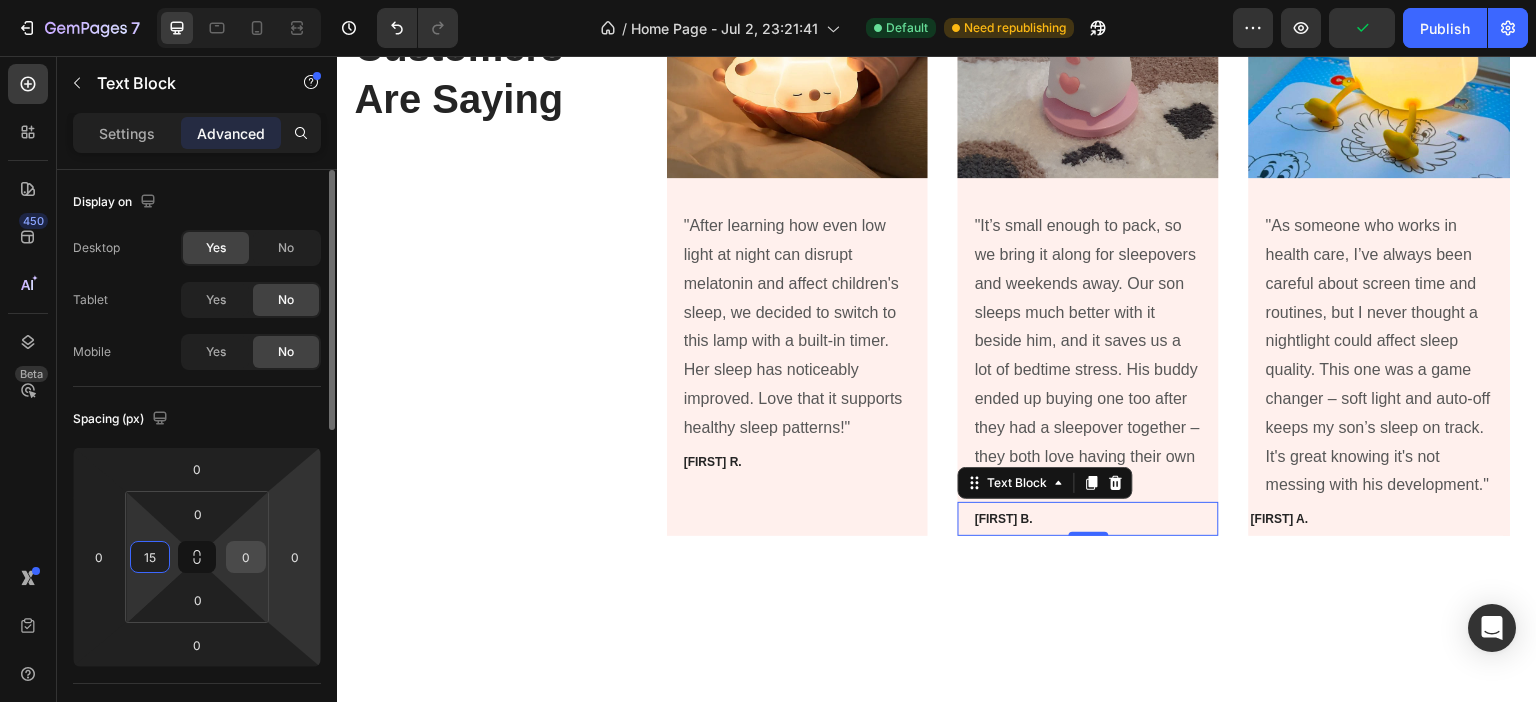 click on "0" at bounding box center [246, 557] 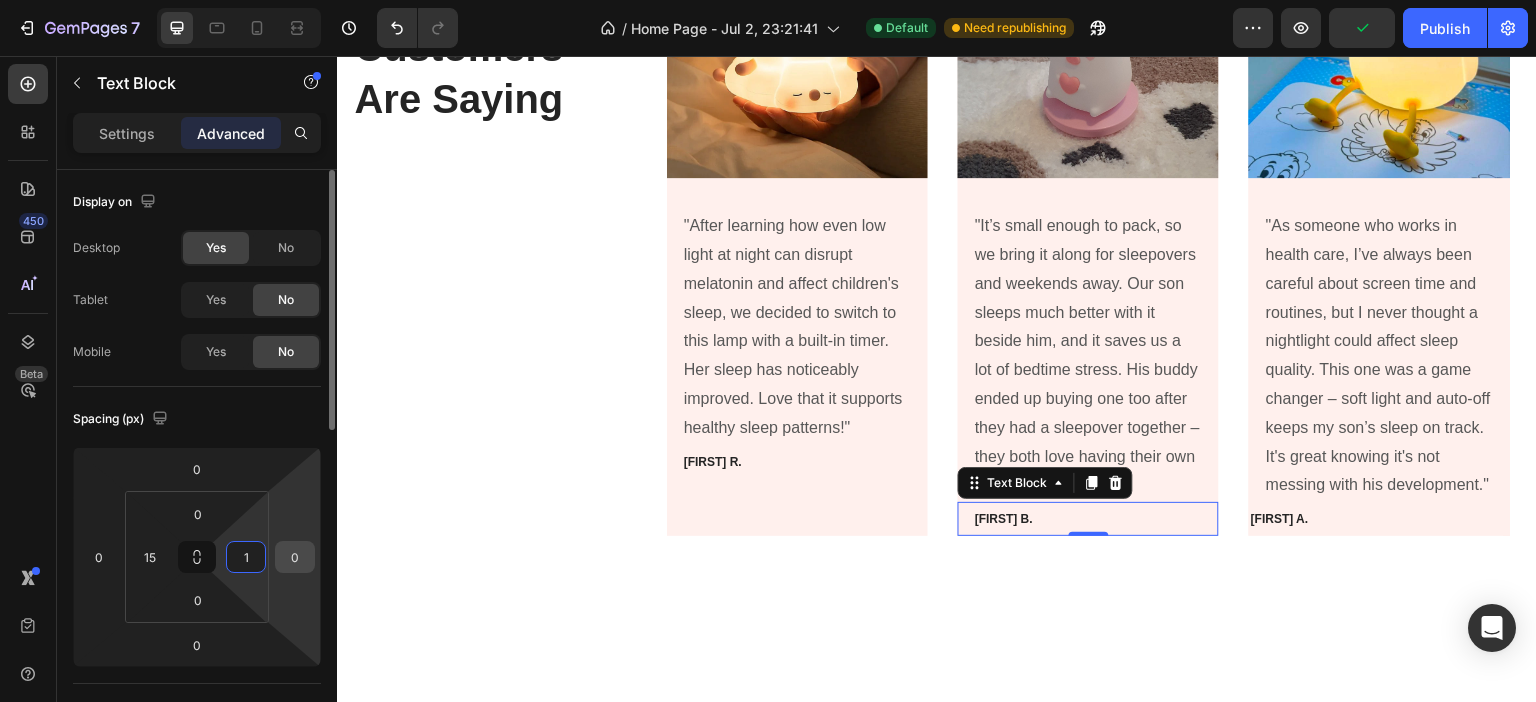 type on "15" 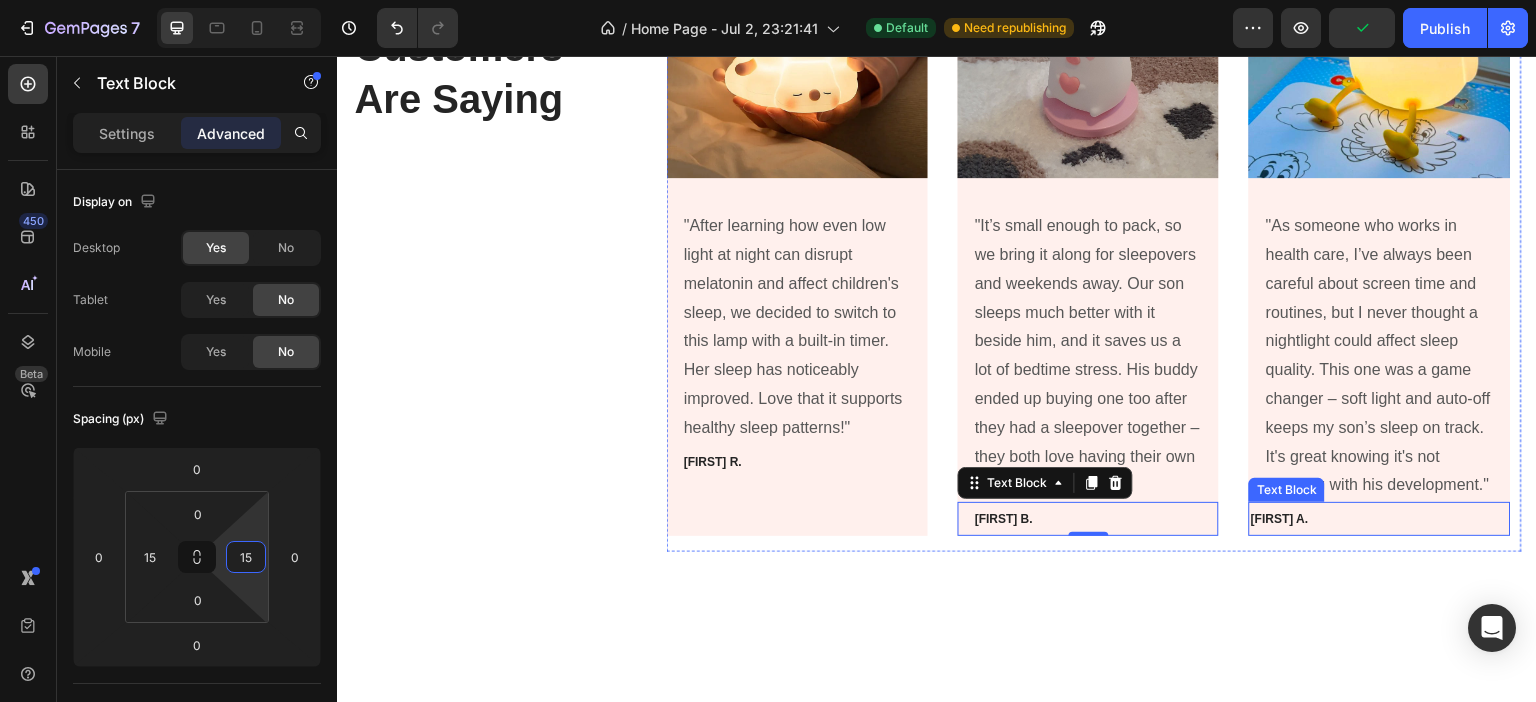 click on "[FIRST] [LAST]." at bounding box center (1379, 519) 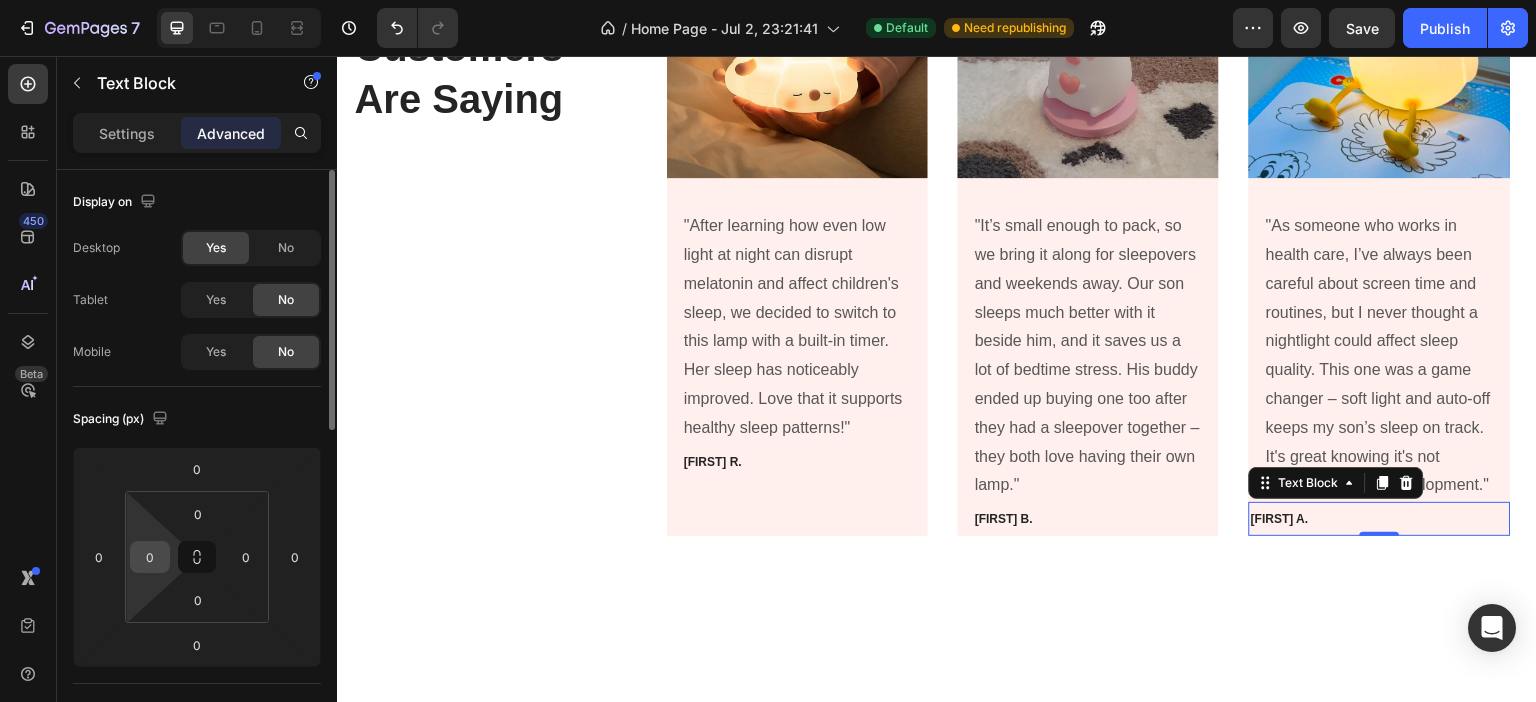 click on "0" at bounding box center (150, 557) 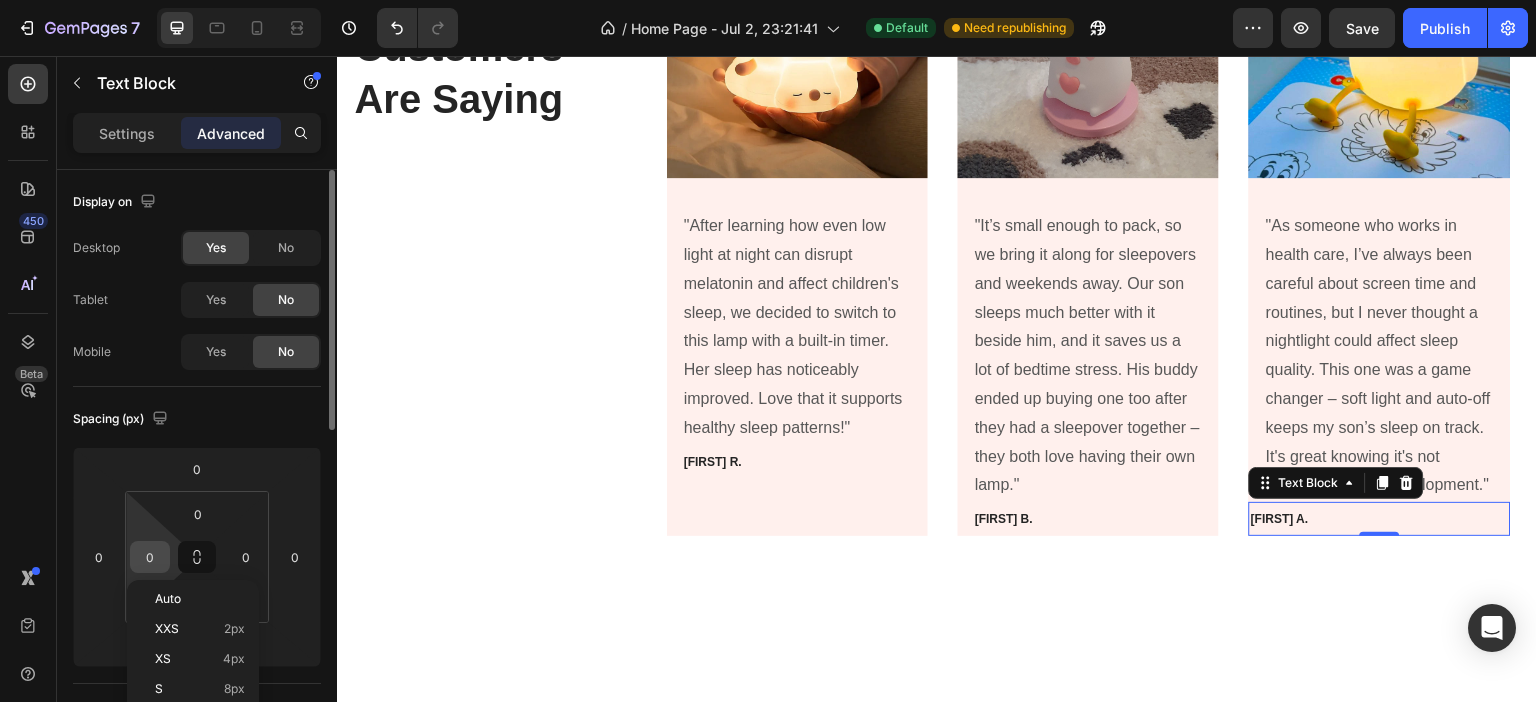 click on "0" at bounding box center [150, 557] 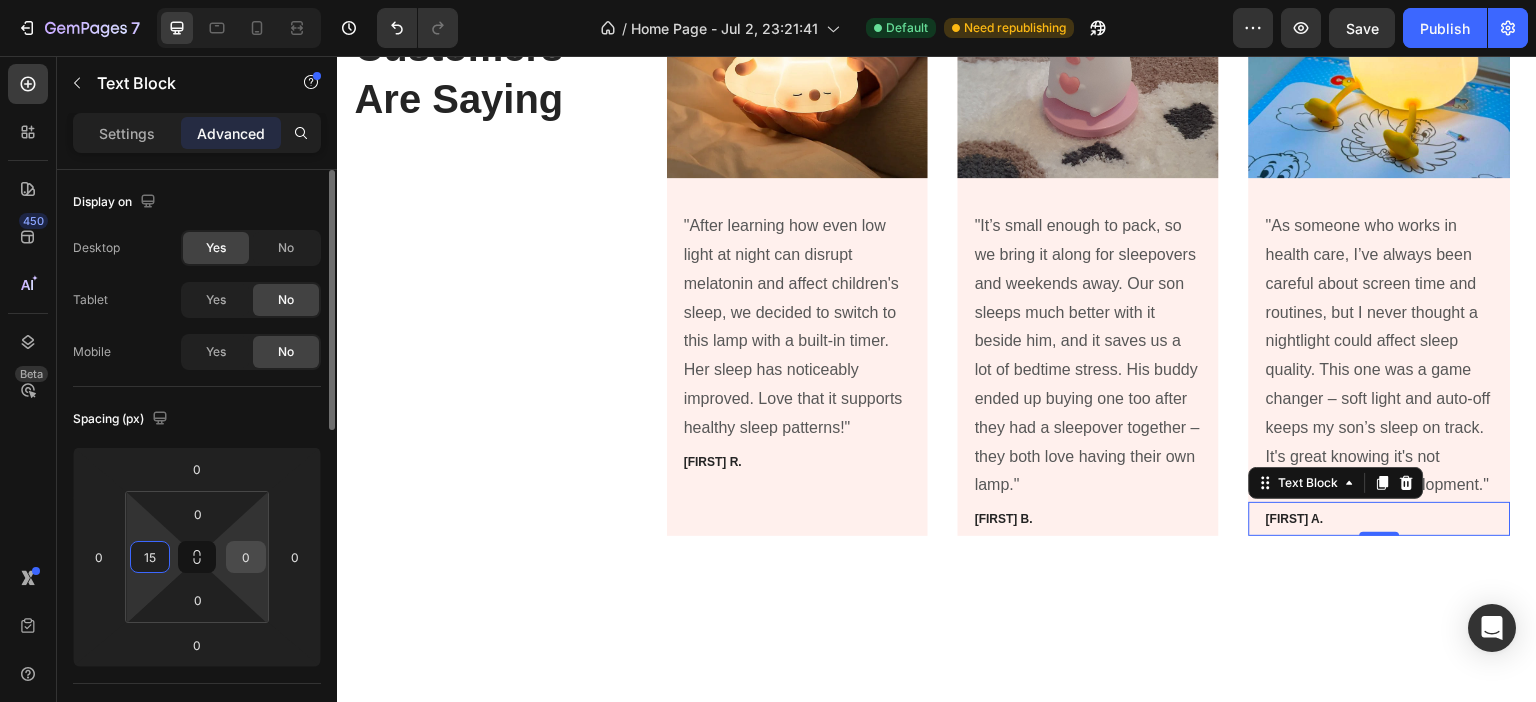 type on "15" 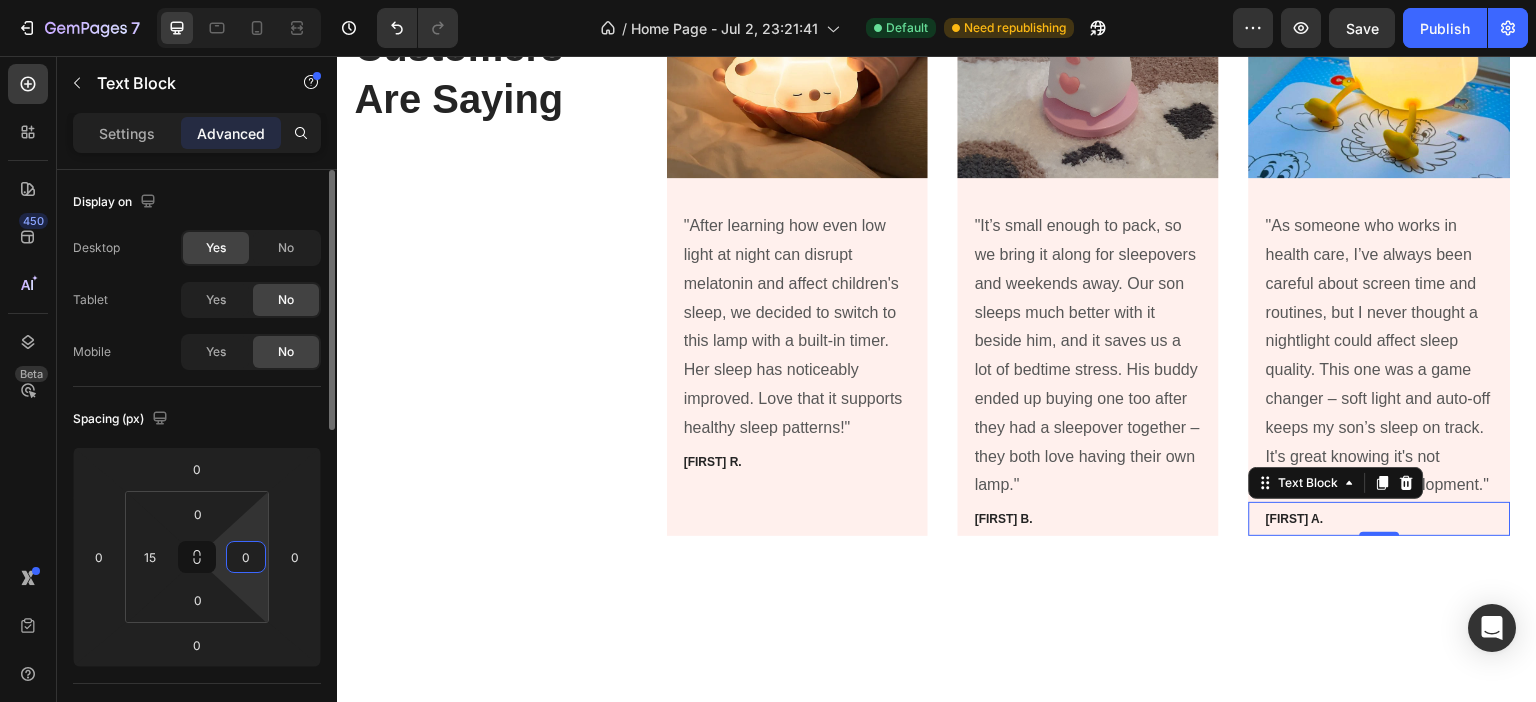 click on "0" at bounding box center [246, 557] 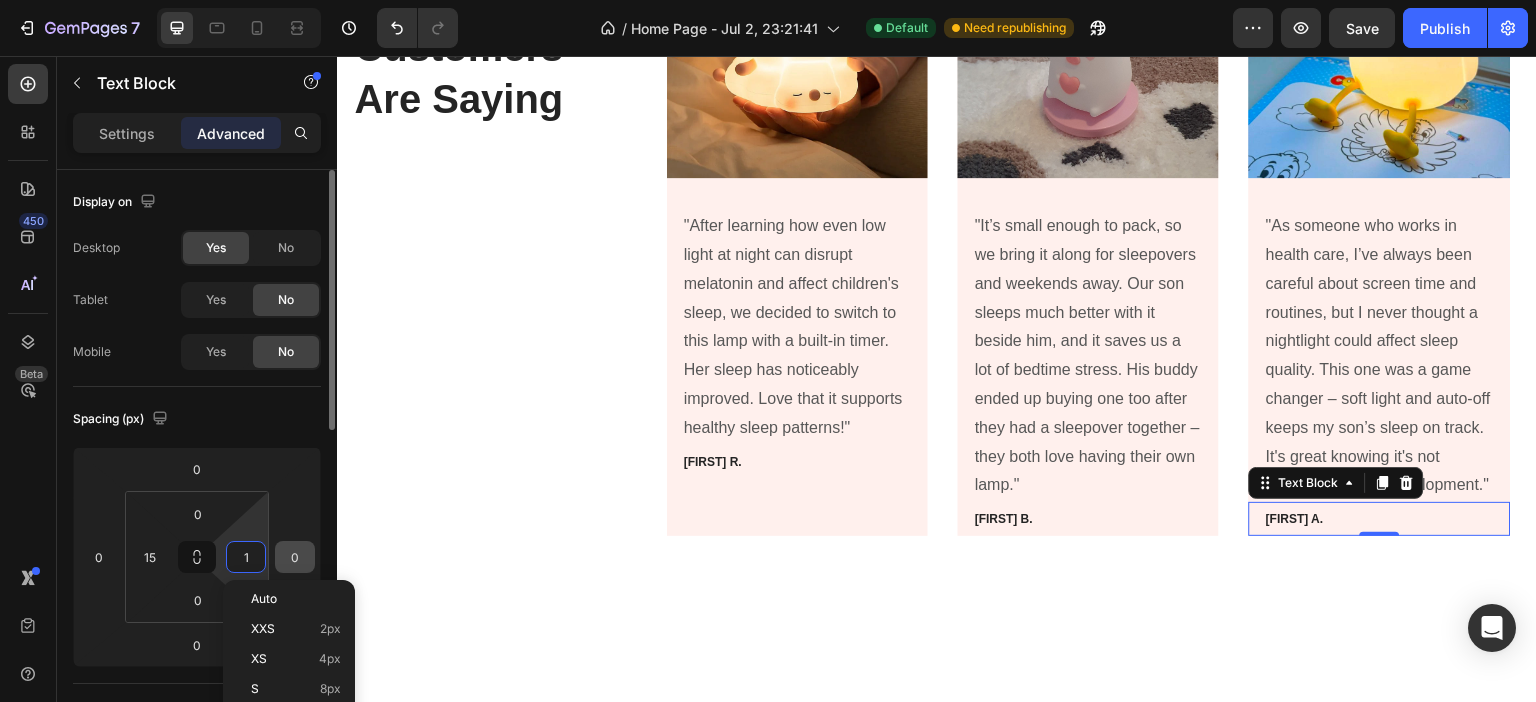 type on "15" 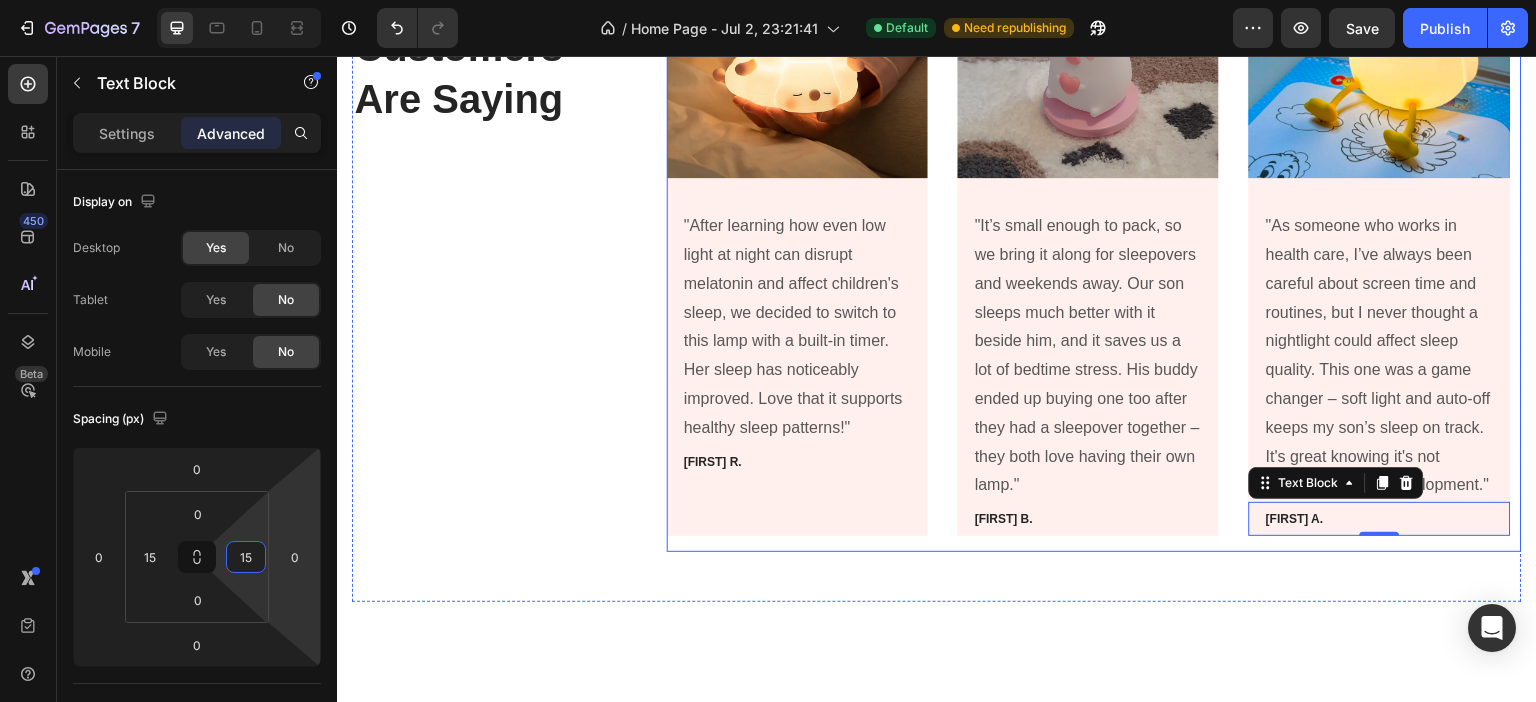 click on "Image "After learning how even low light at night can disrupt melatonin and affect children's sleep, we decided to switch to this lamp with a built-in timer. Her sleep has noticeably improved. Love that it supports healthy sleep patterns!" Text block Lucas R.   Text Block Lucas R.   Text Block Lucas R.   Text Block Image "It’s small enough to pack, so we bring it along for sleepovers and weekends away. Our son sleeps much better with it beside him, and it saves us a lot of bedtime stress. His buddy ended up buying one too after they had a sleepover together – they both love having their own lamp."  Text block Charlie B. Text Block Charlie B. Text Block Charlie B. Text Block Image "As someone who works in health care, I’ve always been careful about screen time and routines, but I never thought a nightlight could affect sleep quality. This one was a game changer – soft light and auto-off keeps my son’s sleep on track. It's great knowing it's not messing with his development." Text block Tom A.   0" at bounding box center [1094, 251] 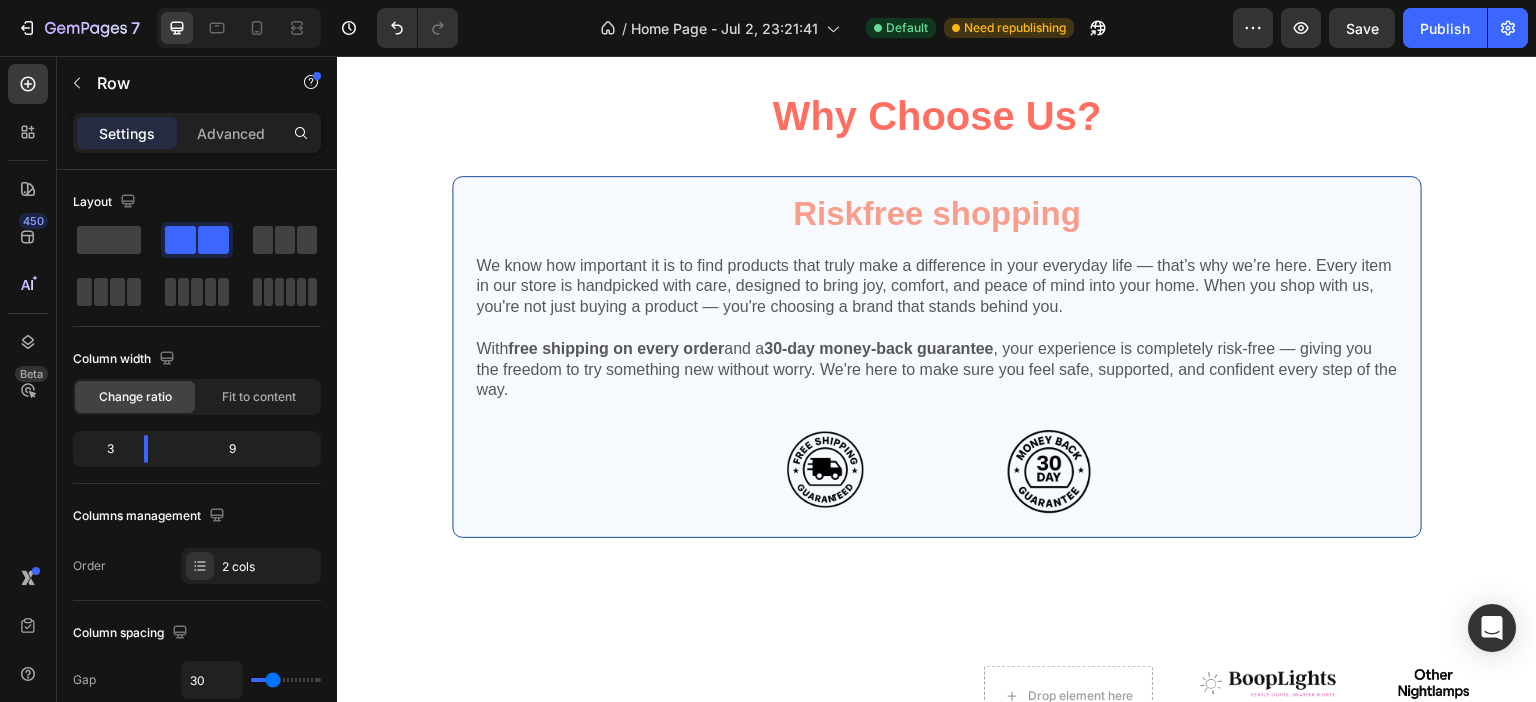 scroll, scrollTop: 1830, scrollLeft: 0, axis: vertical 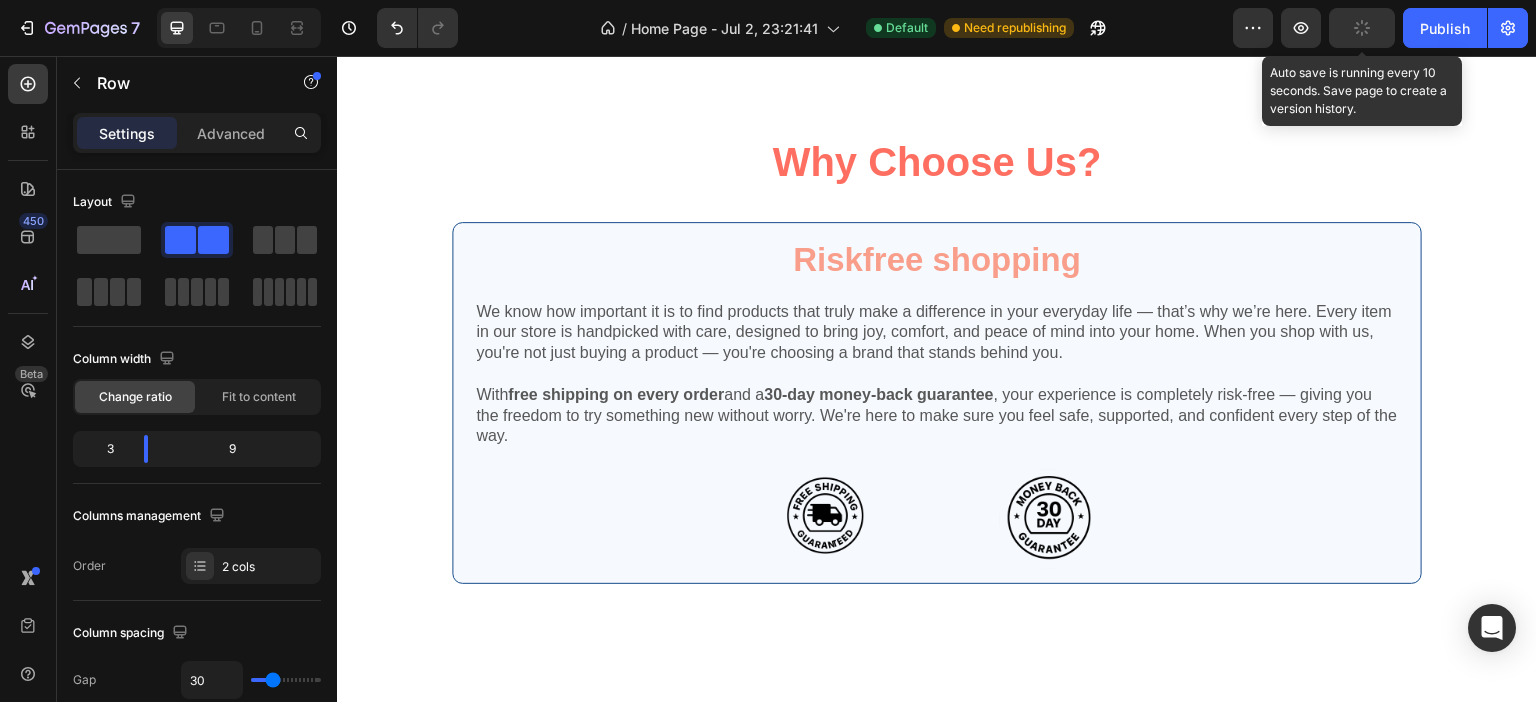 click 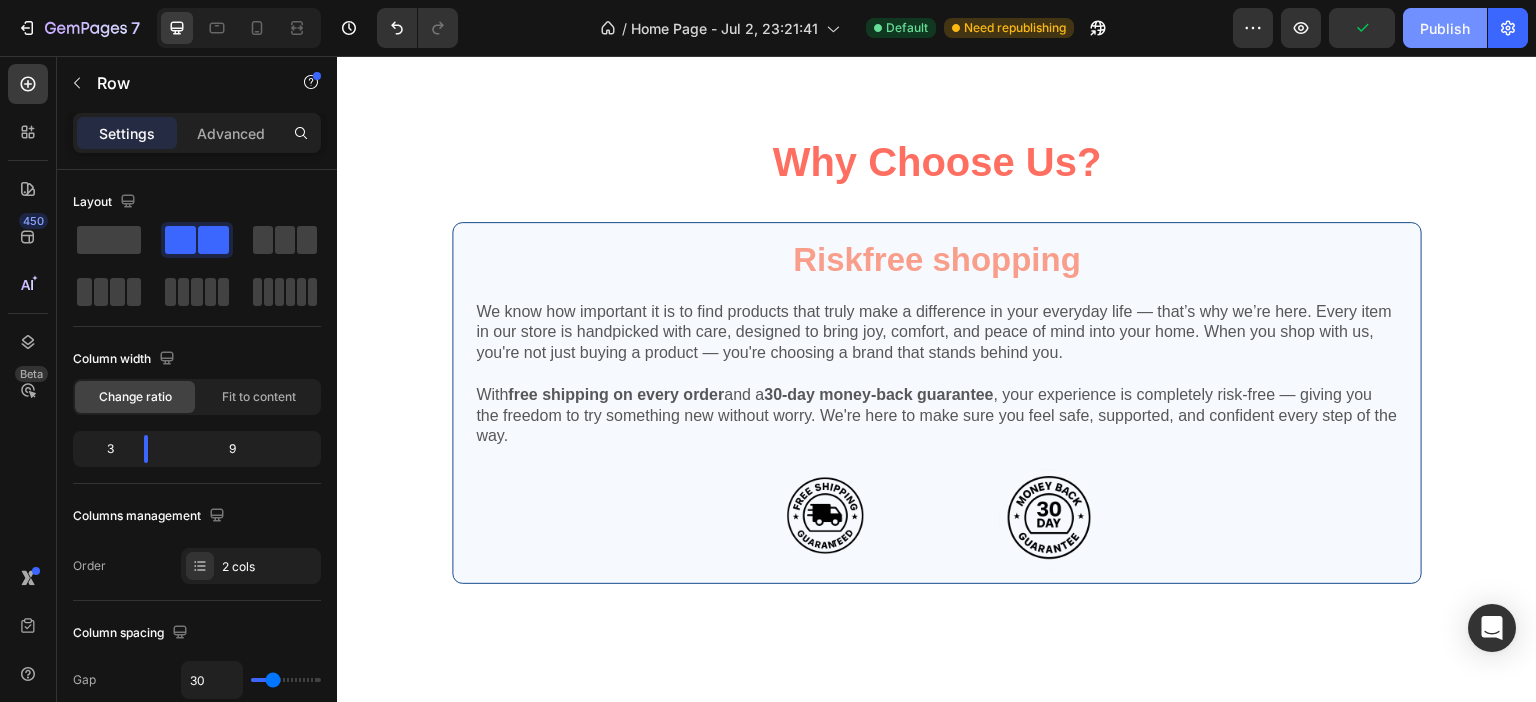 click on "Publish" 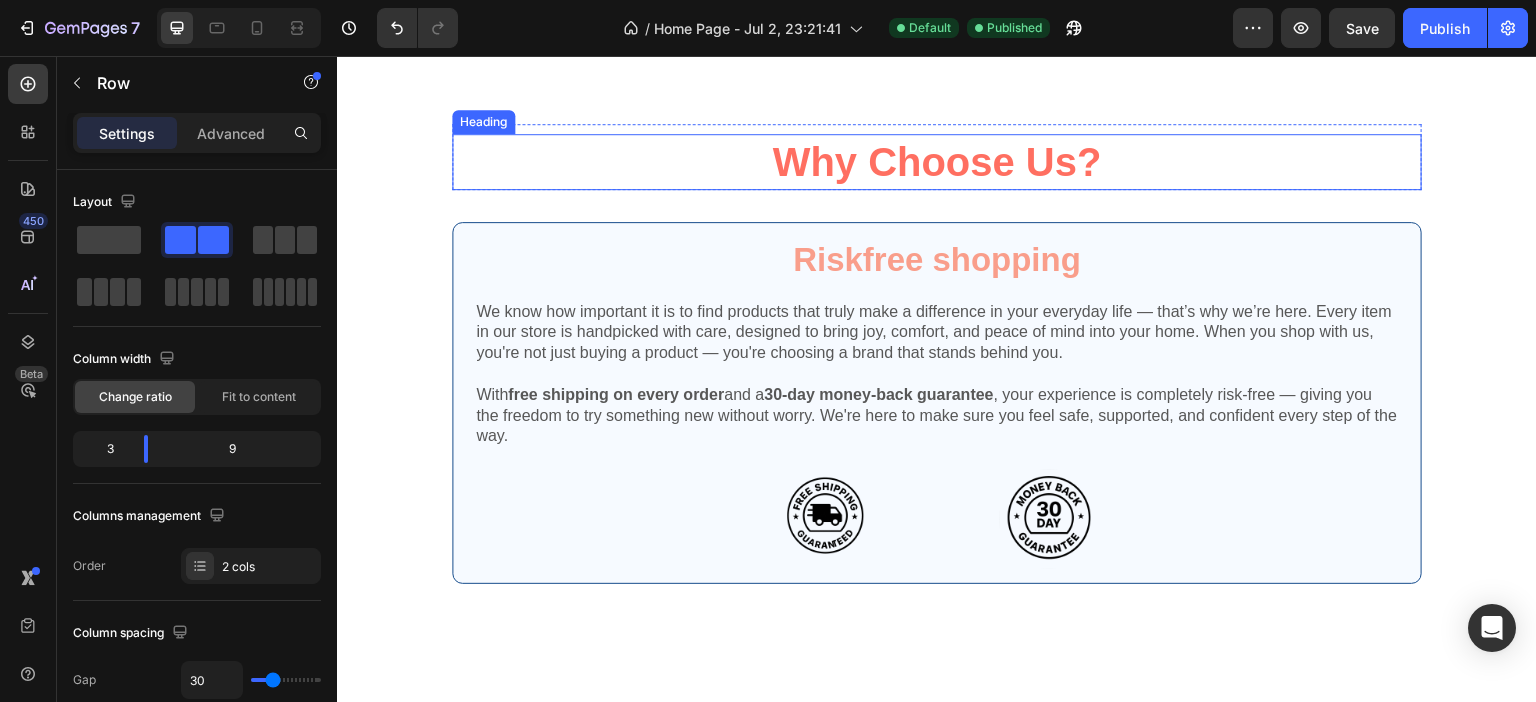 click on "Why Choose Us?" at bounding box center (937, 162) 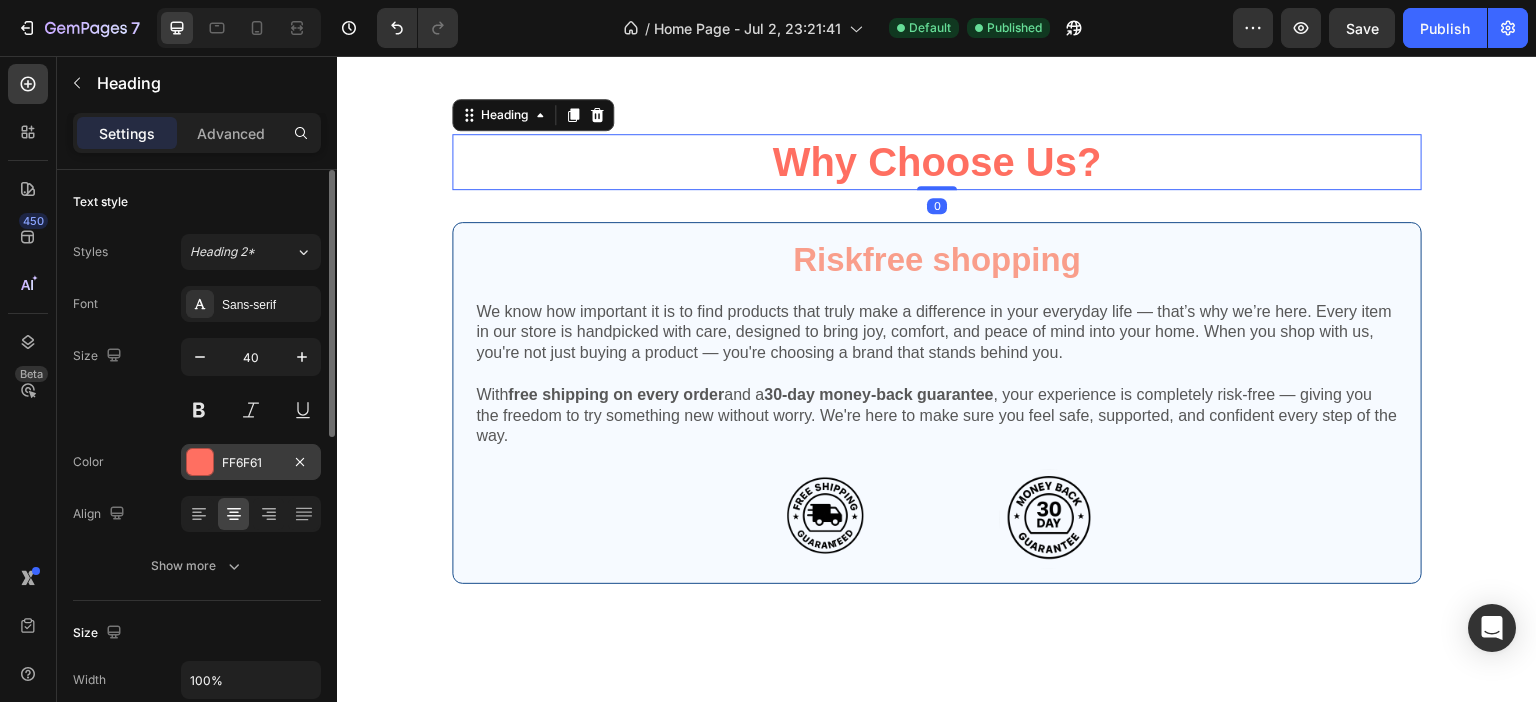 click on "FF6F61" at bounding box center [251, 463] 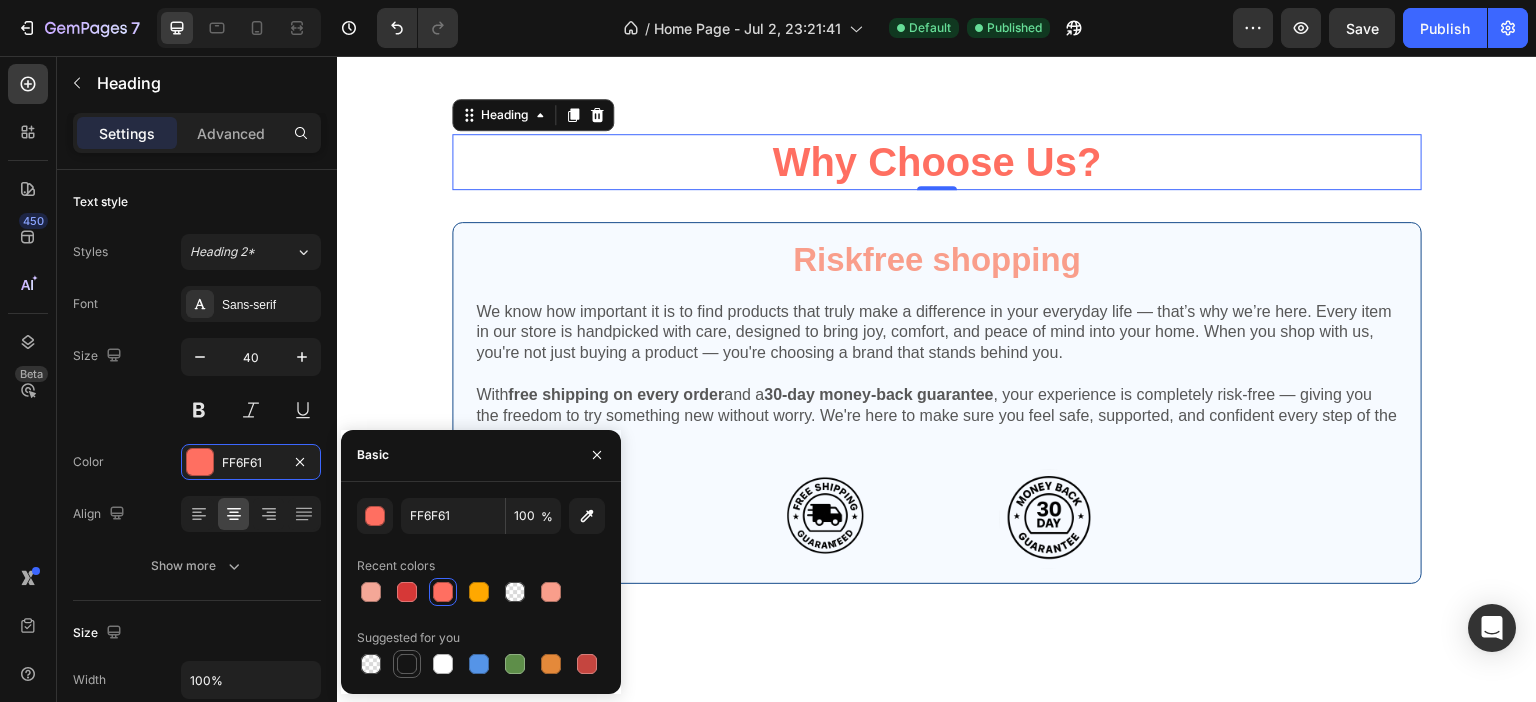click at bounding box center [407, 664] 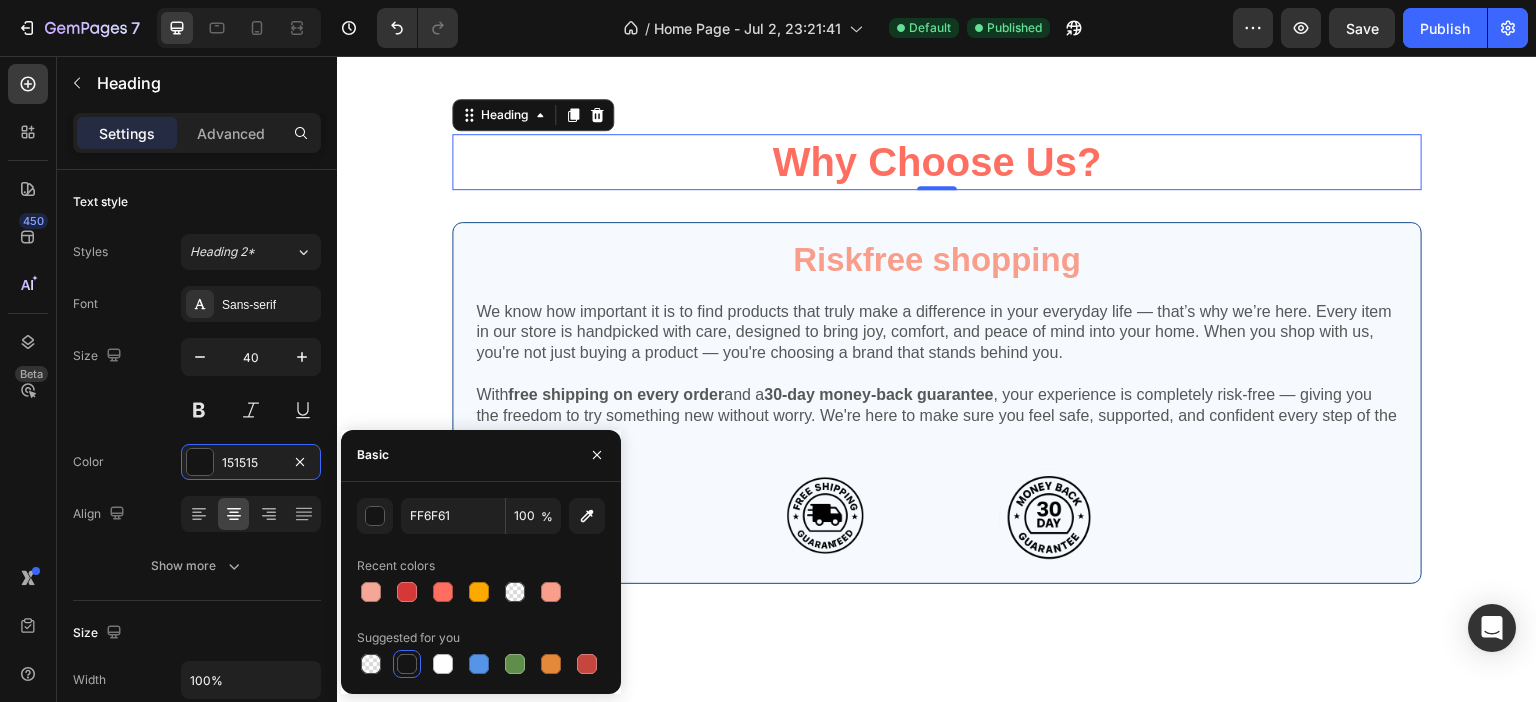 type on "151515" 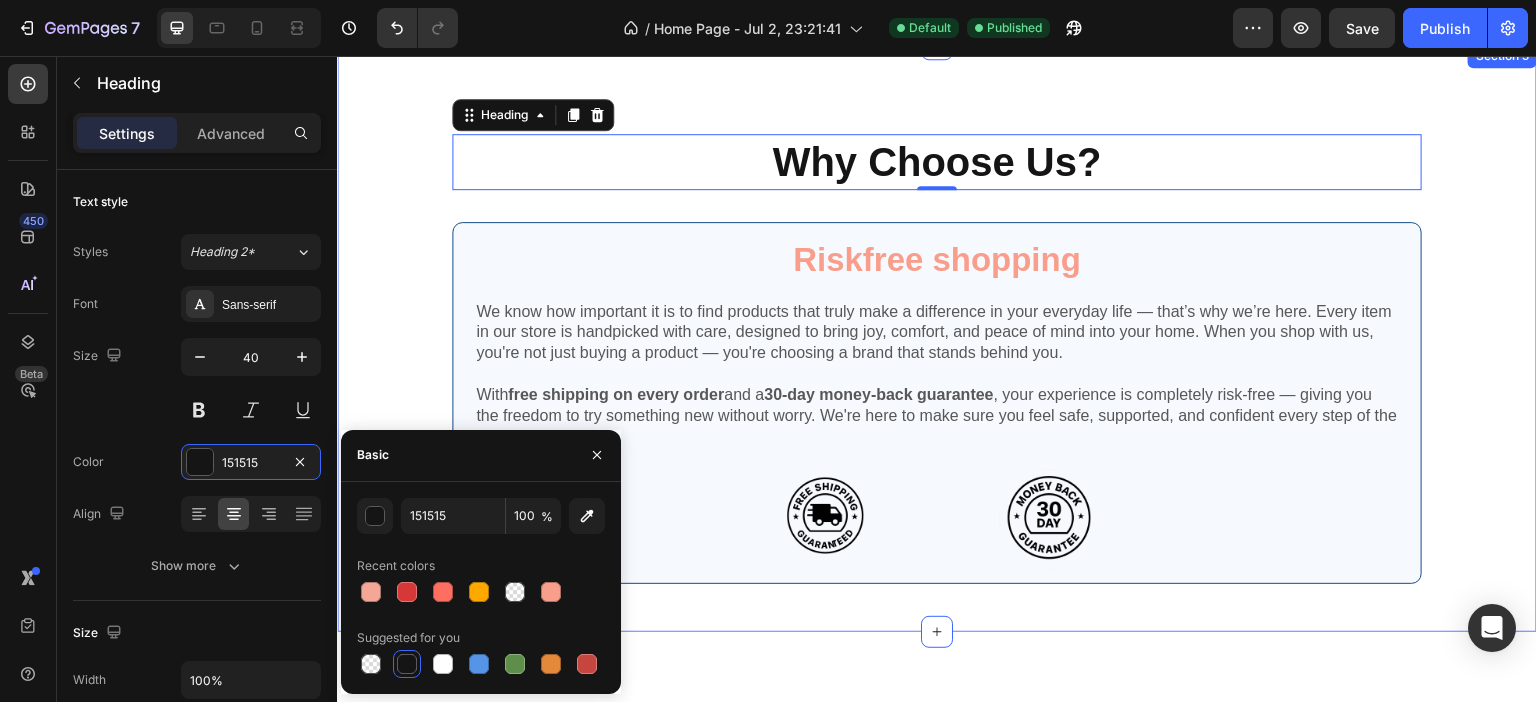 click on "Why Choose Us? Heading   0 Row Riskfree Shopping Heading Riskfree shopping Text Block We know how important it is to find products that truly make a difference in your everyday life — that’s why we’re here. Every item in our store is handpicked with care, designed to bring joy, comfort, and peace of mind into your home. When you shop with us, you're not just buying a product — you're choosing a brand that stands behind you.   With  free shipping on every order  and a  30-day money-back guarantee , your experience is completely risk-free — giving you the freedom to try something new without worry. We're here to make sure you feel safe, supported, and confident every step of the way. Text Block Image Image Row Row Row" at bounding box center (937, 362) 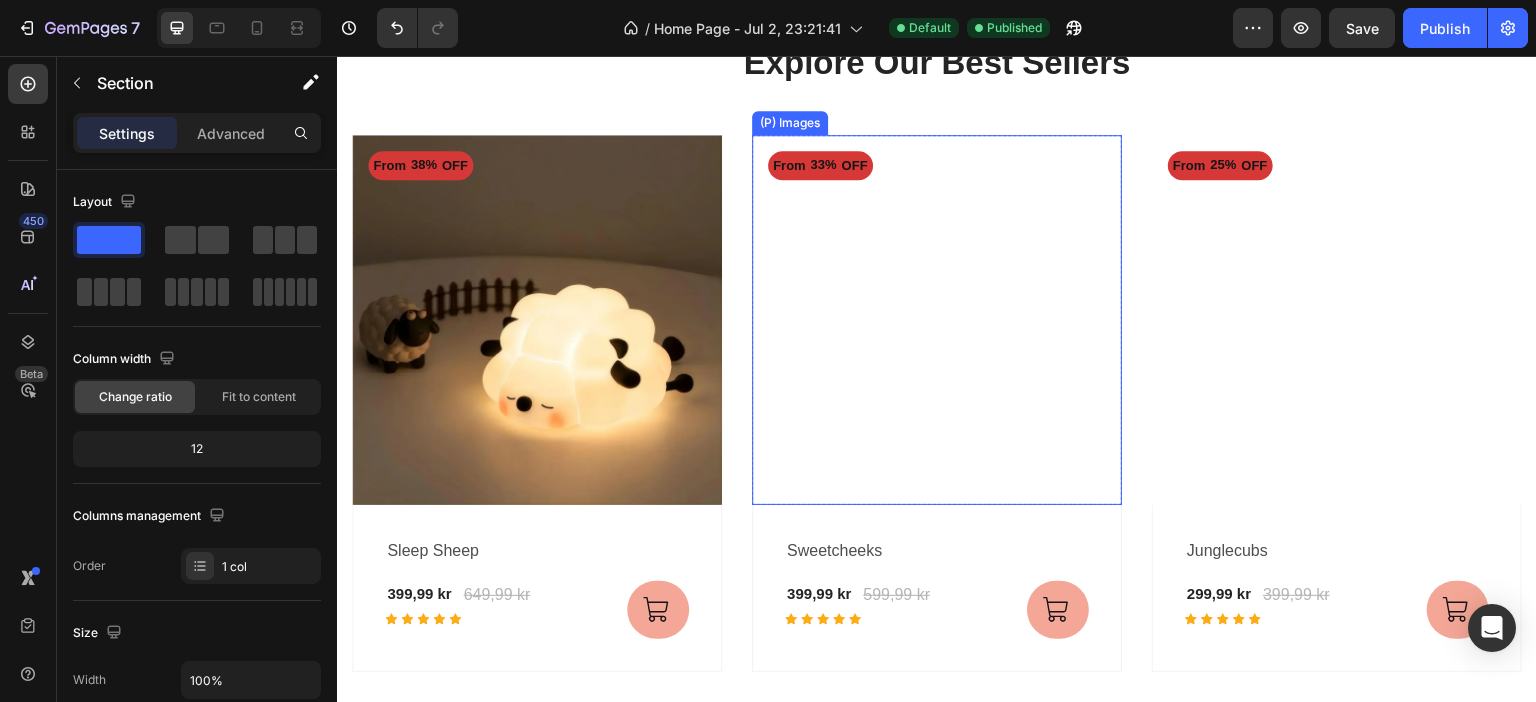 scroll, scrollTop: 733, scrollLeft: 0, axis: vertical 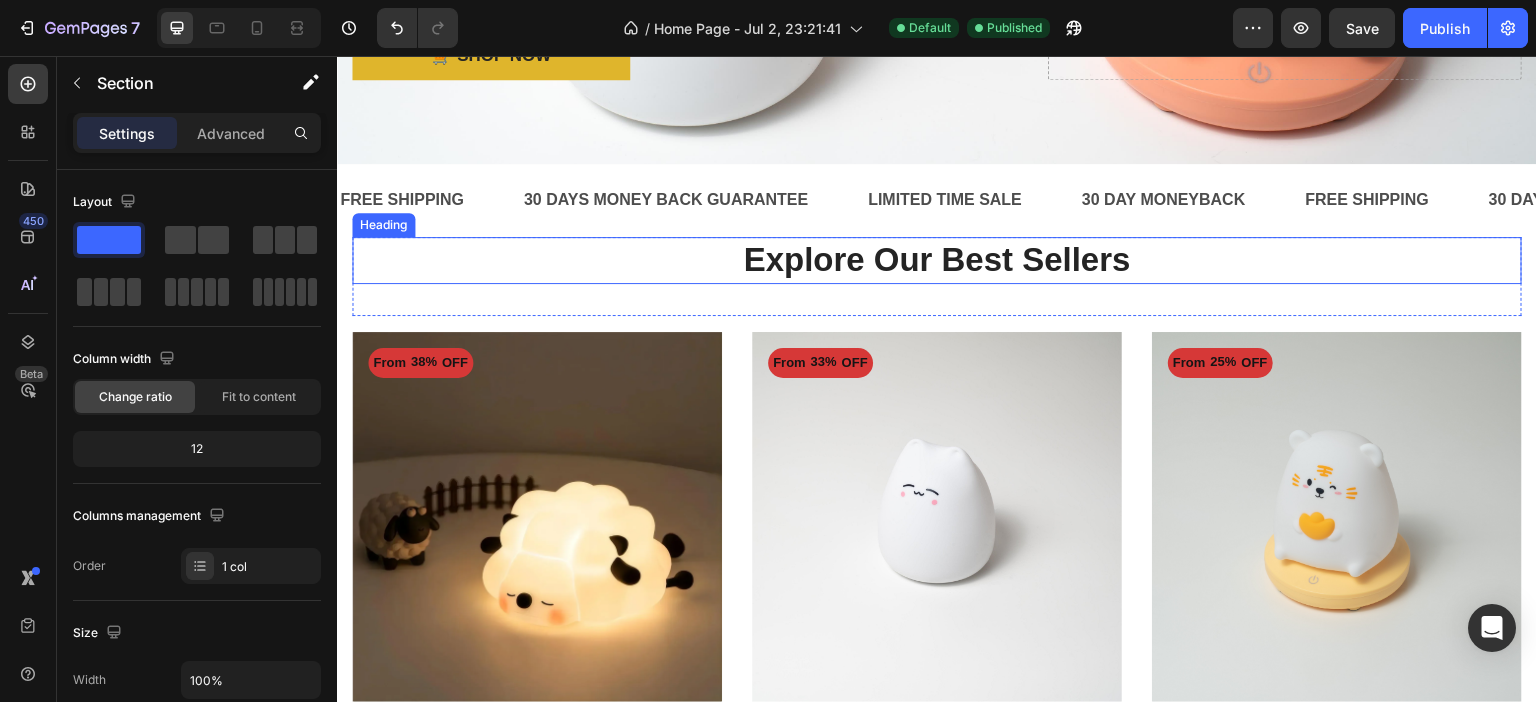 click on "Explore Our Best Sellers" at bounding box center [937, 260] 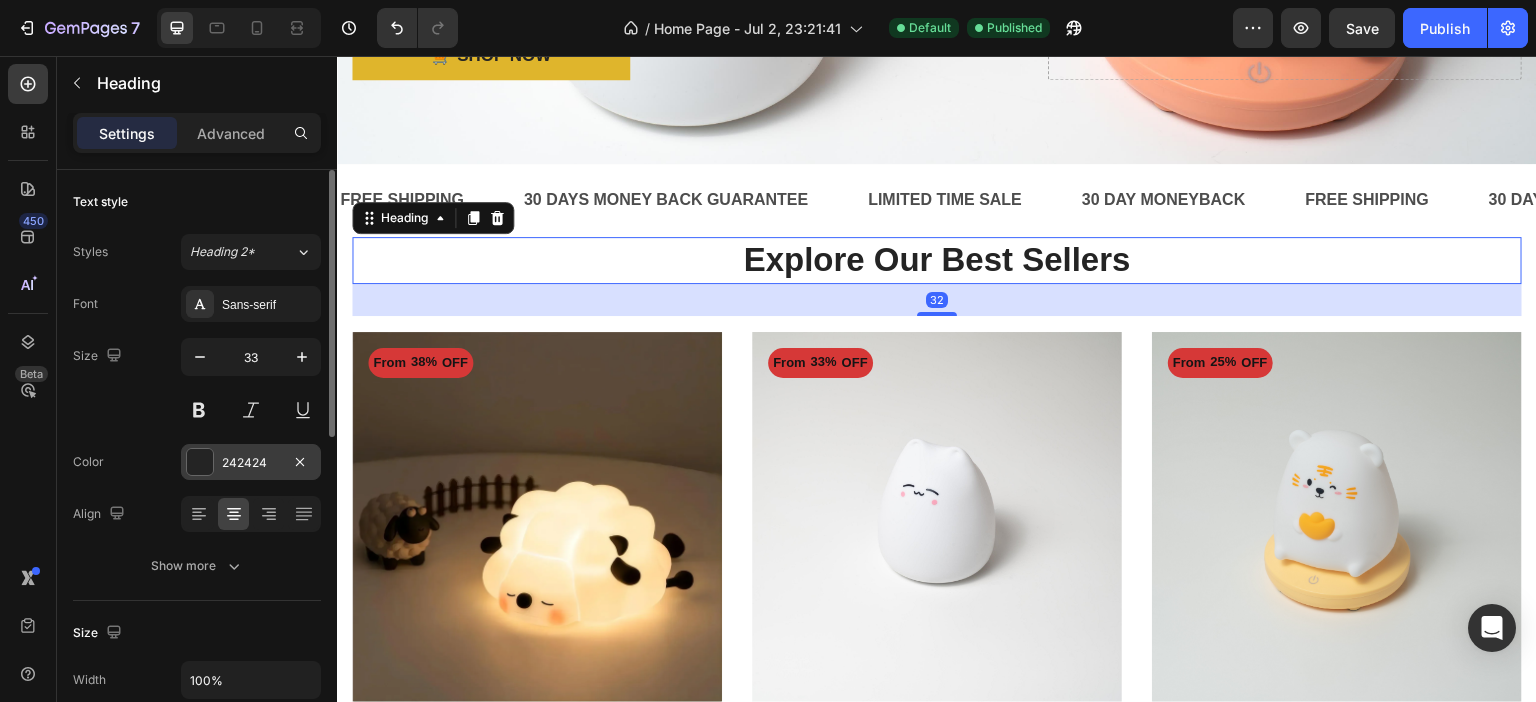 click on "242424" at bounding box center (251, 462) 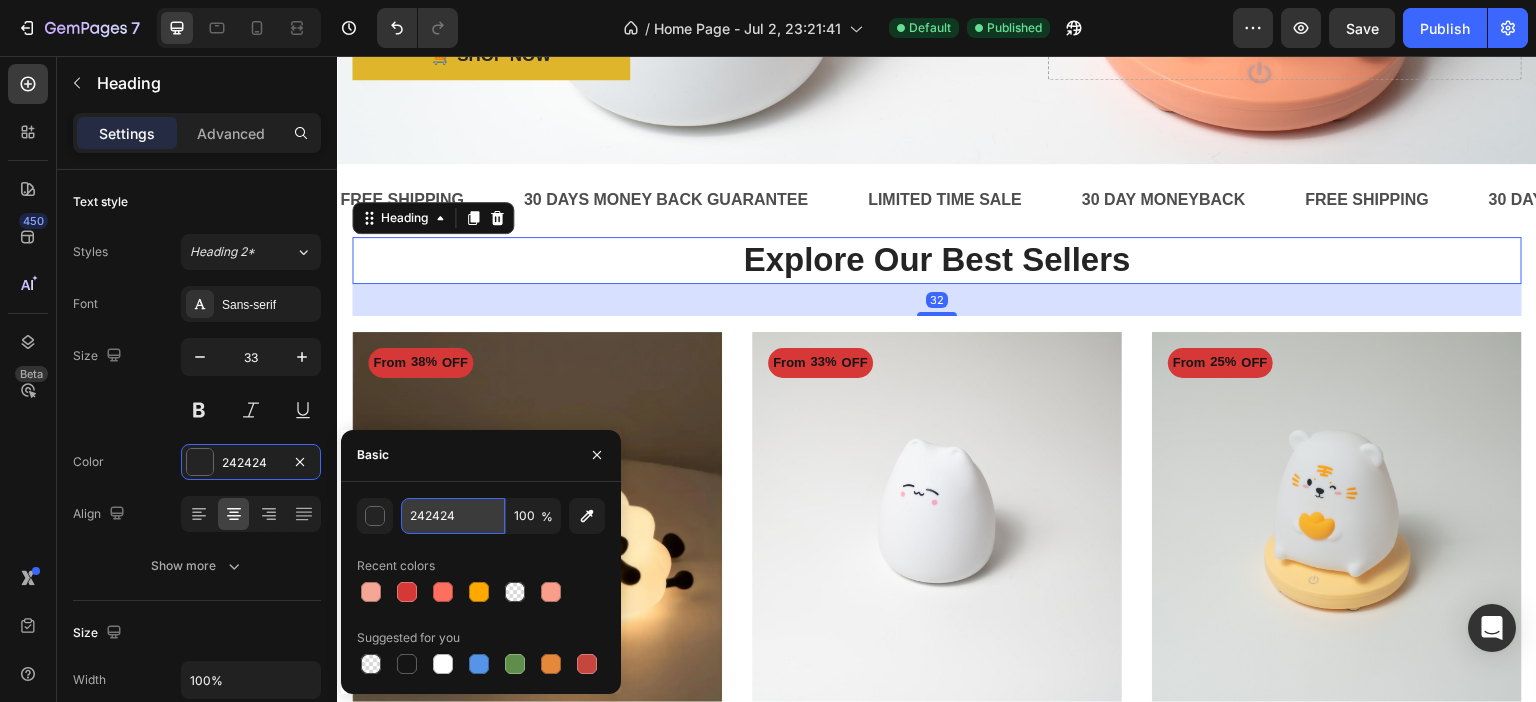 click on "242424" at bounding box center [453, 516] 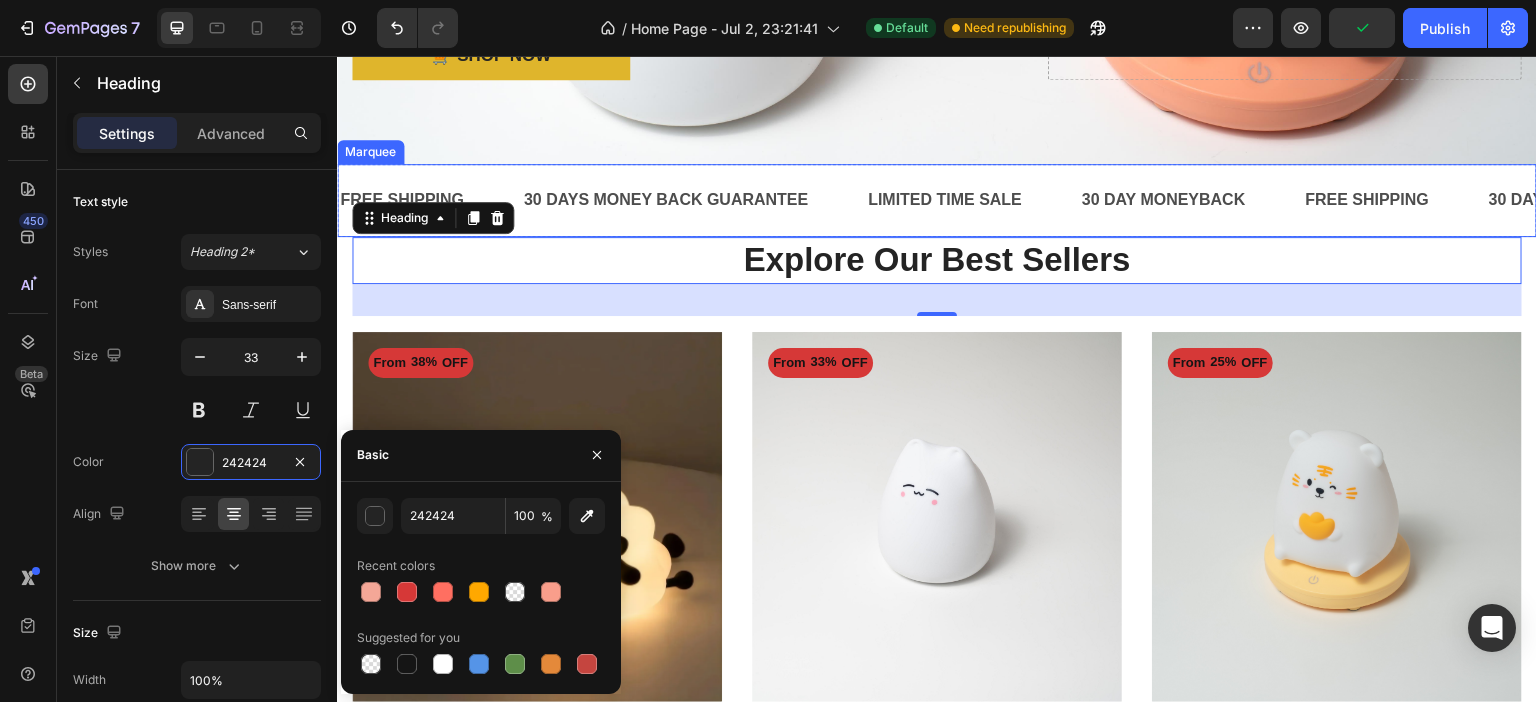 click on "FREE SHIPPING Text 30 DAYS MONEY BACK GUARANTEE Text LIMITED TIME SALE Text 30 DAY MONEYBACK Text FREE SHIPPING Text 30 DAYS MONEY BACK GUARANTEE Text LIMITED TIME SALE Text 30 DAY MONEYBACK Text FREE SHIPPING Text 30 DAYS MONEY BACK GUARANTEE Text LIMITED TIME SALE Text 30 DAY MONEYBACK Text FREE SHIPPING Text 30 DAYS MONEY BACK GUARANTEE Text LIMITED TIME SALE Text 30 DAY MONEYBACK Text FREE SHIPPING Text 30 DAYS MONEY BACK GUARANTEE Text LIMITED TIME SALE Text 30 DAY MONEYBACK Text FREE SHIPPING Text 30 DAYS MONEY BACK GUARANTEE Text LIMITED TIME SALE Text 30 DAY MONEYBACK Text Marquee" at bounding box center (937, 200) 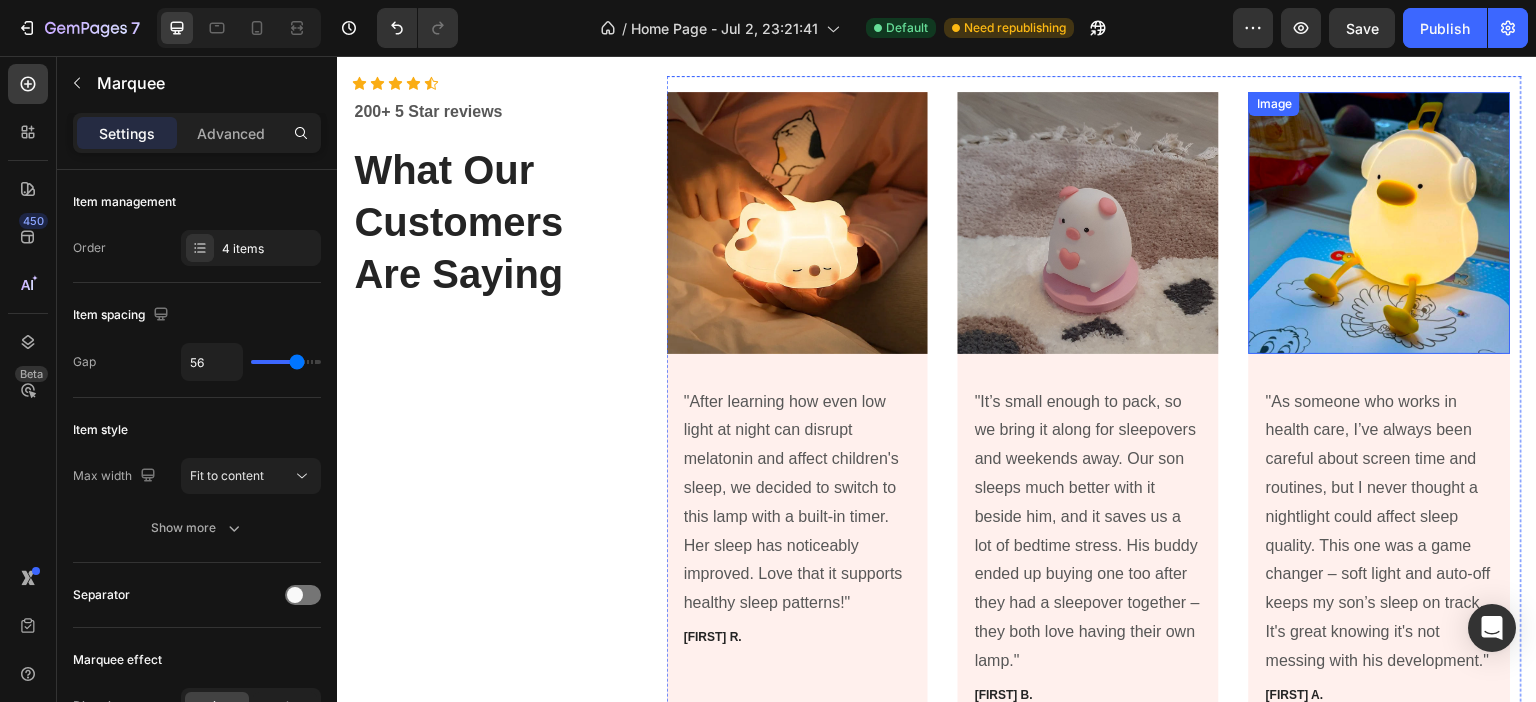 scroll, scrollTop: 2233, scrollLeft: 0, axis: vertical 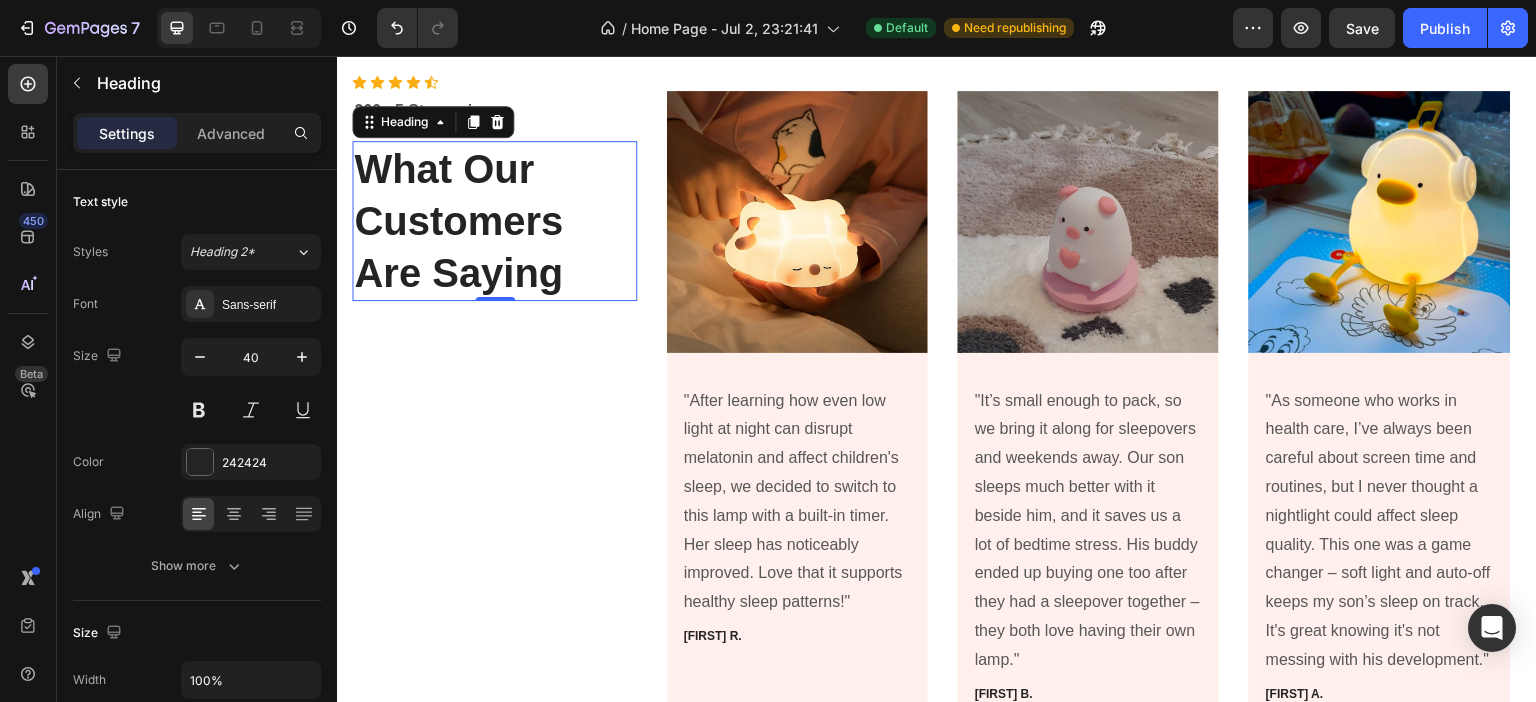 click on "What Our Customers Are Saying" at bounding box center [494, 221] 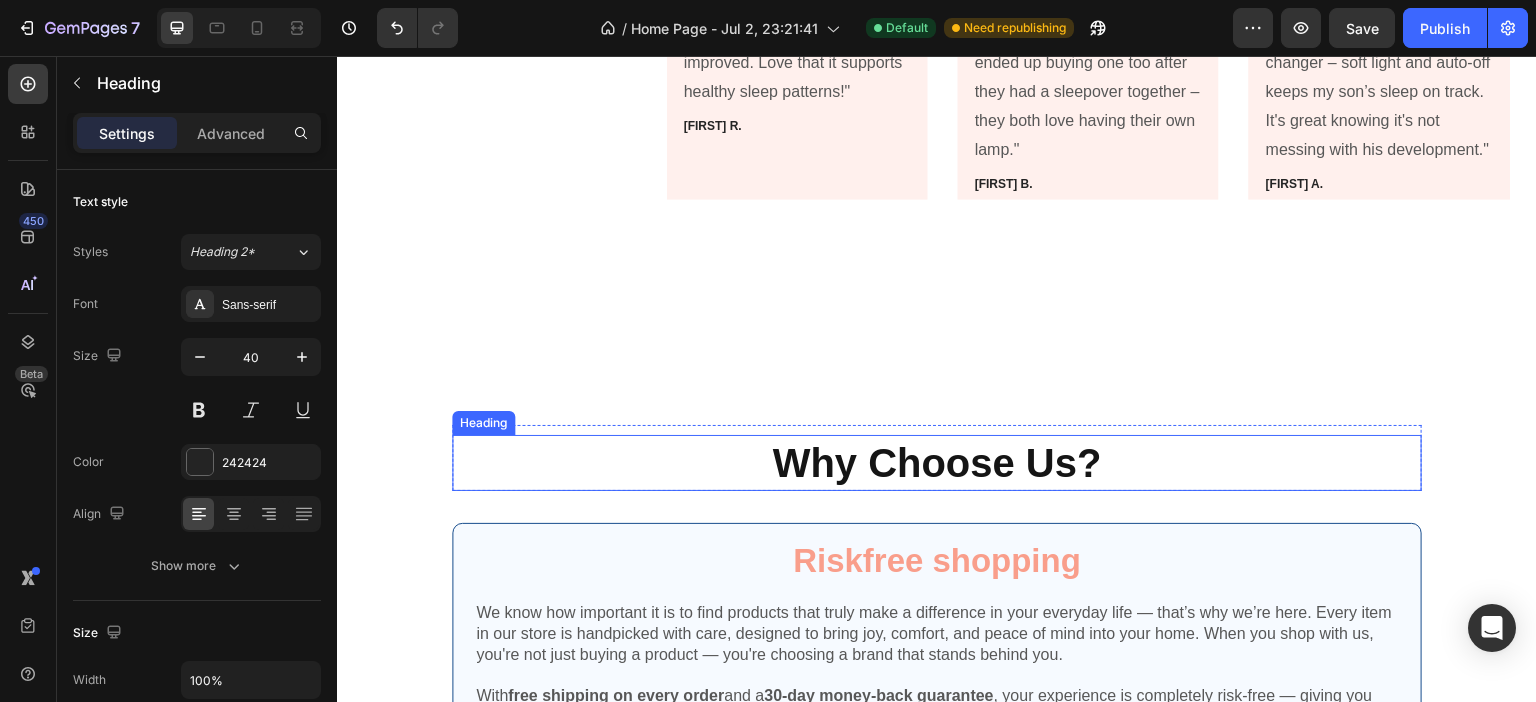 scroll, scrollTop: 2833, scrollLeft: 0, axis: vertical 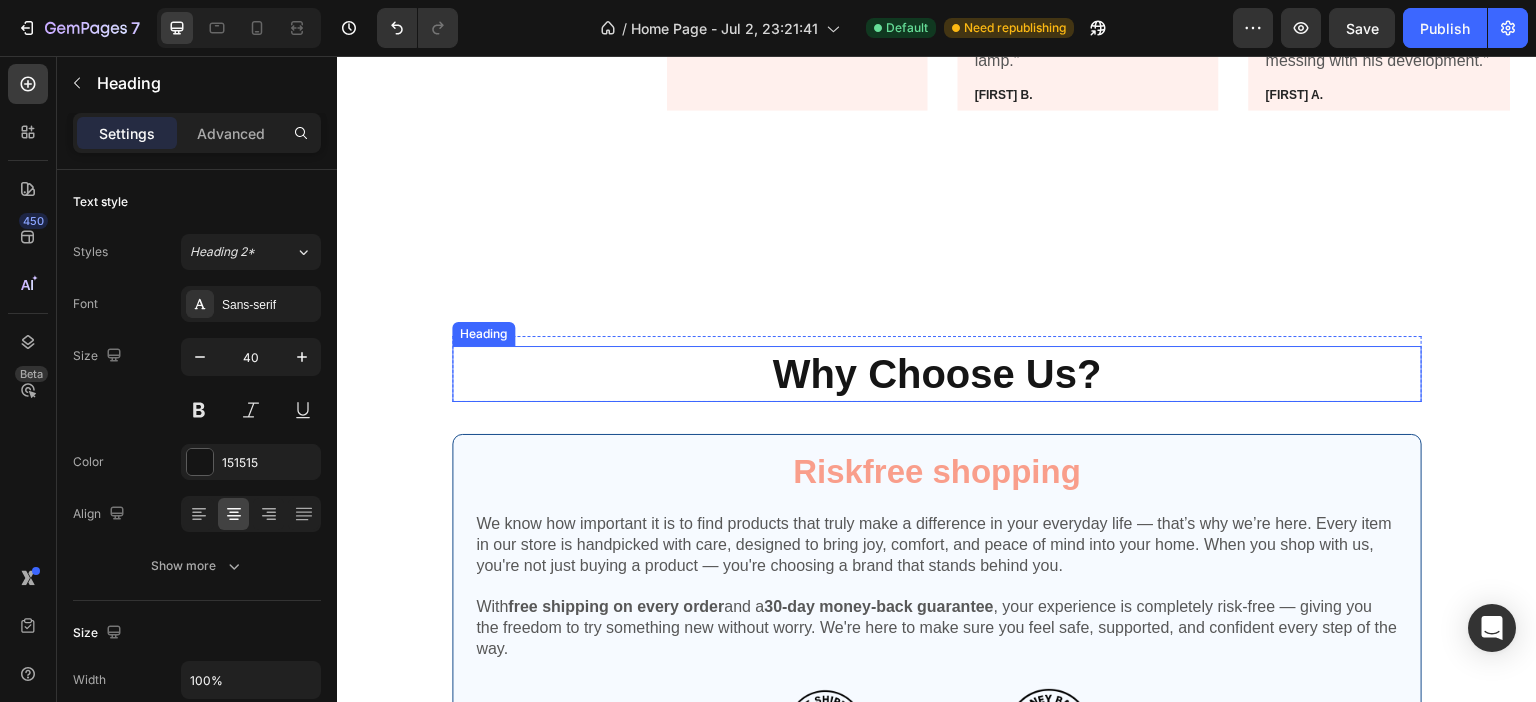 click on "Why Choose Us?" at bounding box center [937, 374] 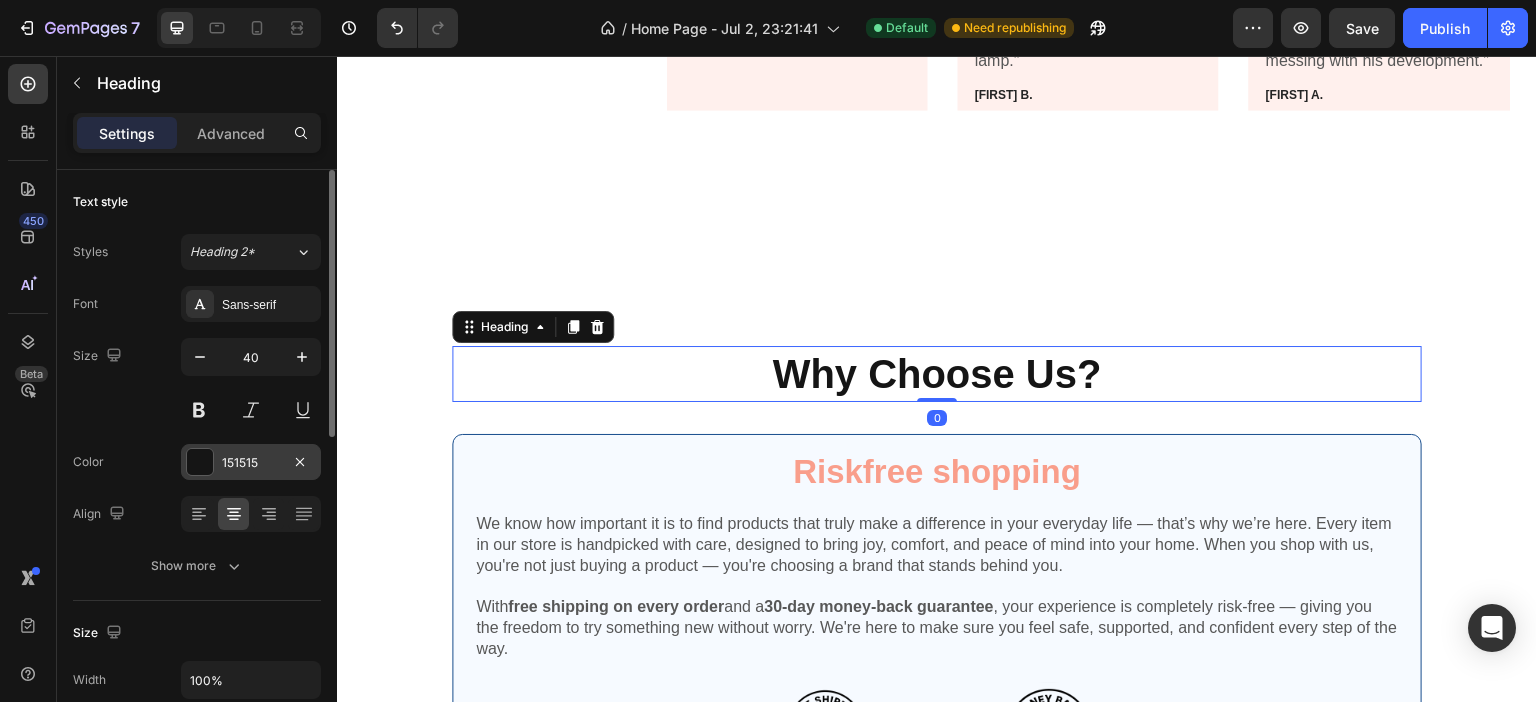 click on "151515" at bounding box center (251, 463) 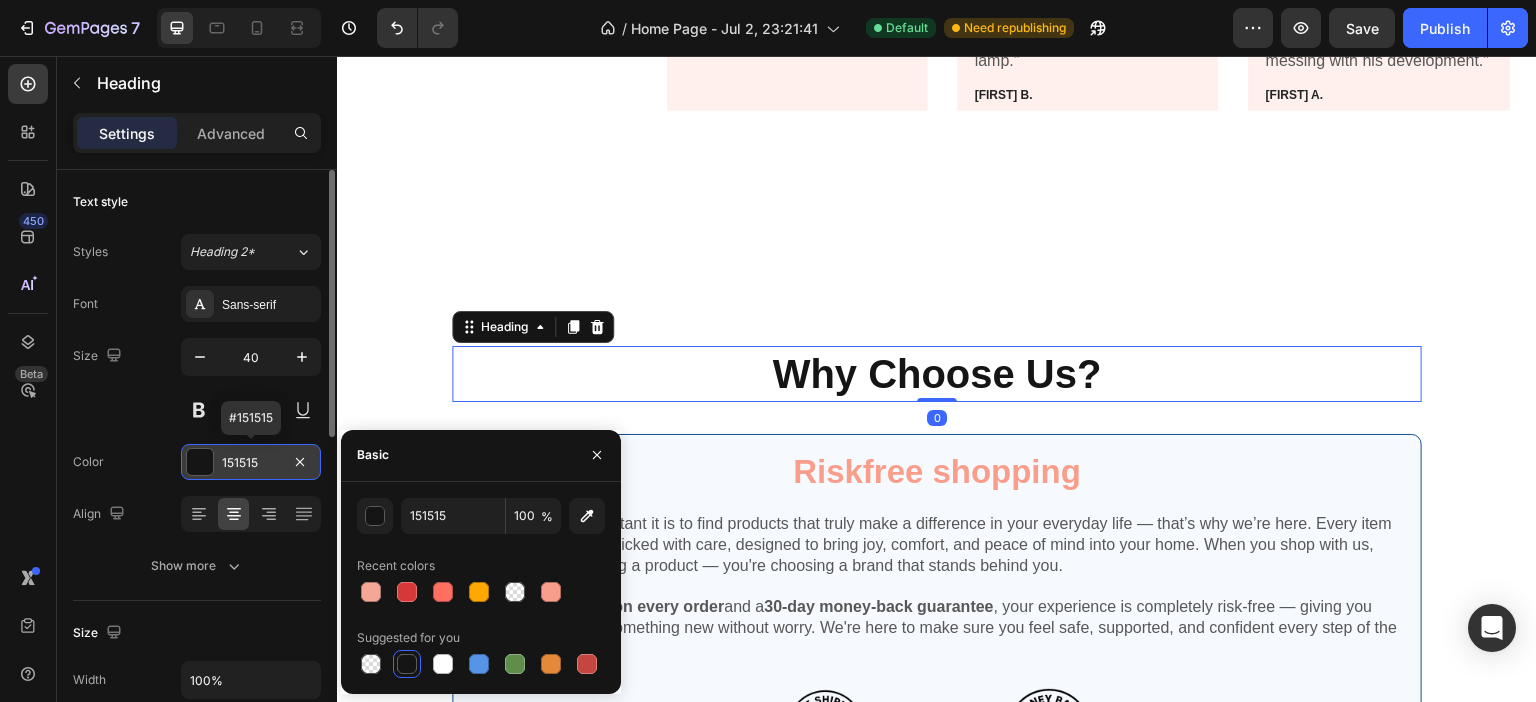 click on "151515" at bounding box center [251, 463] 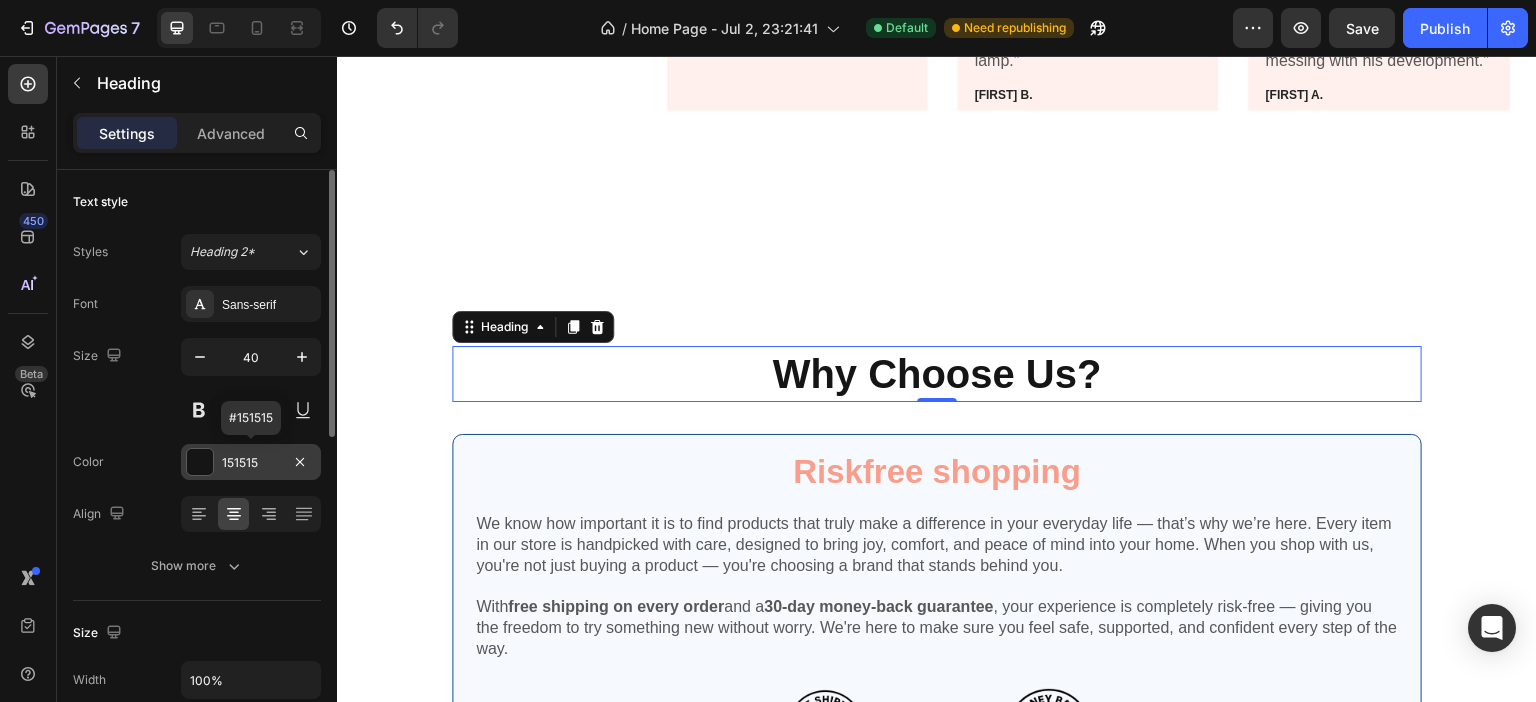 click on "151515" at bounding box center [251, 463] 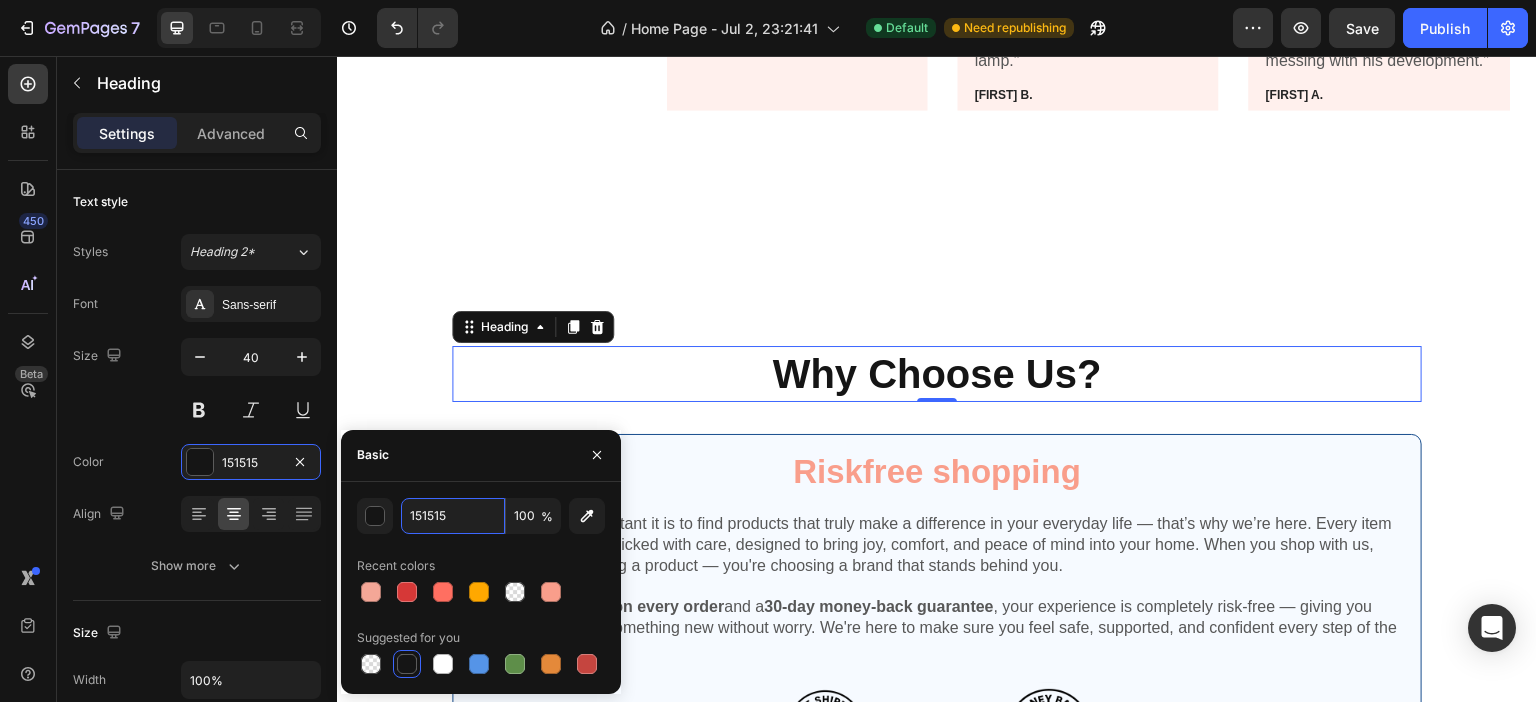 paste on "242424" 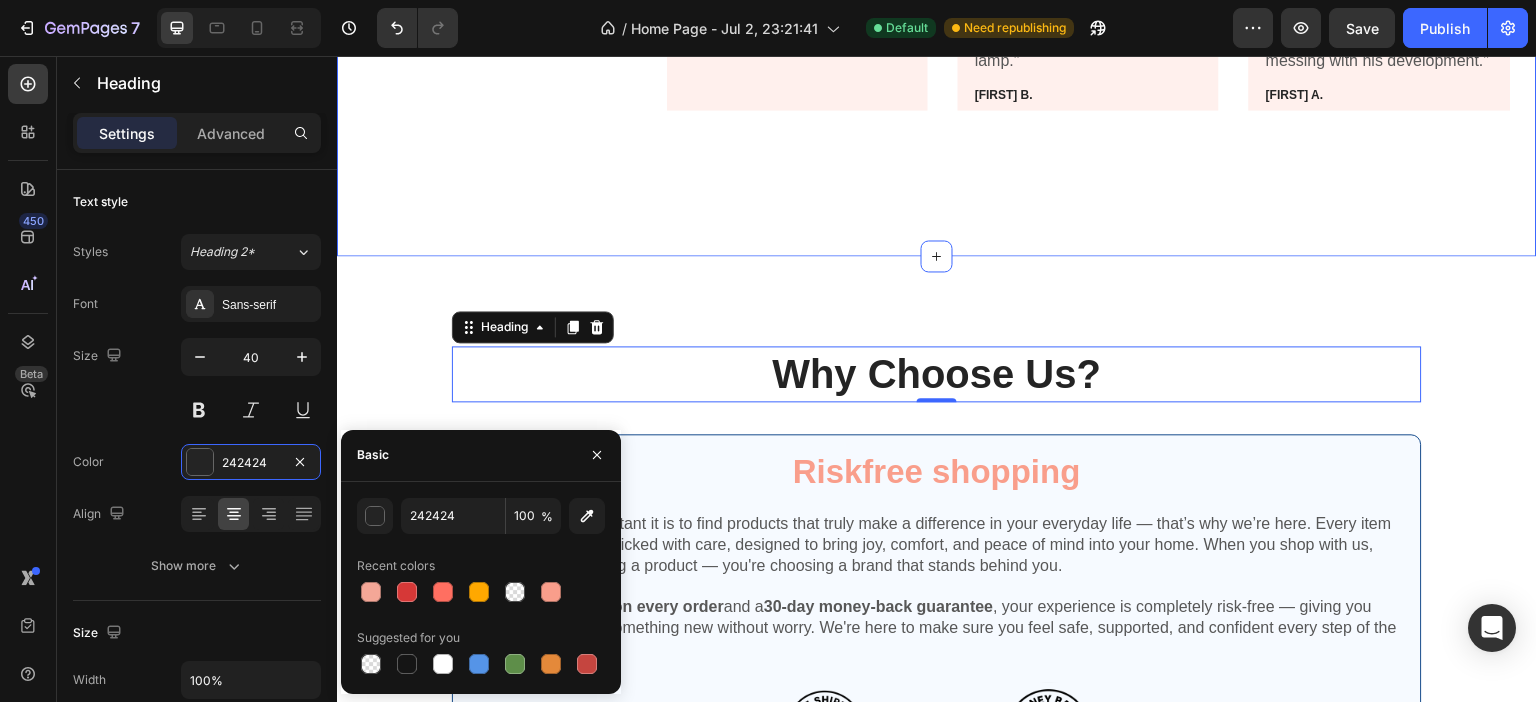 click on "Icon                Icon                Icon                Icon
Icon Icon List Hoz 200+ 5 Star reviews Text block What Our Customers Are Saying Heading Image "After learning how even low light at night can disrupt melatonin and affect children's sleep, we decided to switch to this lamp with a built-in timer. Her sleep has noticeably improved. Love that it supports healthy sleep patterns!" Text block Lucas R.   Text Block Lucas R.   Text Block Lucas R.   Text Block Image "It’s small enough to pack, so we bring it along for sleepovers and weekends away. Our son sleeps much better with it beside him, and it saves us a lot of bedtime stress. His buddy ended up buying one too after they had a sleepover together – they both love having their own lamp."  Text block Charlie B. Text Block Charlie B. Text Block Charlie B. Text Block Image Text block Tom A. Text Block Anna G. Text block Carousel Row Section 4" at bounding box center (937, -175) 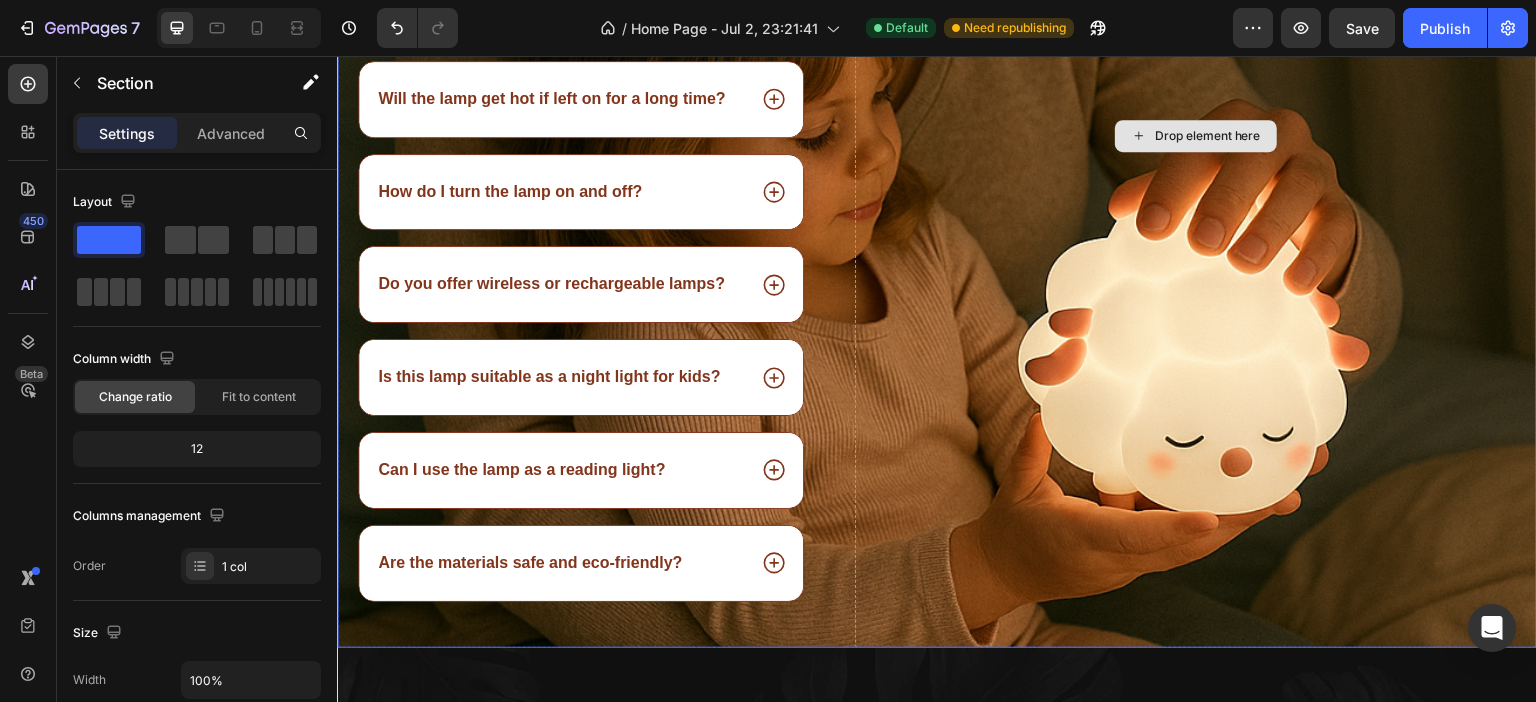 scroll, scrollTop: 4576, scrollLeft: 0, axis: vertical 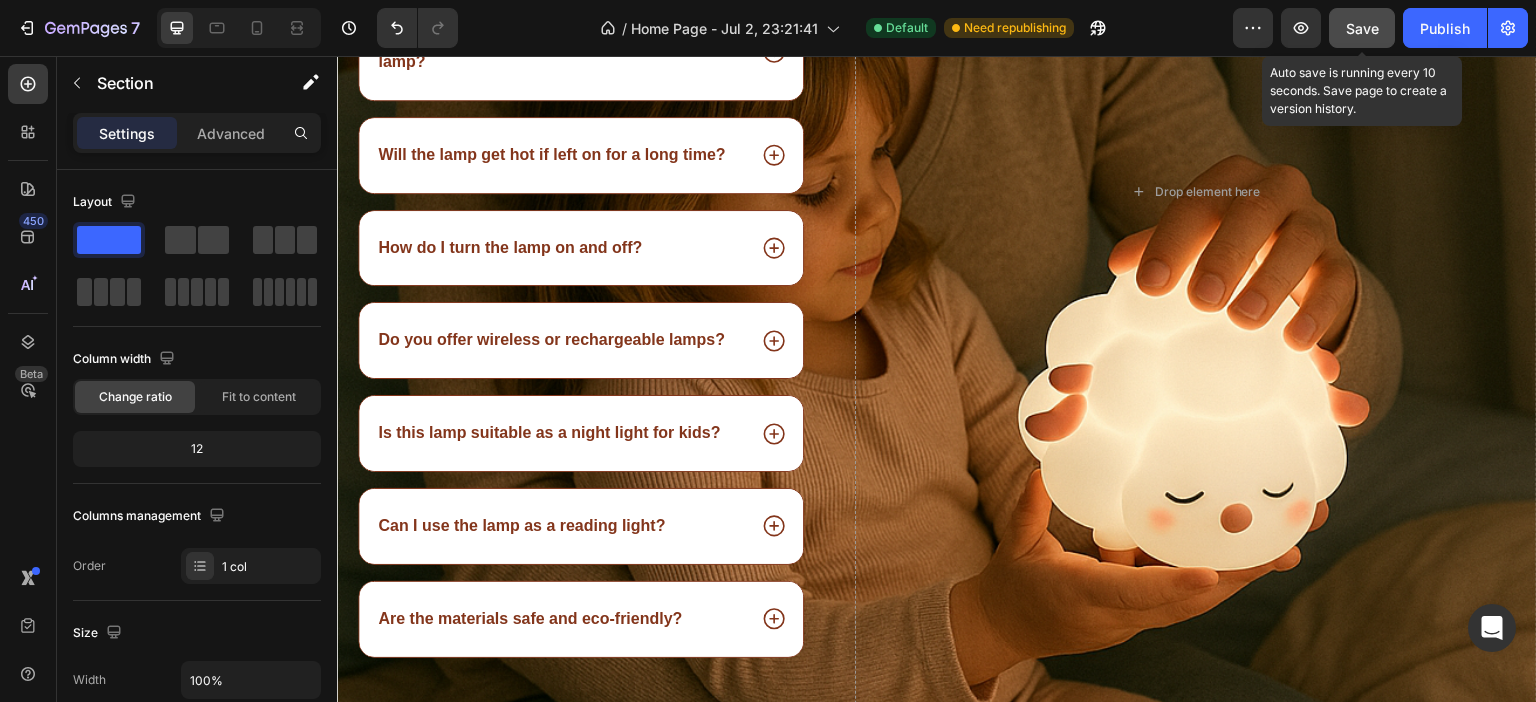 click on "Save" at bounding box center (1362, 28) 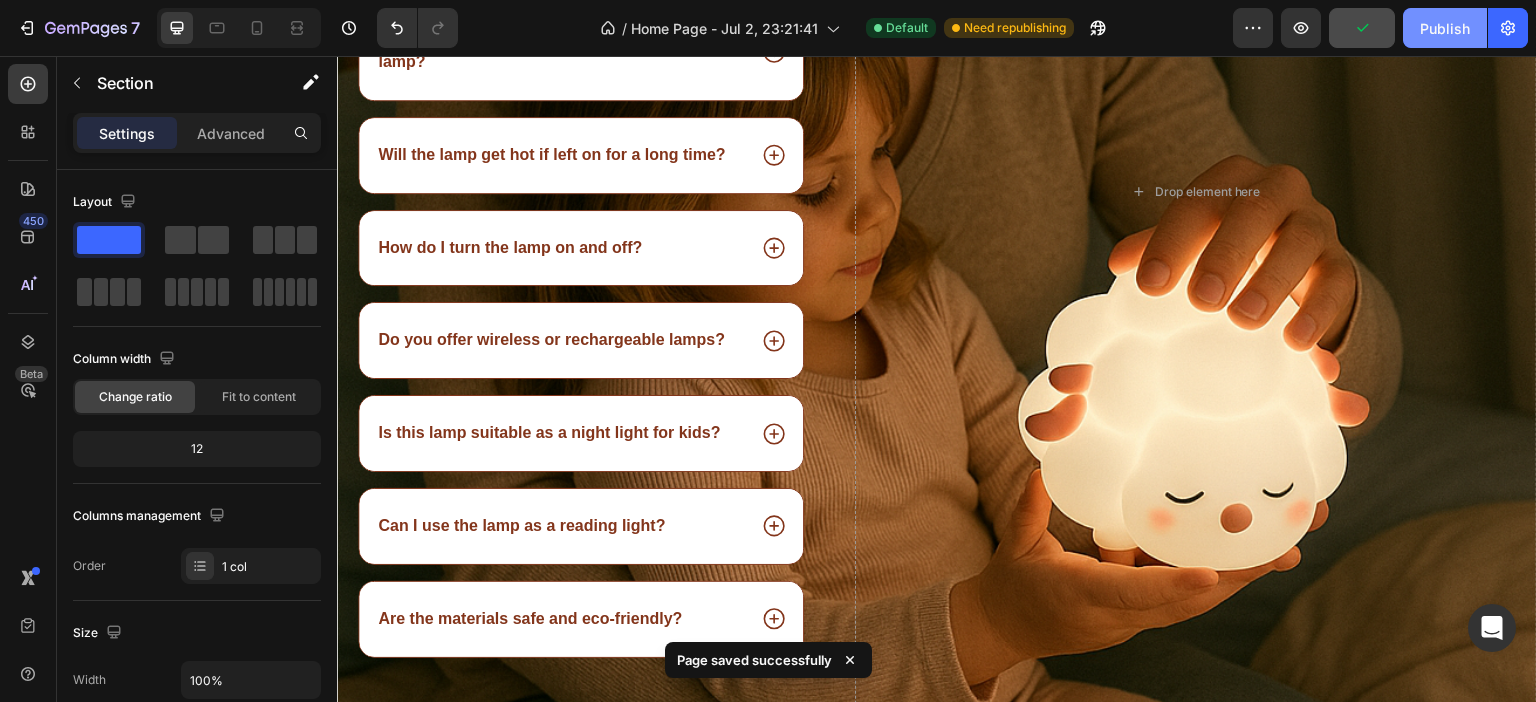 click on "Publish" at bounding box center [1445, 28] 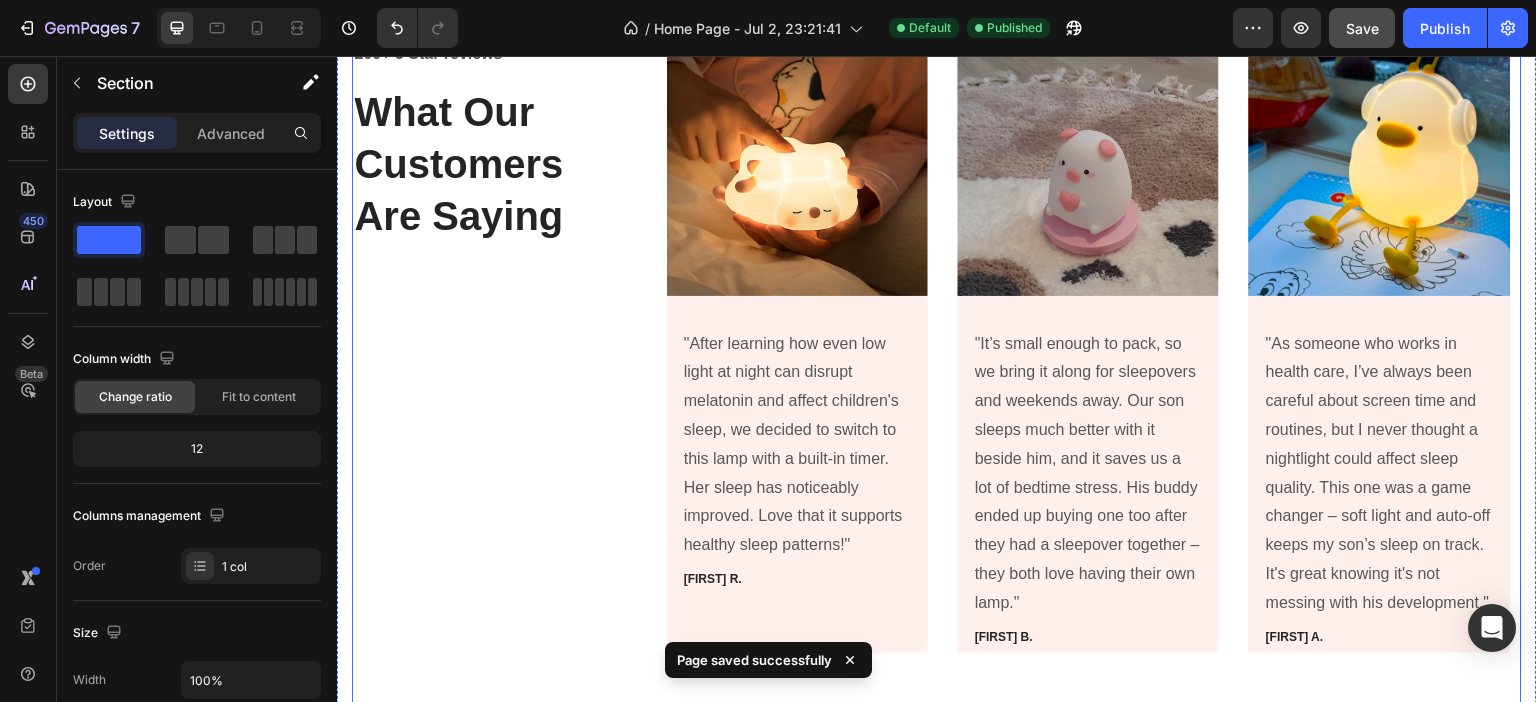 scroll, scrollTop: 2276, scrollLeft: 0, axis: vertical 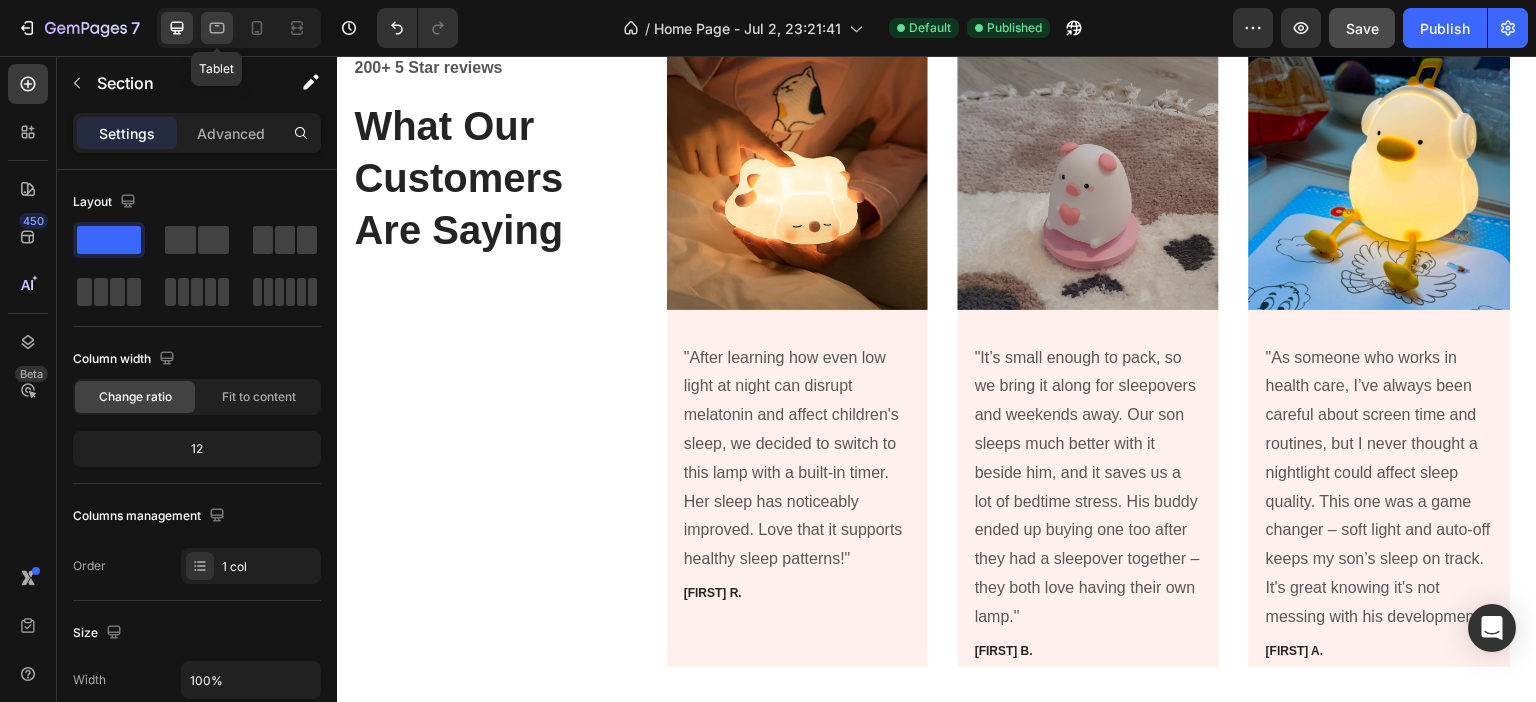 click 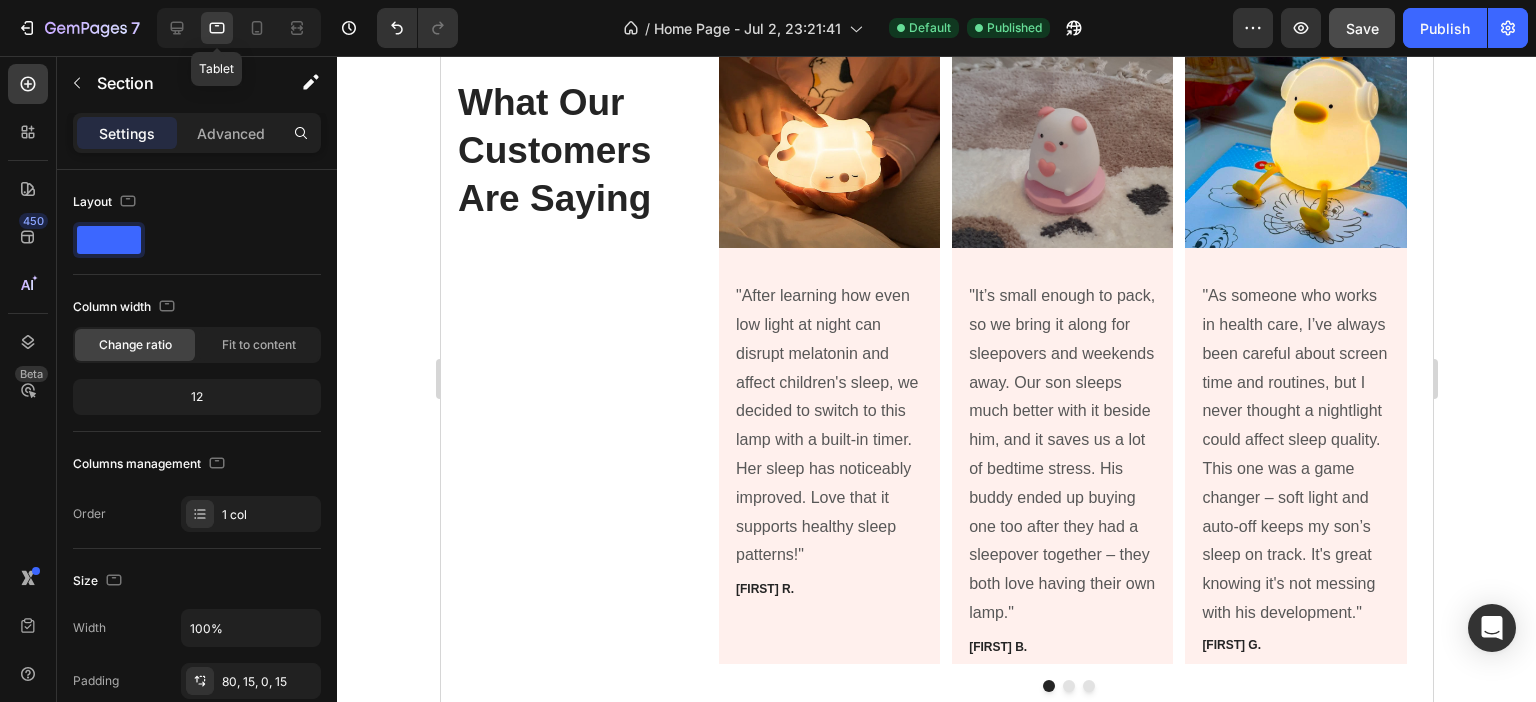 scroll, scrollTop: 2132, scrollLeft: 0, axis: vertical 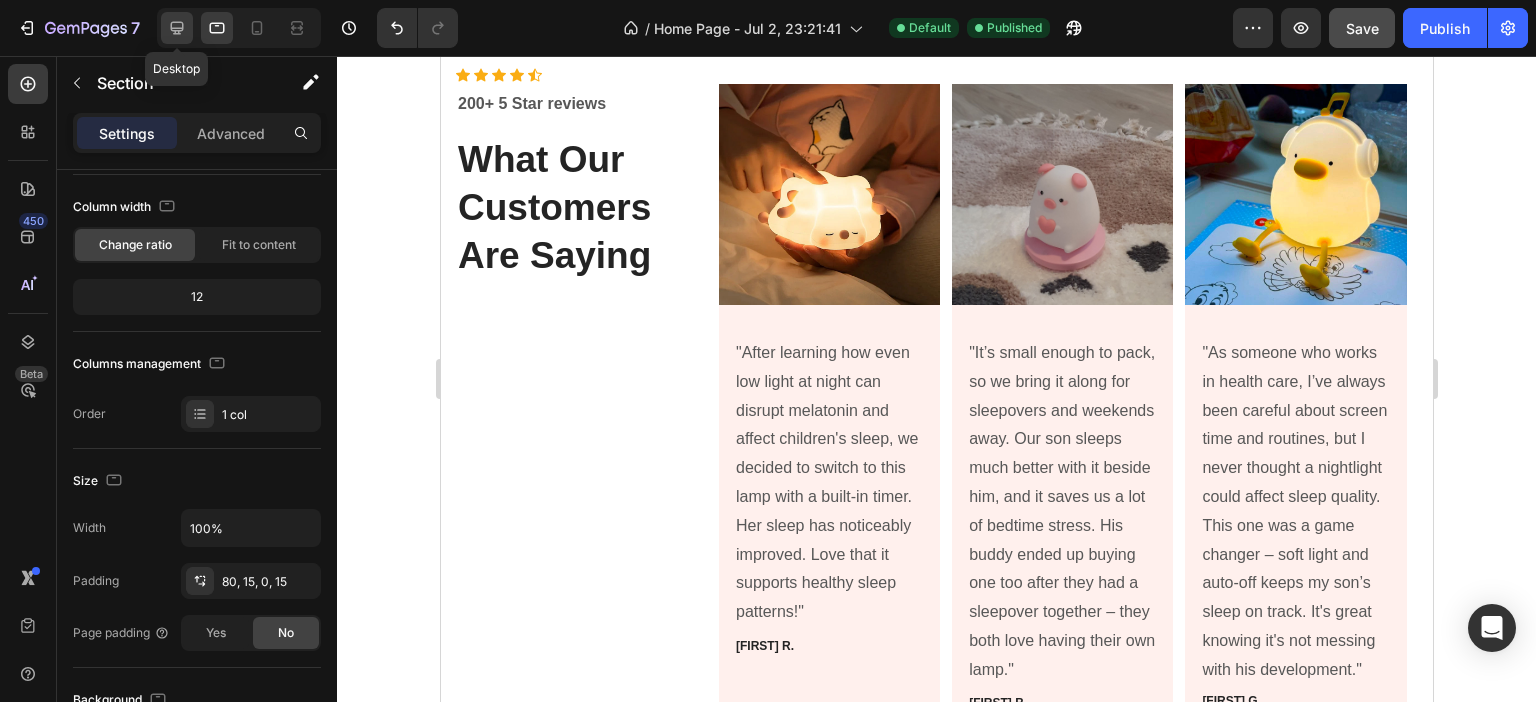 click 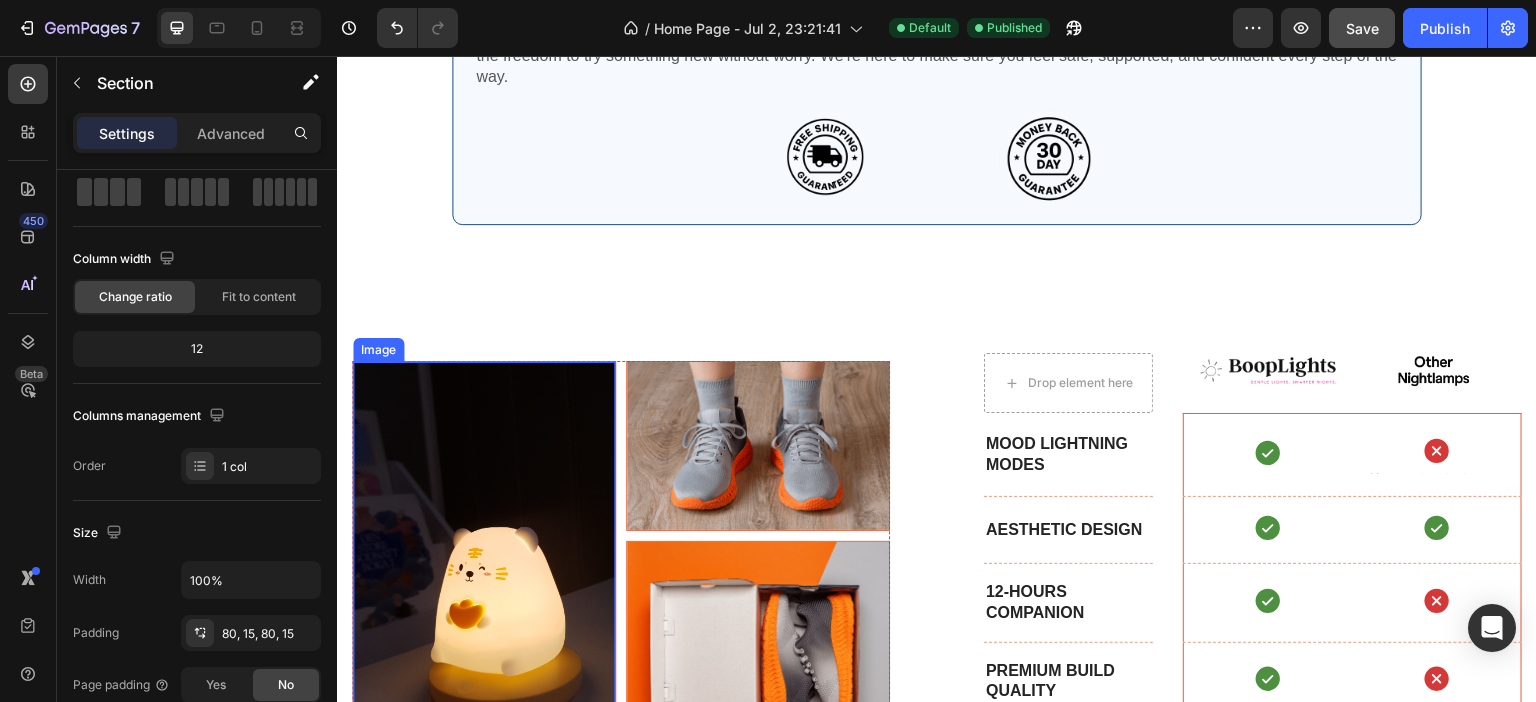 scroll, scrollTop: 2363, scrollLeft: 0, axis: vertical 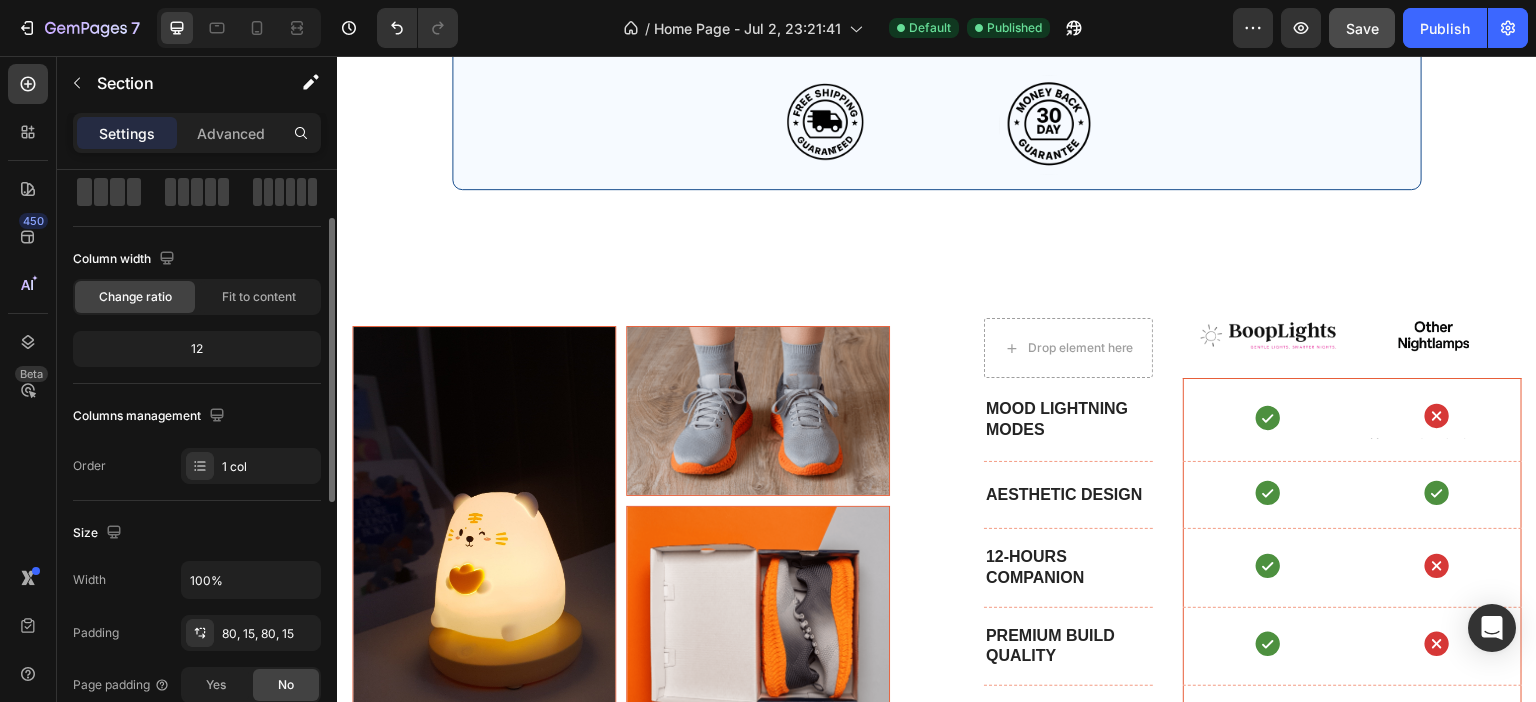click on "12" 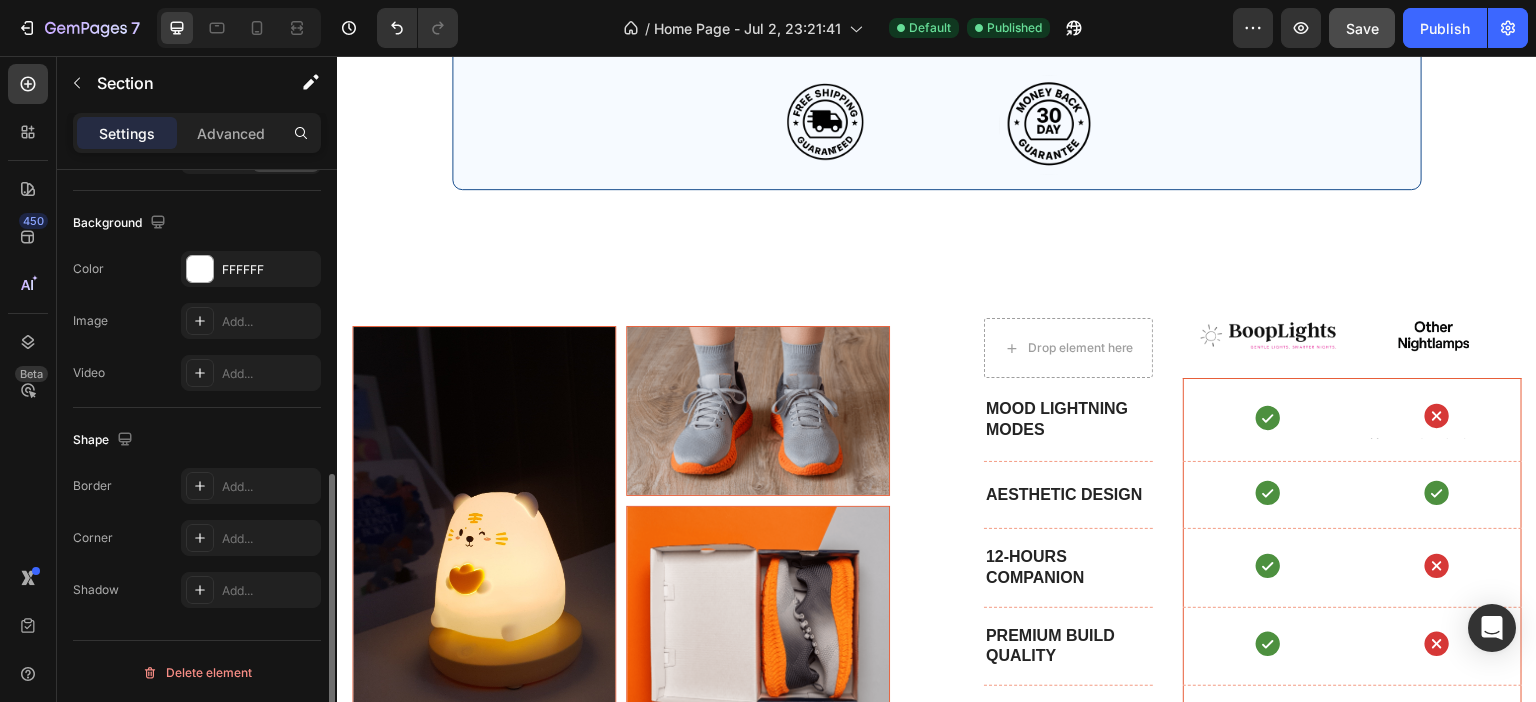 scroll, scrollTop: 0, scrollLeft: 0, axis: both 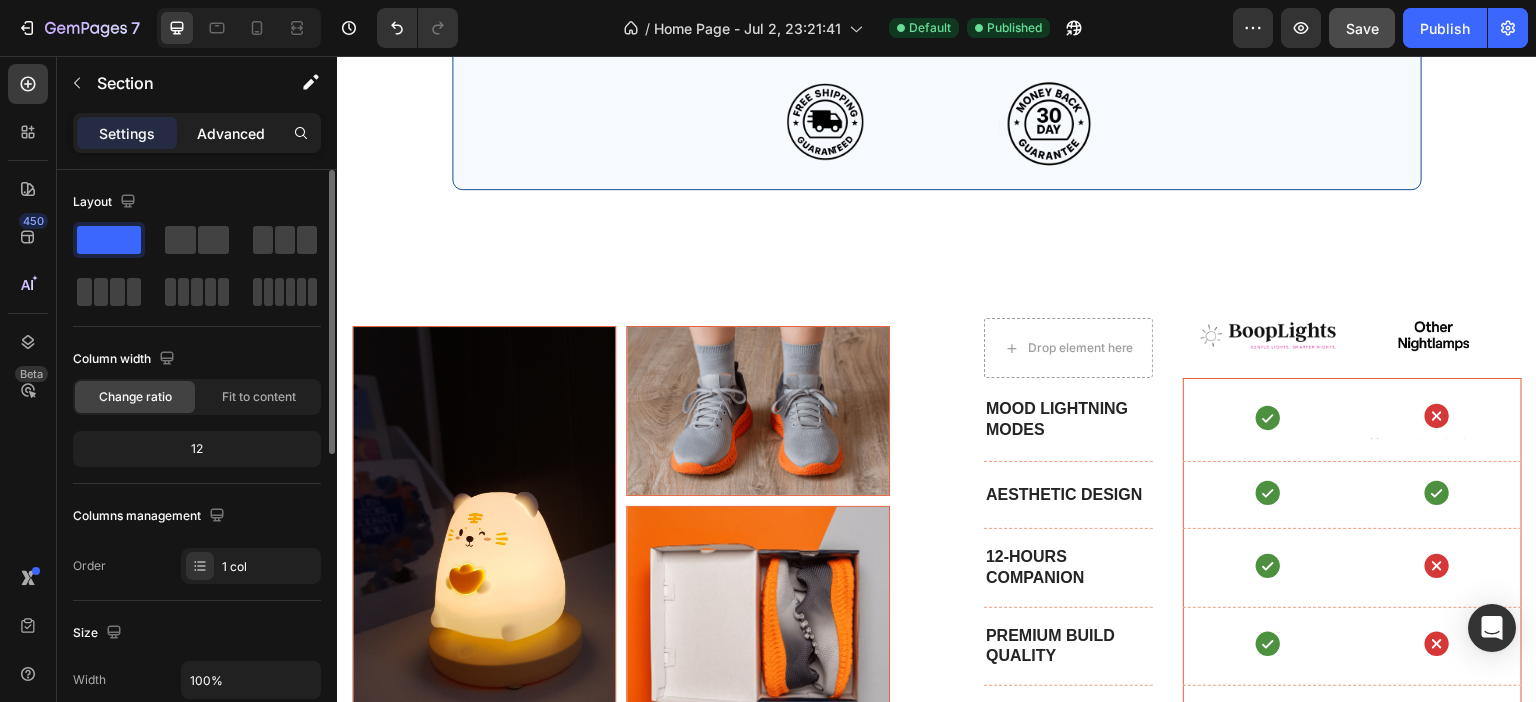 click on "Advanced" at bounding box center [231, 133] 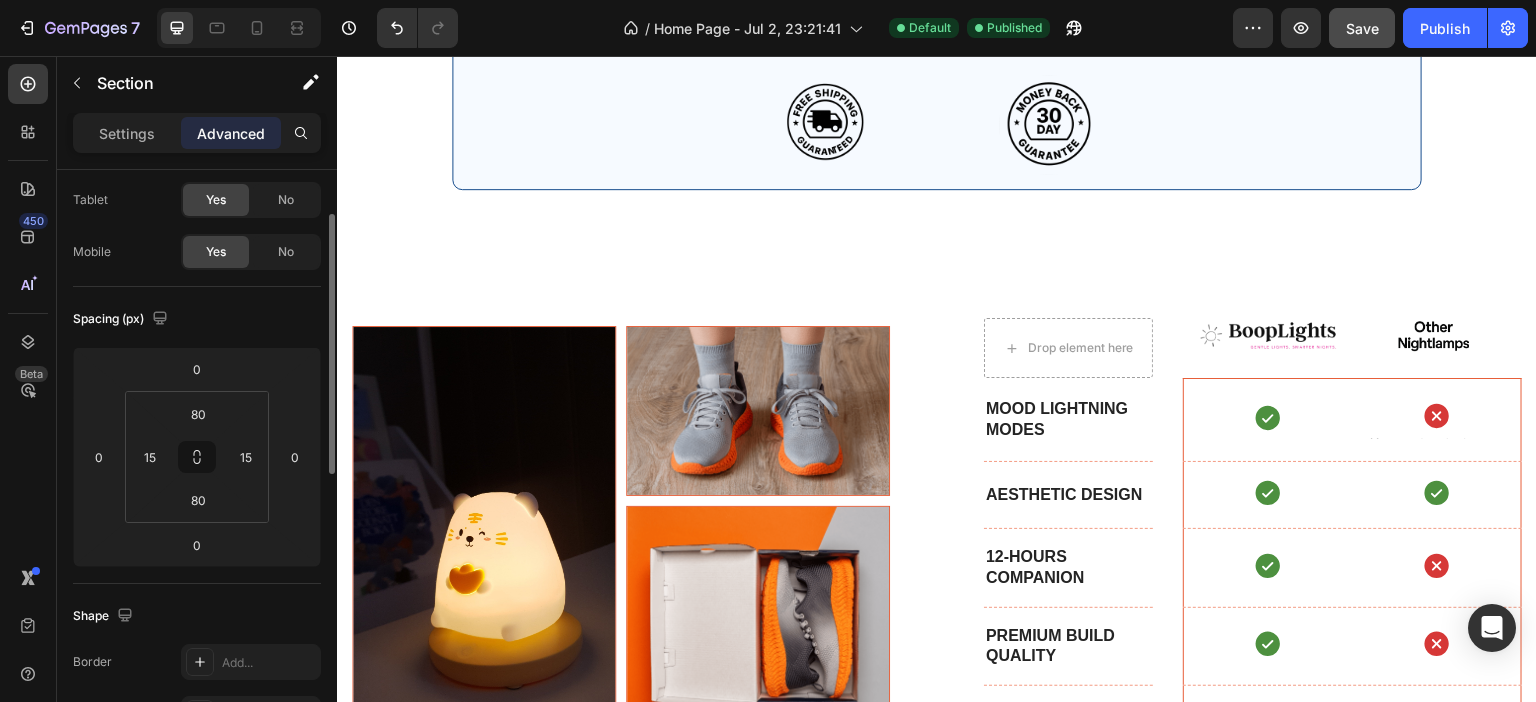 scroll, scrollTop: 0, scrollLeft: 0, axis: both 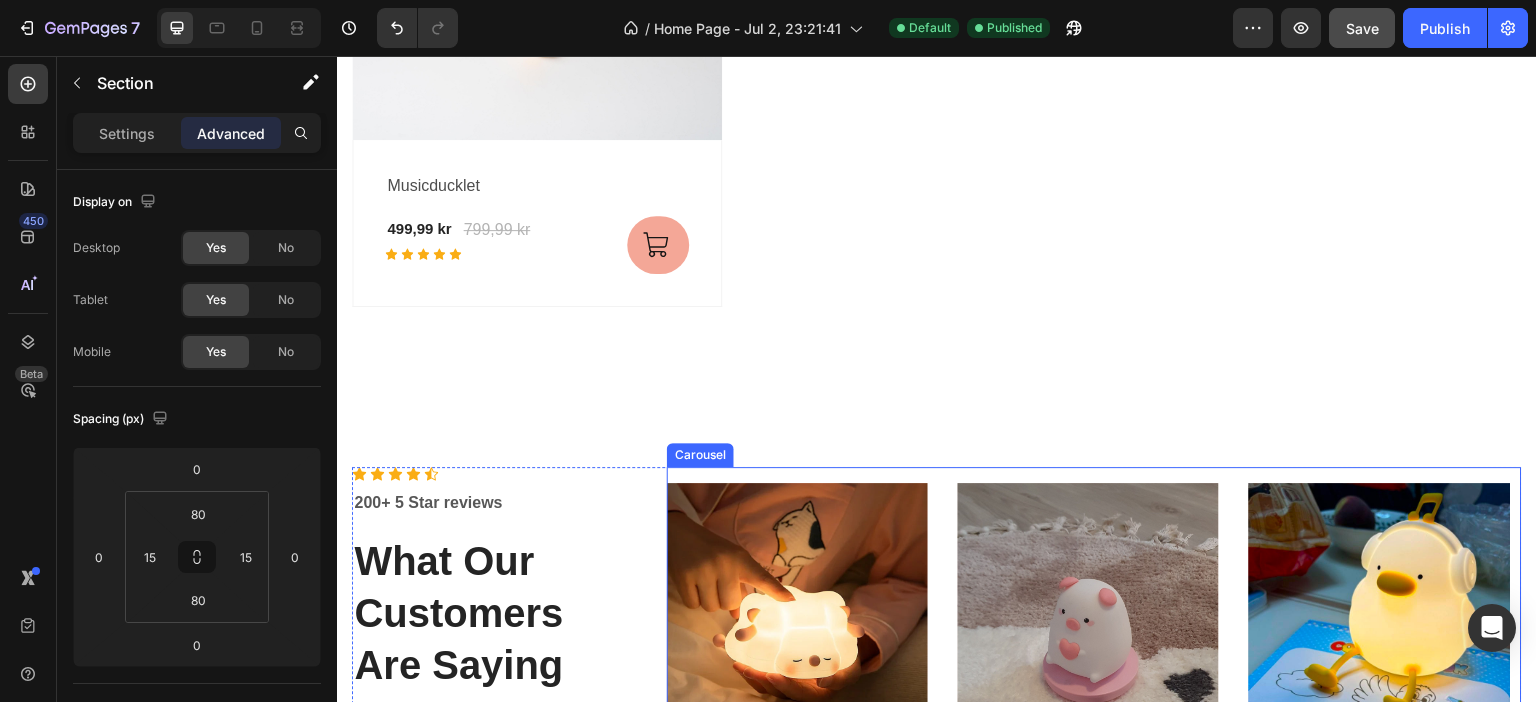 click on "Image "After learning how even low light at night can disrupt melatonin and affect children's sleep, we decided to switch to this lamp with a built-in timer. Her sleep has noticeably improved. Love that it supports healthy sleep patterns!" Text block Lucas R.   Text Block Lucas R.   Text Block Lucas R.   Text Block Image "It’s small enough to pack, so we bring it along for sleepovers and weekends away. Our son sleeps much better with it beside him, and it saves us a lot of bedtime stress. His buddy ended up buying one too after they had a sleepover together – they both love having their own lamp."  Text block Charlie B. Text Block Charlie B. Text Block Charlie B. Text Block Image "As someone who works in health care, I’ve always been careful about screen time and routines, but I never thought a nightlight could affect sleep quality. This one was a game changer – soft light and auto-off keeps my son’s sleep on track. It's great knowing it's not messing with his development." Text block Tom A." at bounding box center [1094, 792] 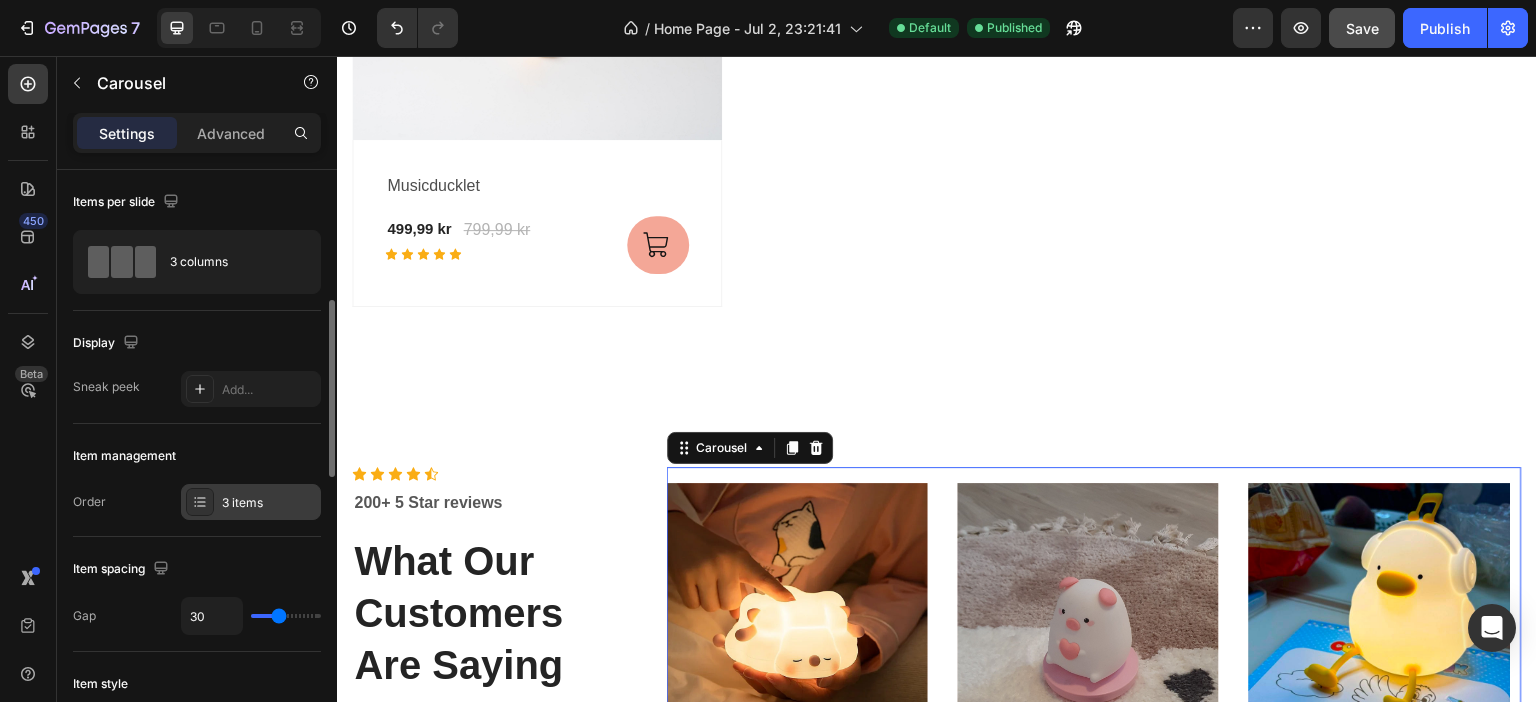 scroll, scrollTop: 100, scrollLeft: 0, axis: vertical 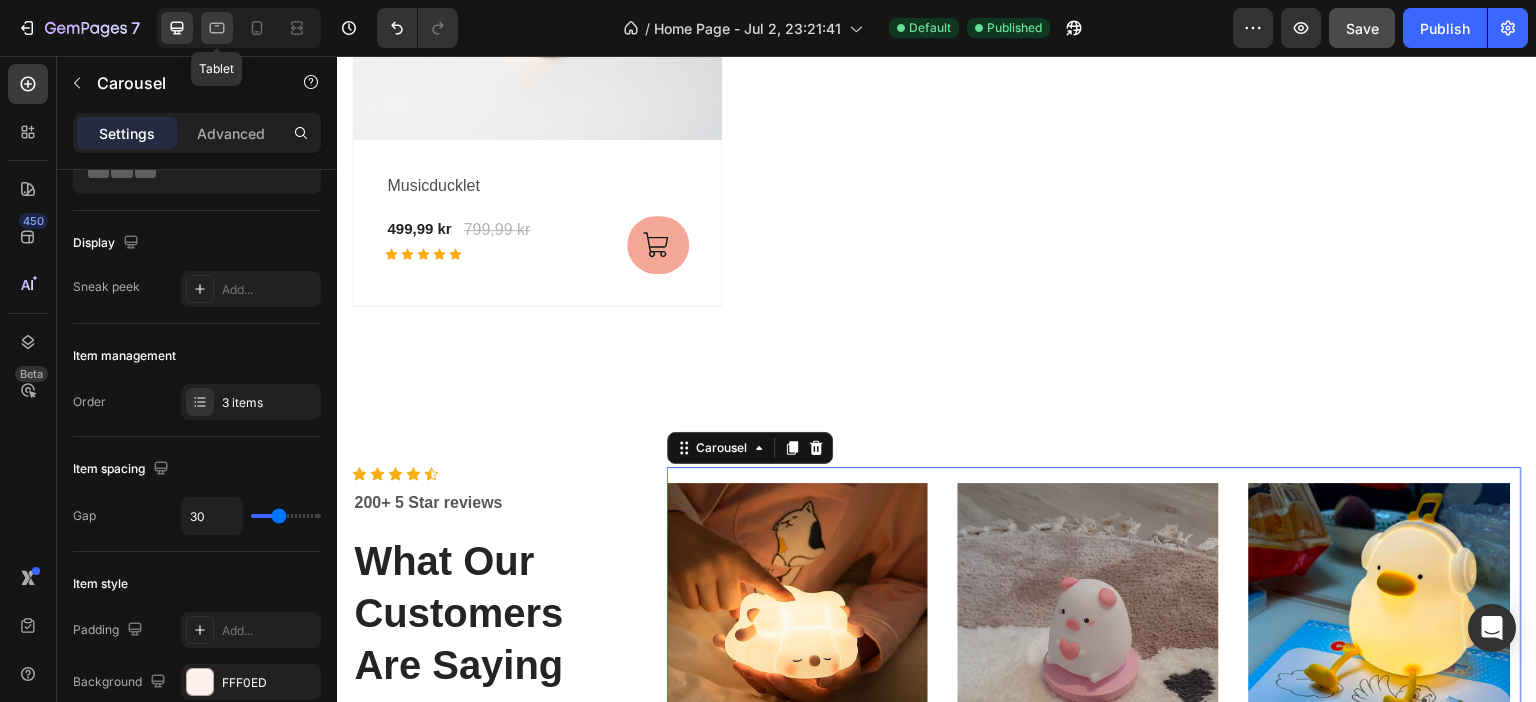 click 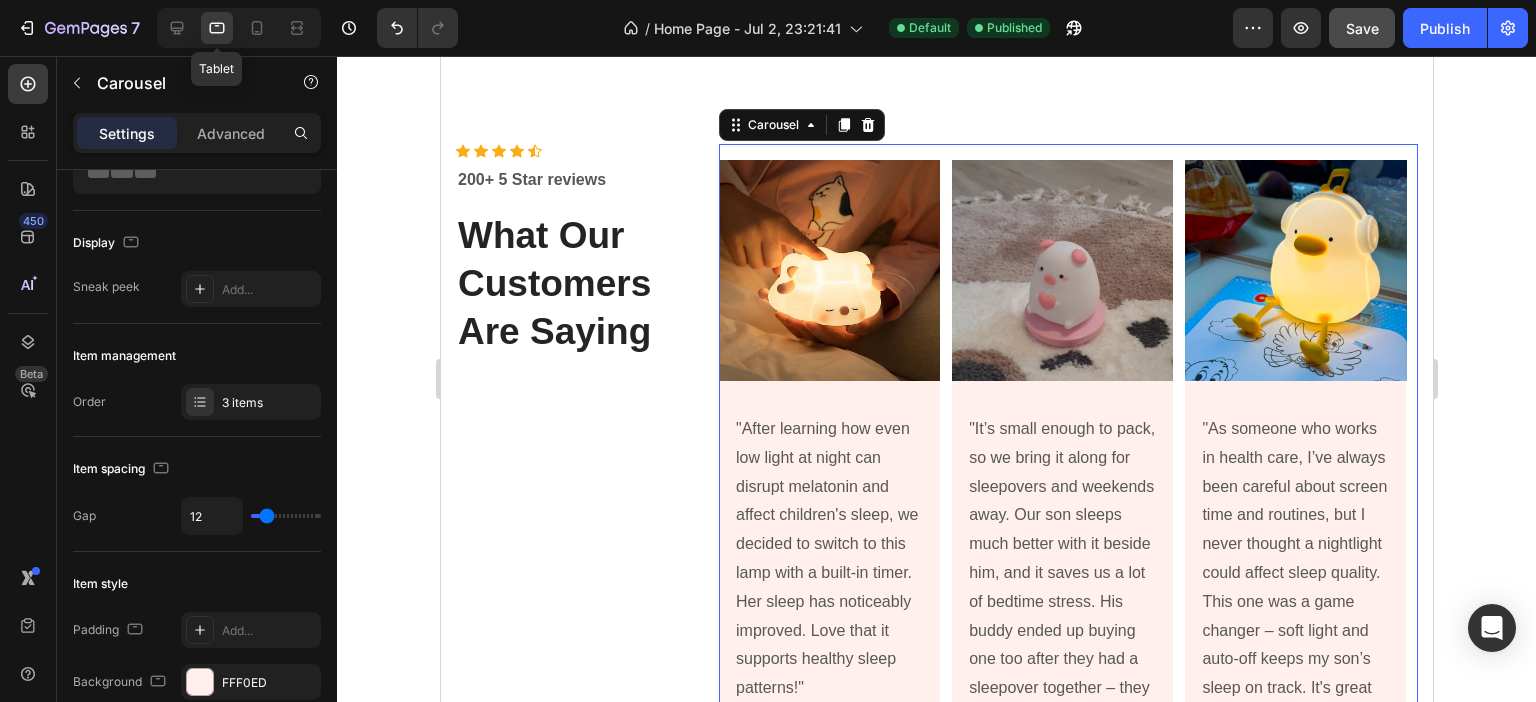 scroll, scrollTop: 2073, scrollLeft: 0, axis: vertical 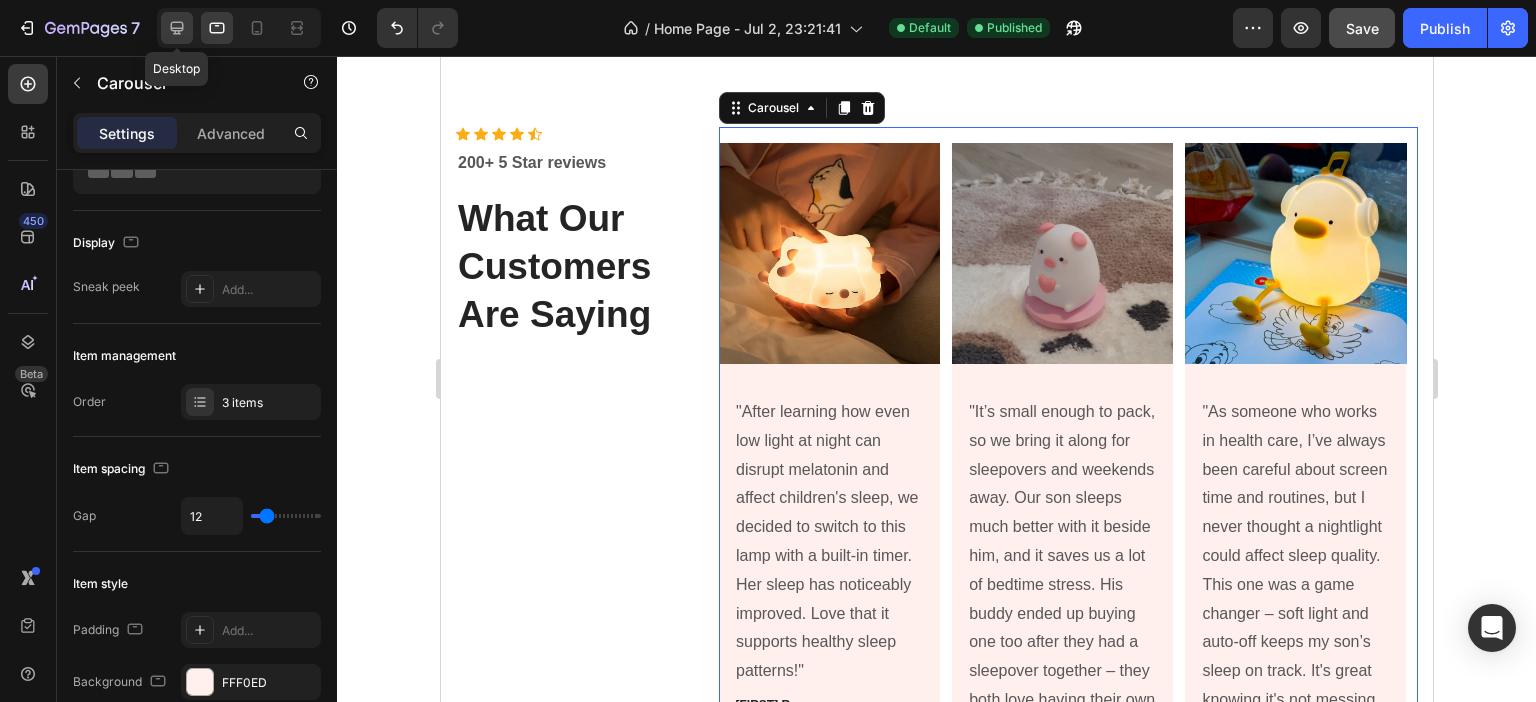 click 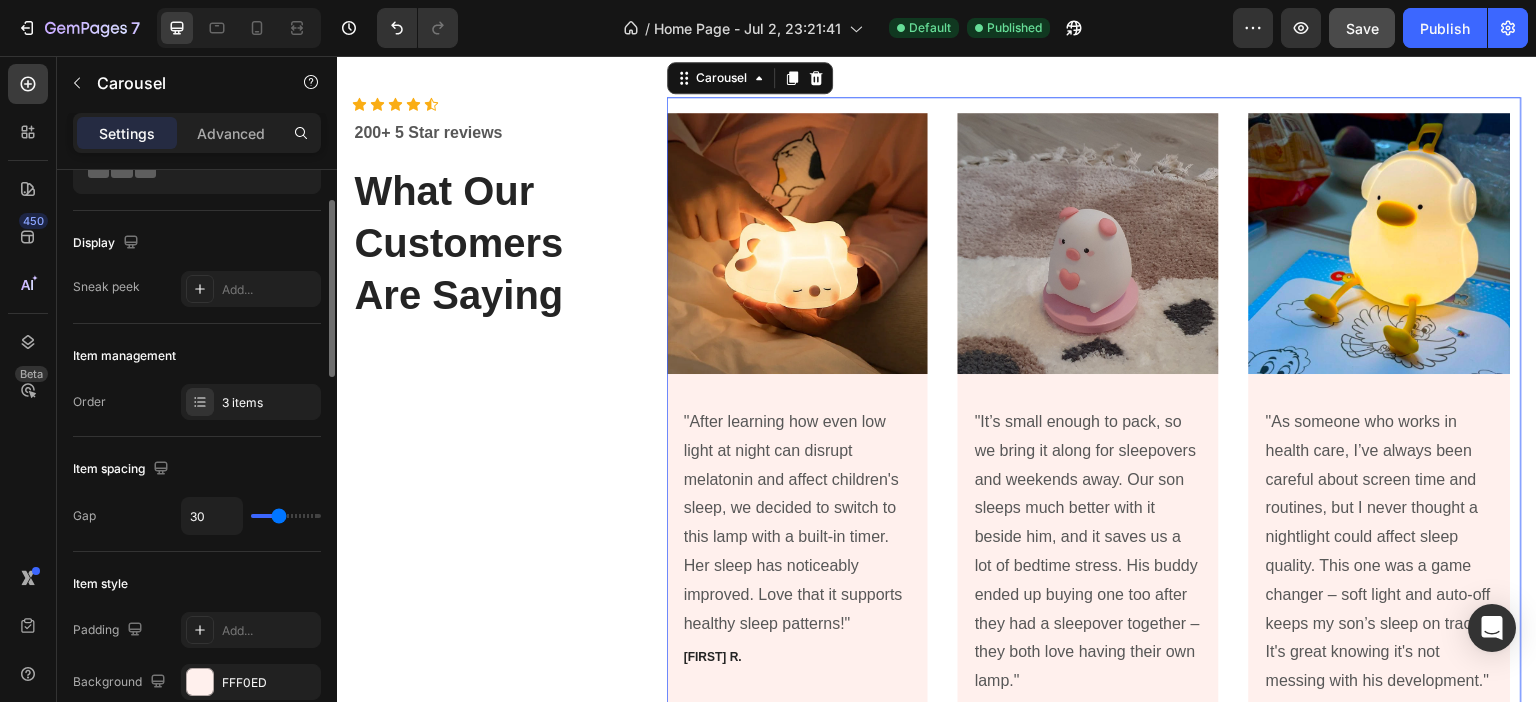scroll, scrollTop: 2043, scrollLeft: 0, axis: vertical 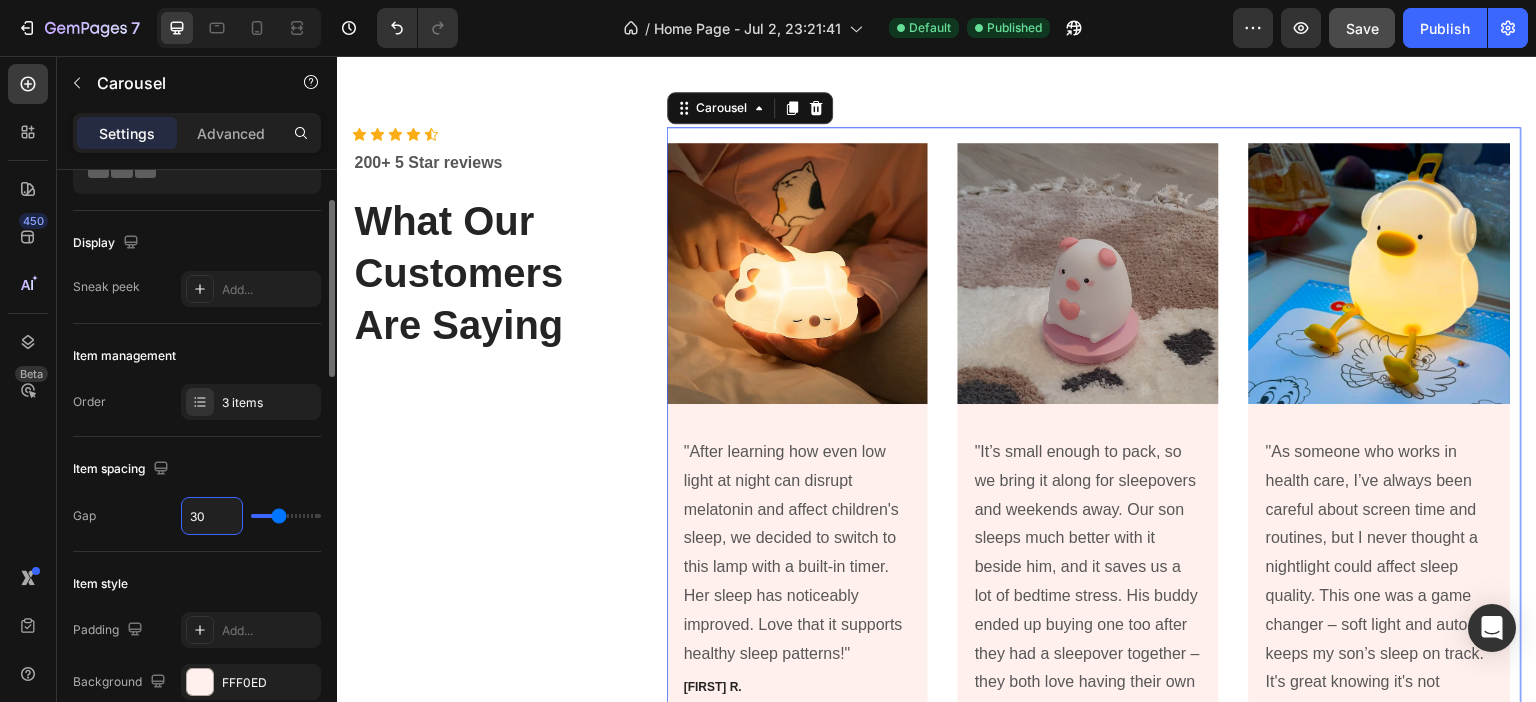 click on "30" at bounding box center [212, 516] 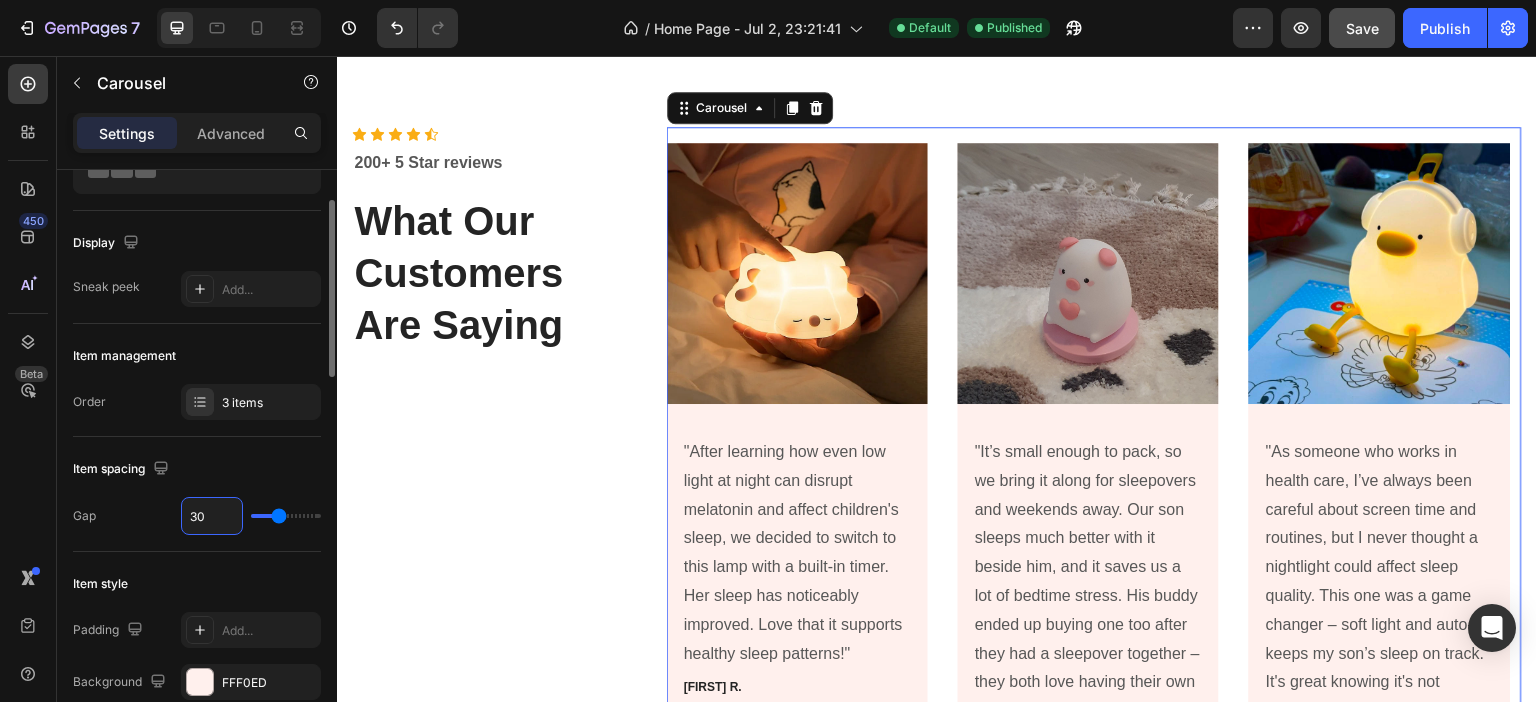 type on "1" 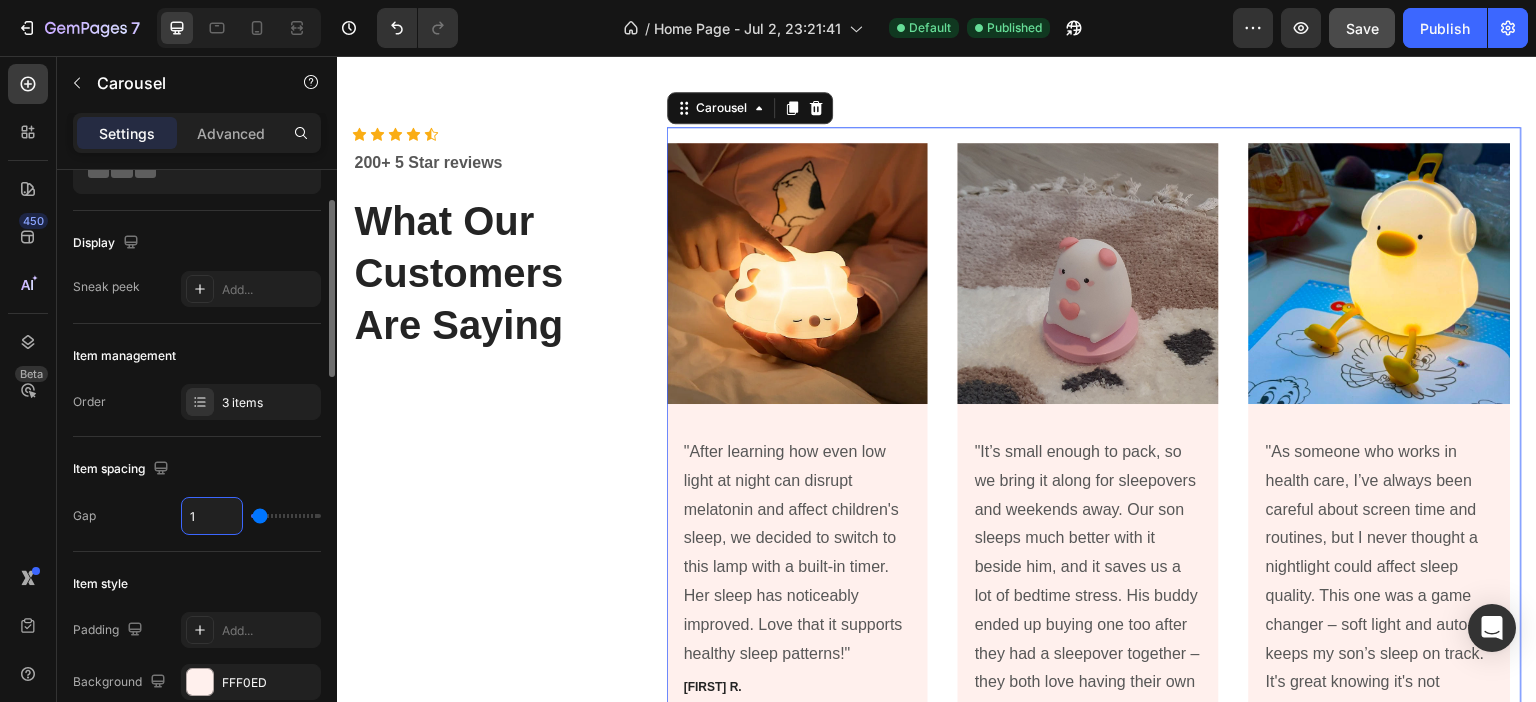 type on "12" 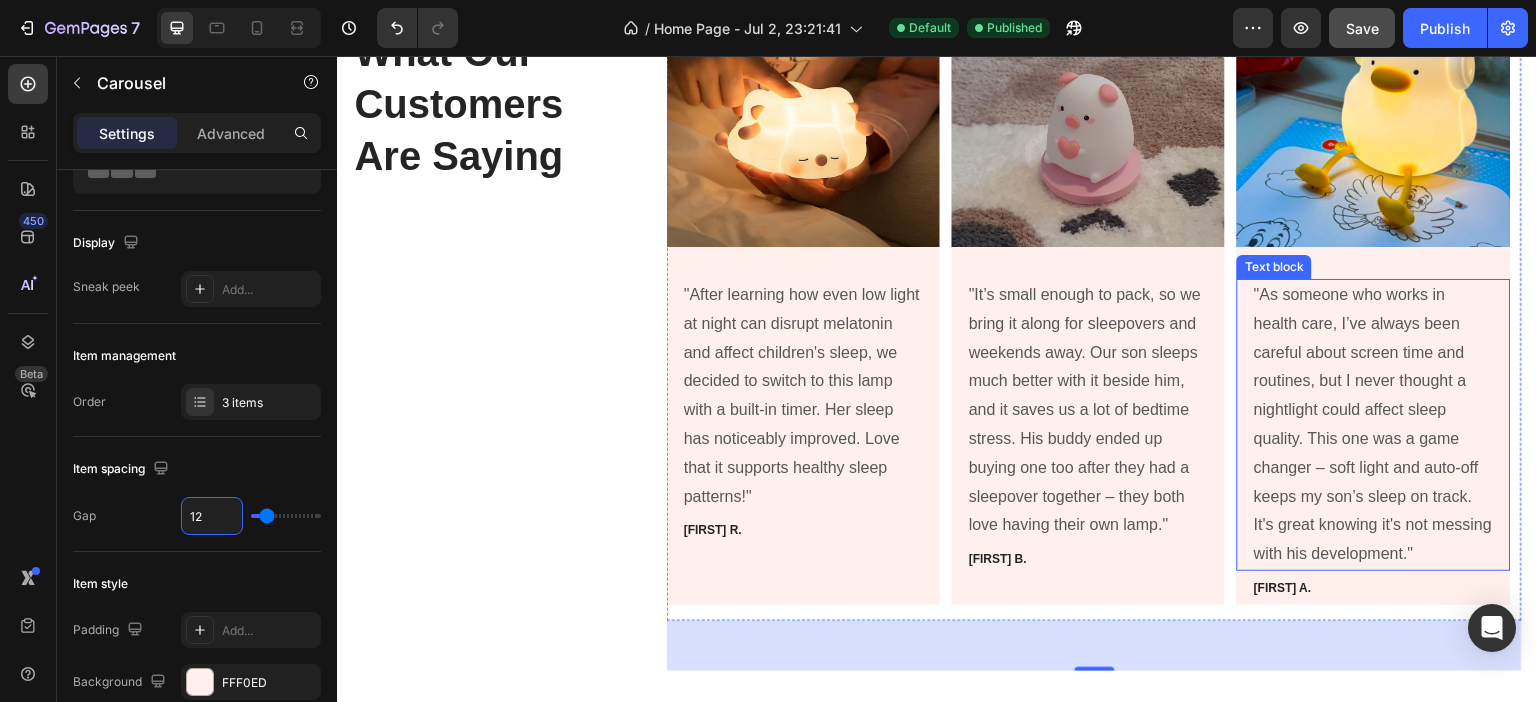 scroll, scrollTop: 2243, scrollLeft: 0, axis: vertical 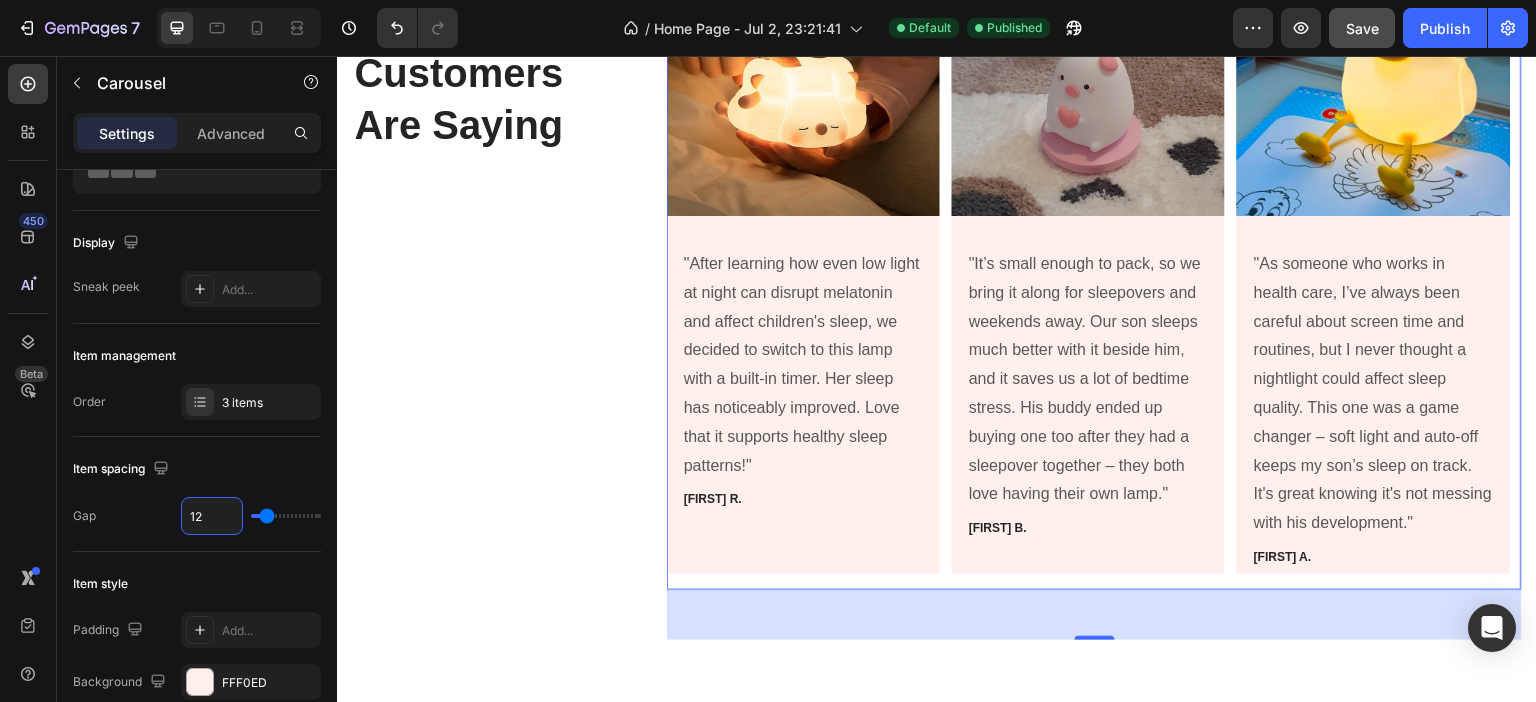 type on "12" 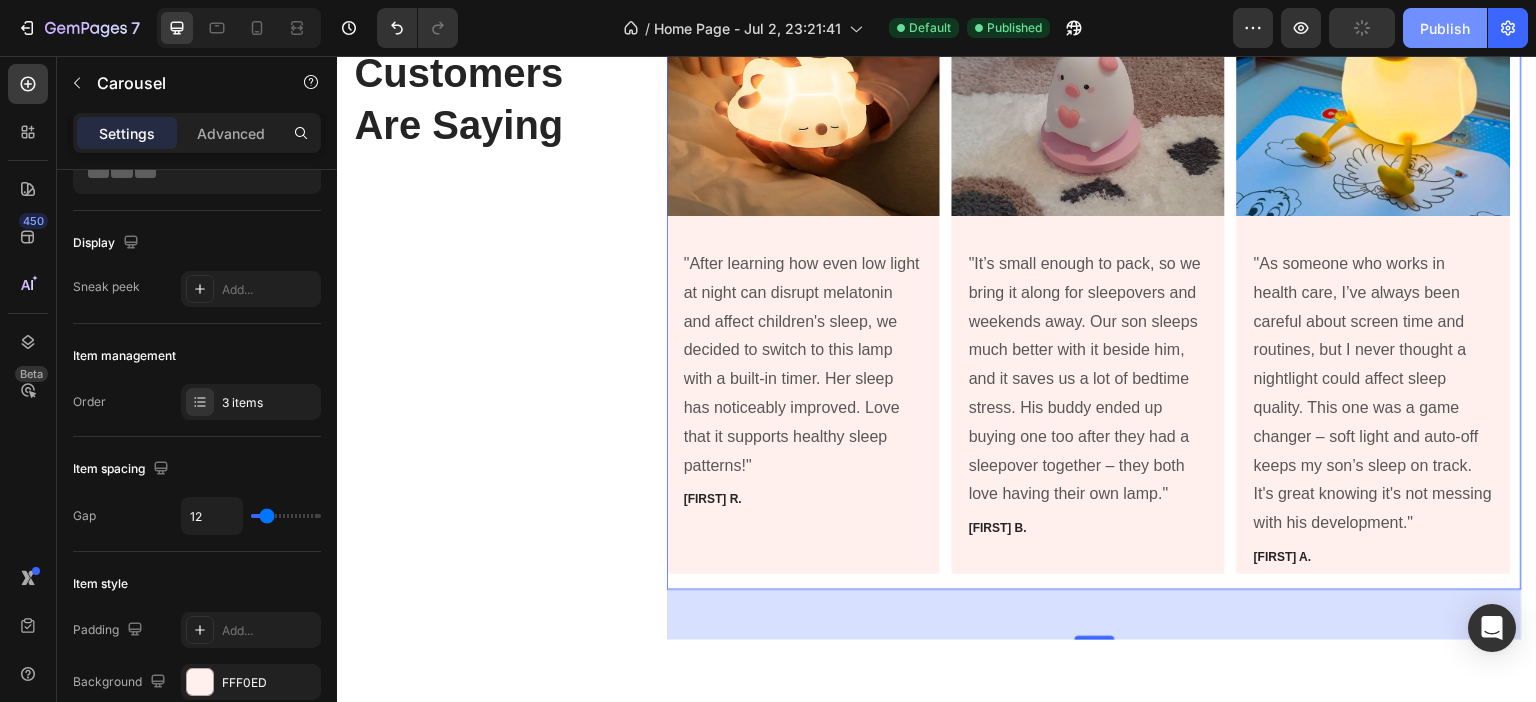 click on "Publish" 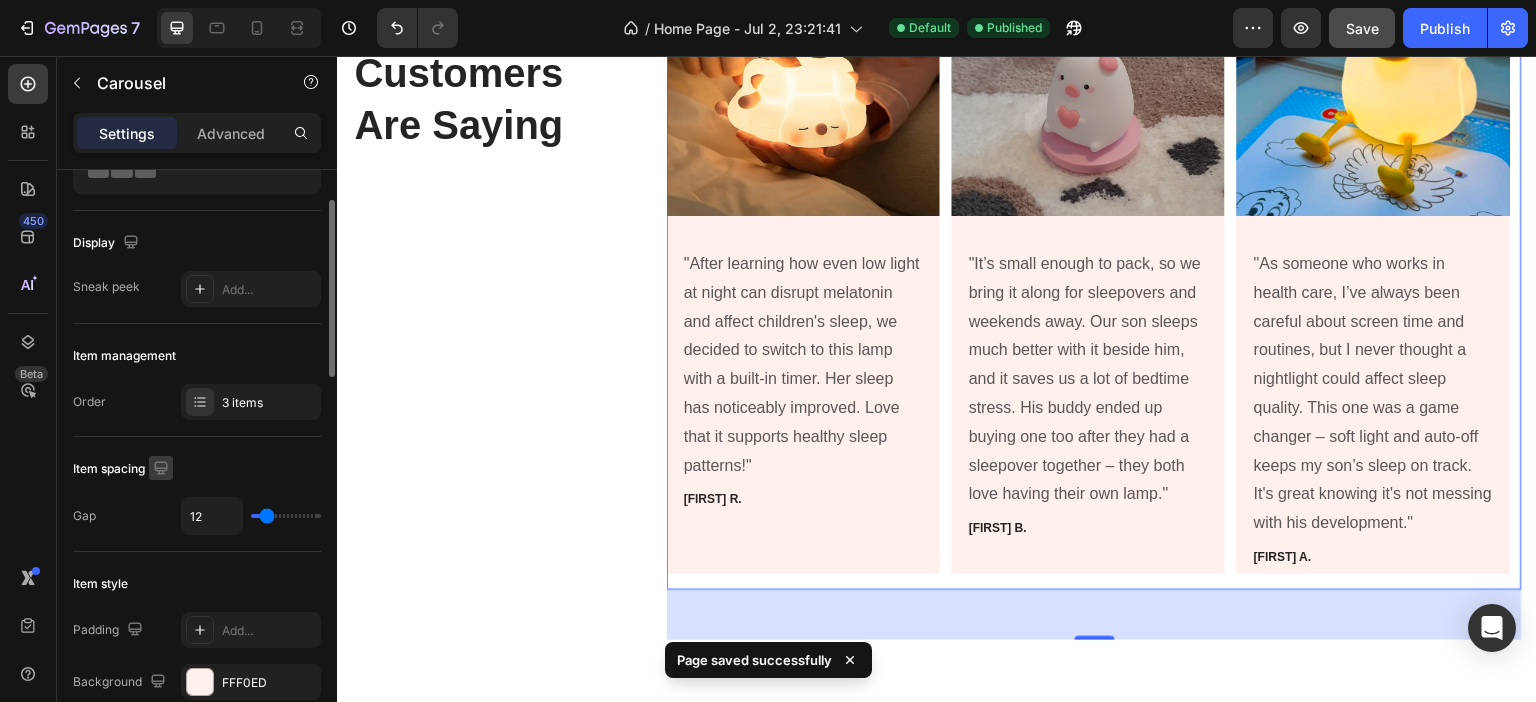 click 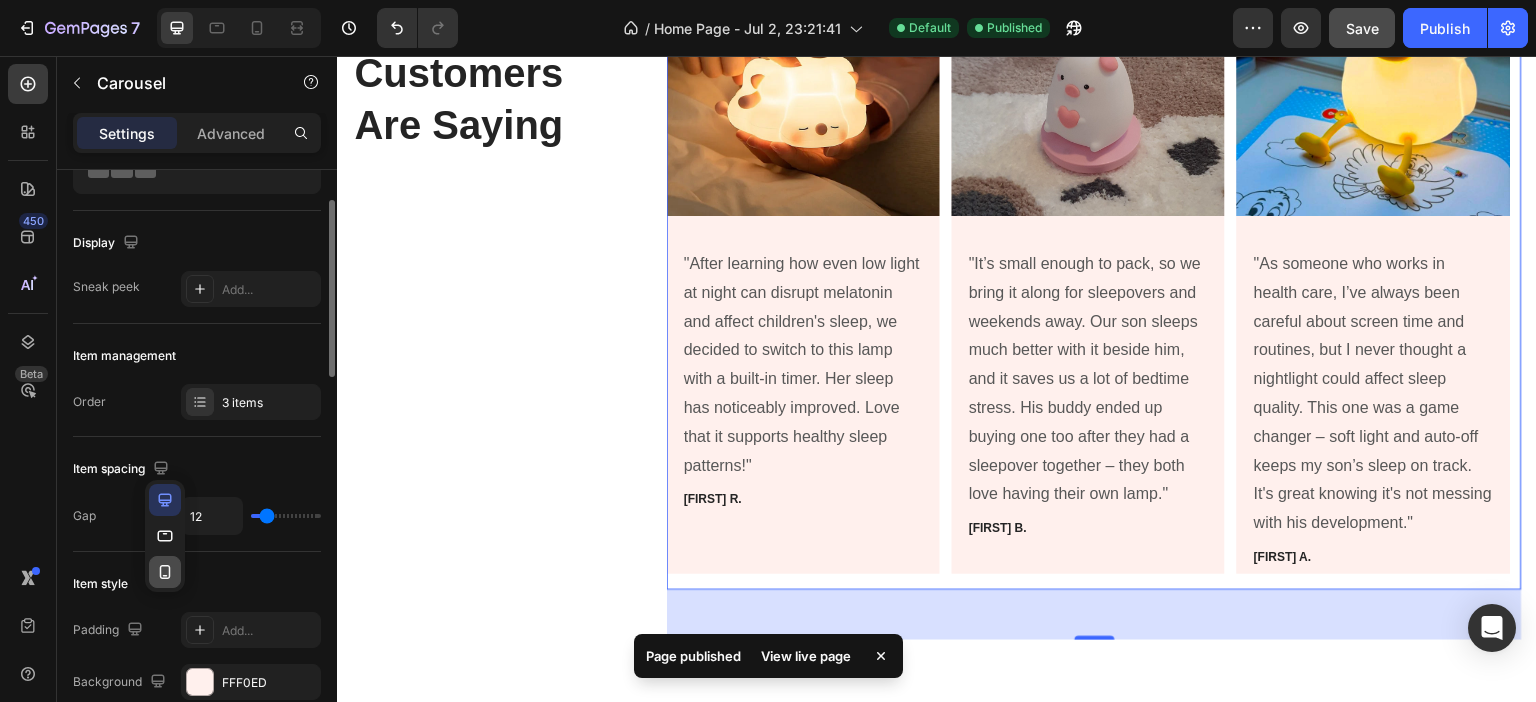 click 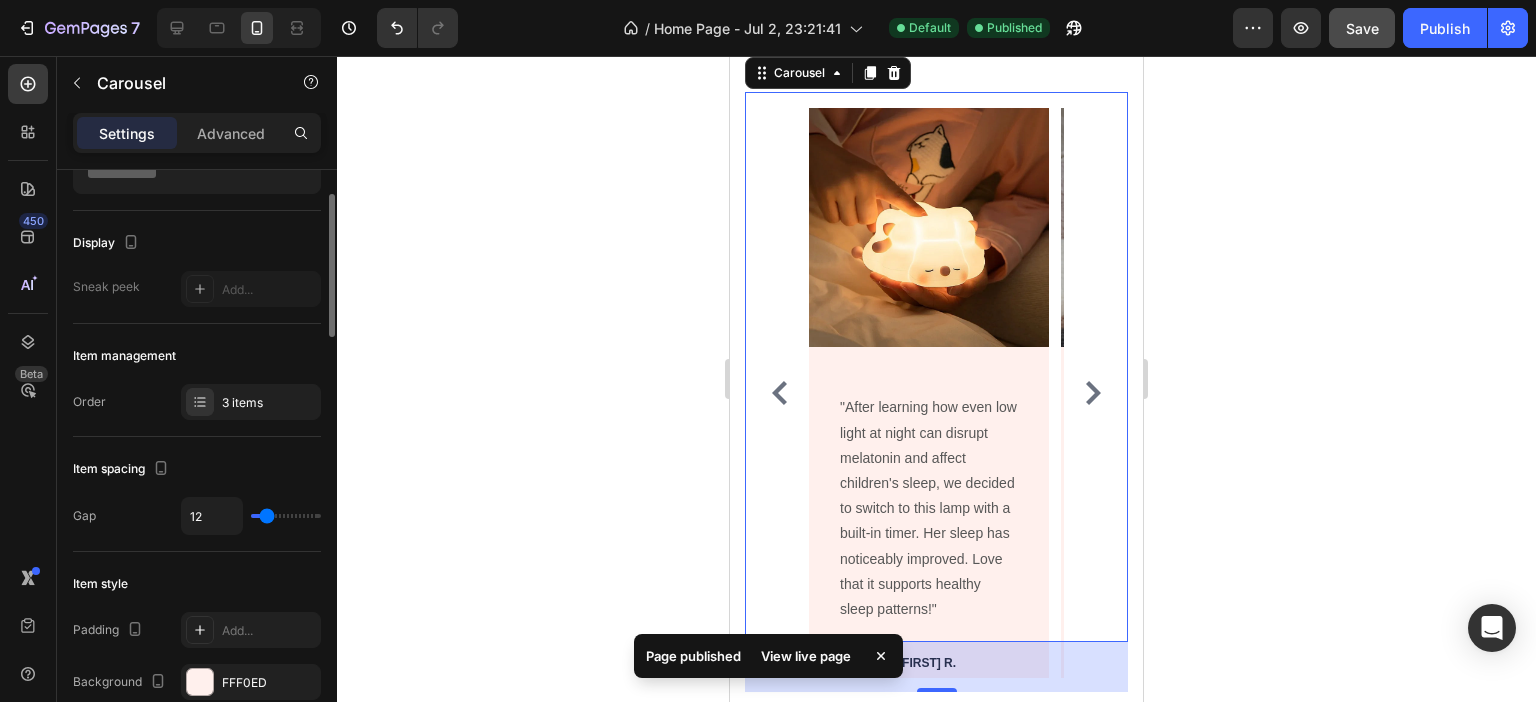 scroll, scrollTop: 2121, scrollLeft: 0, axis: vertical 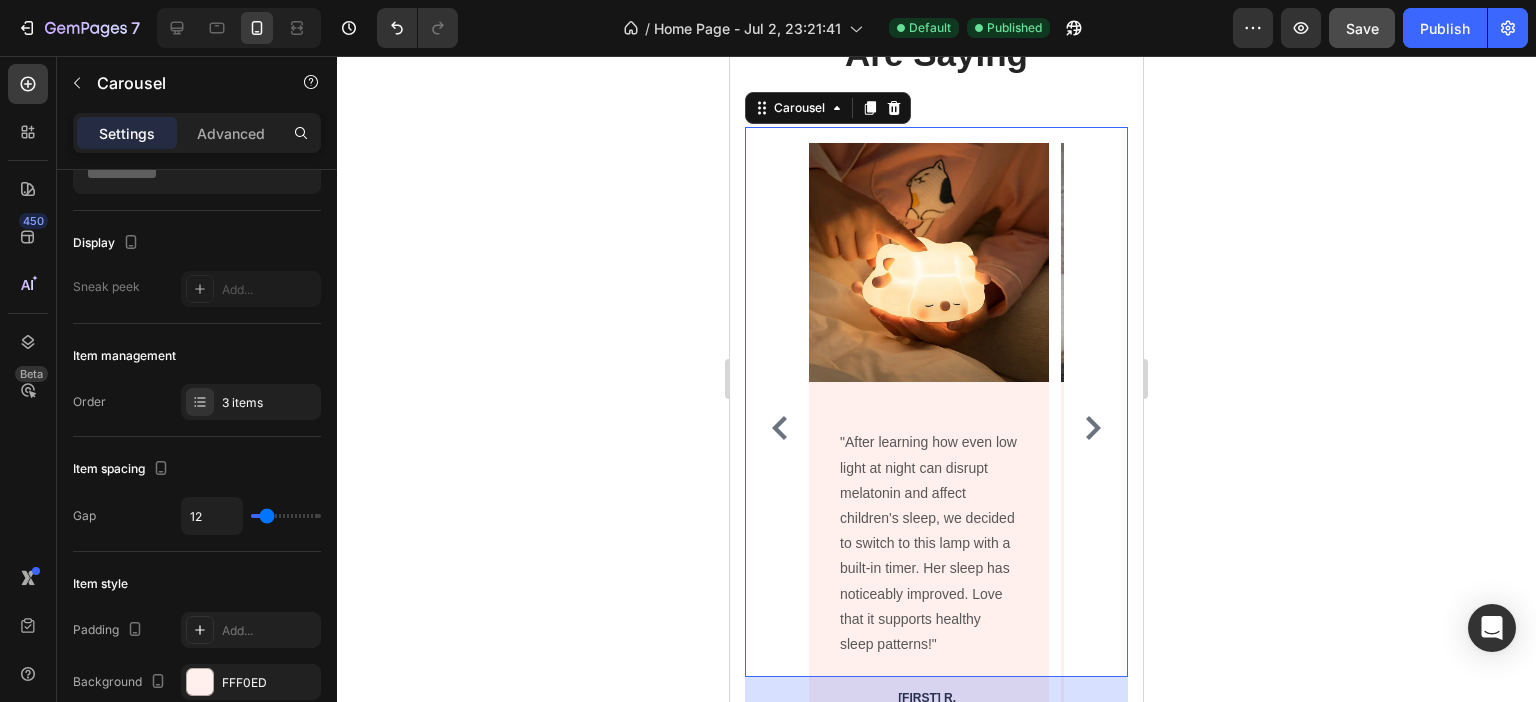 click on "Image "After learning how even low light at night can disrupt melatonin and affect children's sleep, we decided to switch to this lamp with a built-in timer. Her sleep has noticeably improved. Love that it supports healthy sleep patterns!" Text block Lucas R.   Text Block Lucas R.   Text Block Lucas R.   Text Block" at bounding box center [929, 428] 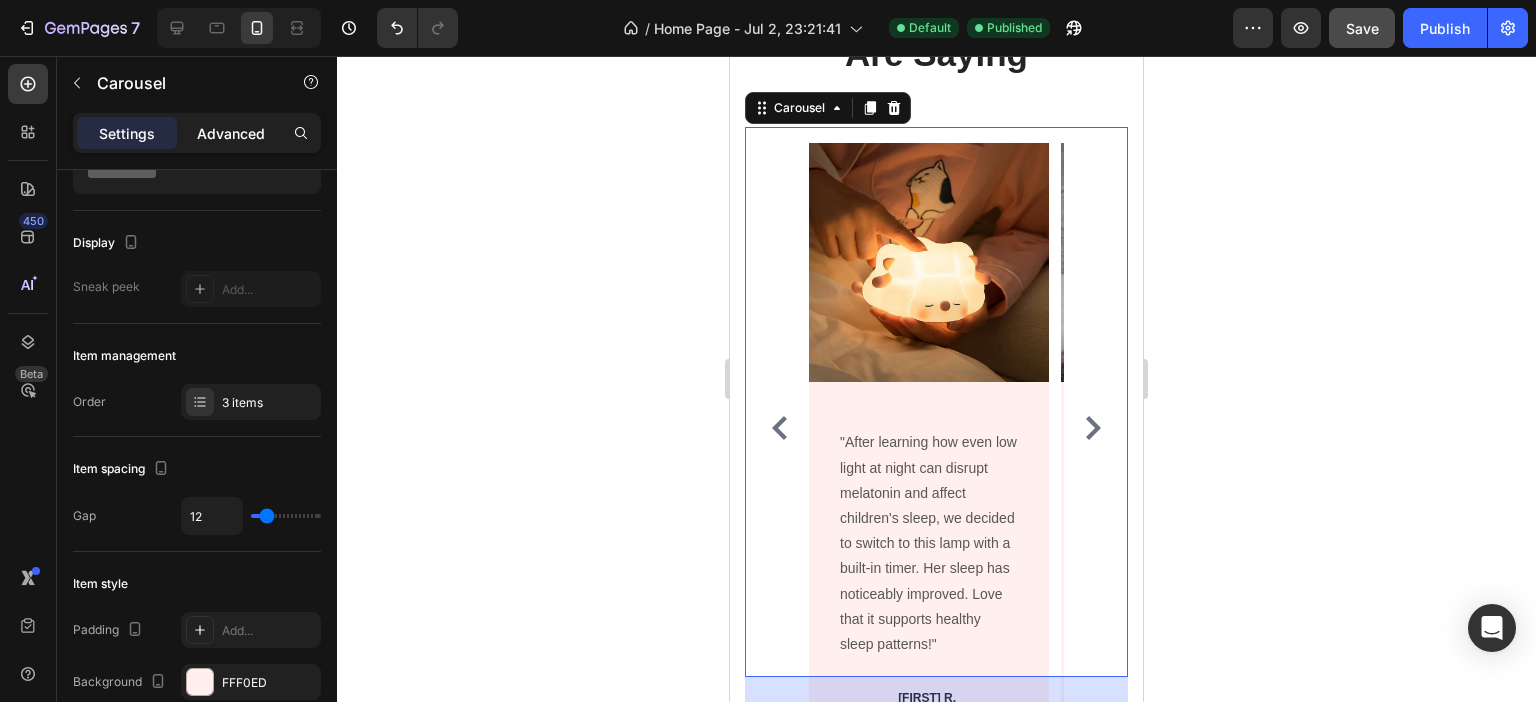 click on "Advanced" at bounding box center (231, 133) 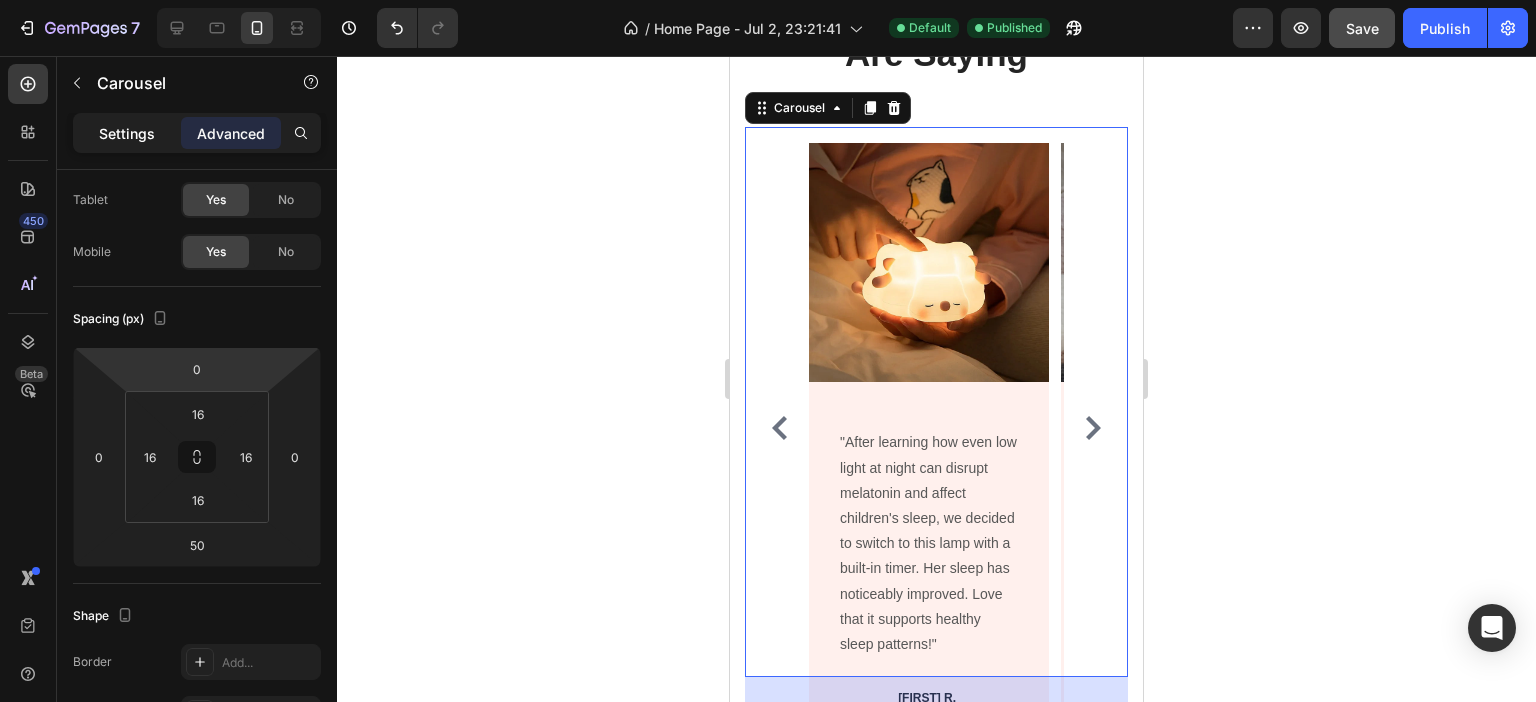 click on "Settings" at bounding box center [127, 133] 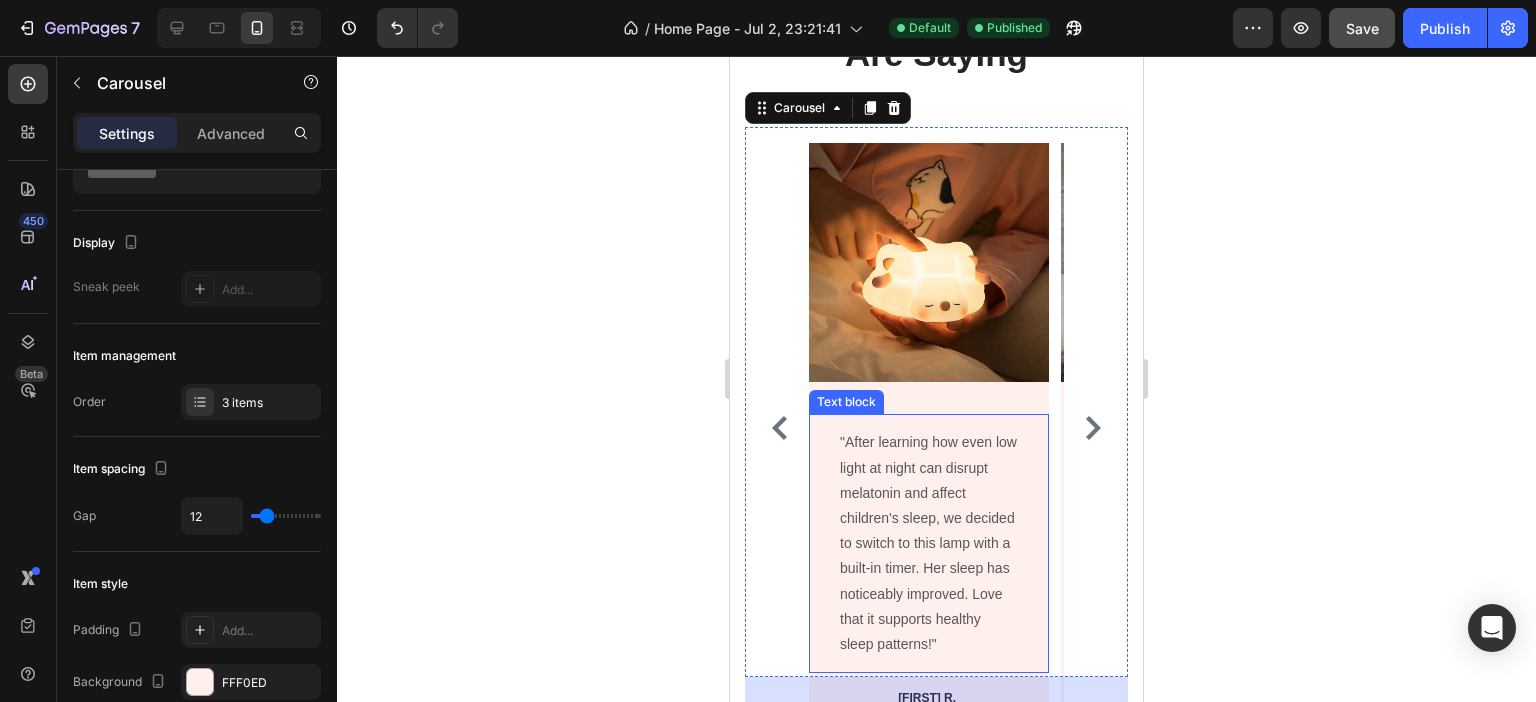click on ""After learning how even low light at night can disrupt melatonin and affect children's sleep, we decided to switch to this lamp with a built-in timer. Her sleep has noticeably improved. Love that it supports healthy sleep patterns!" Text block" at bounding box center [929, 543] 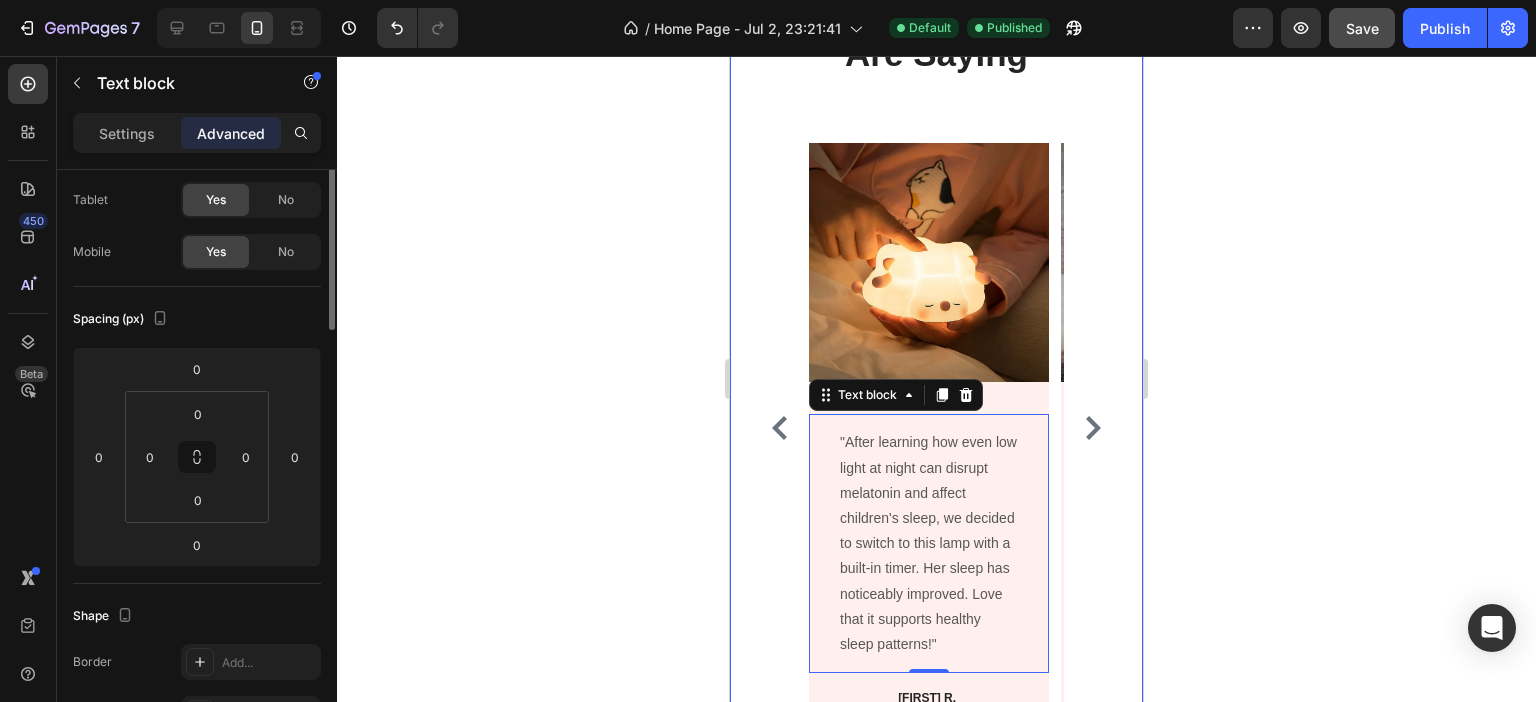 scroll, scrollTop: 0, scrollLeft: 0, axis: both 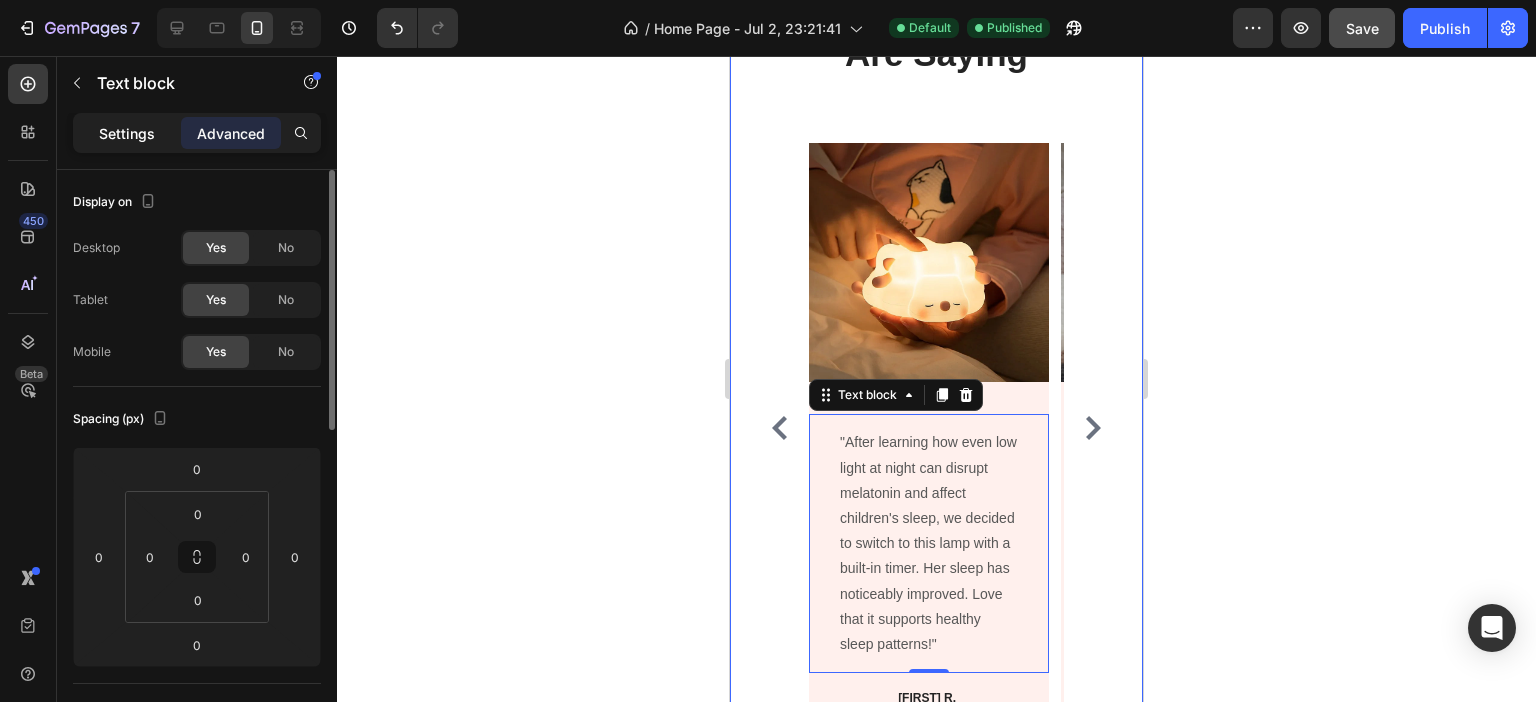 click on "Settings" 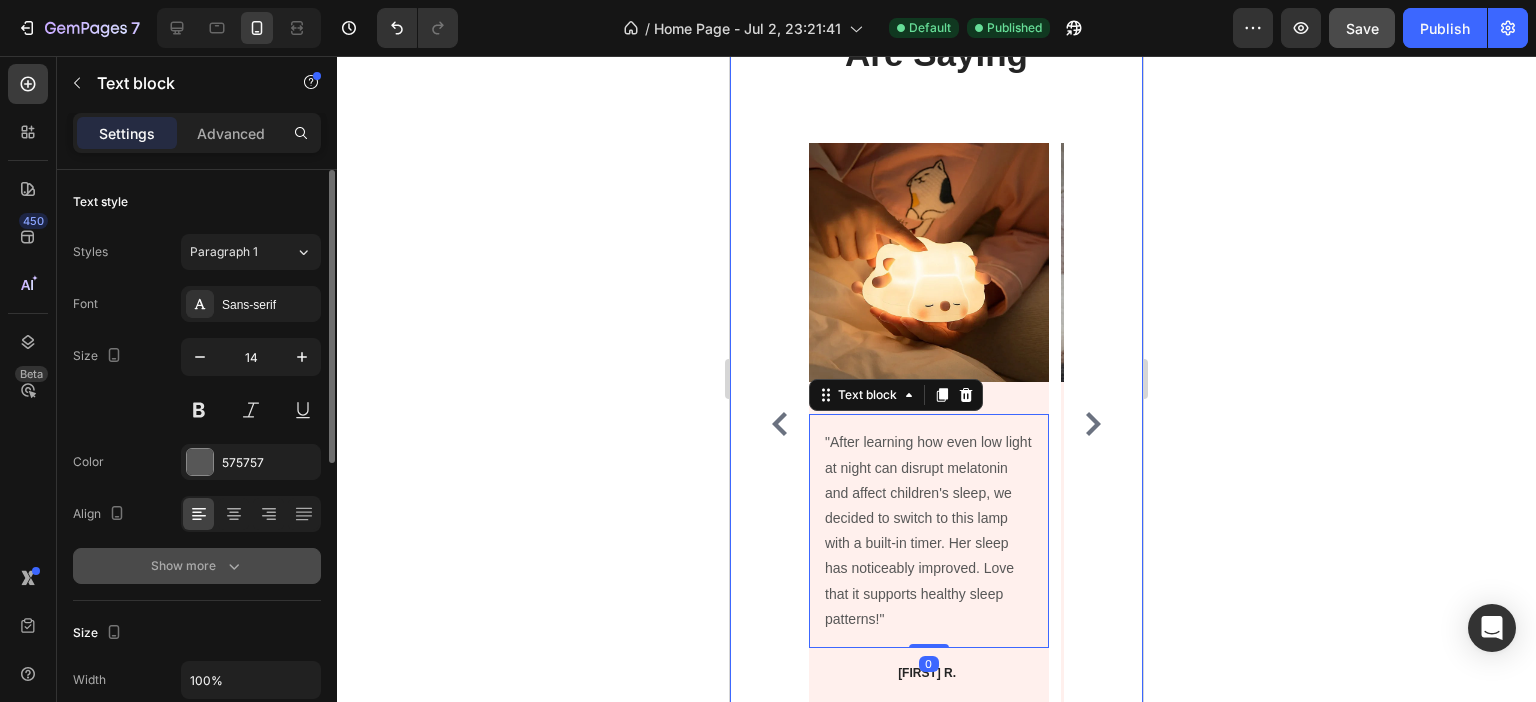 click on "Show more" at bounding box center [197, 566] 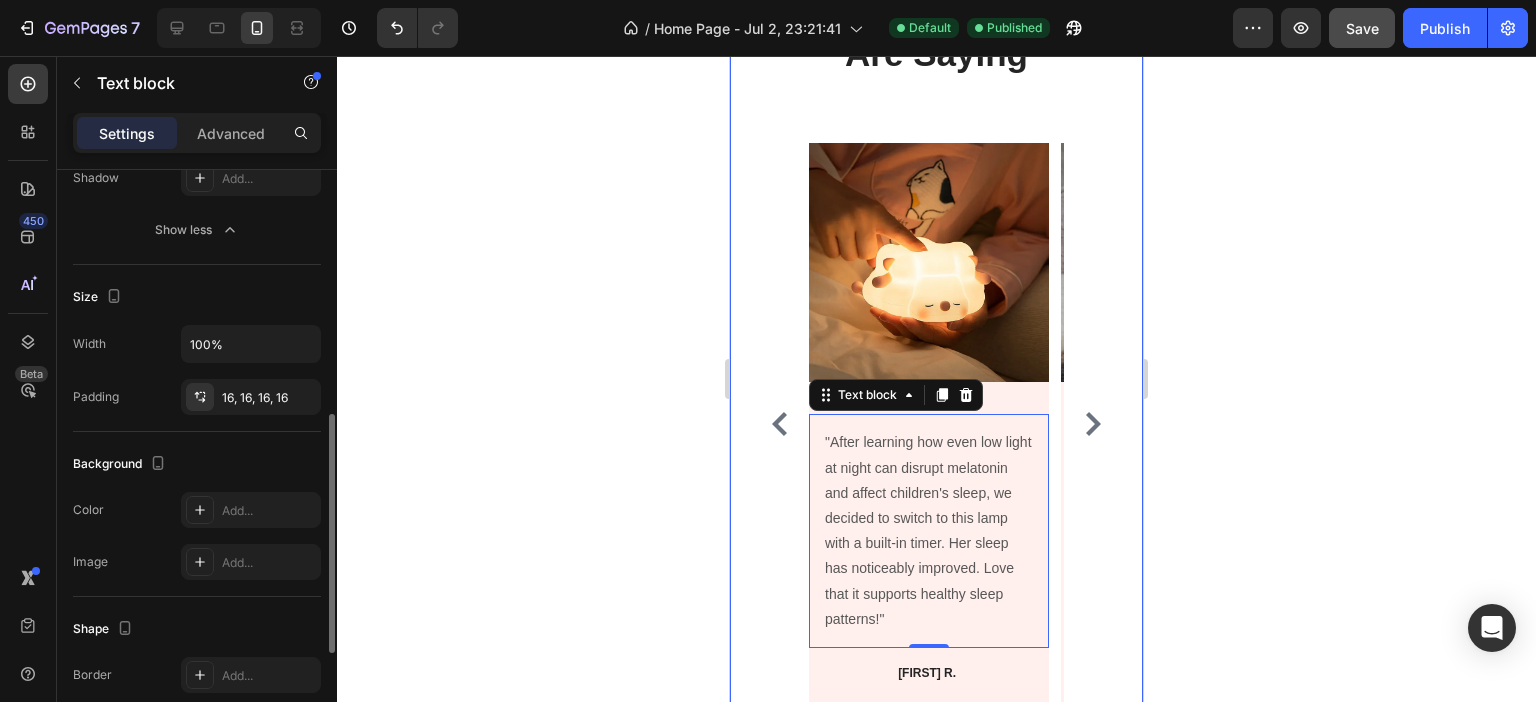 scroll, scrollTop: 700, scrollLeft: 0, axis: vertical 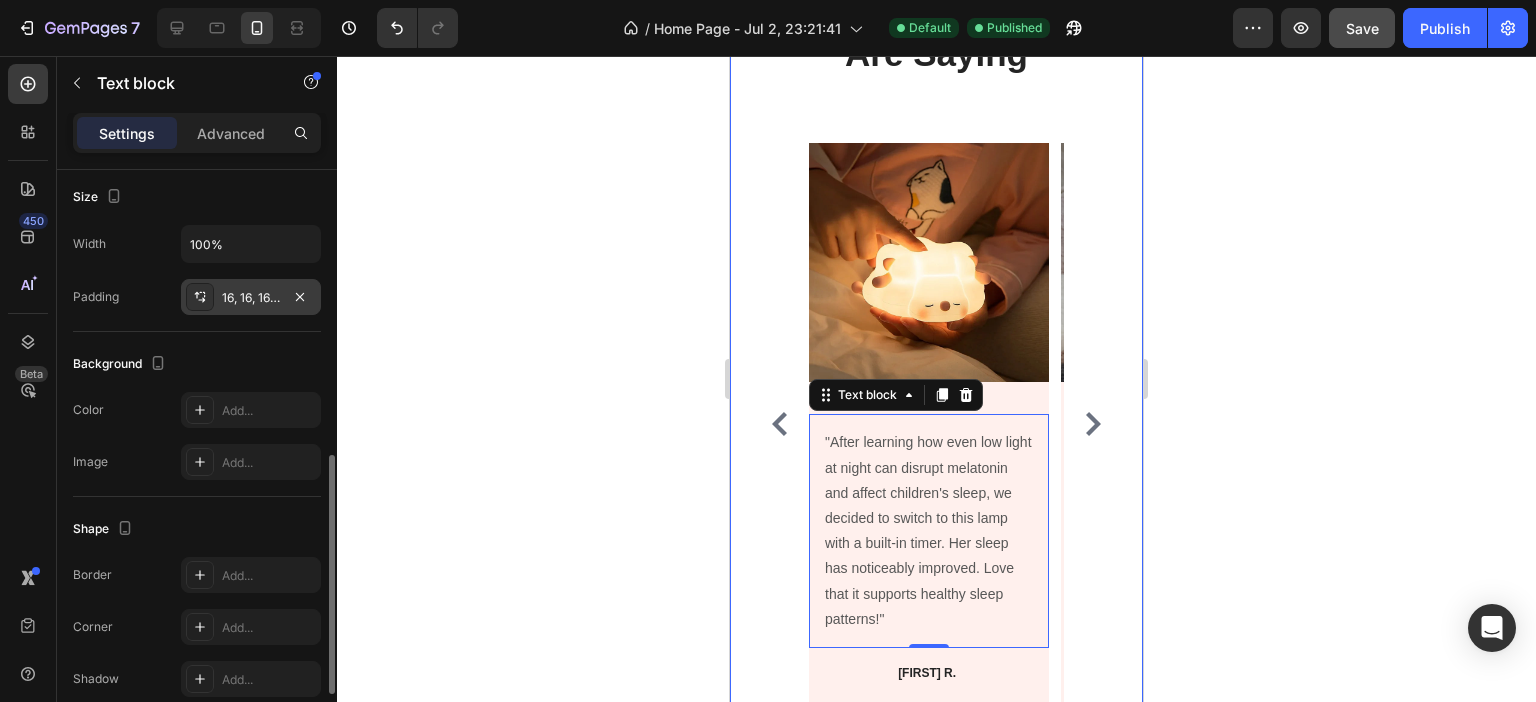 click on "16, 16, 16, 16" at bounding box center [251, 298] 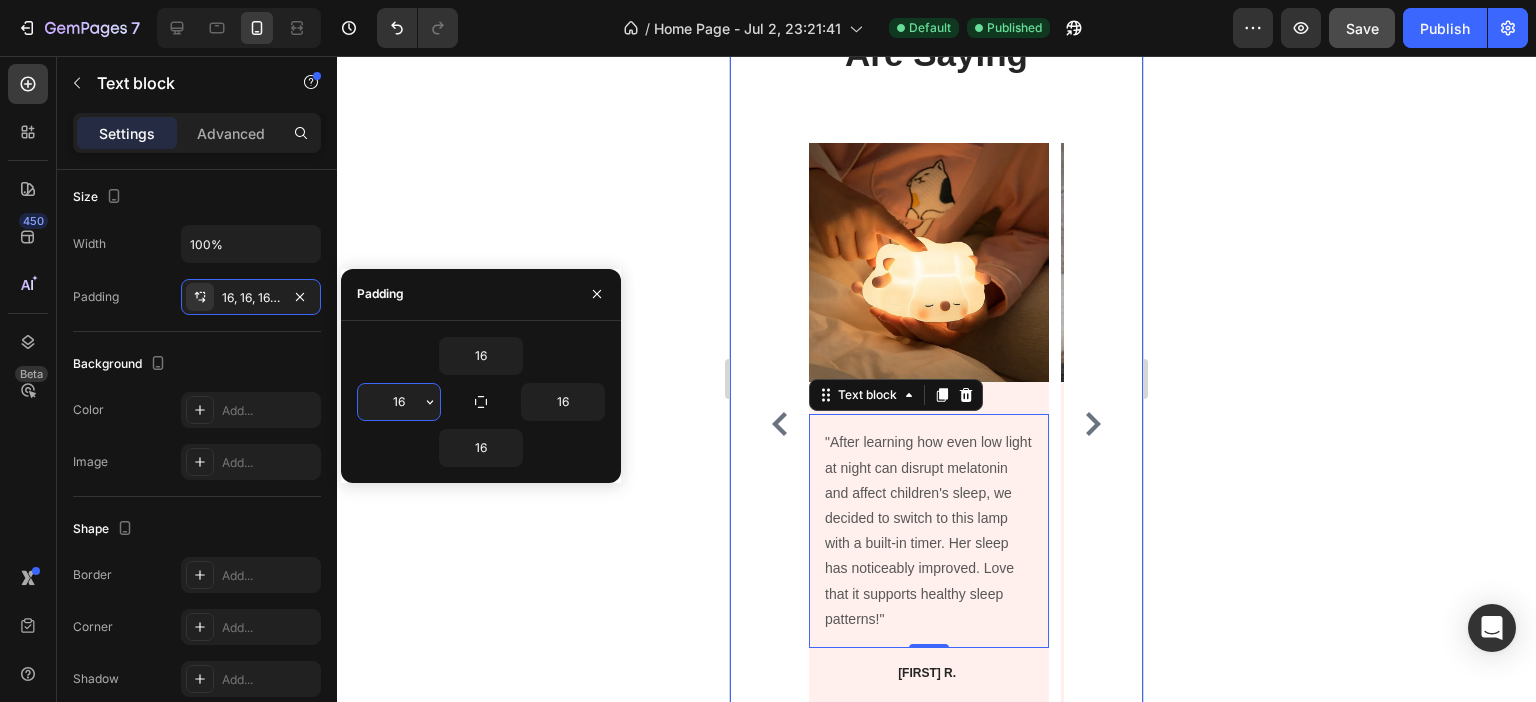 click on "16" at bounding box center [399, 402] 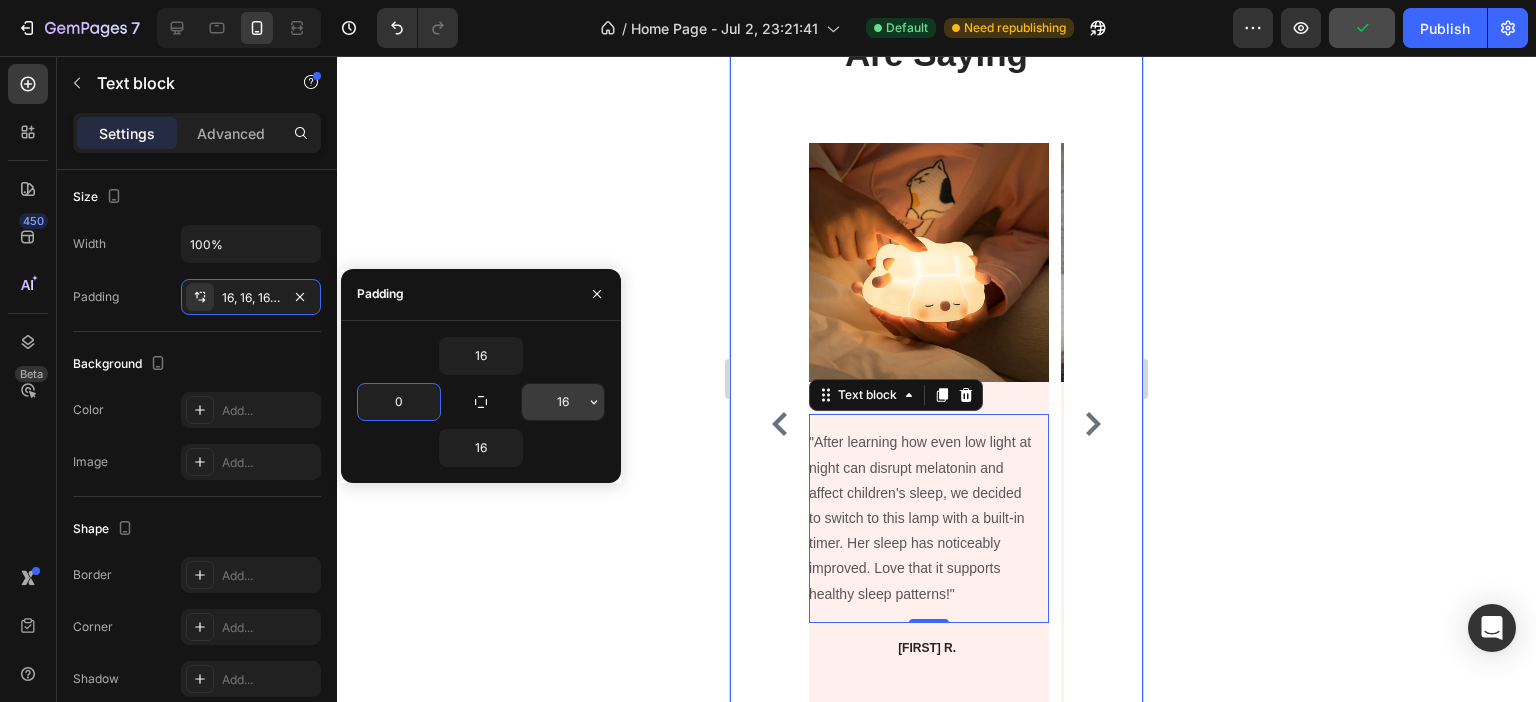 type on "0" 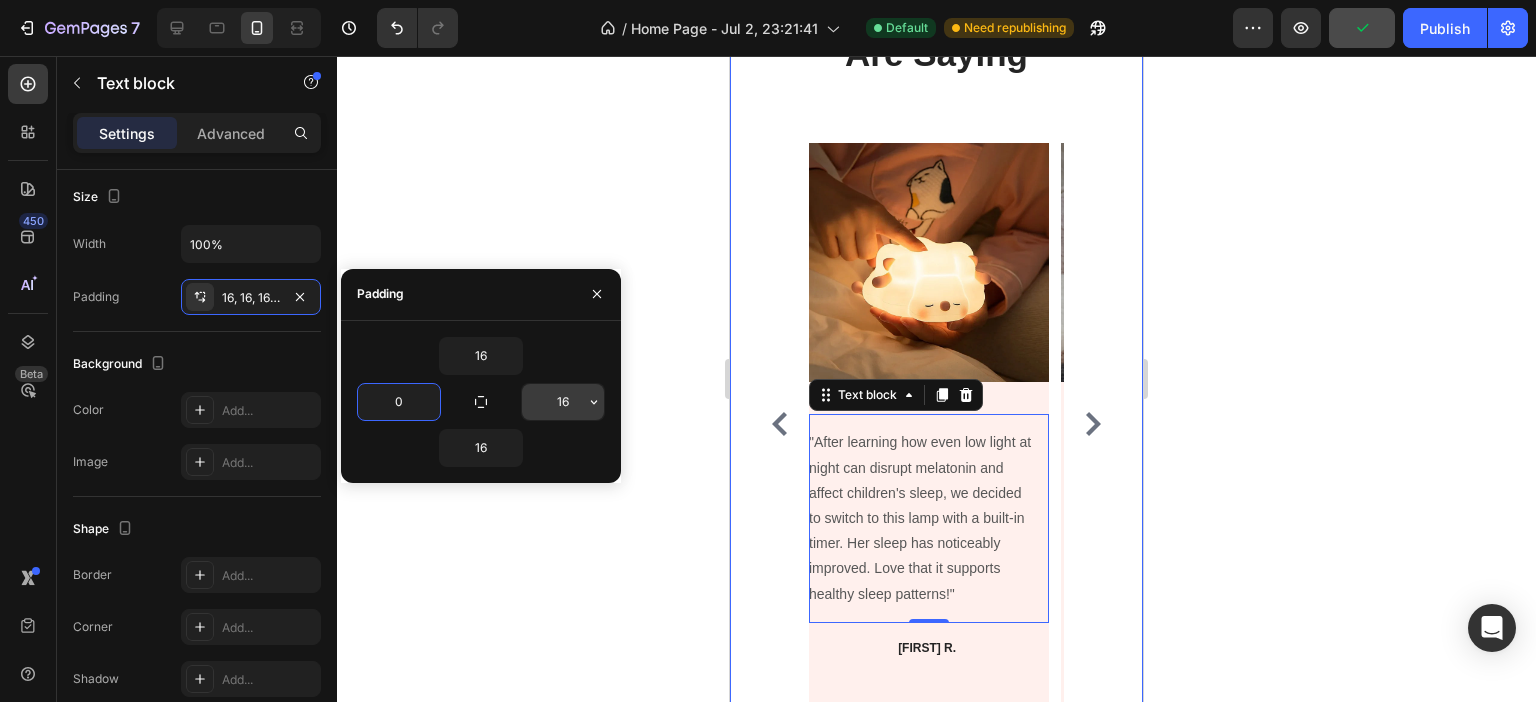 click on "16" at bounding box center (563, 402) 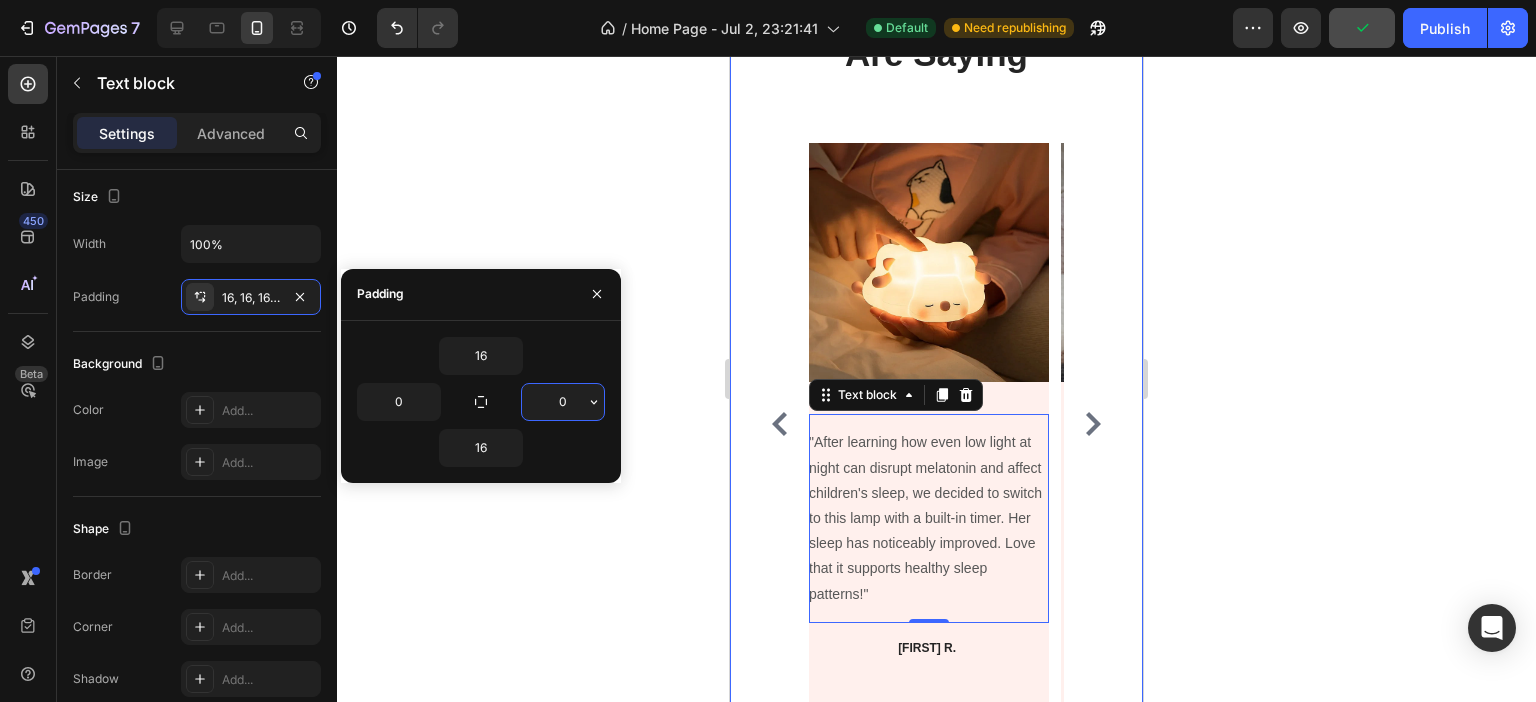 type on "00" 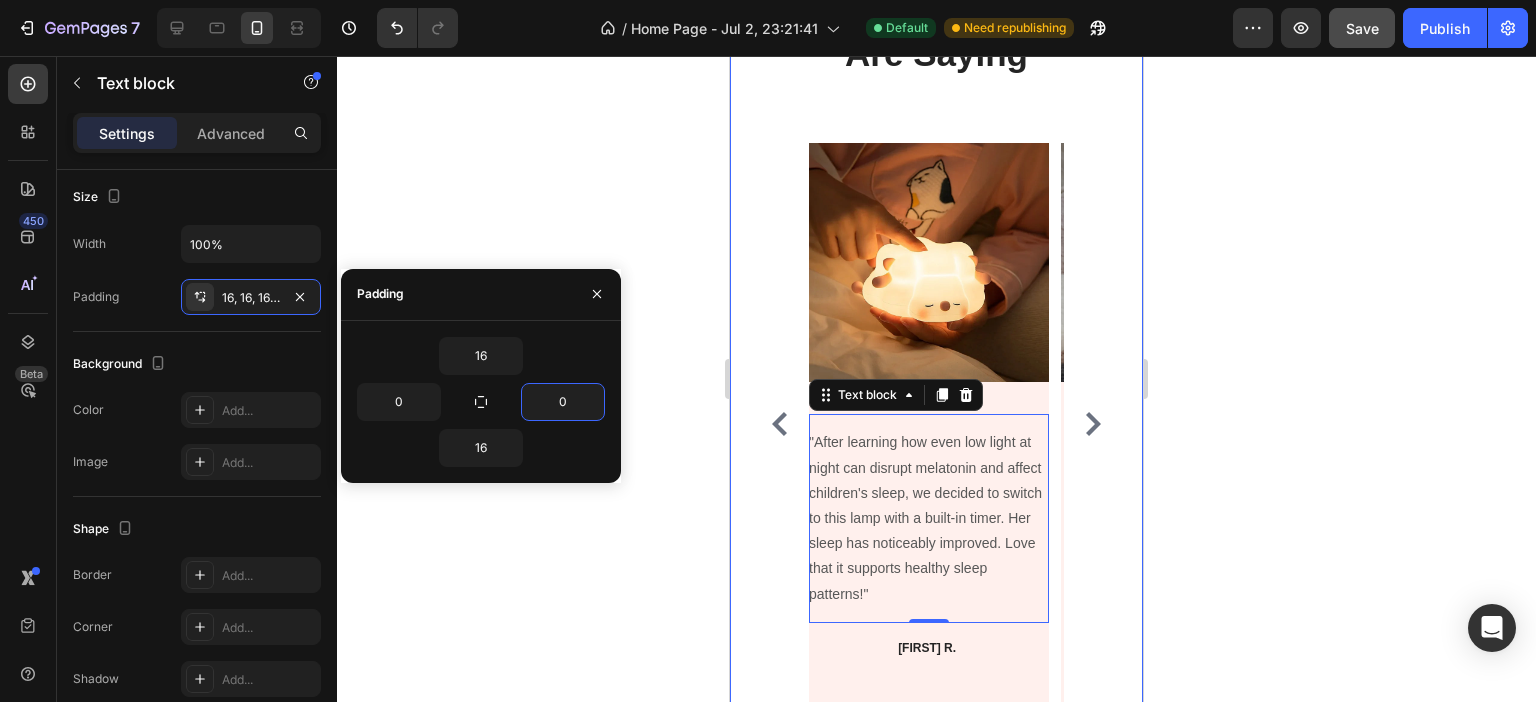 click 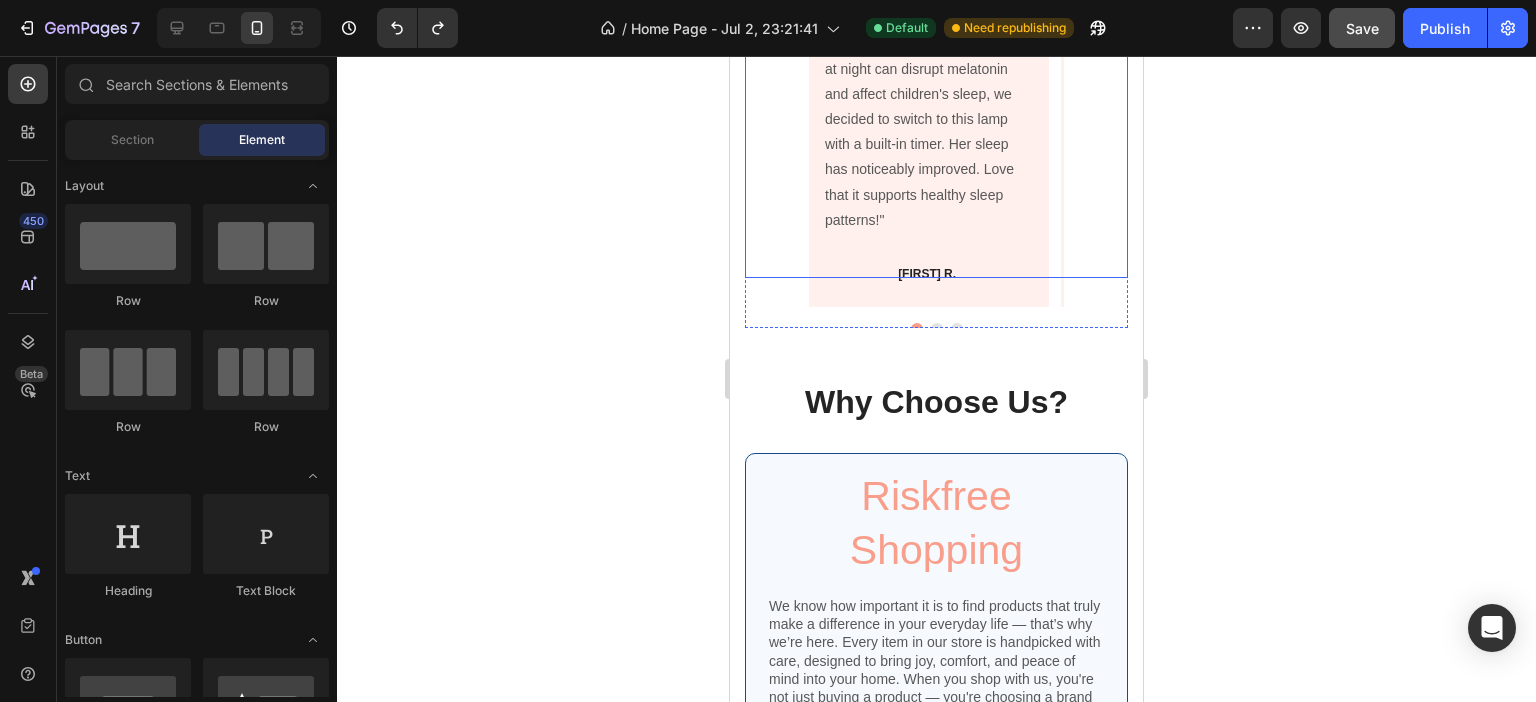 scroll, scrollTop: 2521, scrollLeft: 0, axis: vertical 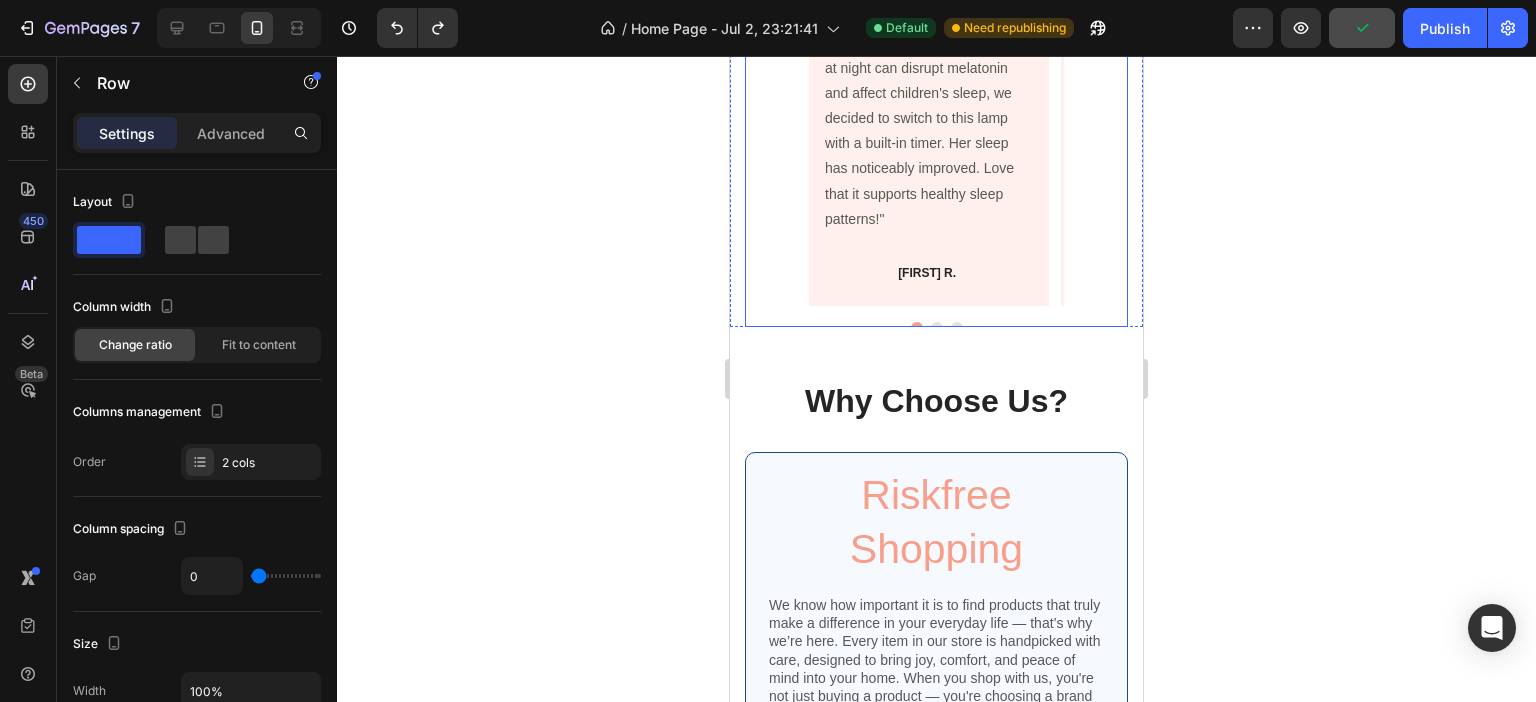 click on "Image "After learning how even low light at night can disrupt melatonin and affect children's sleep, we decided to switch to this lamp with a built-in timer. Her sleep has noticeably improved. Love that it supports healthy sleep patterns!" Text block Lucas R.   Text Block Lucas R.   Text Block Lucas R.   Text Block Image "It’s small enough to pack, so we bring it along for sleepovers and weekends away. Our son sleeps much better with it beside him, and it saves us a lot of bedtime stress. His buddy ended up buying one too after they had a sleepover together – they both love having their own lamp."  Text block Charlie B. Text Block Charlie B. Text Block Charlie B. Text Block Image "As someone who works in health care, I’ve always been careful about screen time and routines, but I never thought a nightlight could affect sleep quality. This one was a game changer – soft light and auto-off keeps my son’s sleep on track. It's great knowing it's not messing with his development." Tom A." at bounding box center [936, 27] 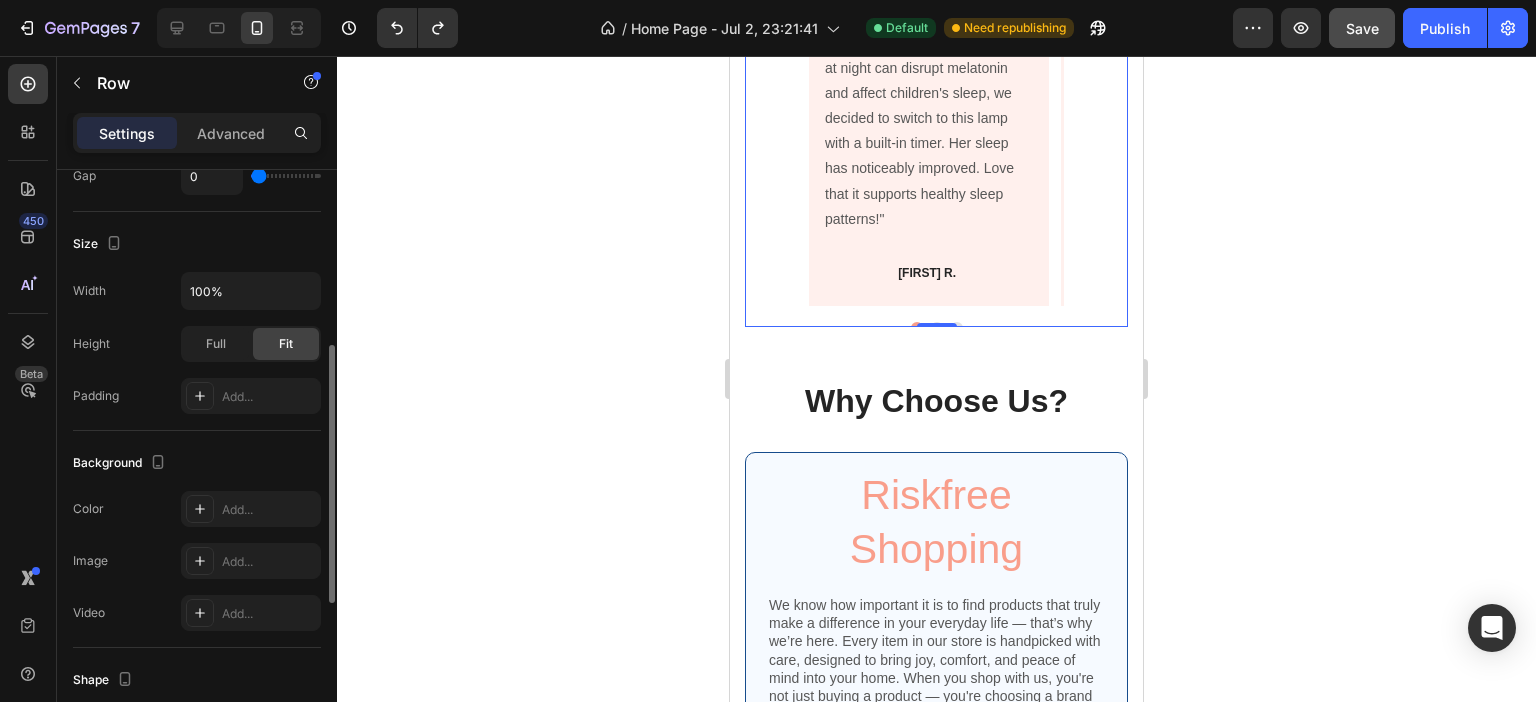 scroll, scrollTop: 0, scrollLeft: 0, axis: both 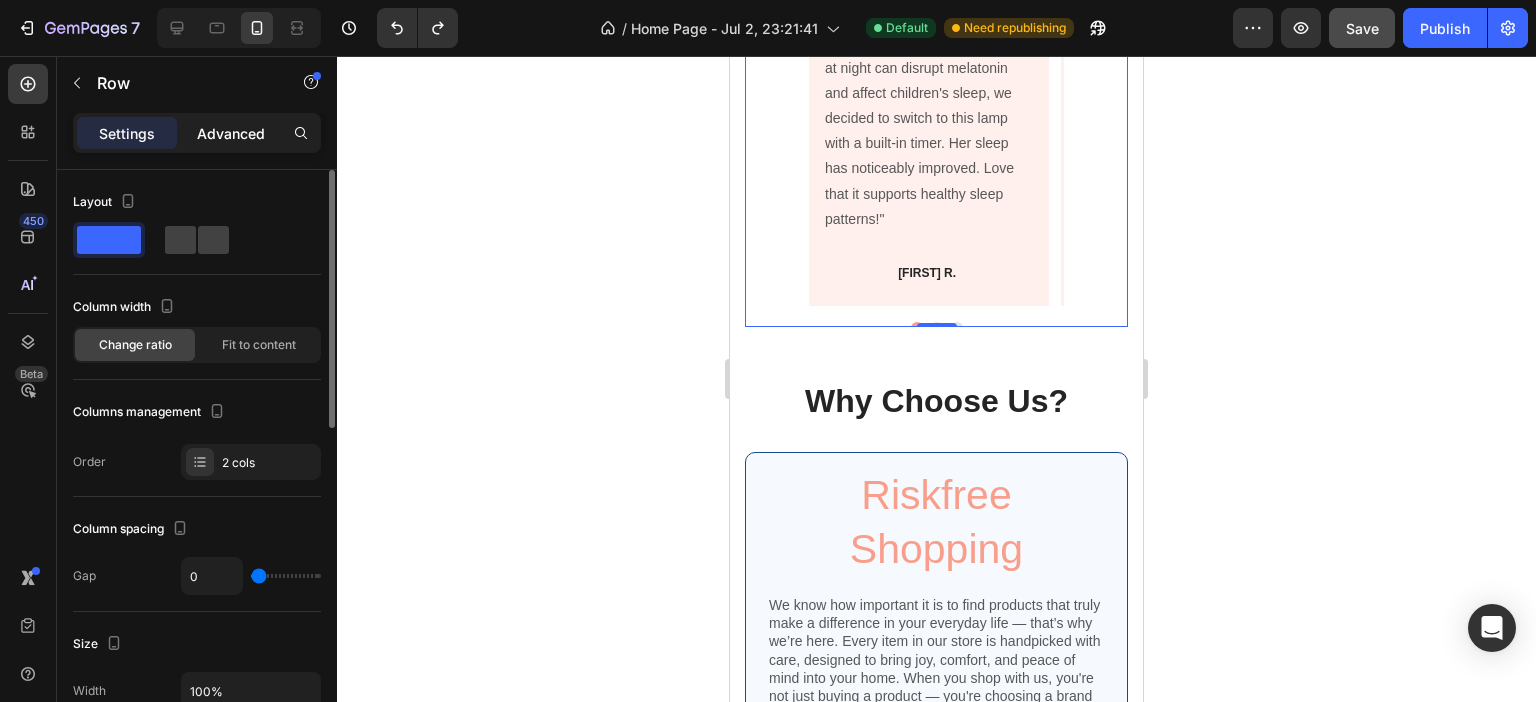 click on "Advanced" at bounding box center [231, 133] 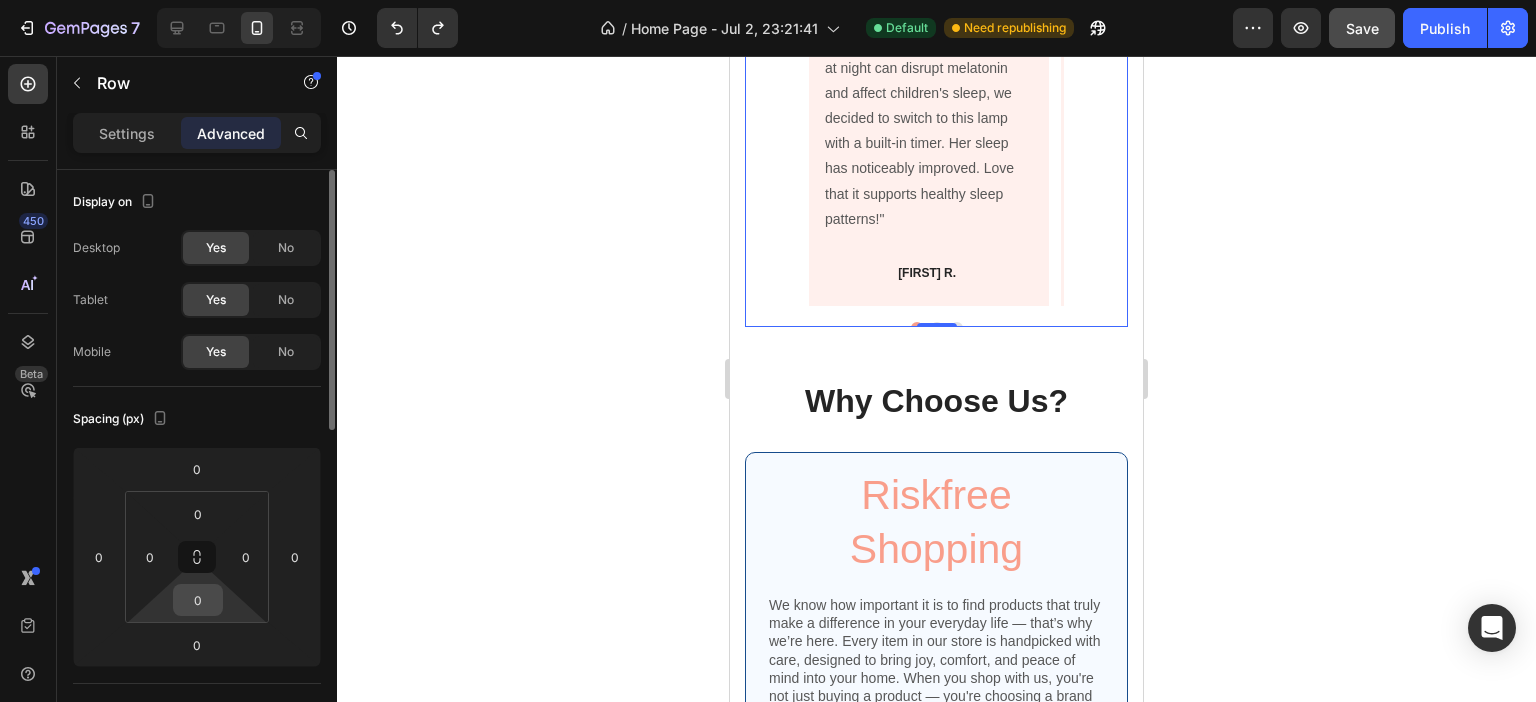 click on "0" at bounding box center [198, 600] 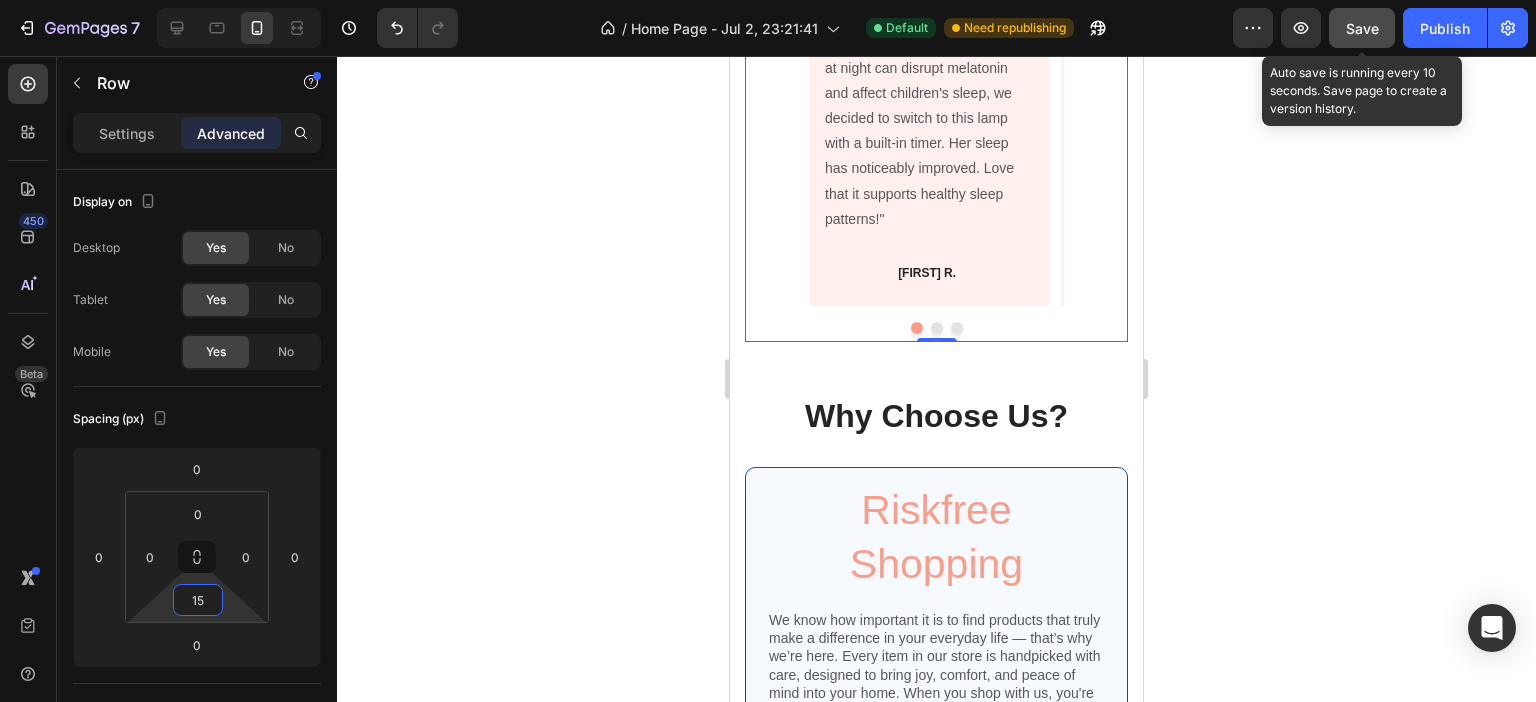type on "15" 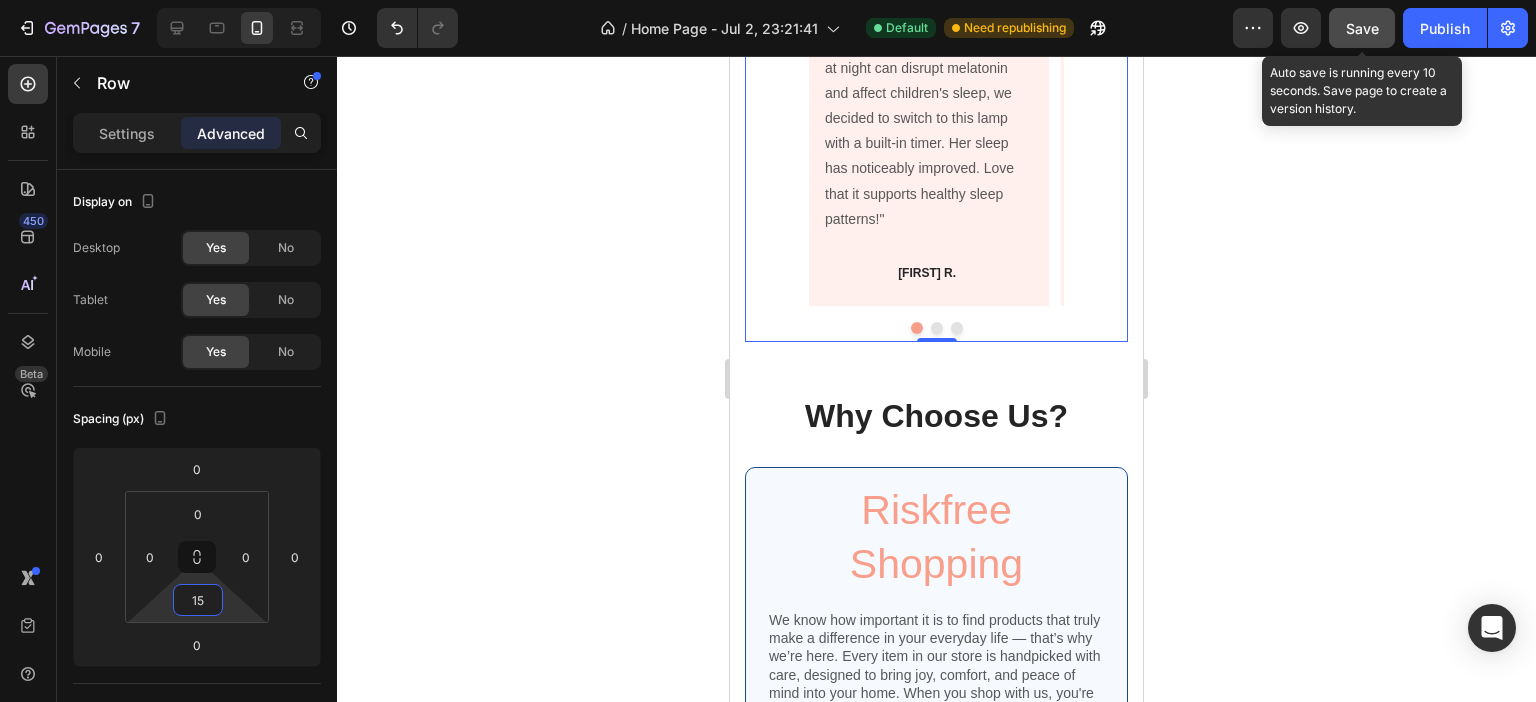 click on "Save" at bounding box center (1362, 28) 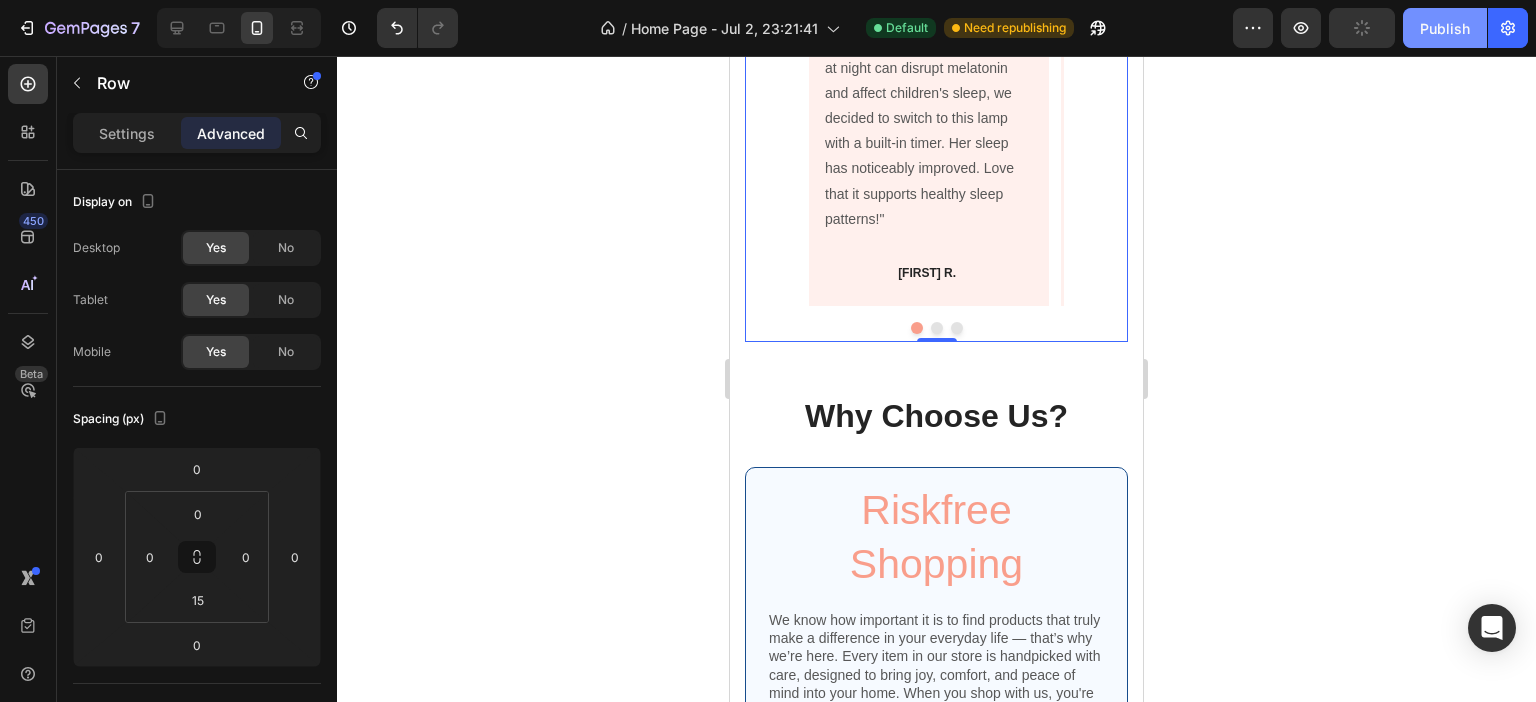 click on "Publish" at bounding box center [1445, 28] 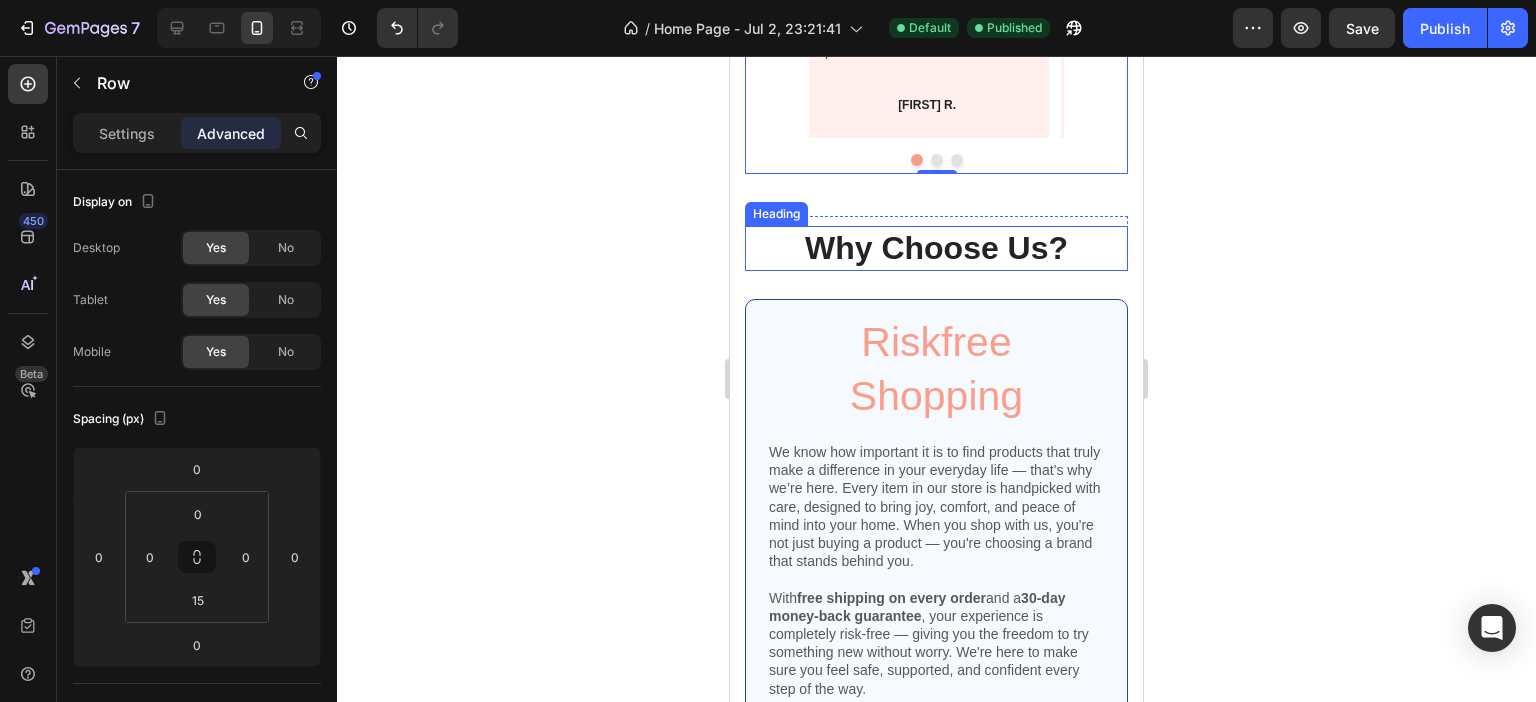 scroll, scrollTop: 2821, scrollLeft: 0, axis: vertical 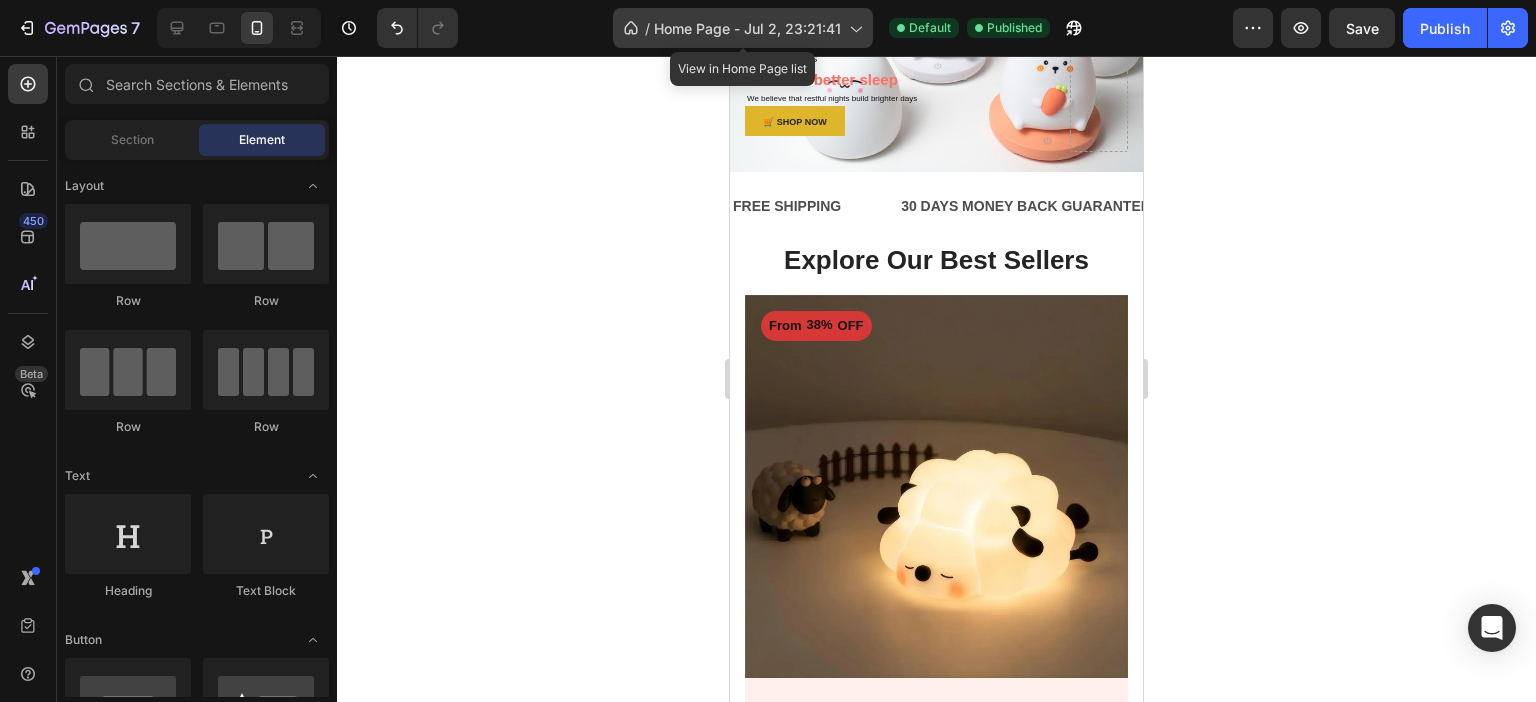 click on "/  Home Page - Jul 2, 23:21:41" 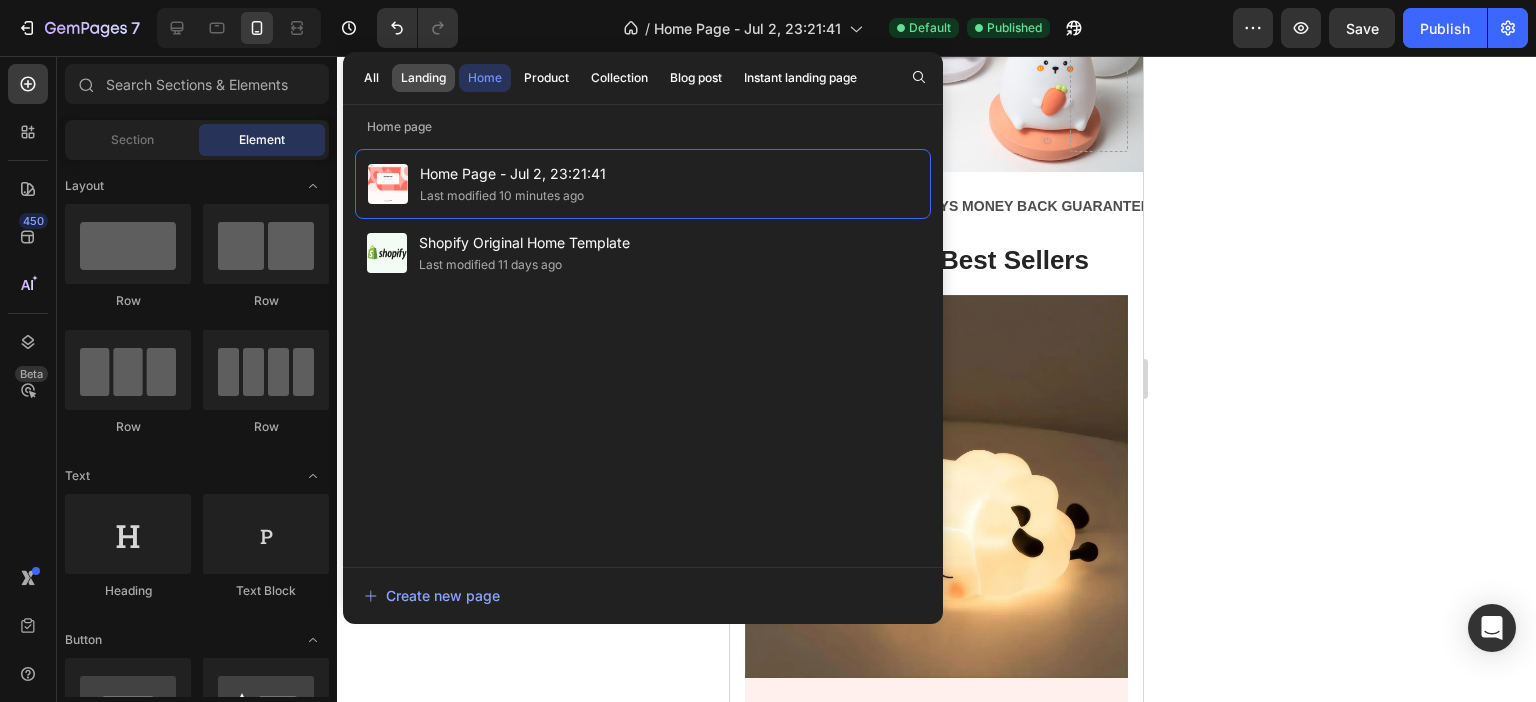 click on "Landing" at bounding box center [423, 78] 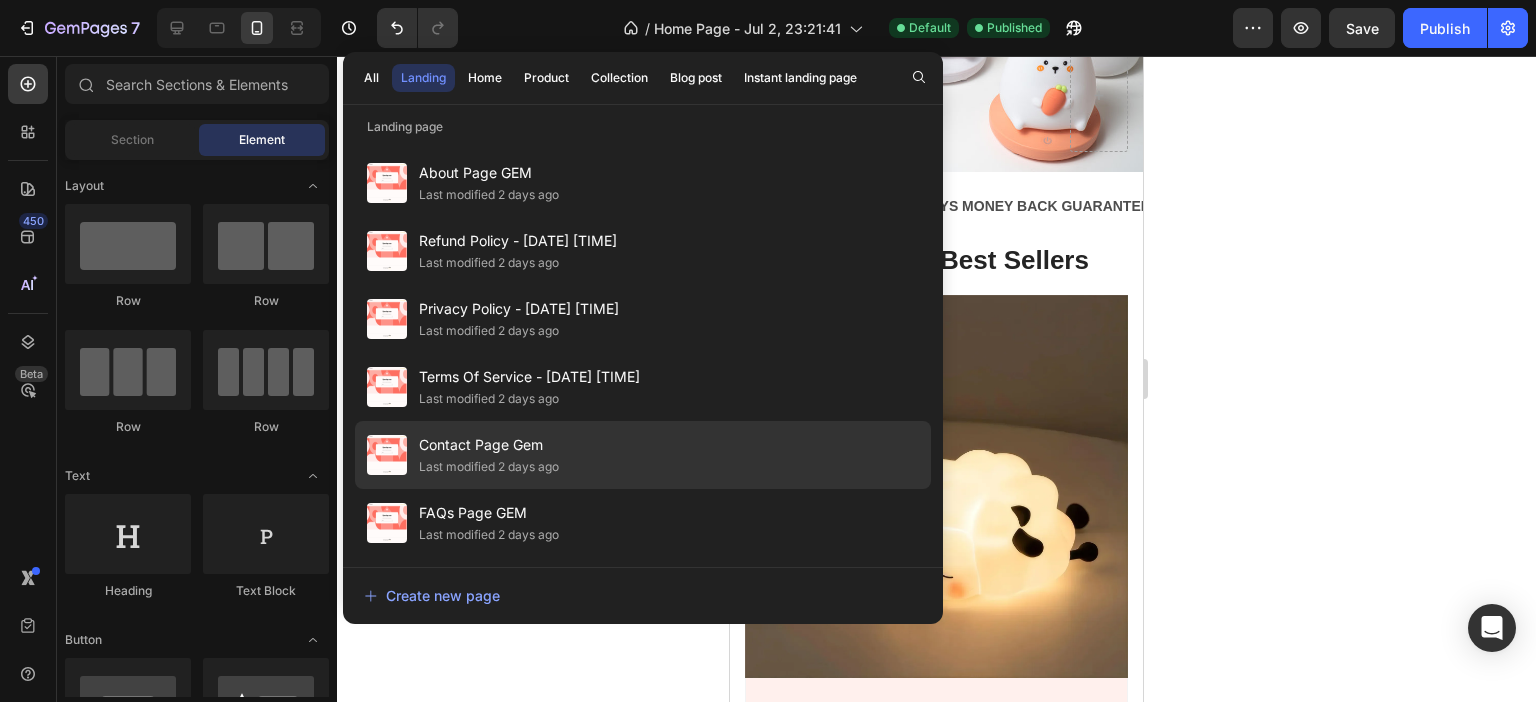 click on "Contact Page Gem" at bounding box center [489, 445] 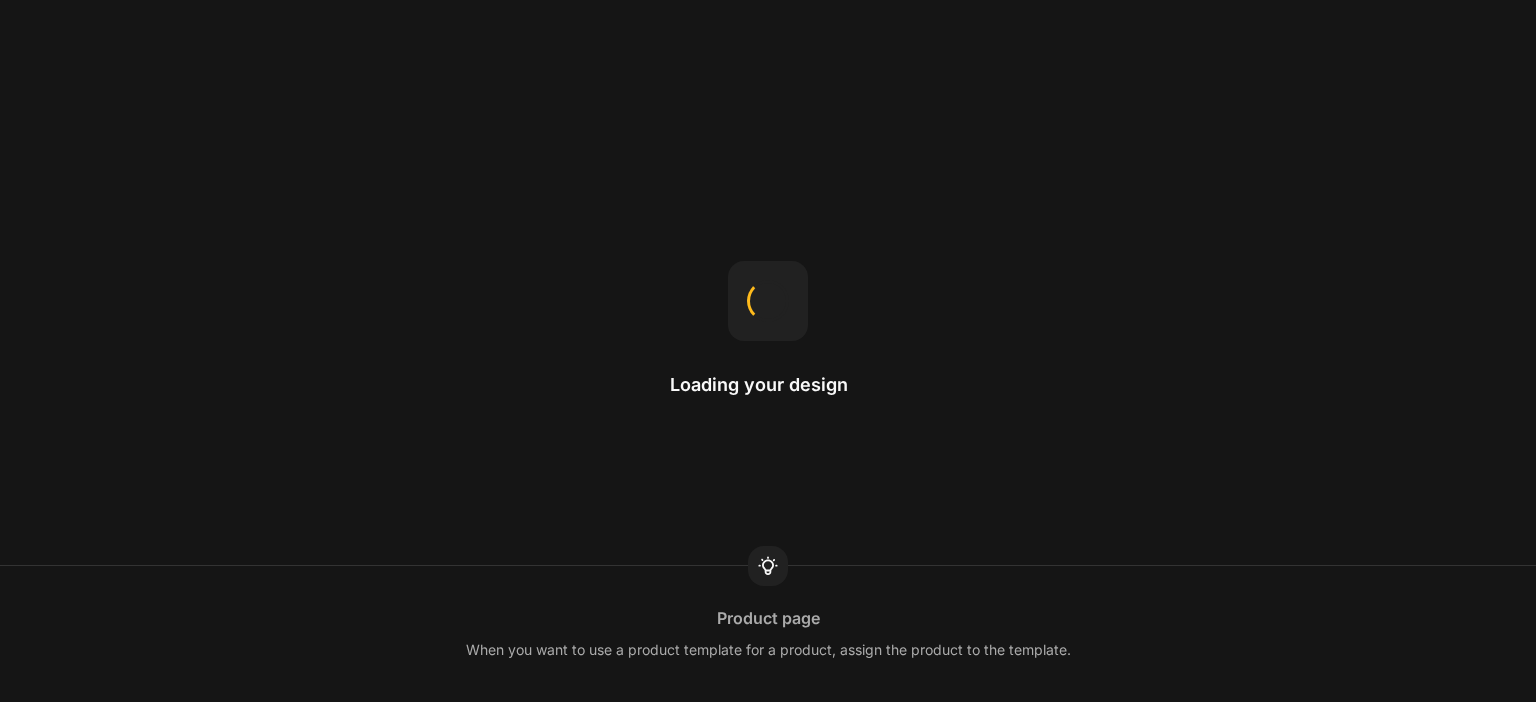 scroll, scrollTop: 0, scrollLeft: 0, axis: both 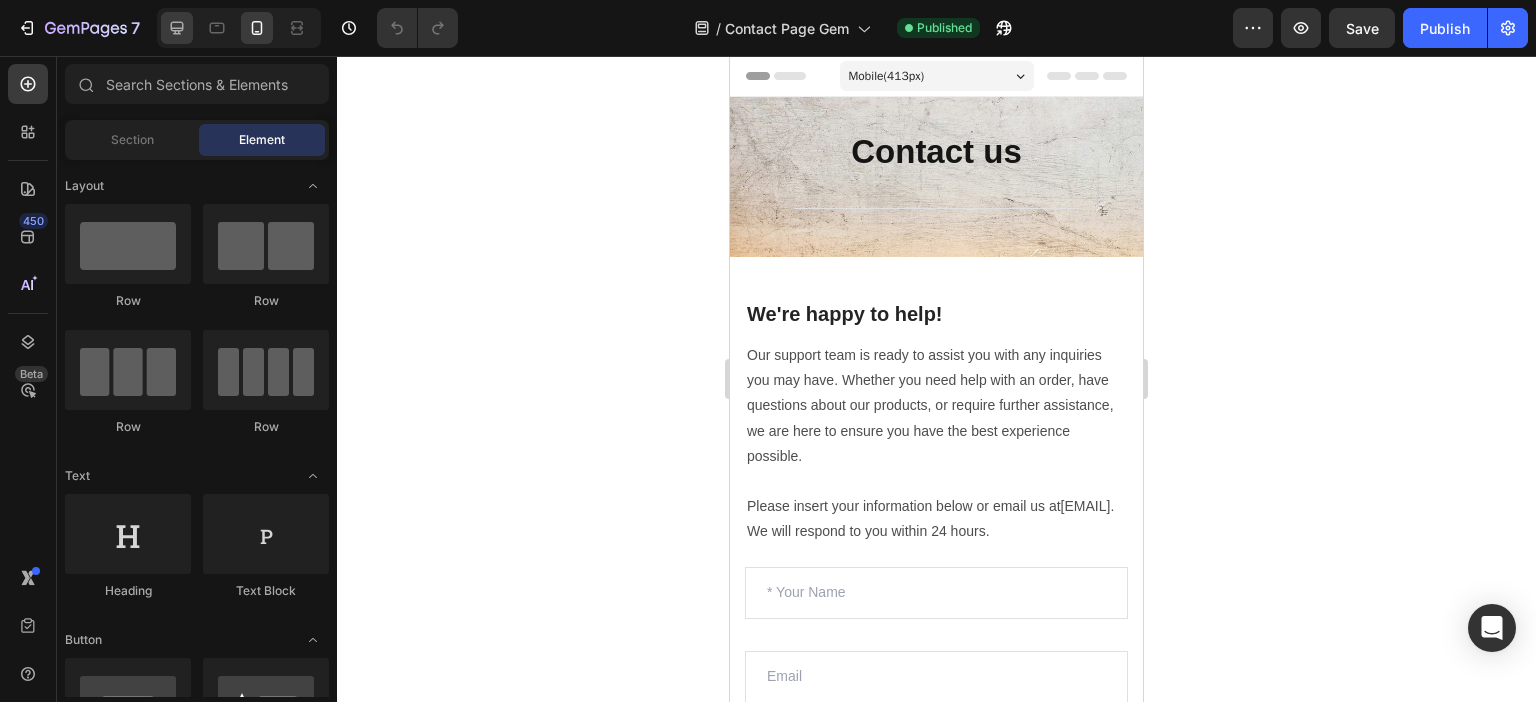 click 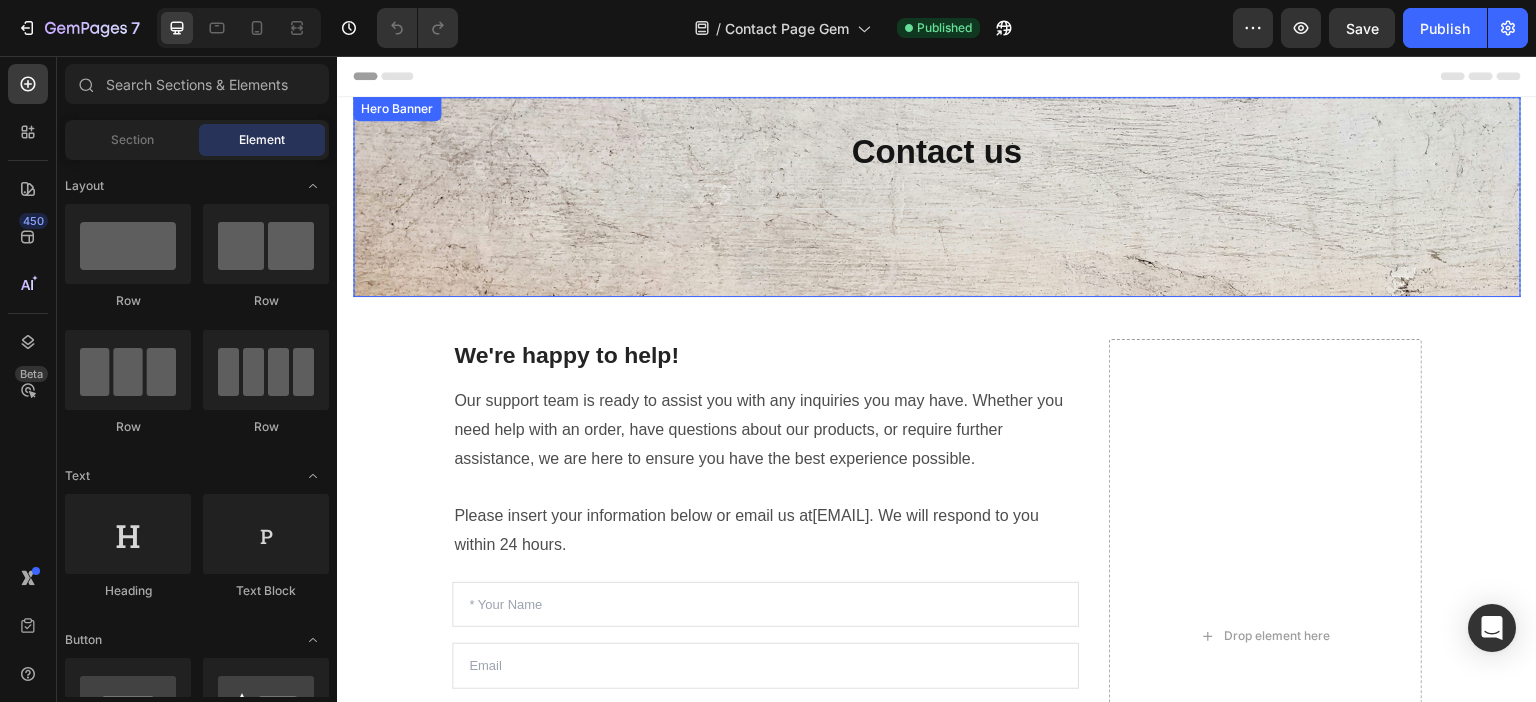 click on "Contact us Heading                Title Line Row" at bounding box center [937, 177] 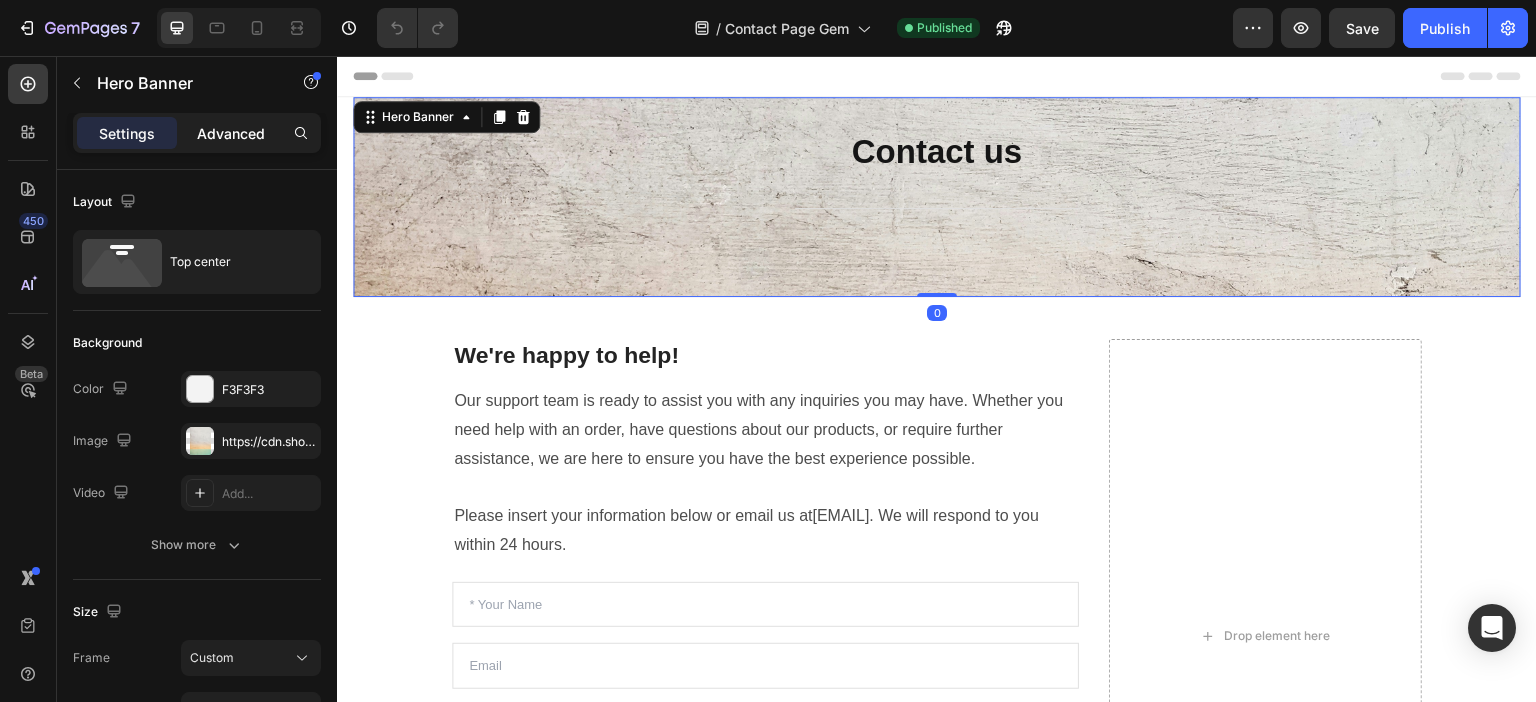 click on "Advanced" at bounding box center (231, 133) 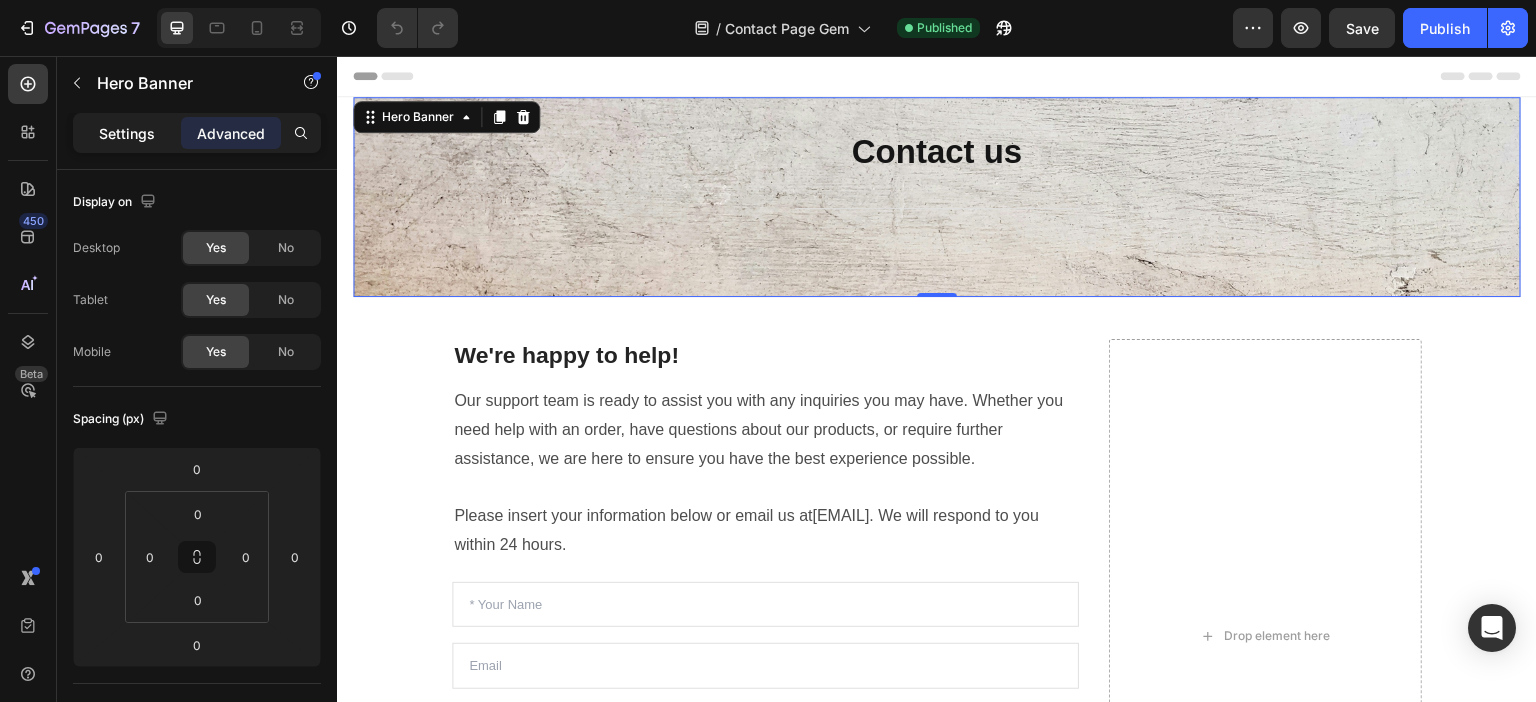 click on "Settings" 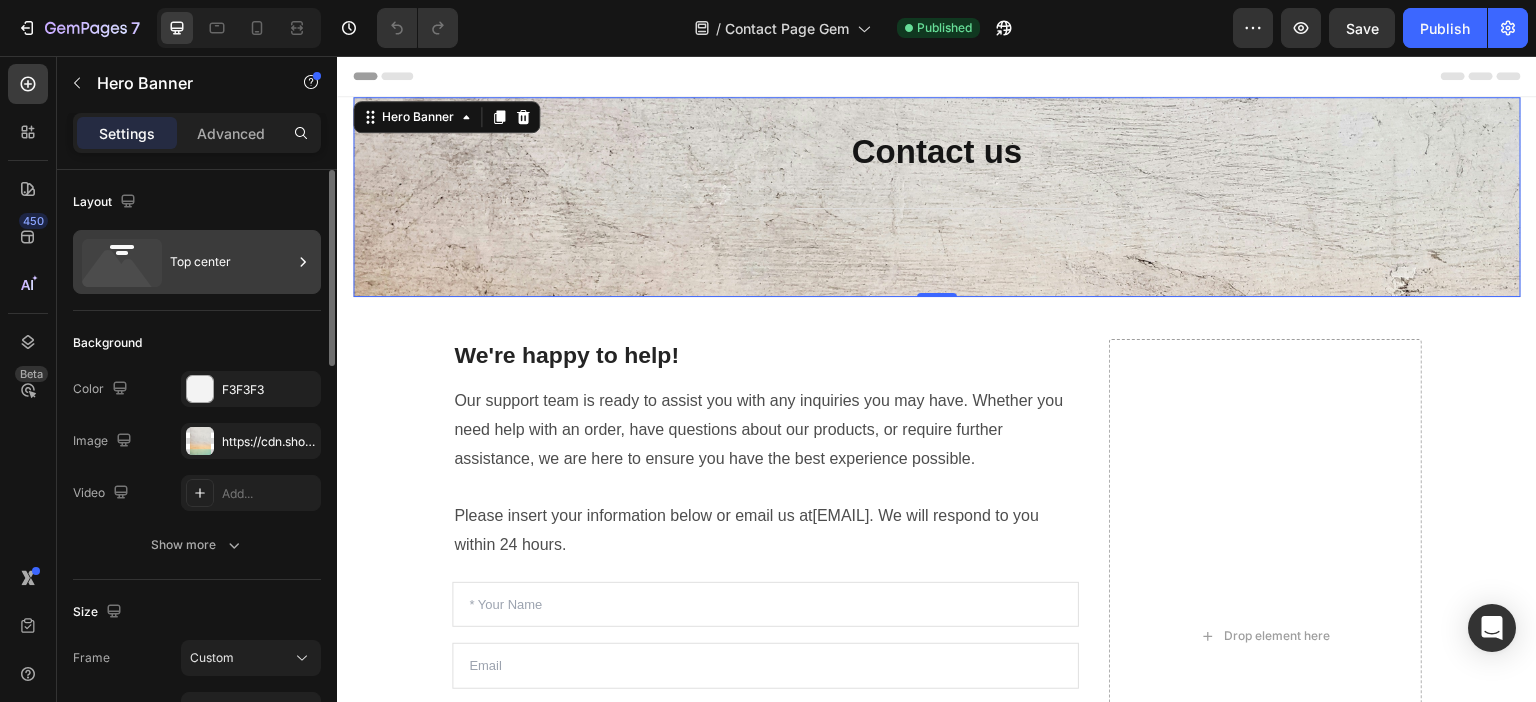 click 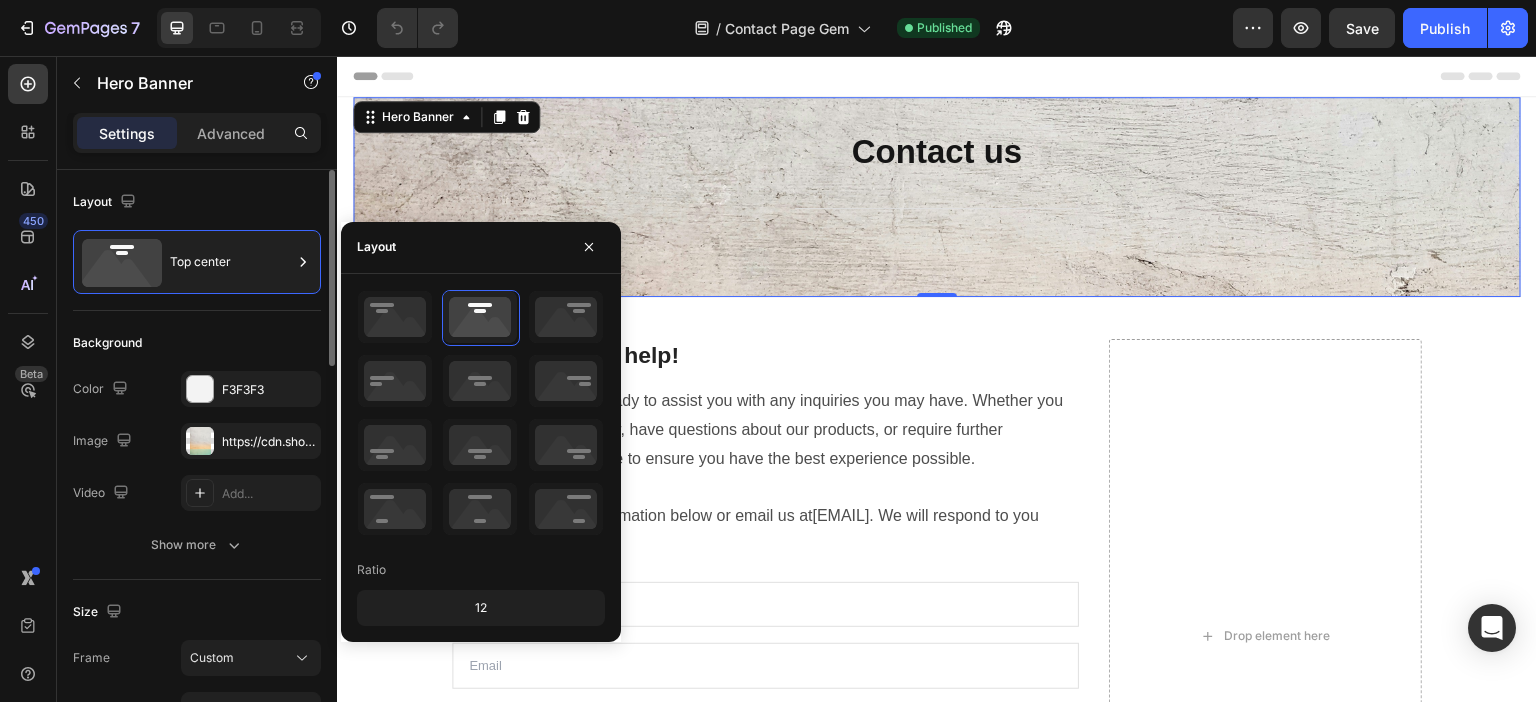 click on "Layout" at bounding box center (197, 202) 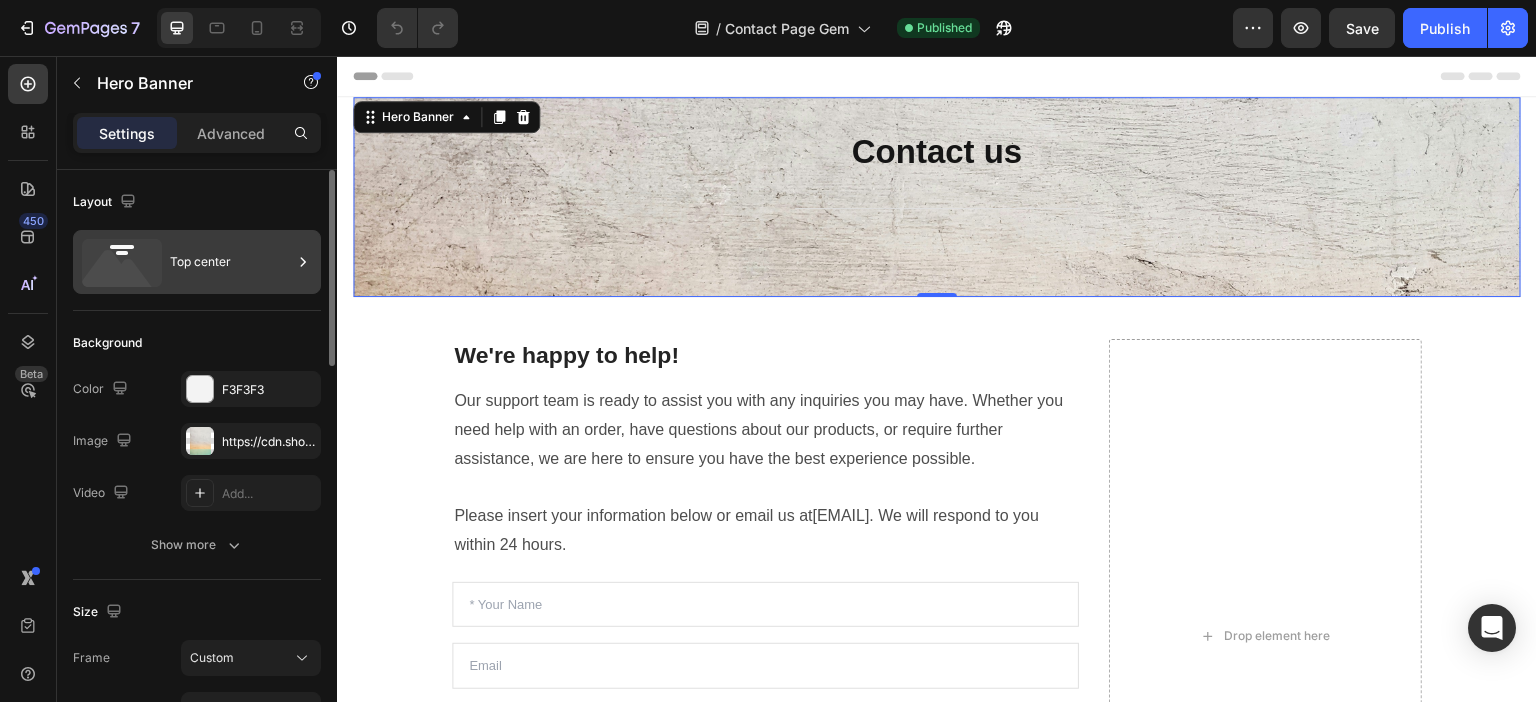click on "Top center" at bounding box center (231, 262) 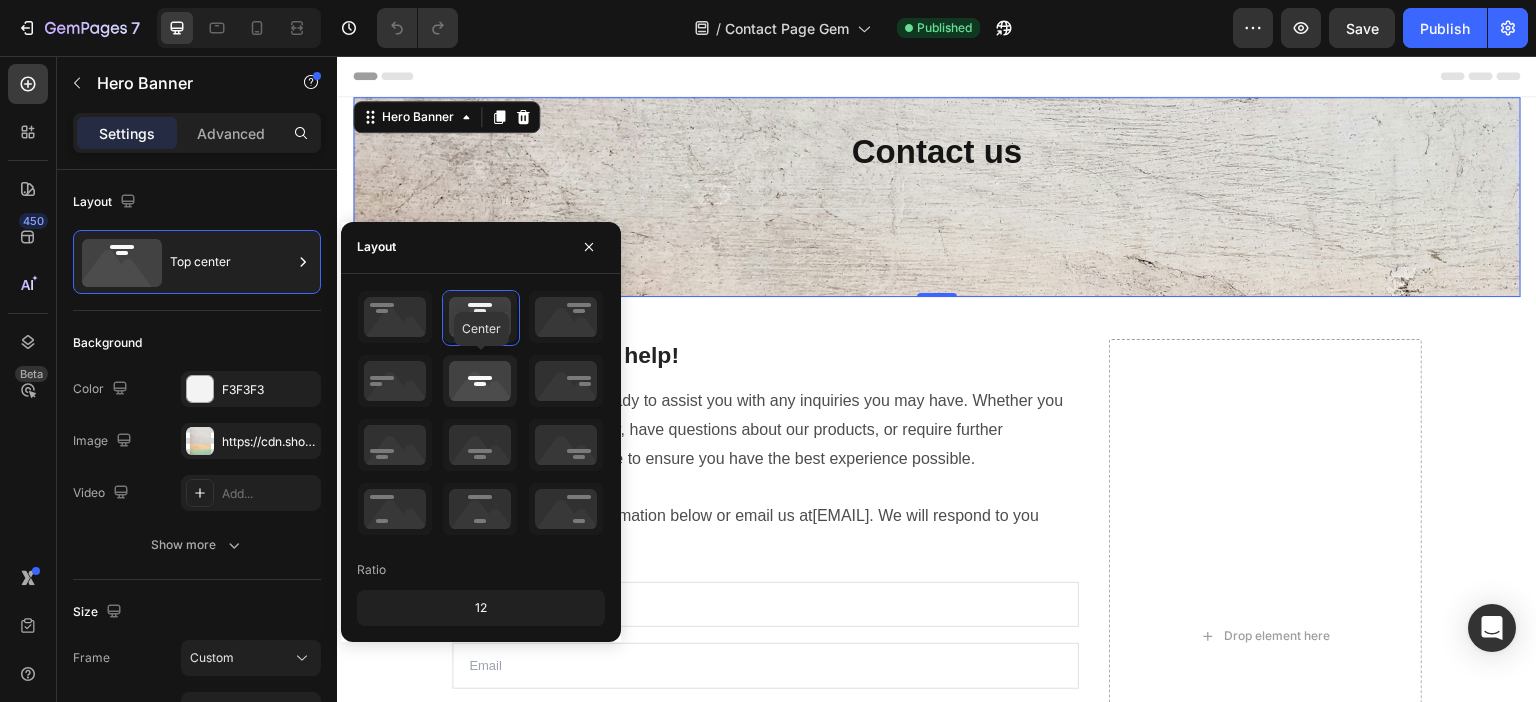 click 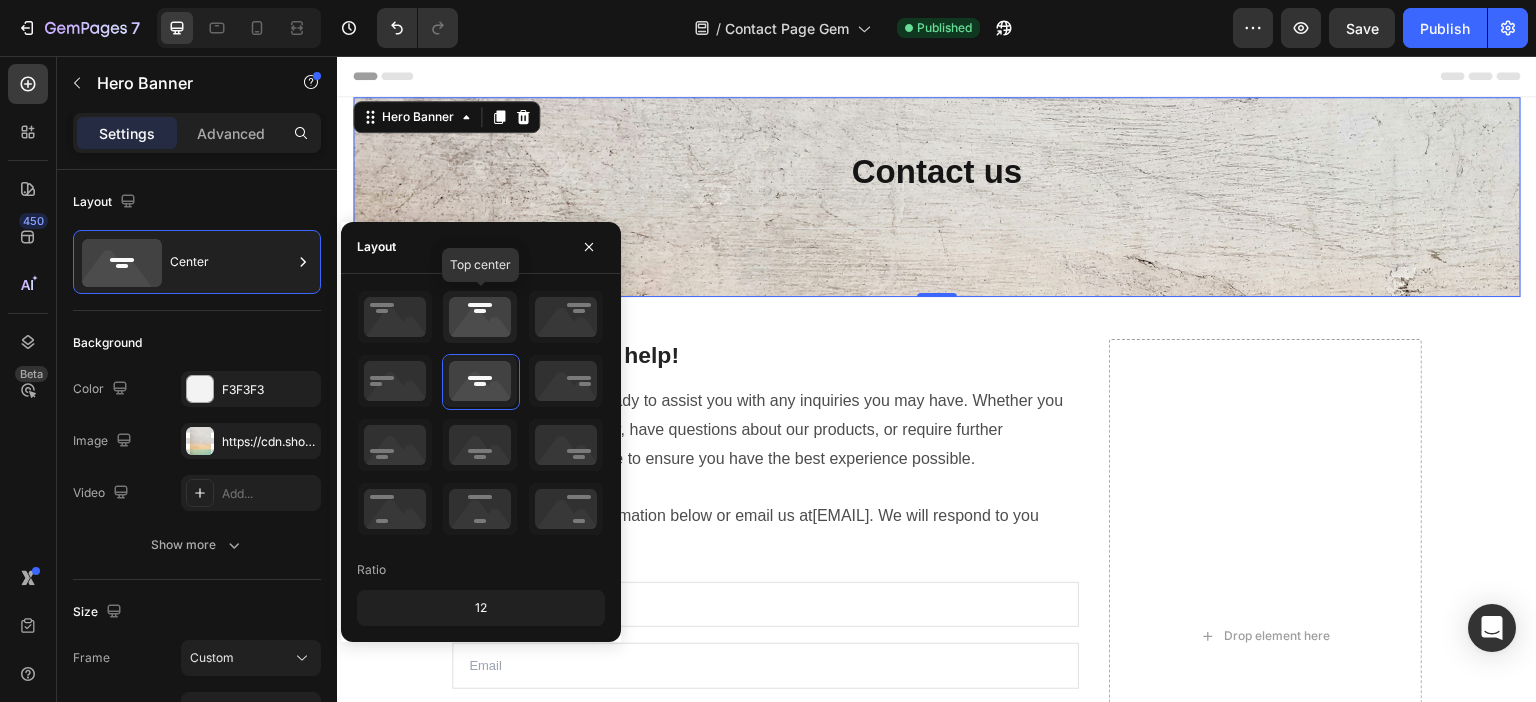 click 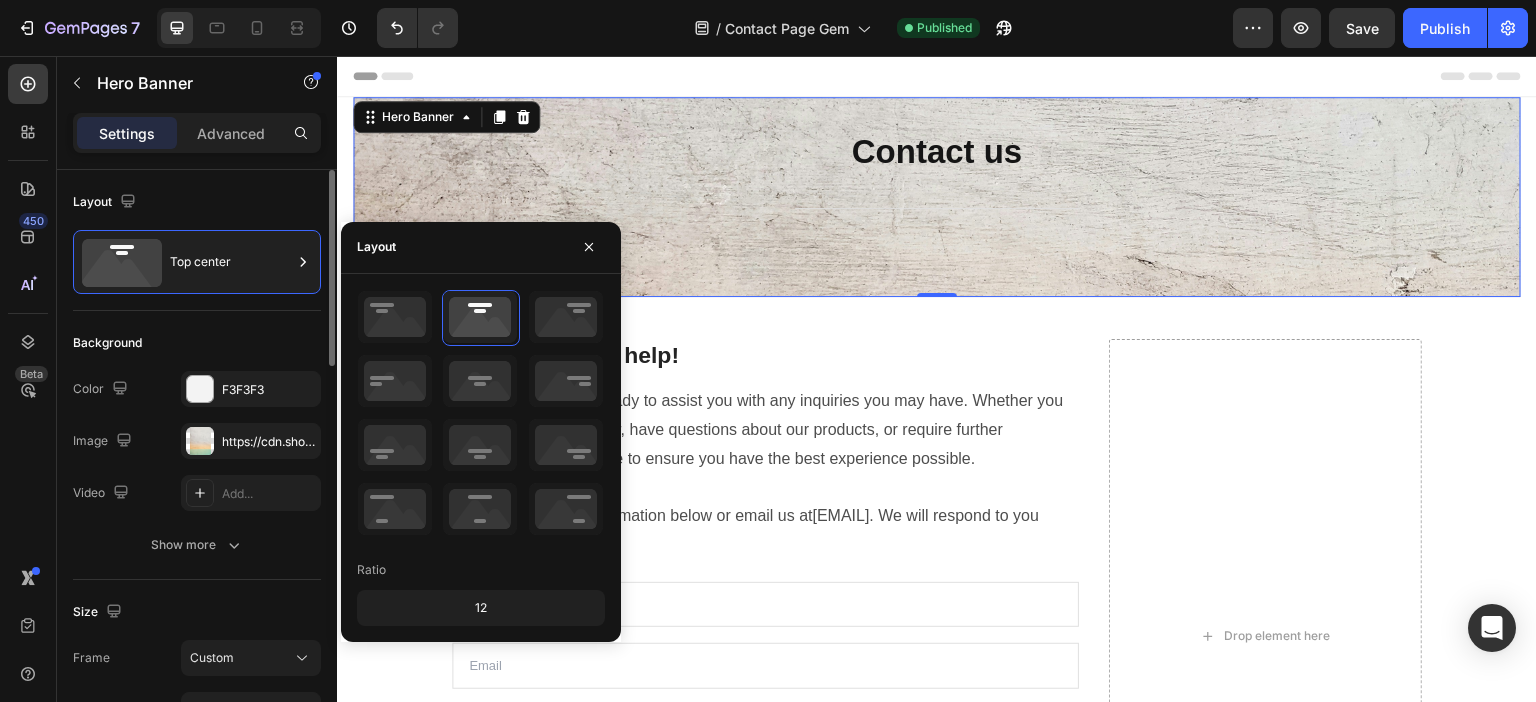 click on "Layout" at bounding box center (197, 202) 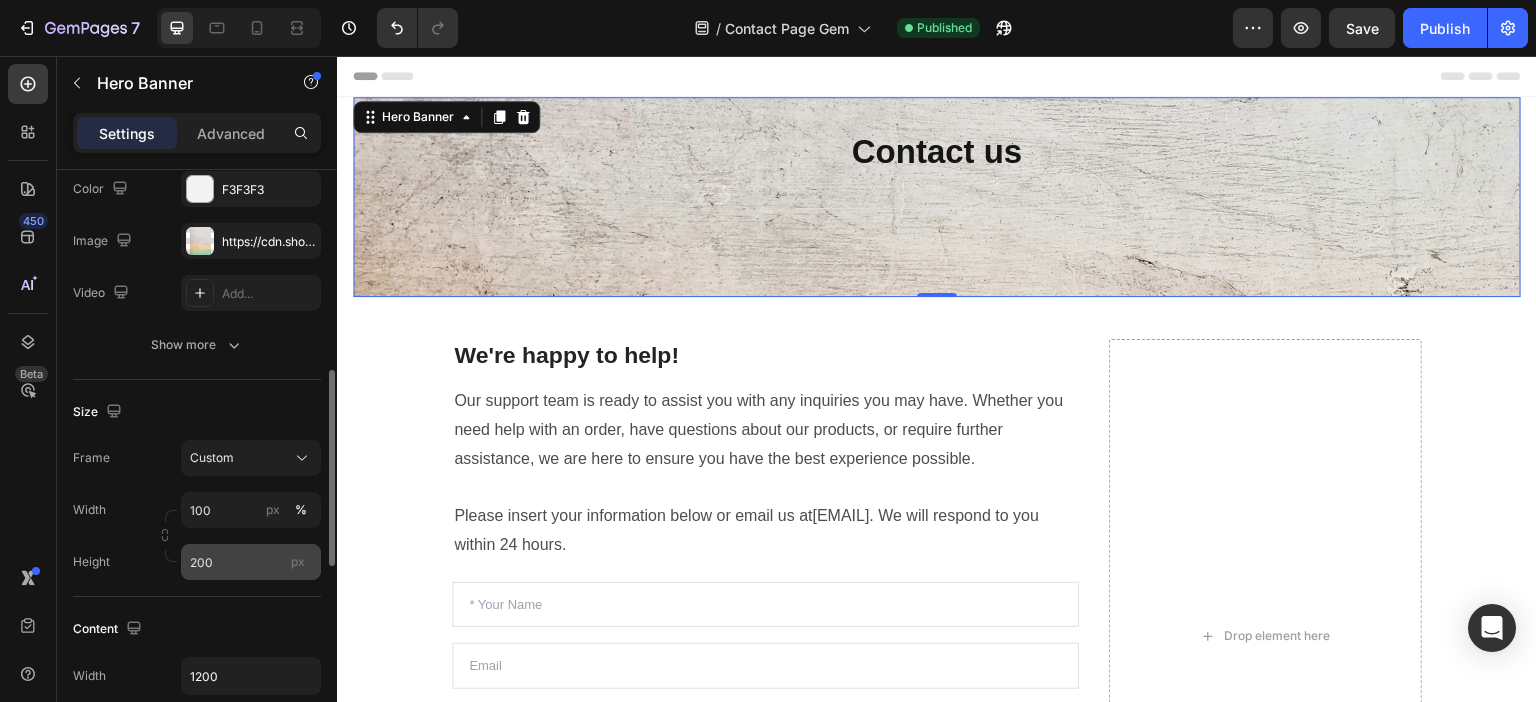 scroll, scrollTop: 300, scrollLeft: 0, axis: vertical 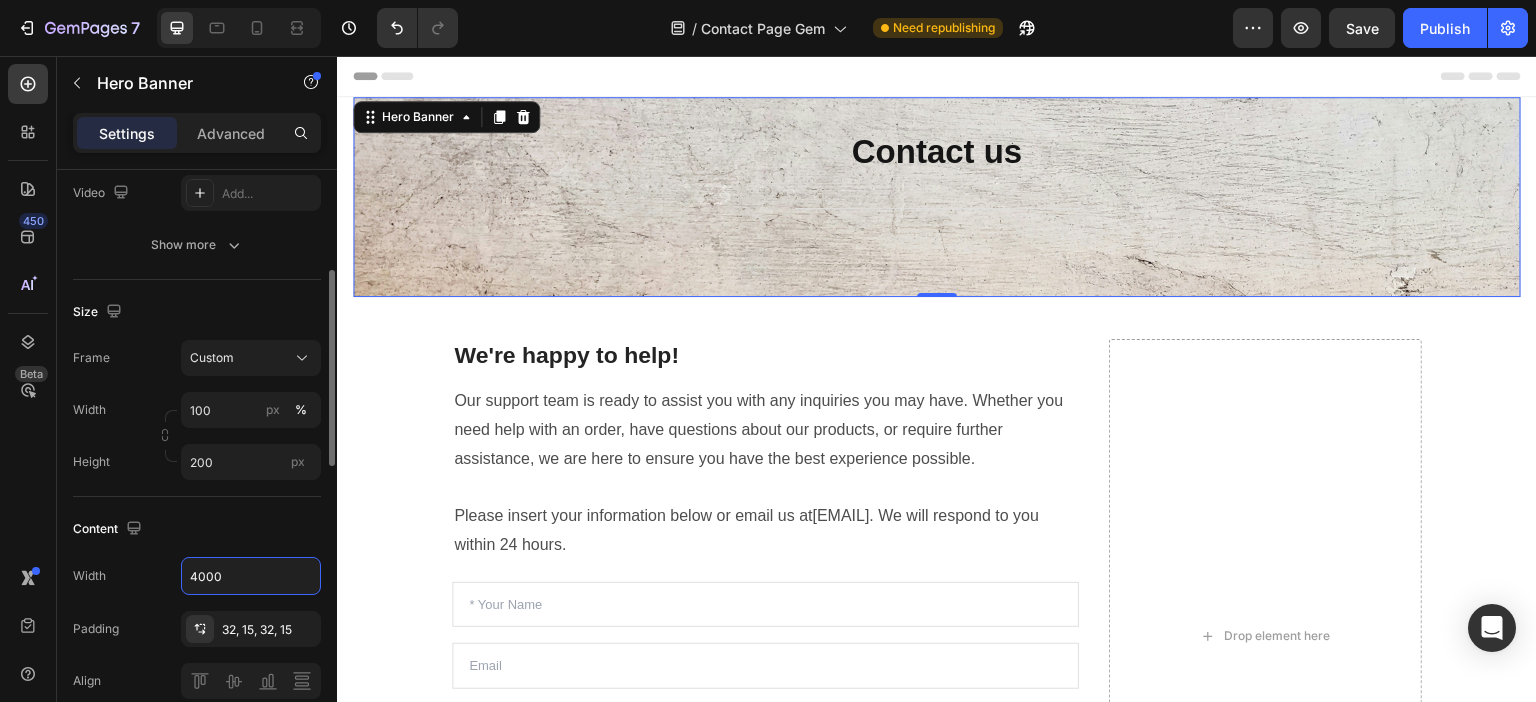 type on "4000" 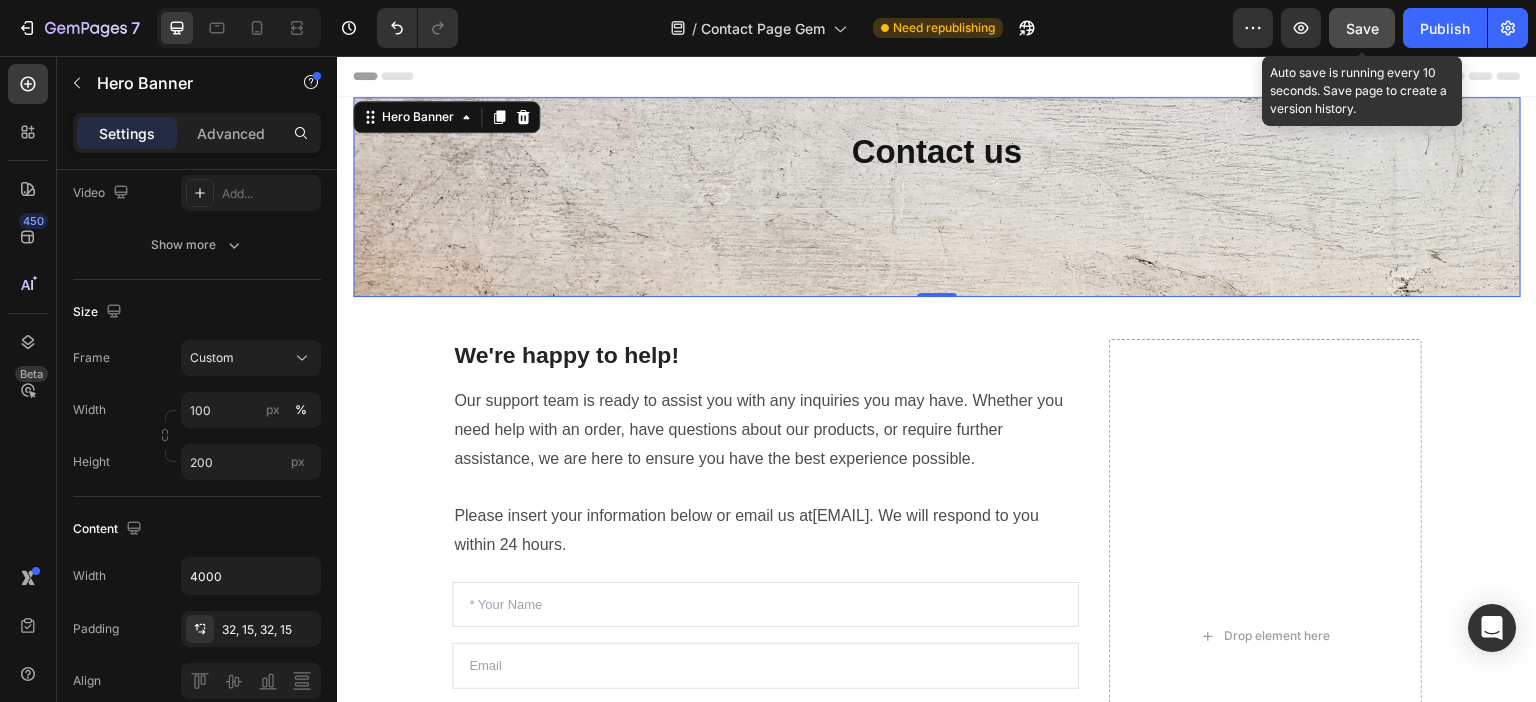 click on "Save" 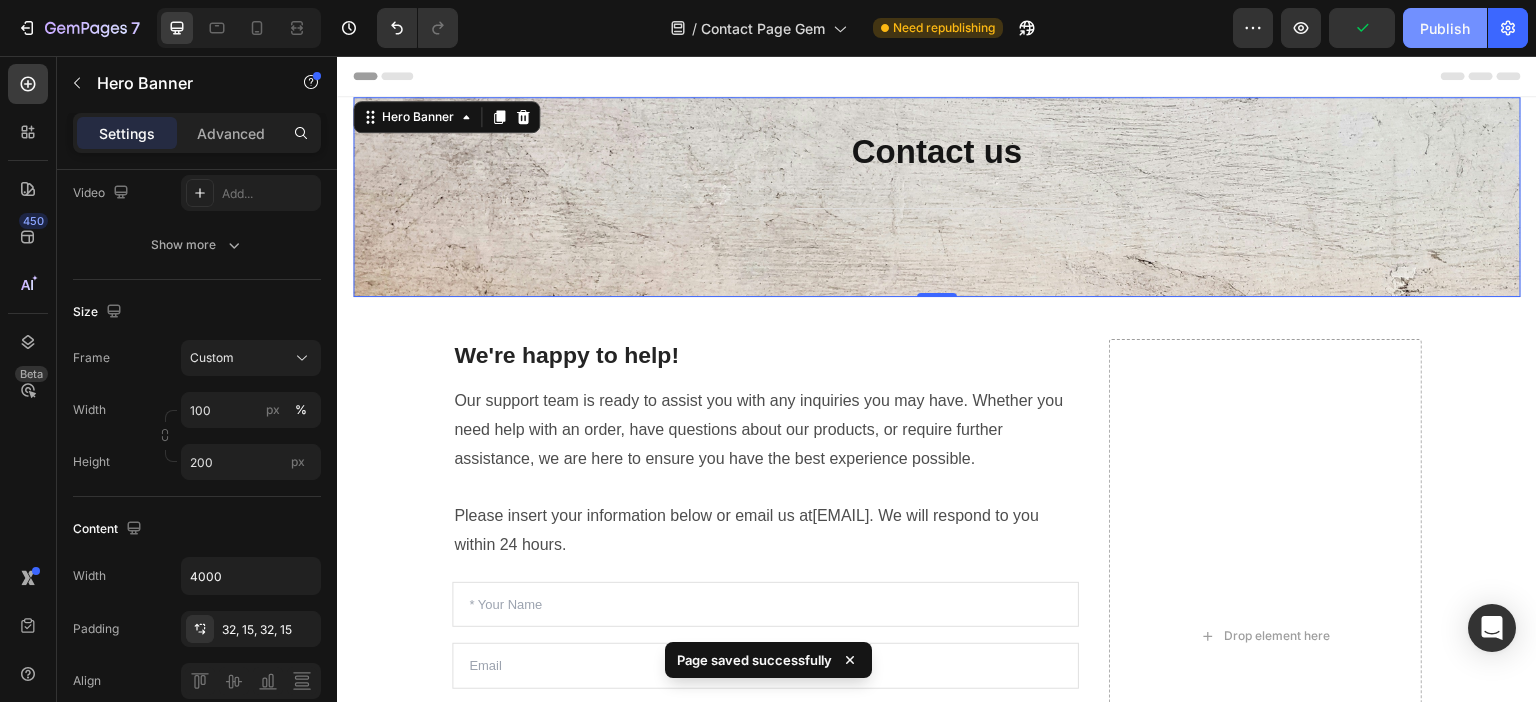 click on "Publish" at bounding box center [1445, 28] 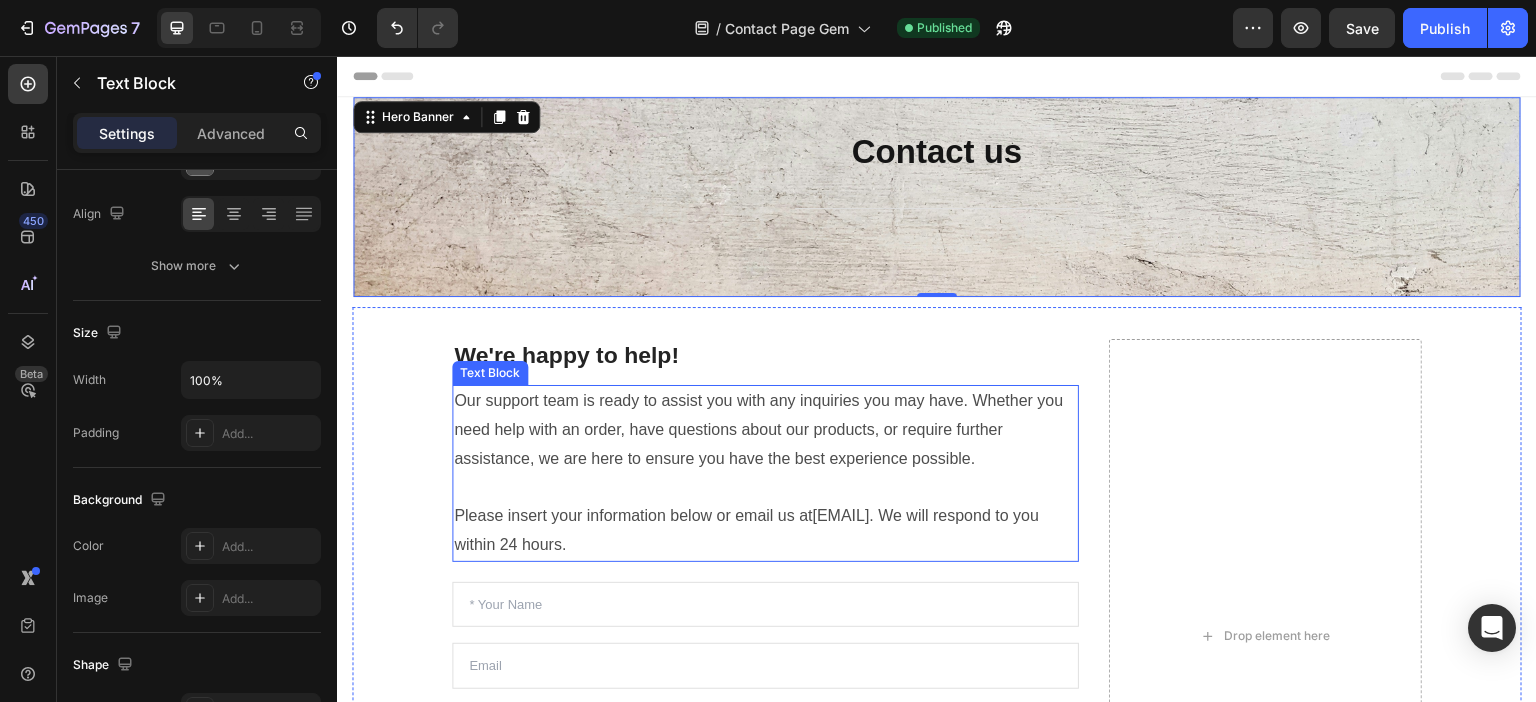 click on "Our support team is ready to assist you with any inquiries you may have. Whether you need help with an order, have questions about our products, or require further assistance, we are here to ensure you have the best experience possible." at bounding box center [765, 430] 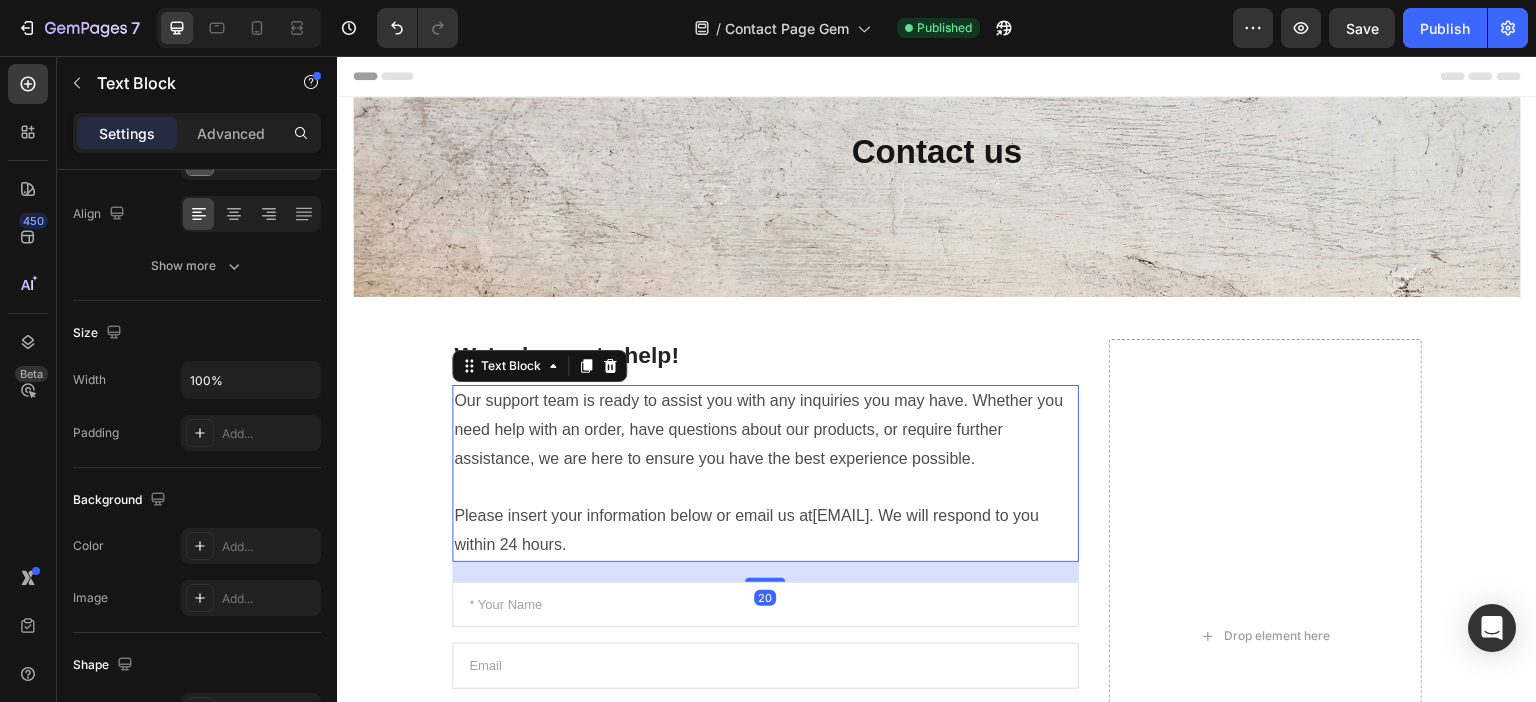 scroll, scrollTop: 0, scrollLeft: 0, axis: both 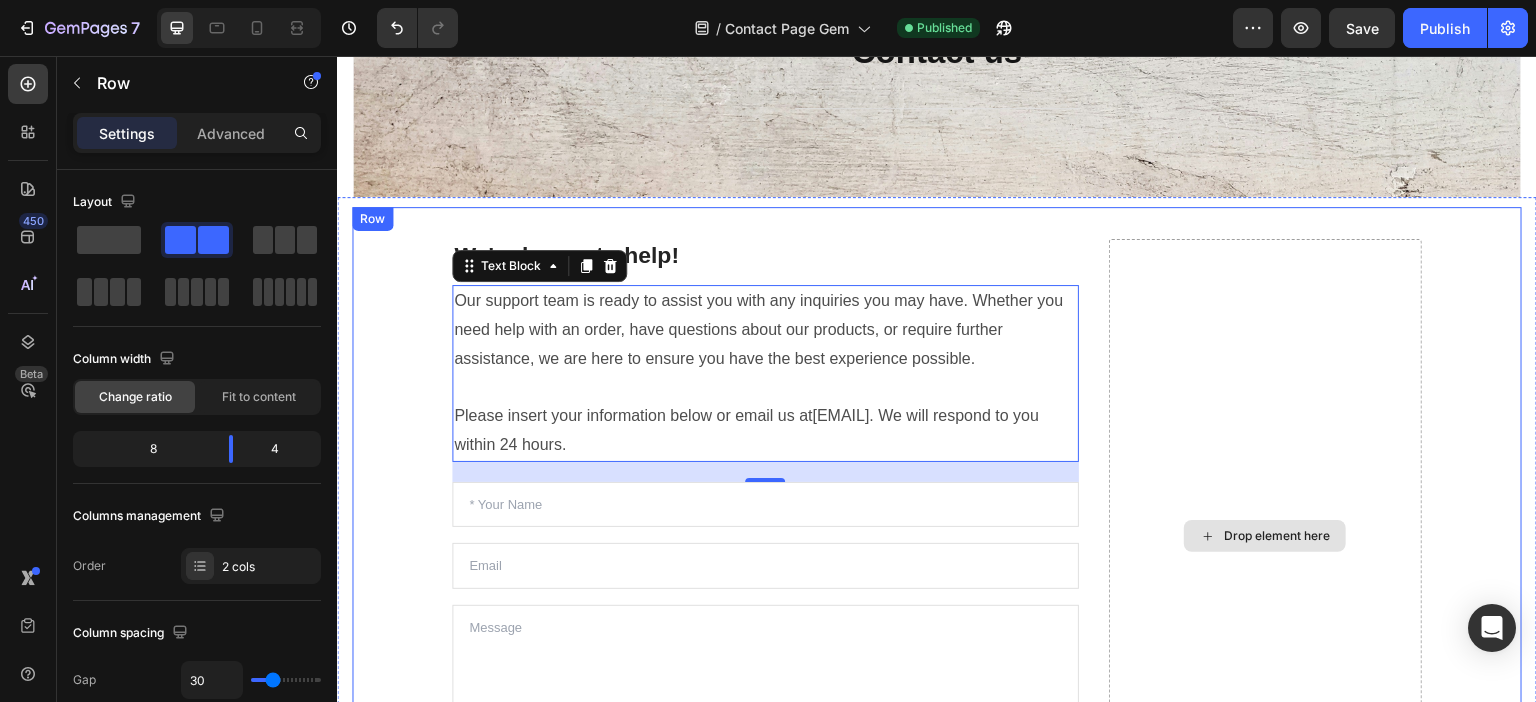 click on "Drop element here" at bounding box center [1265, 536] 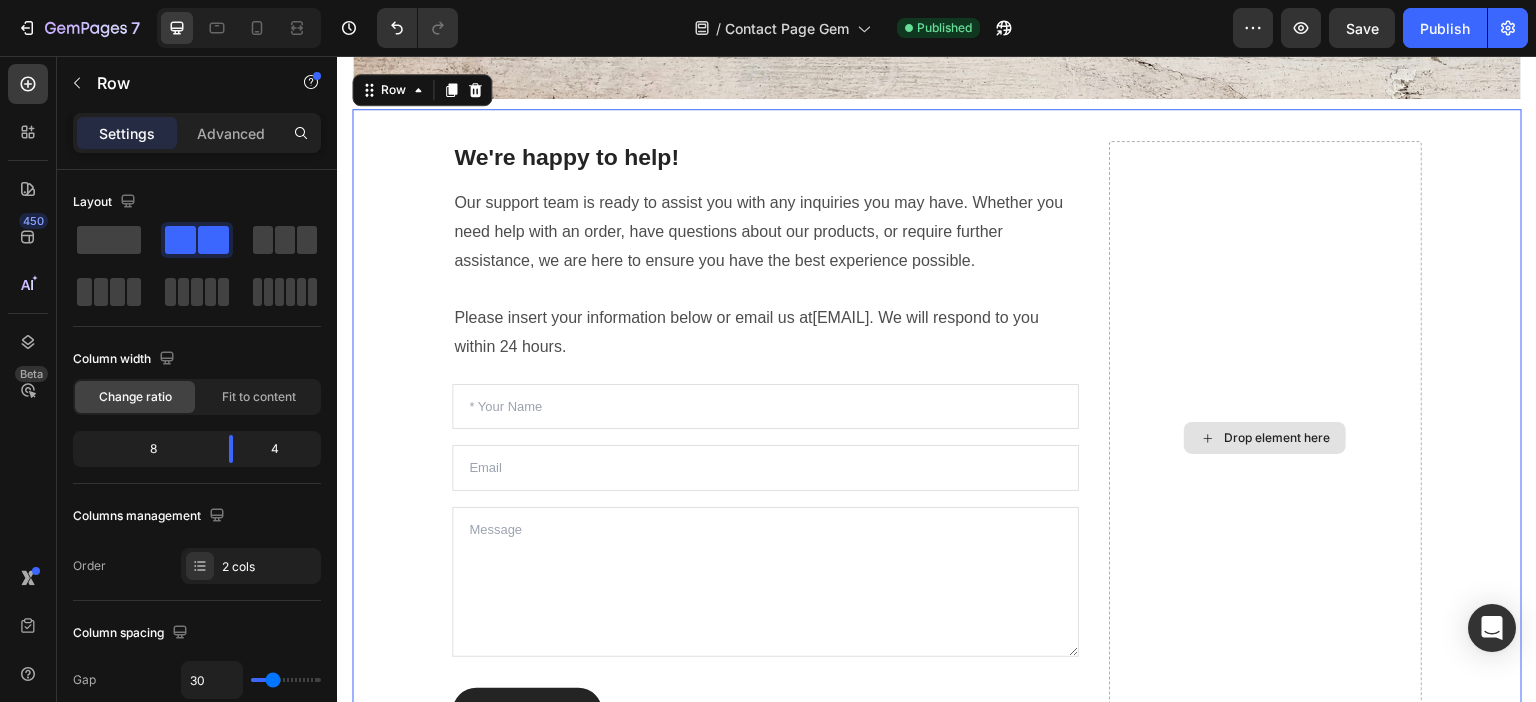 scroll, scrollTop: 200, scrollLeft: 0, axis: vertical 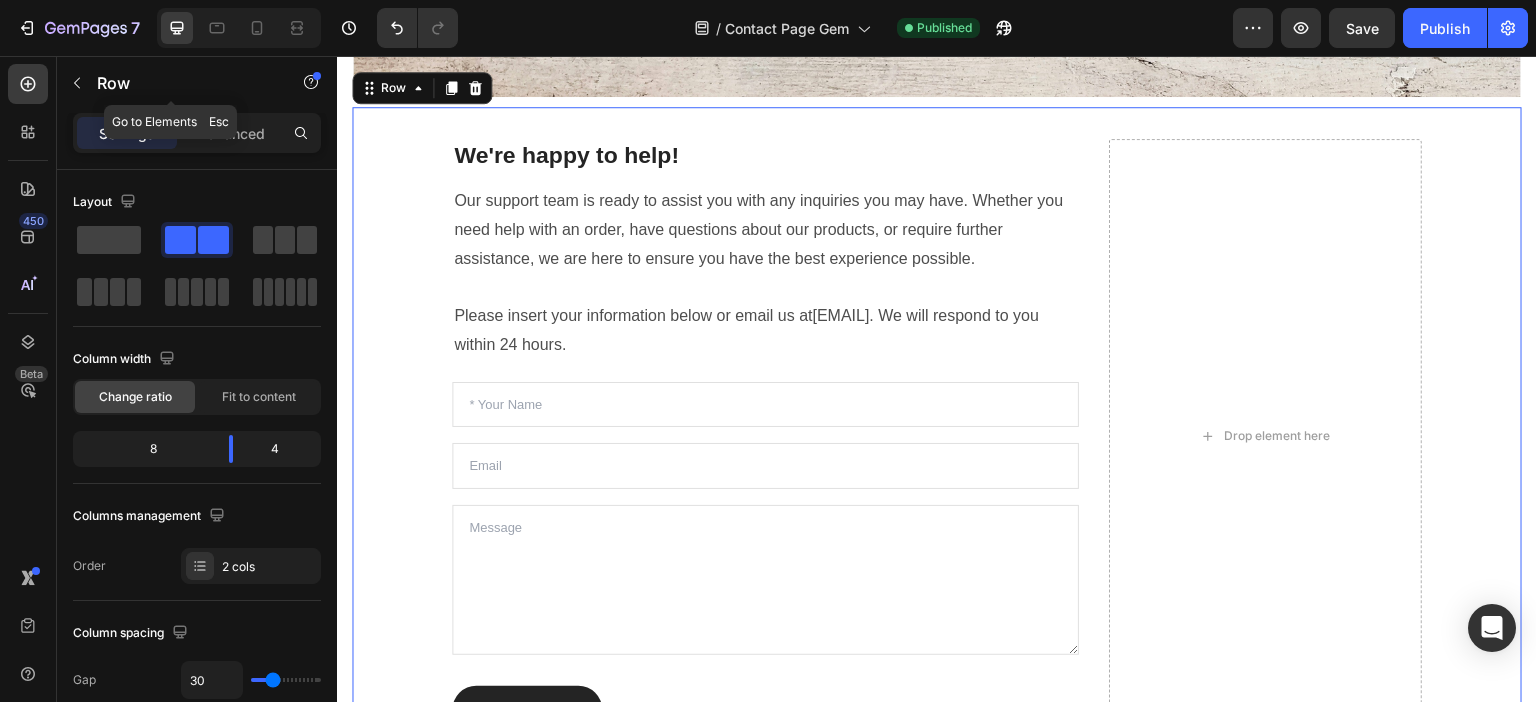 click at bounding box center [77, 83] 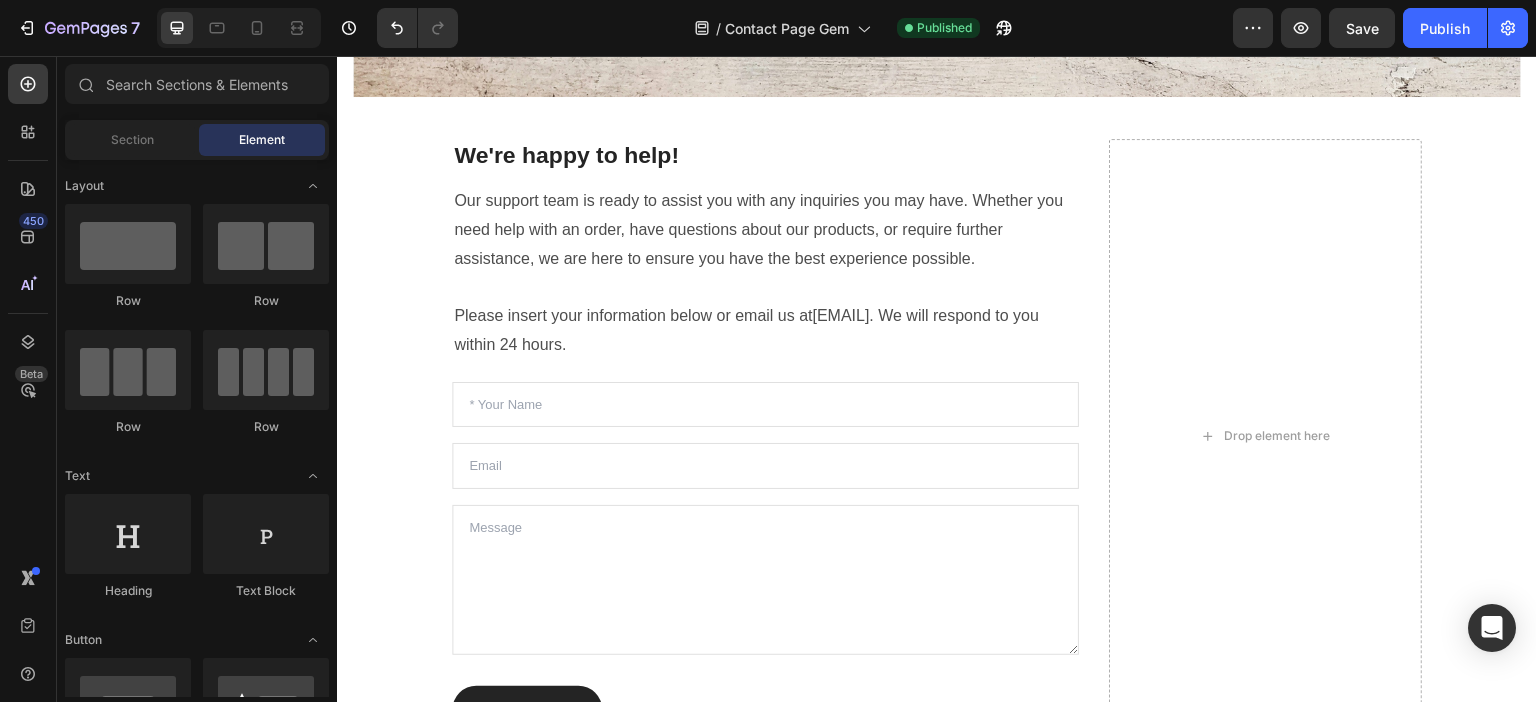 scroll, scrollTop: 400, scrollLeft: 0, axis: vertical 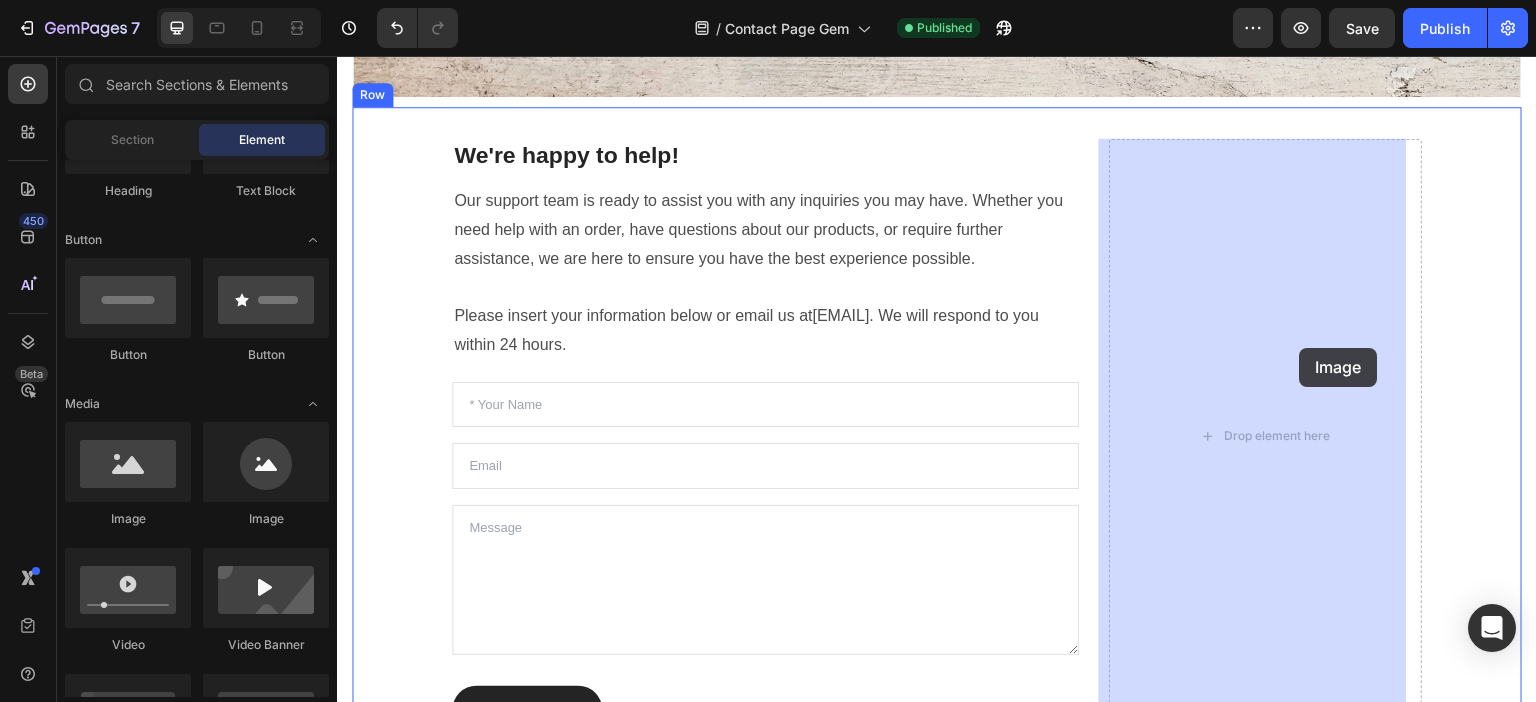 drag, startPoint x: 461, startPoint y: 530, endPoint x: 1286, endPoint y: 350, distance: 844.4081 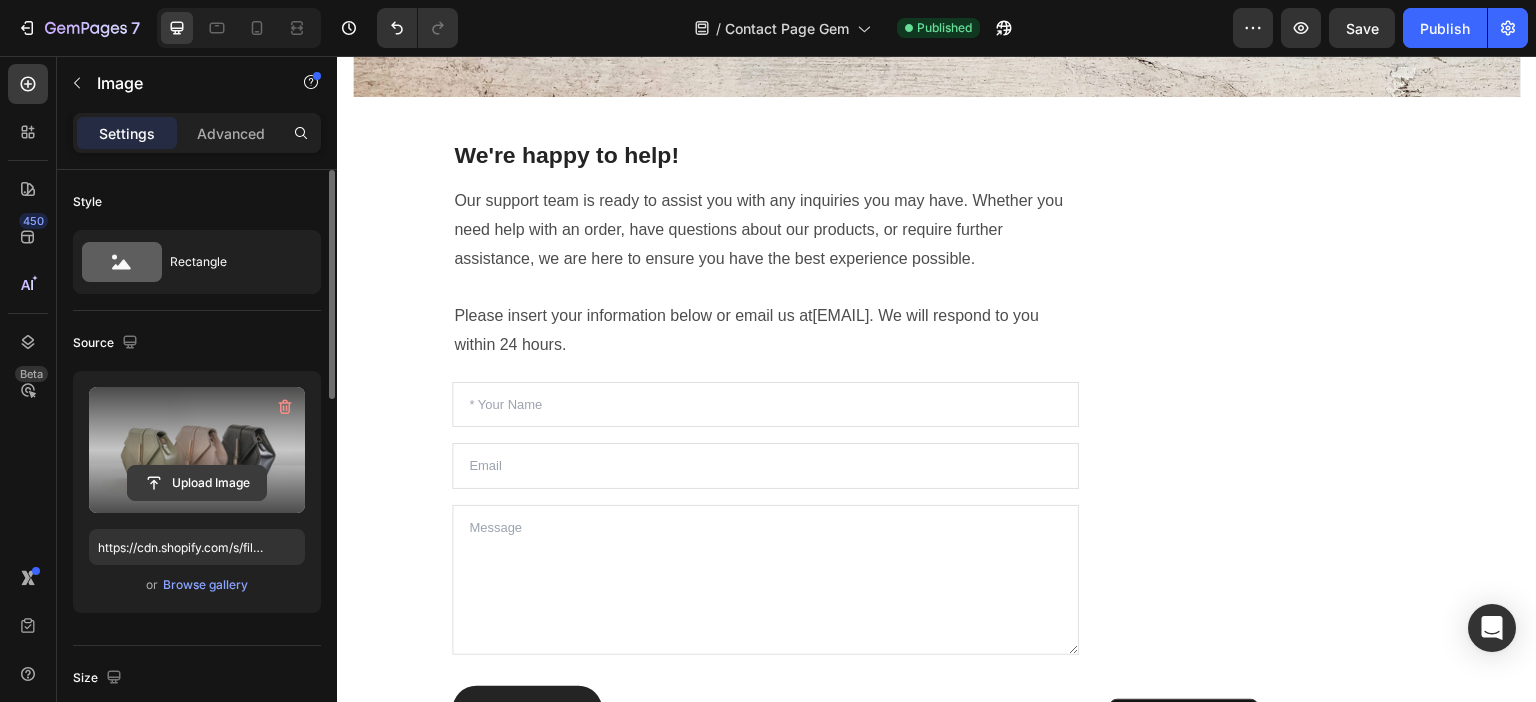 click 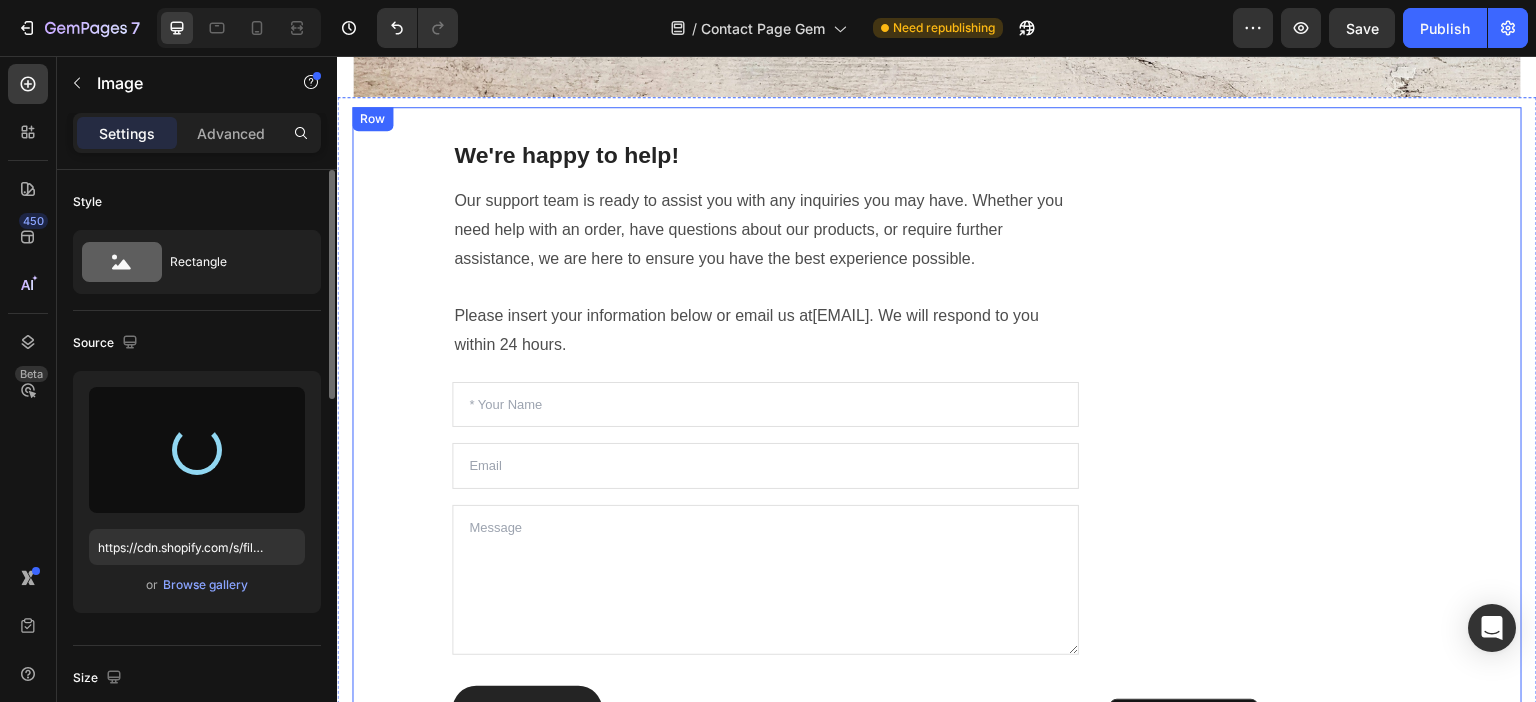 type on "https://cdn.shopify.com/s/files/1/0671/7649/7327/files/gempages_552700203736499315-74529516-a680-45e4-a823-b3087946db28.png" 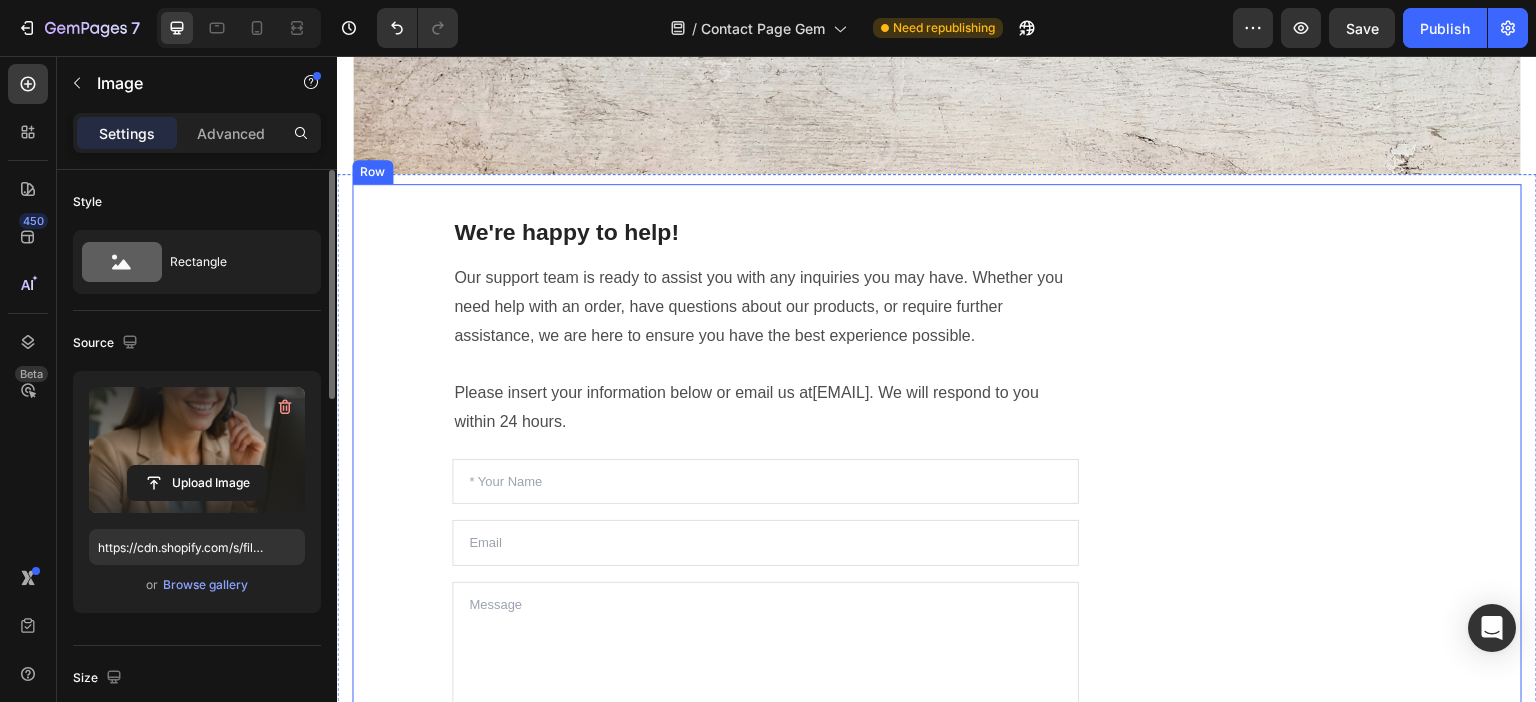 scroll, scrollTop: 0, scrollLeft: 0, axis: both 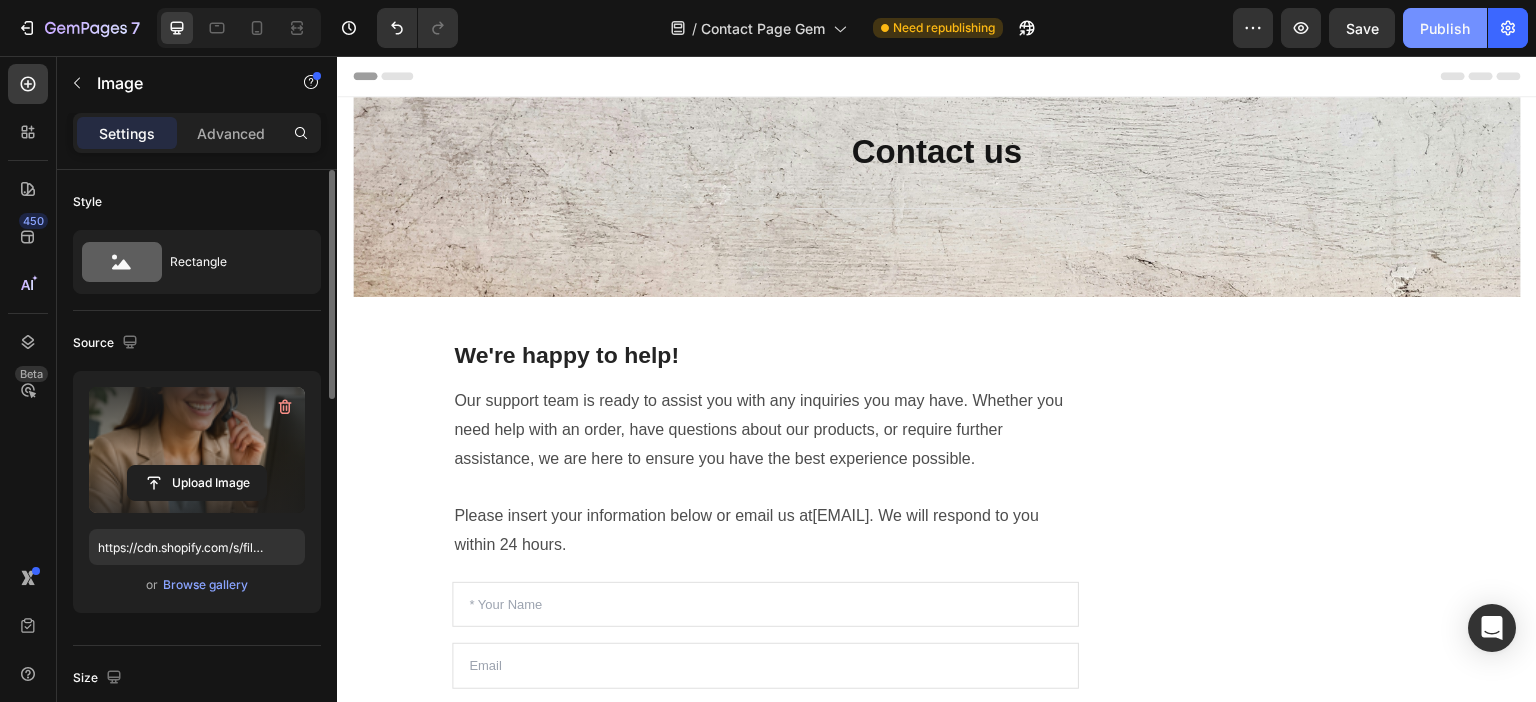 click on "Publish" at bounding box center [1445, 28] 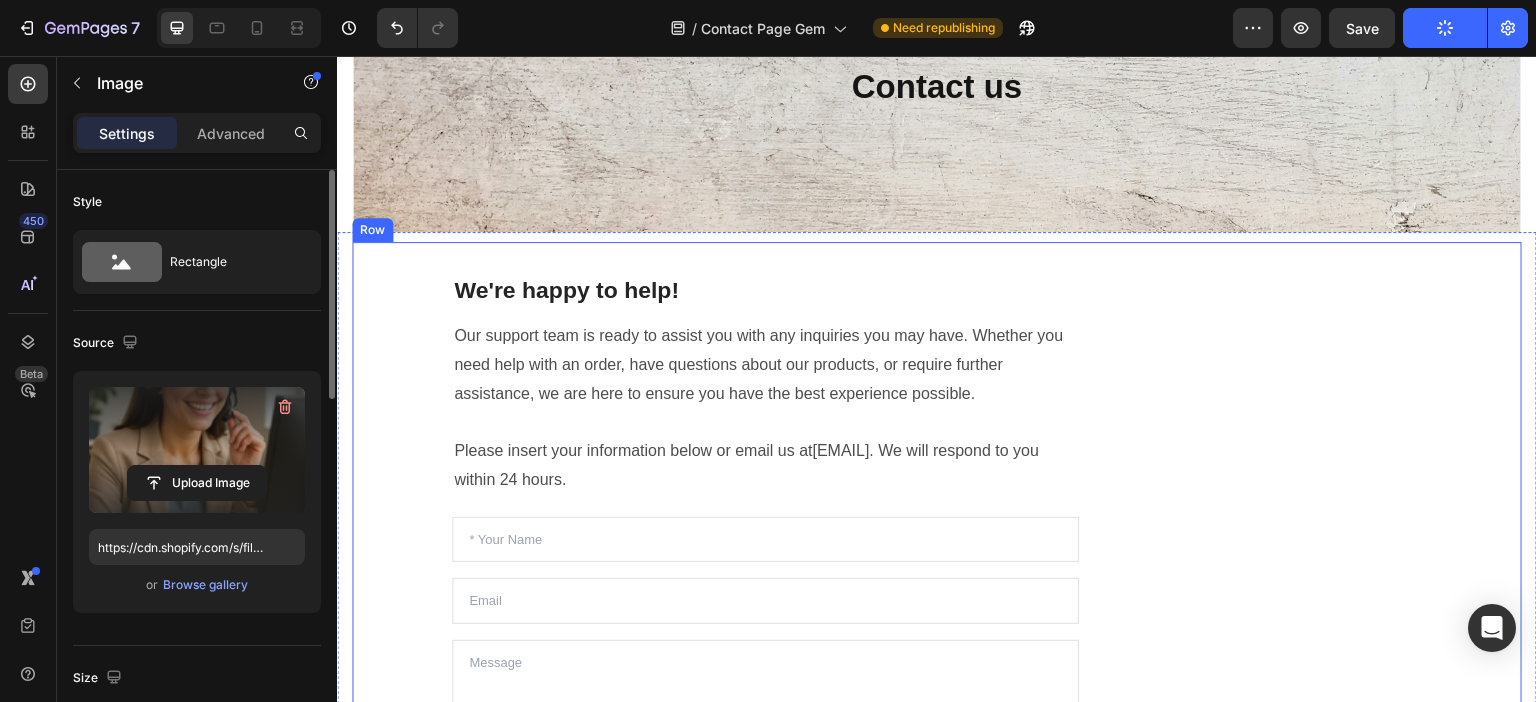 scroll, scrollTop: 100, scrollLeft: 0, axis: vertical 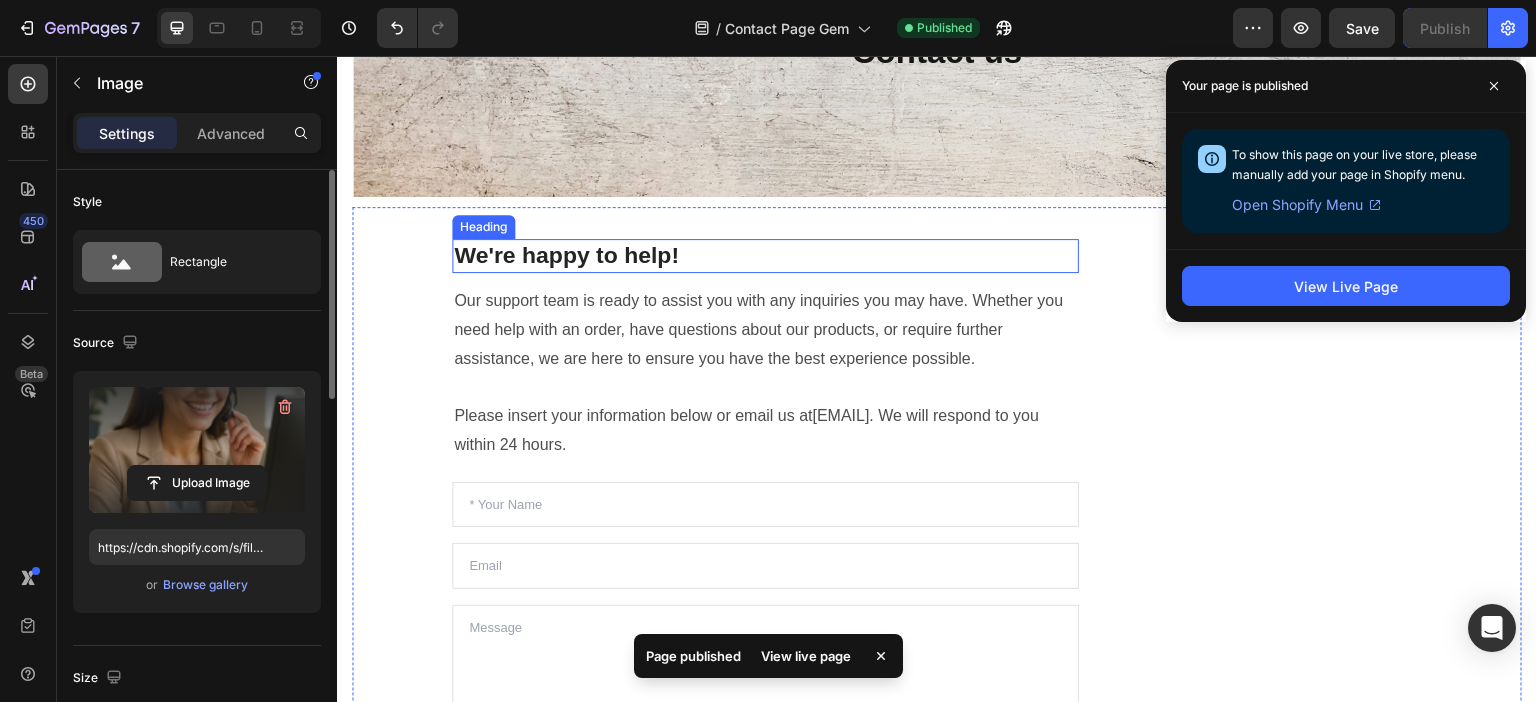 click on "We're happy to help!" at bounding box center (765, 256) 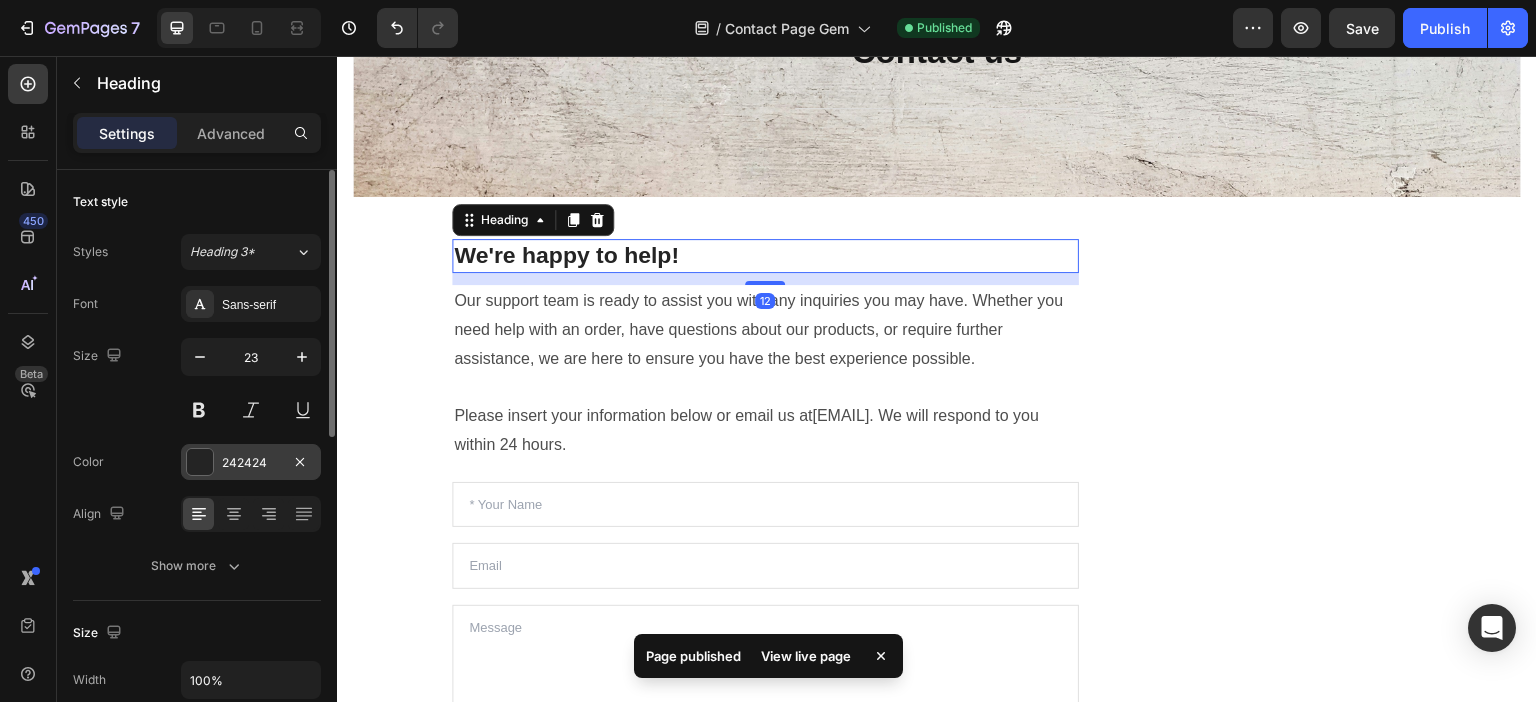 click at bounding box center (200, 462) 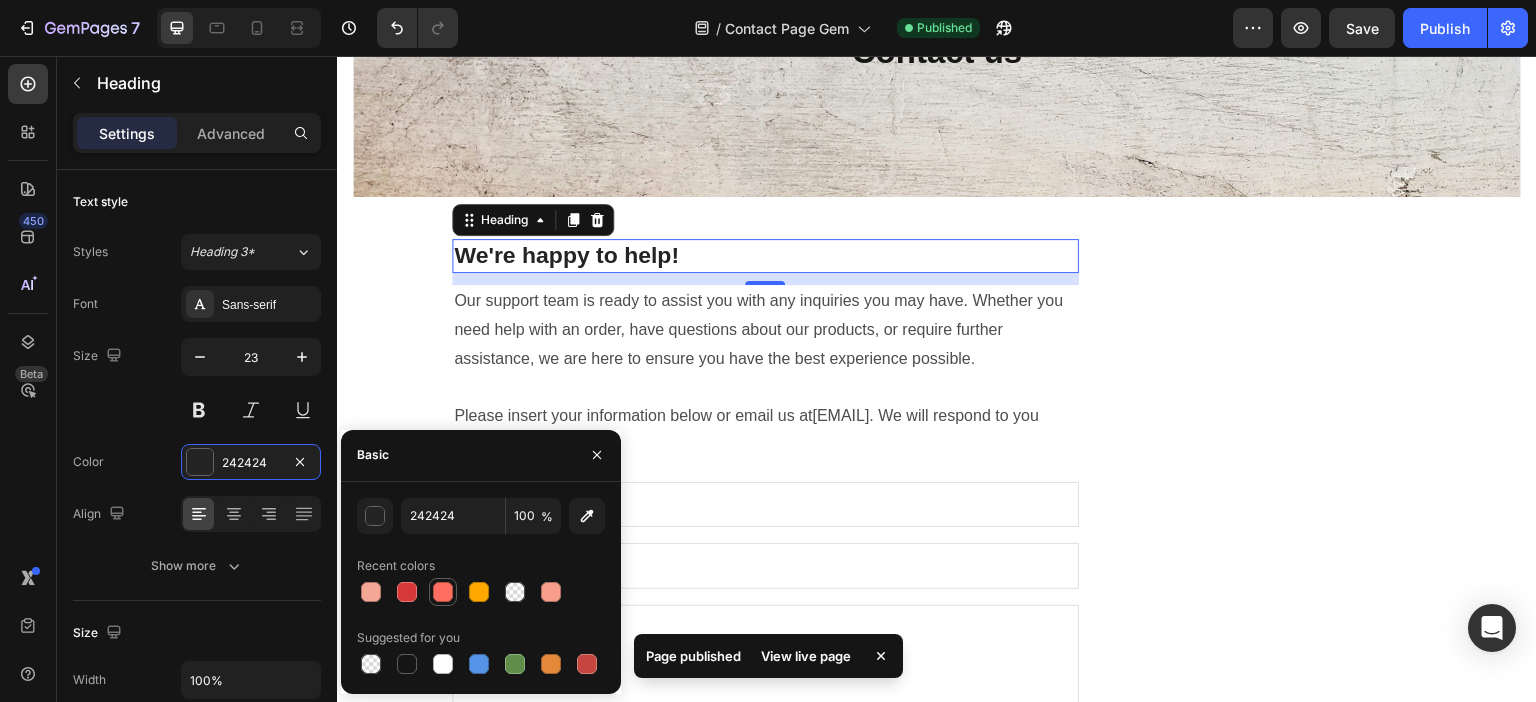 click at bounding box center [443, 592] 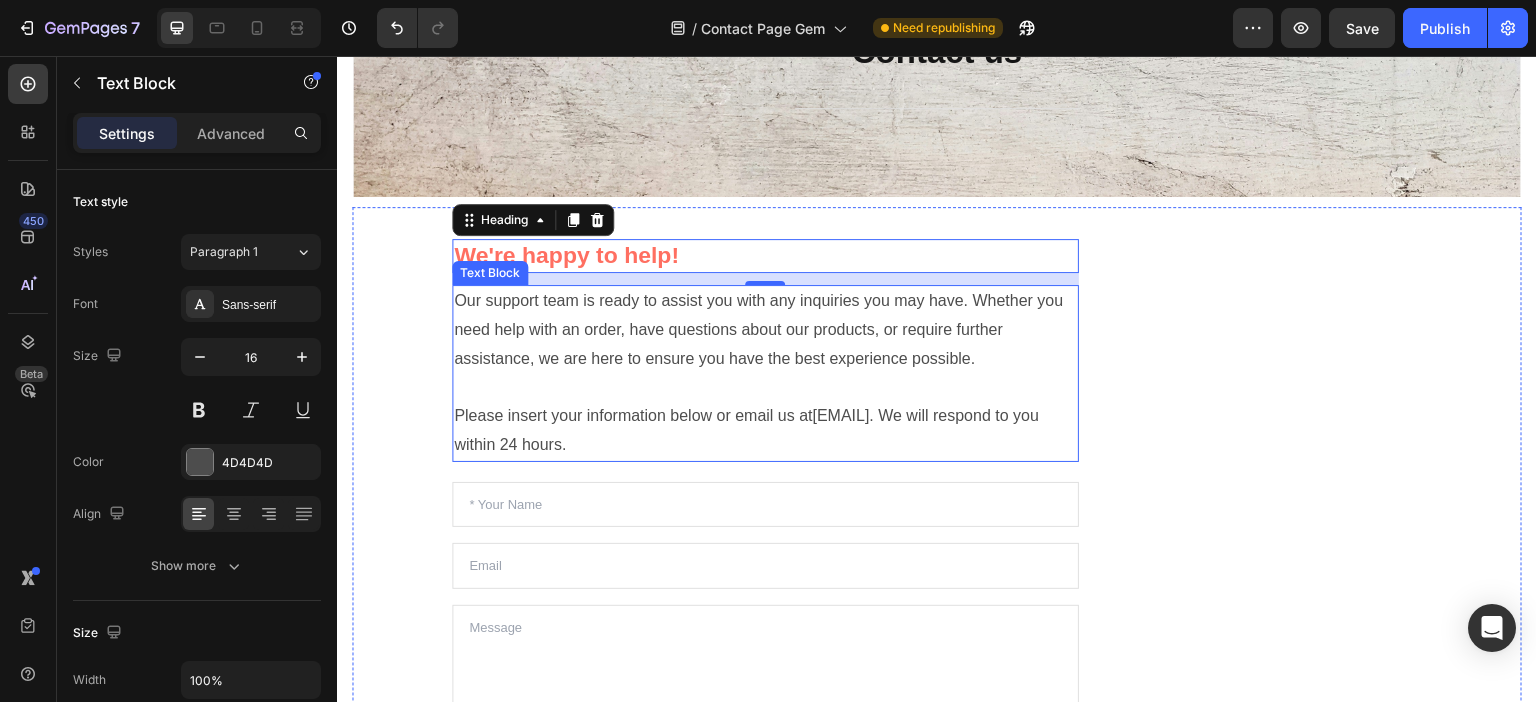 click on "Please insert your information below or email us at  [EMAIL] . We will respond to you within 24 hours." at bounding box center (765, 431) 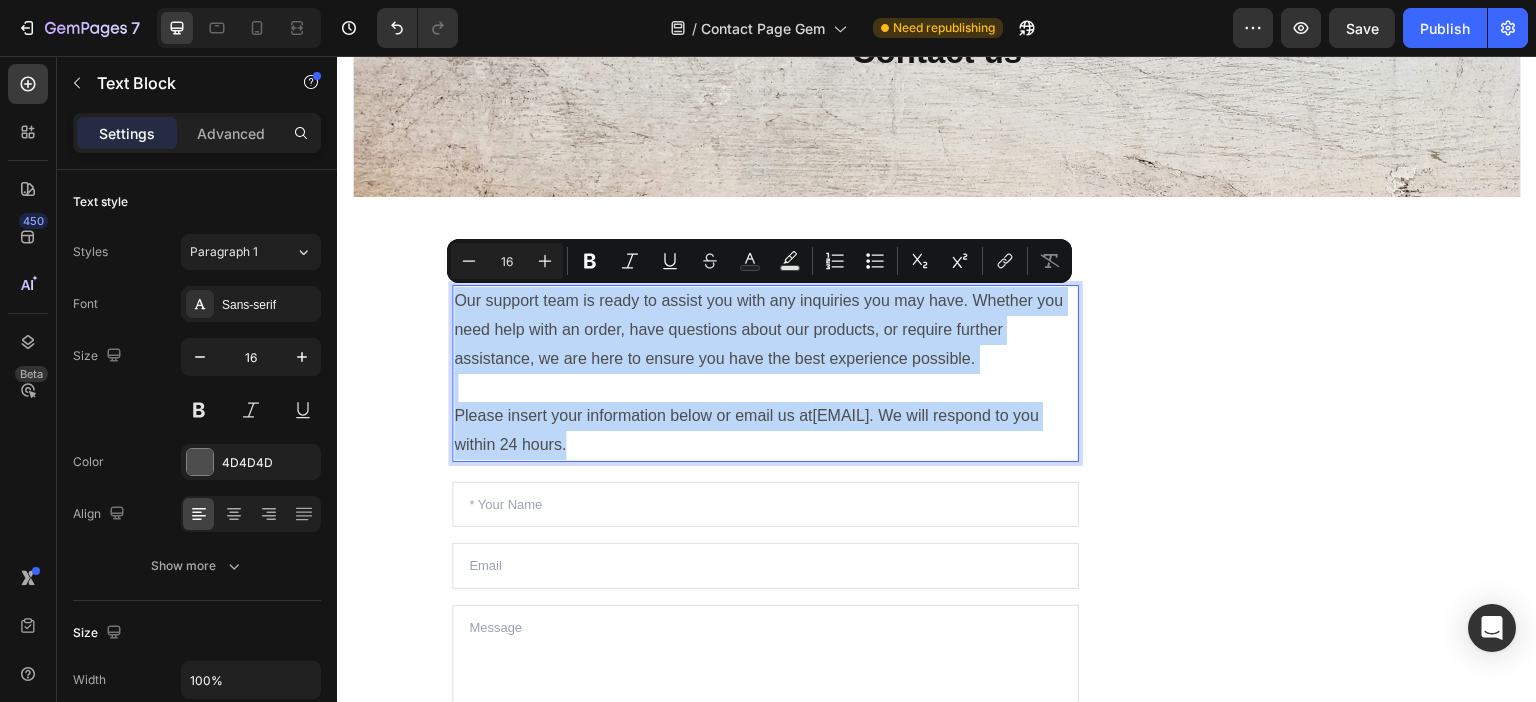drag, startPoint x: 697, startPoint y: 446, endPoint x: 457, endPoint y: 296, distance: 283.01944 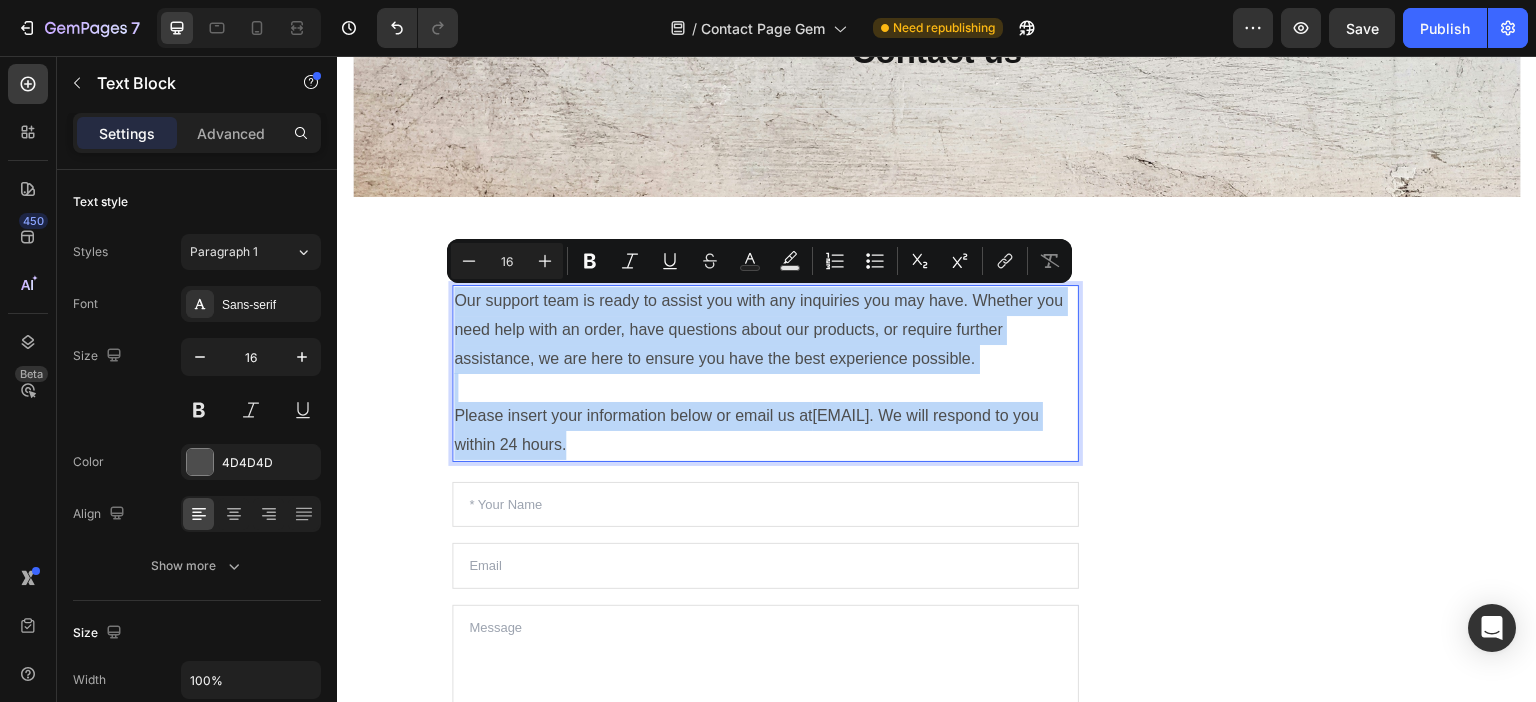 click on "Our support team is ready to assist you with any inquiries you may have. Whether you need help with an order, have questions about our products, or require further assistance, we are here to ensure you have the best experience possible. Please insert your information below or email us at  [EMAIL] . We will respond to you within 24 hours." at bounding box center [765, 373] 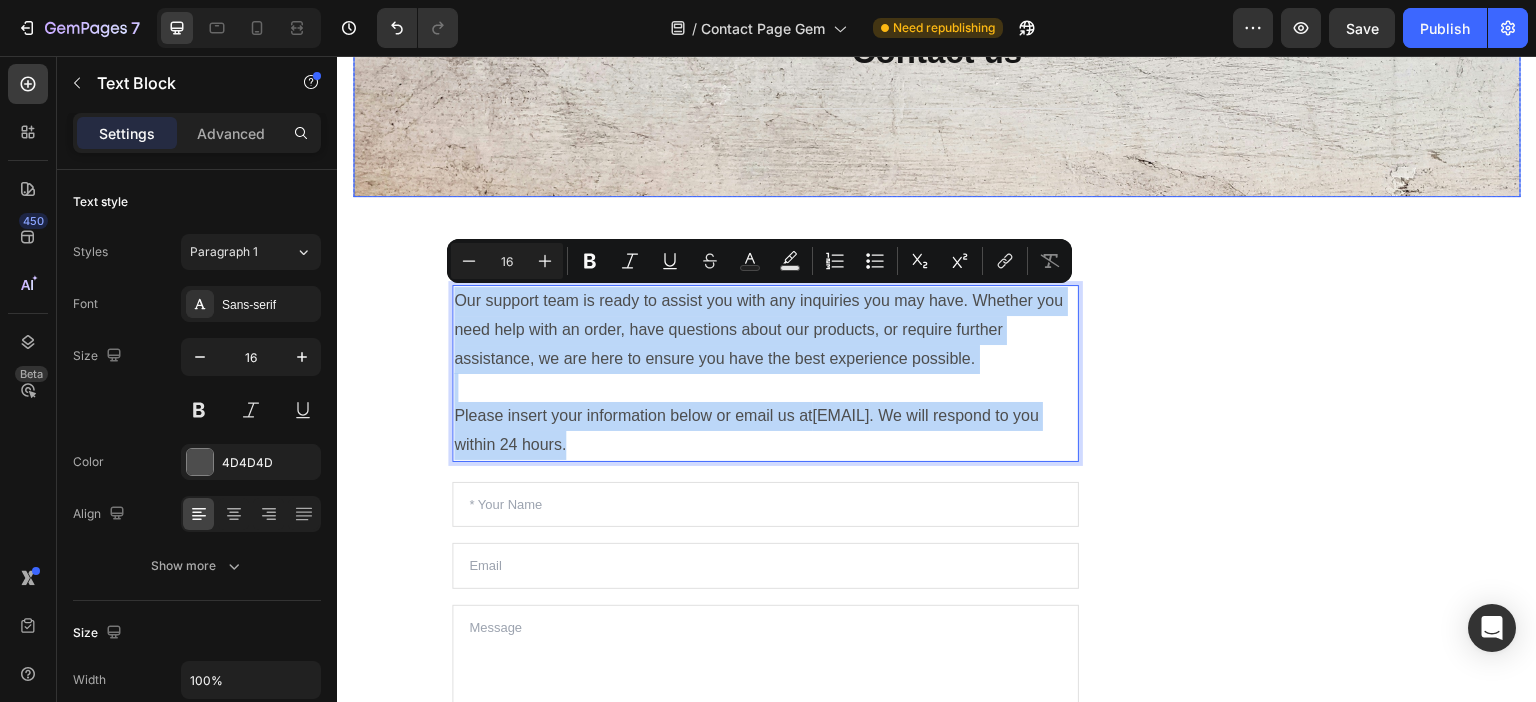 click at bounding box center [937, 97] 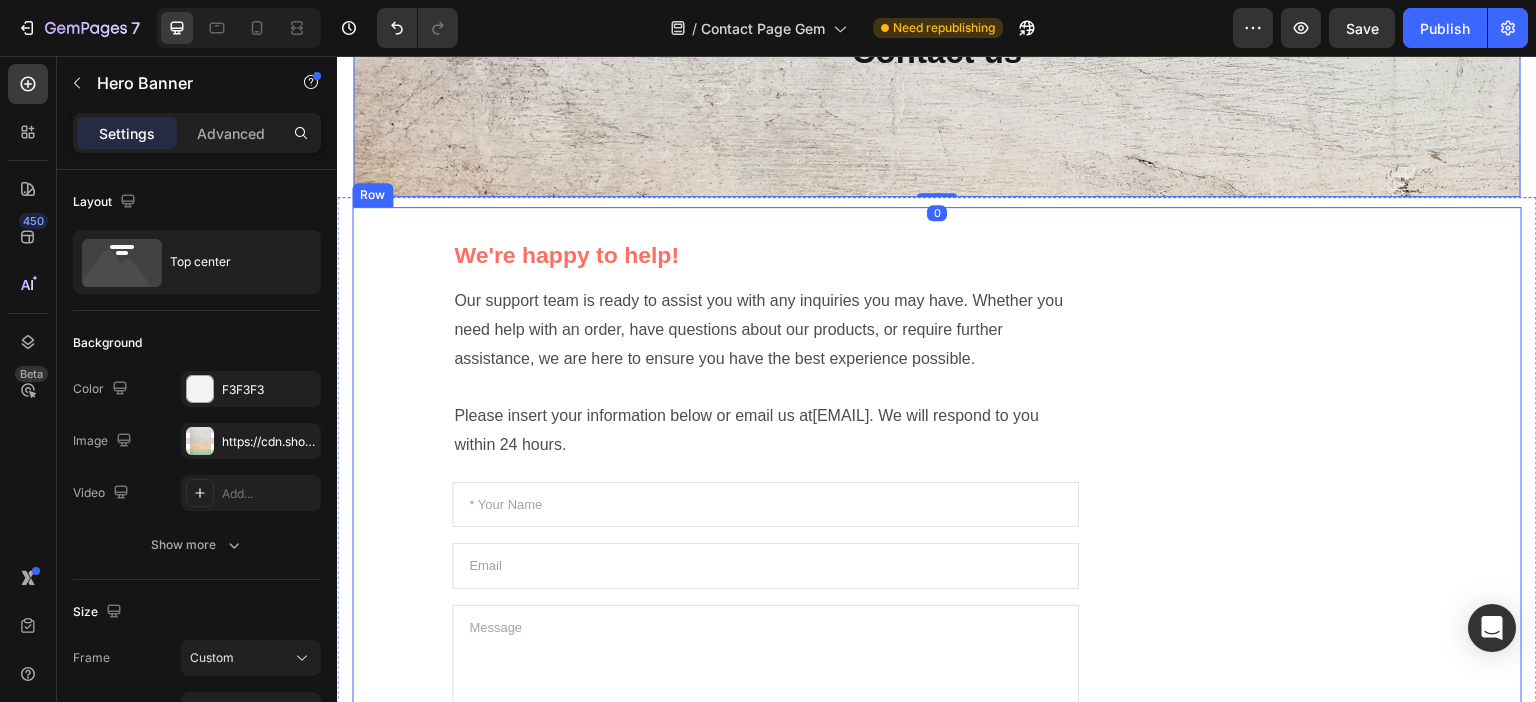 click on "We're happy to help!" at bounding box center [765, 256] 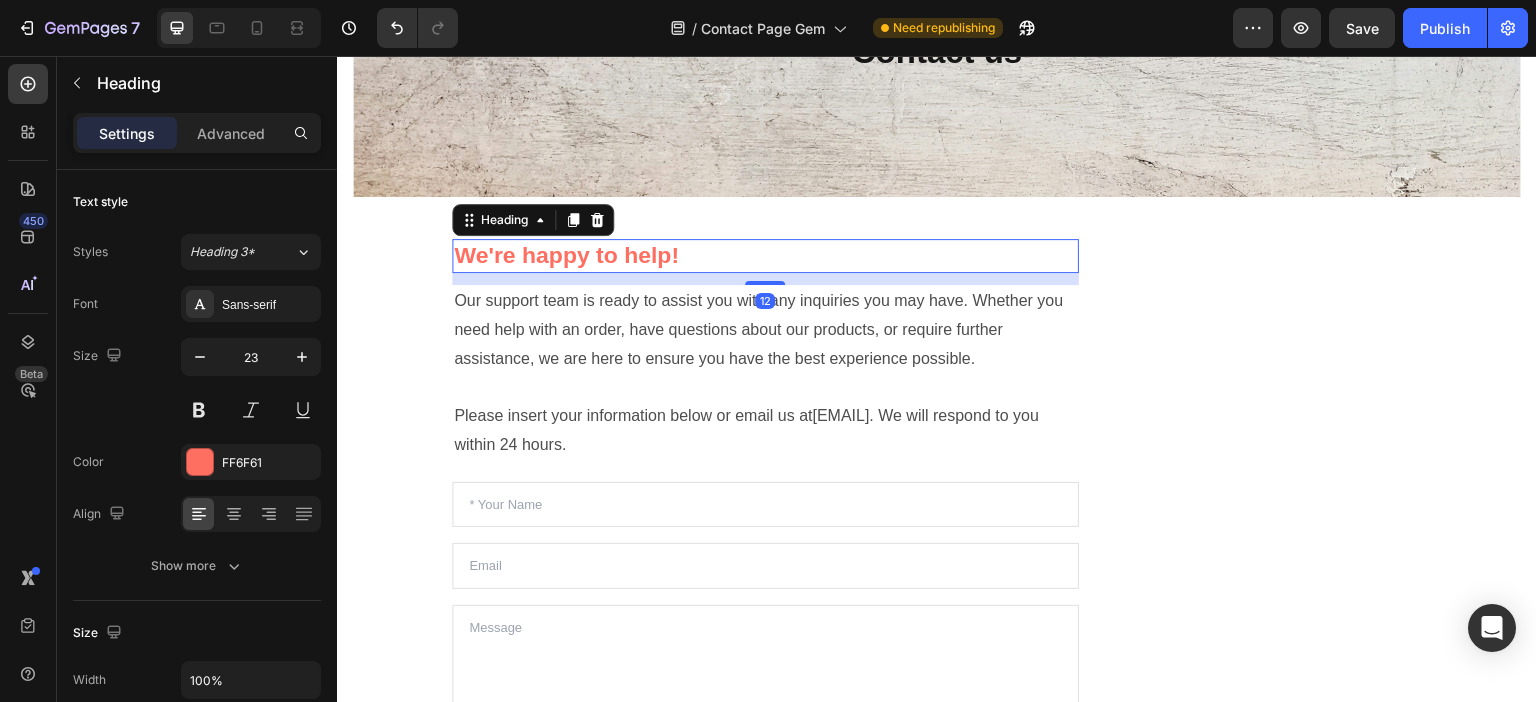 click on "We're happy to help!" at bounding box center [765, 256] 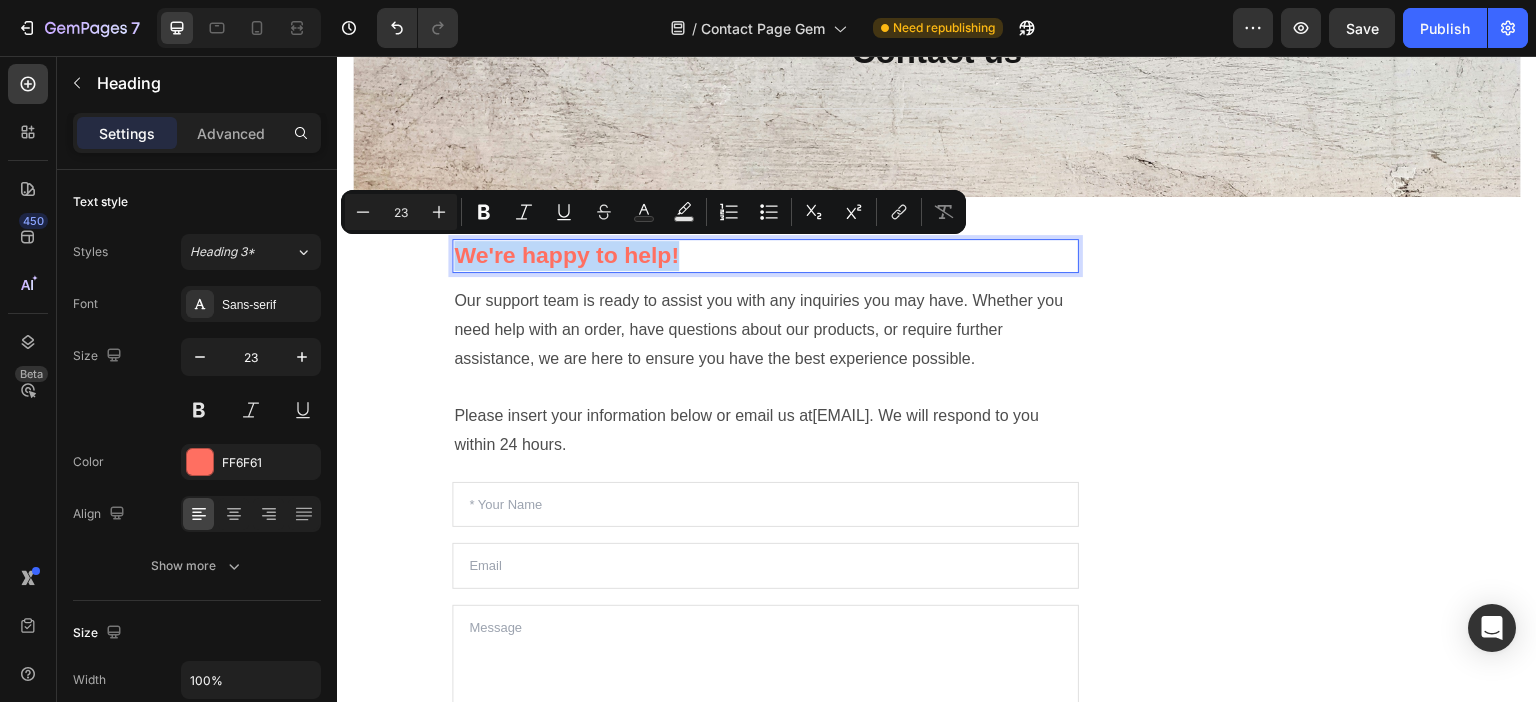 copy on "We're happy to help!" 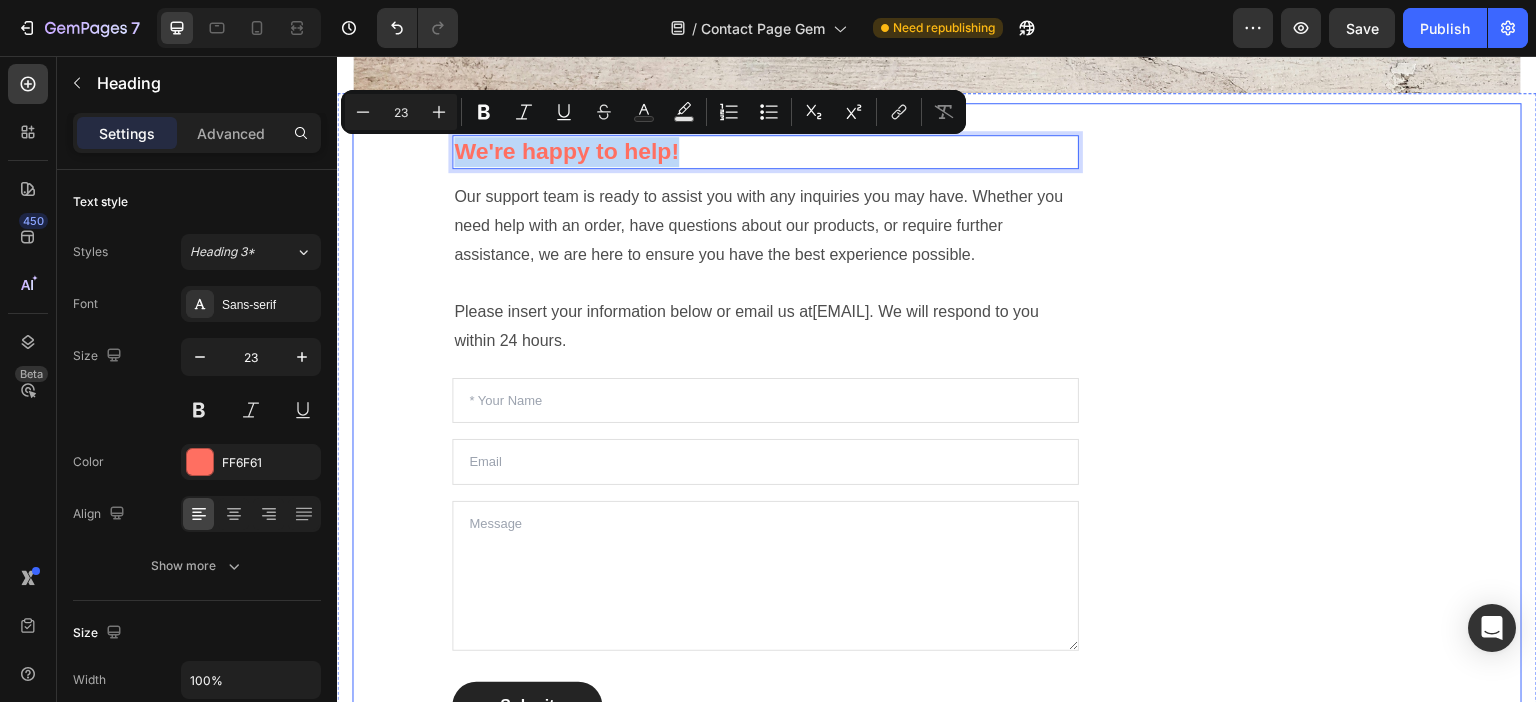 scroll, scrollTop: 200, scrollLeft: 0, axis: vertical 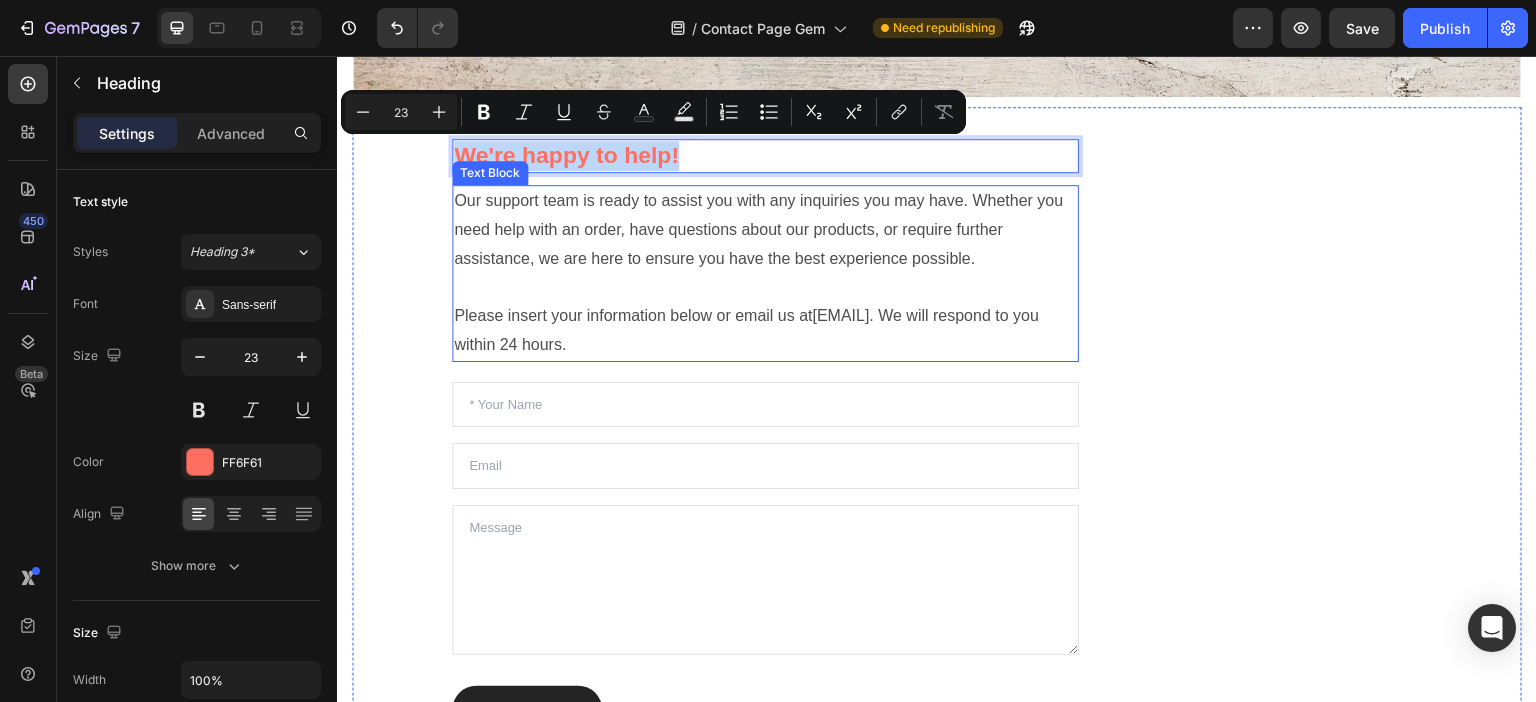 click on "Please insert your information below or email us at  [EMAIL] . We will respond to you within 24 hours." at bounding box center [765, 331] 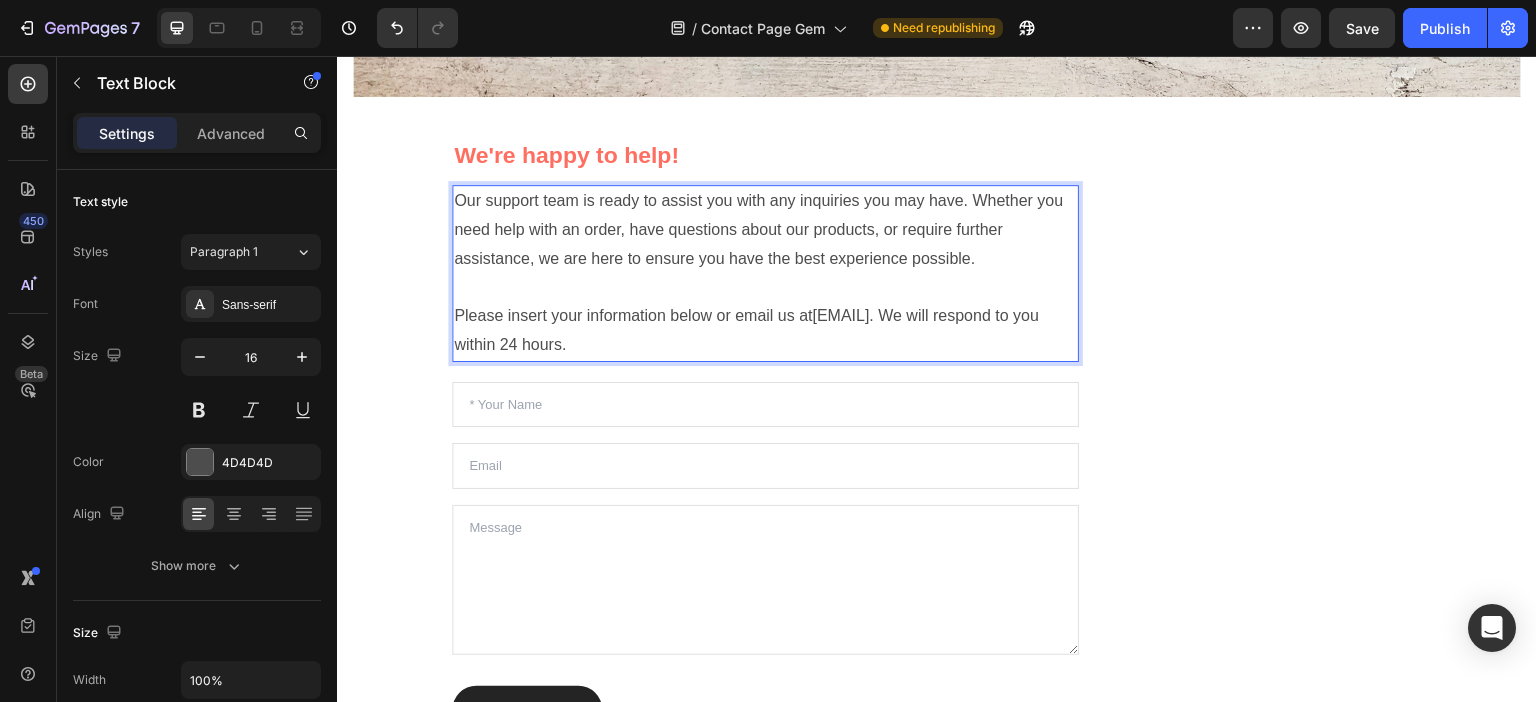 click on "Please insert your information below or email us at  [EMAIL] . We will respond to you within 24 hours." at bounding box center (765, 331) 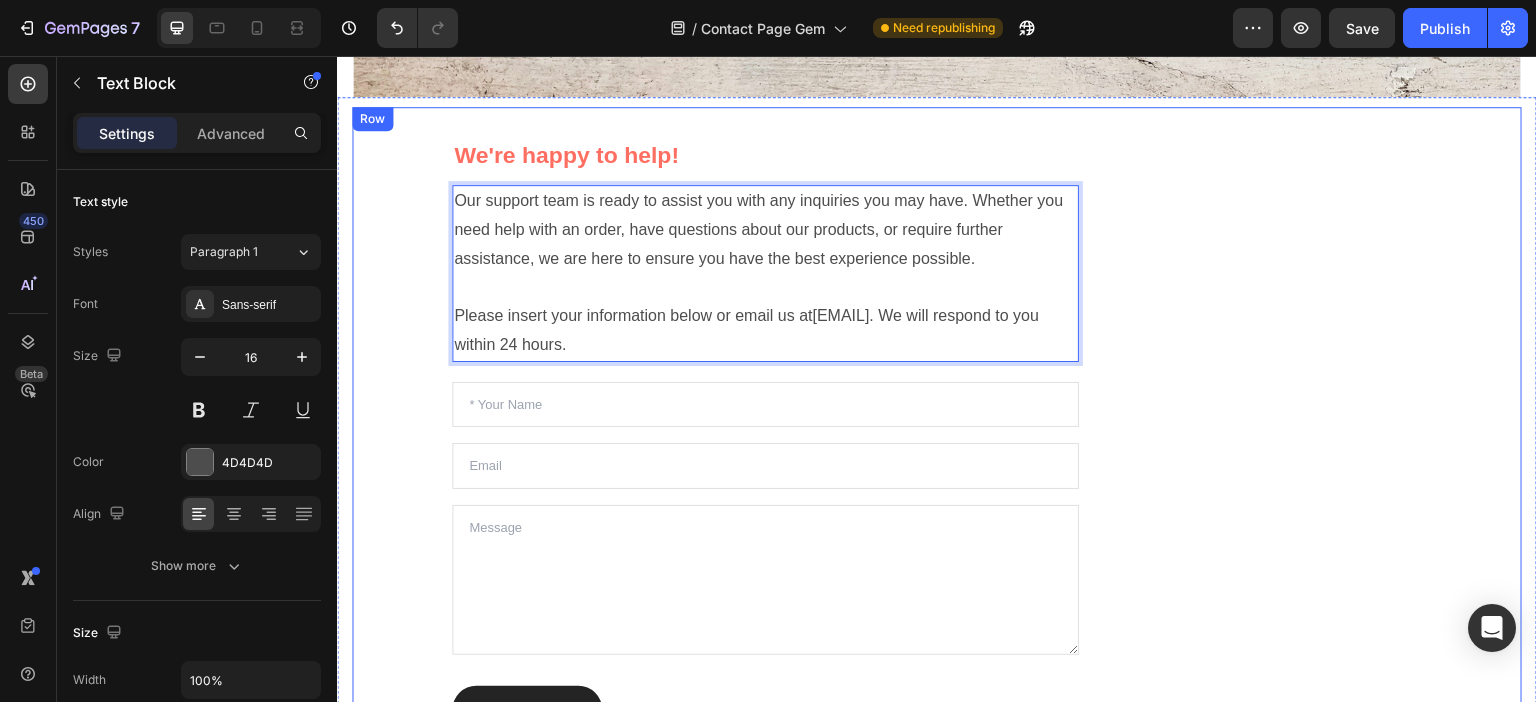 drag, startPoint x: 678, startPoint y: 334, endPoint x: 715, endPoint y: 361, distance: 45.80393 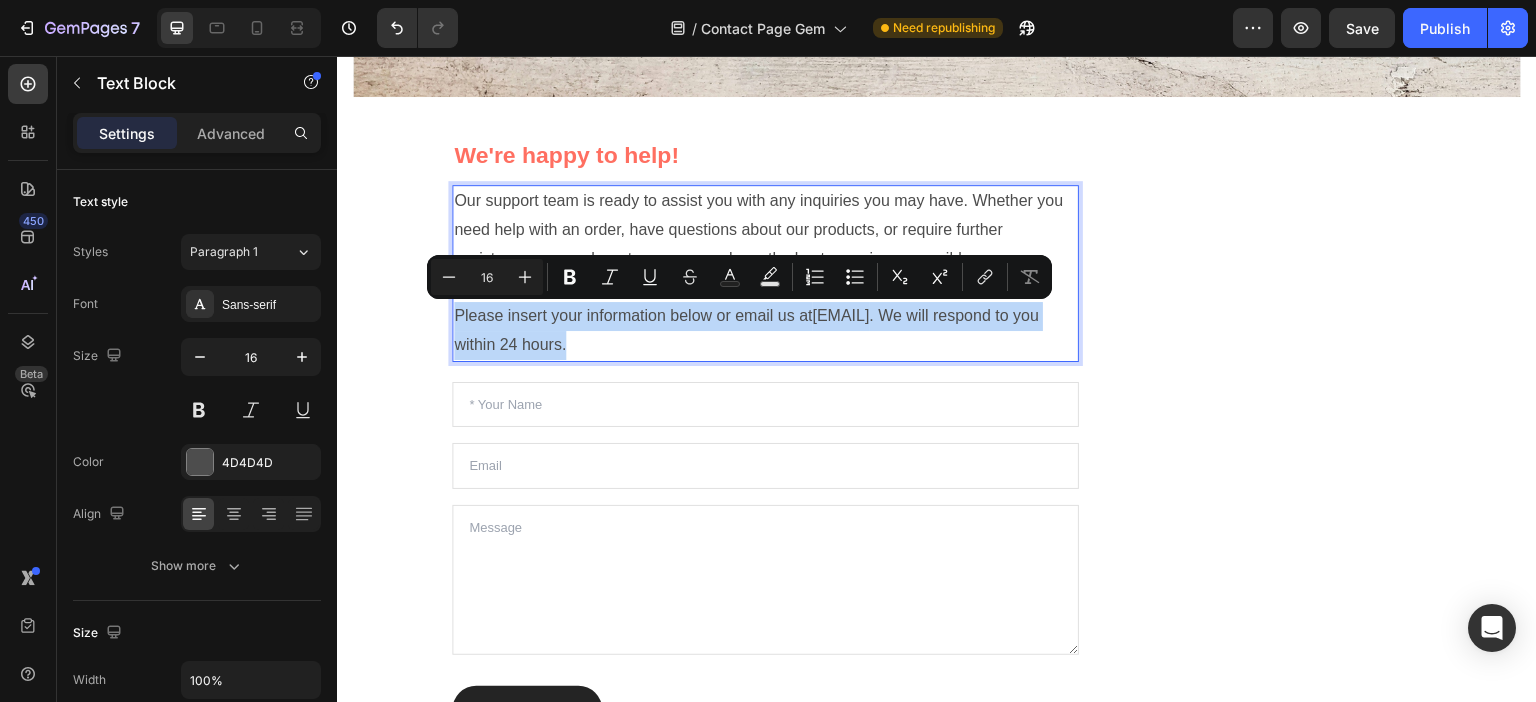 drag, startPoint x: 701, startPoint y: 352, endPoint x: 459, endPoint y: 323, distance: 243.73141 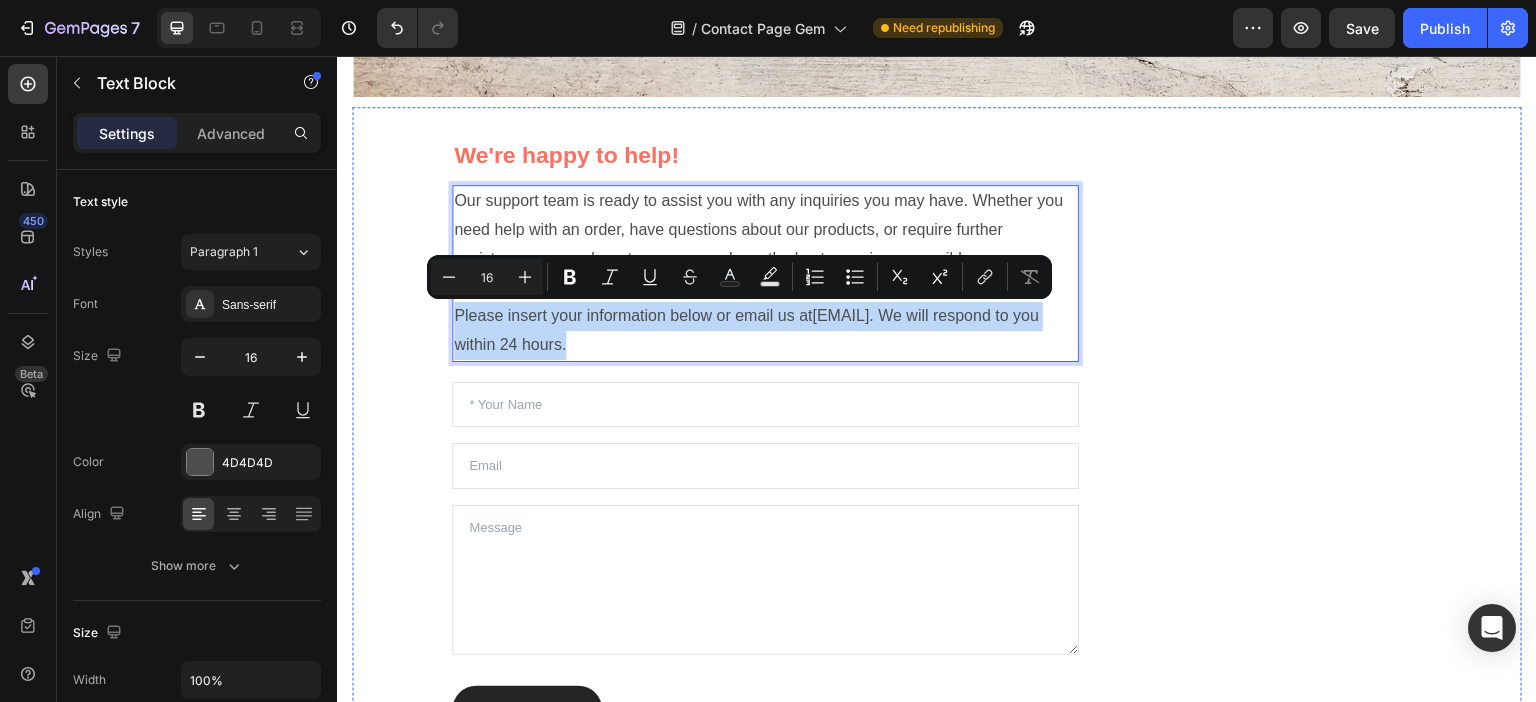 scroll, scrollTop: 300, scrollLeft: 0, axis: vertical 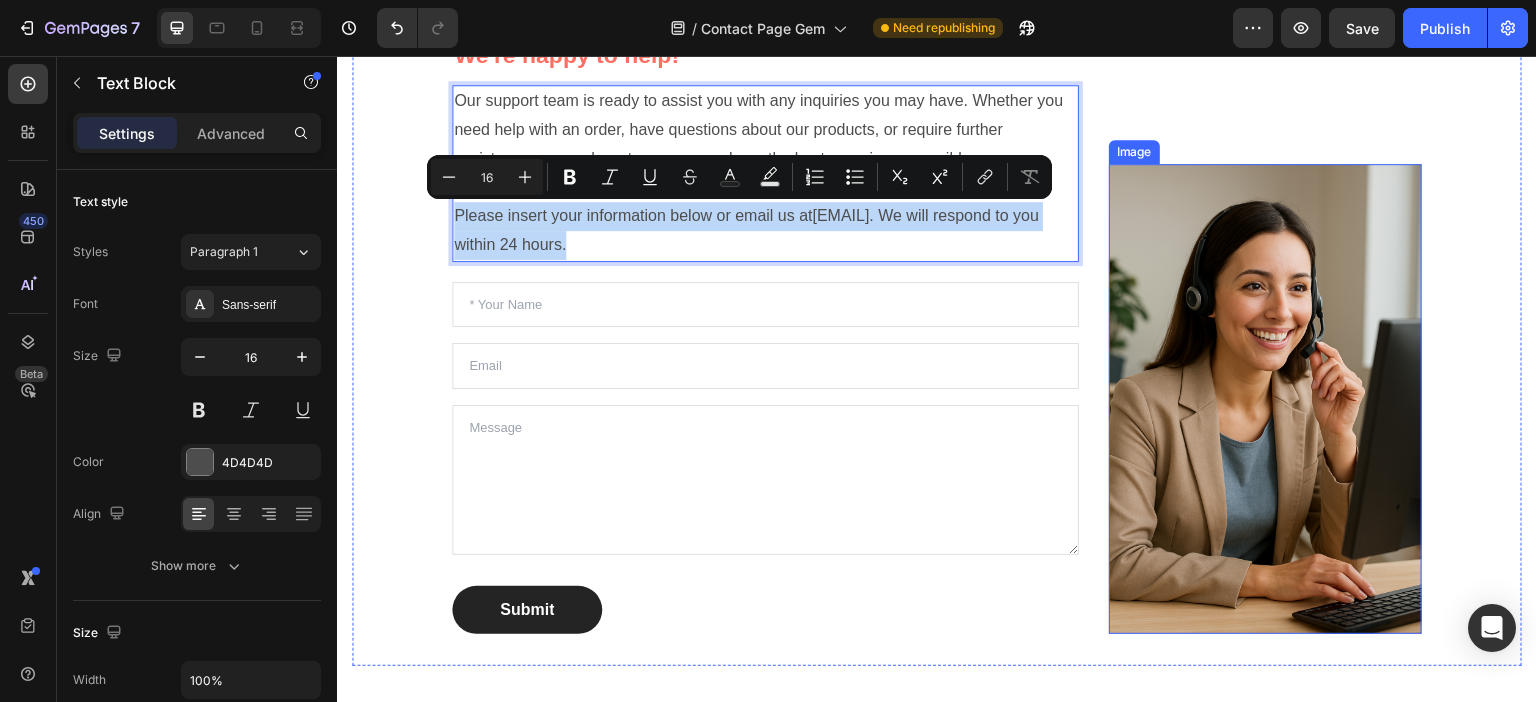click at bounding box center (1265, 399) 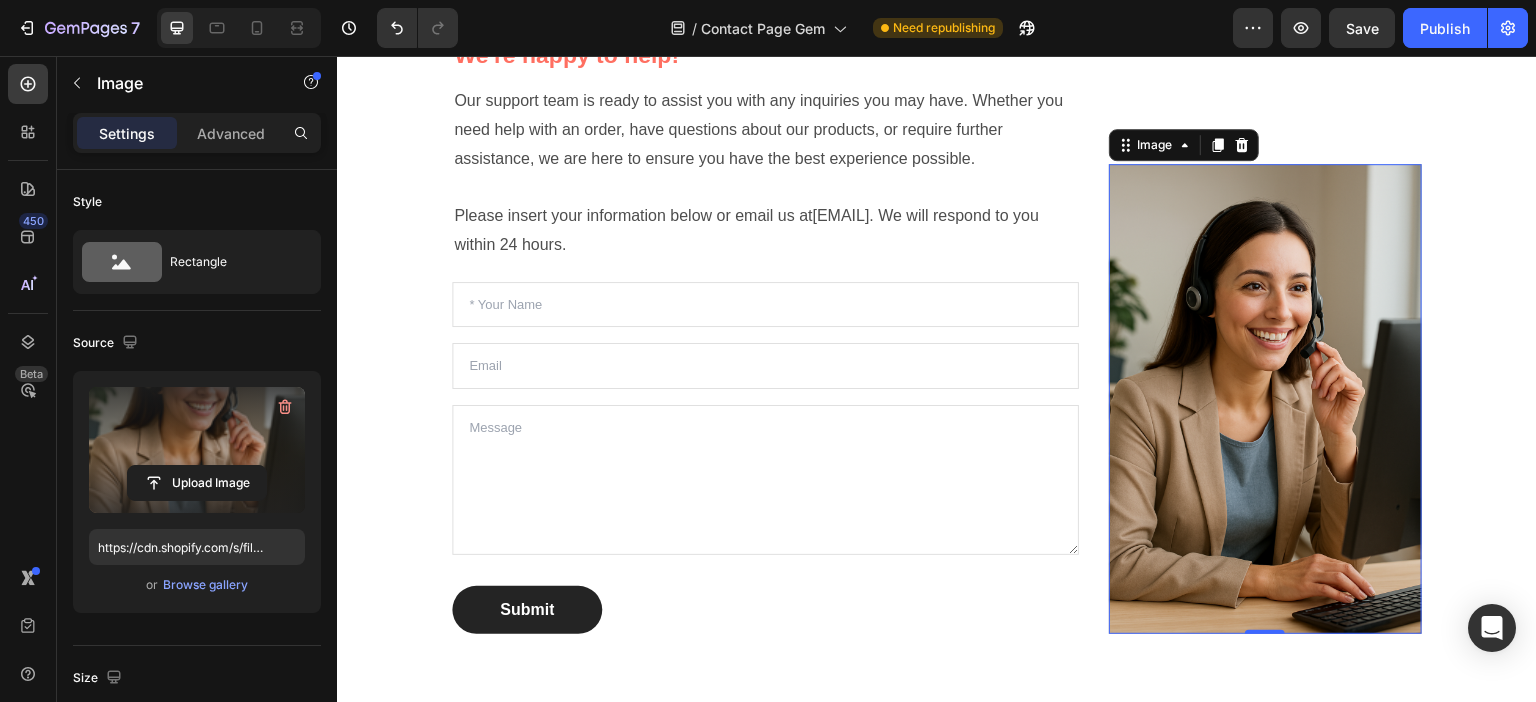 click at bounding box center (197, 450) 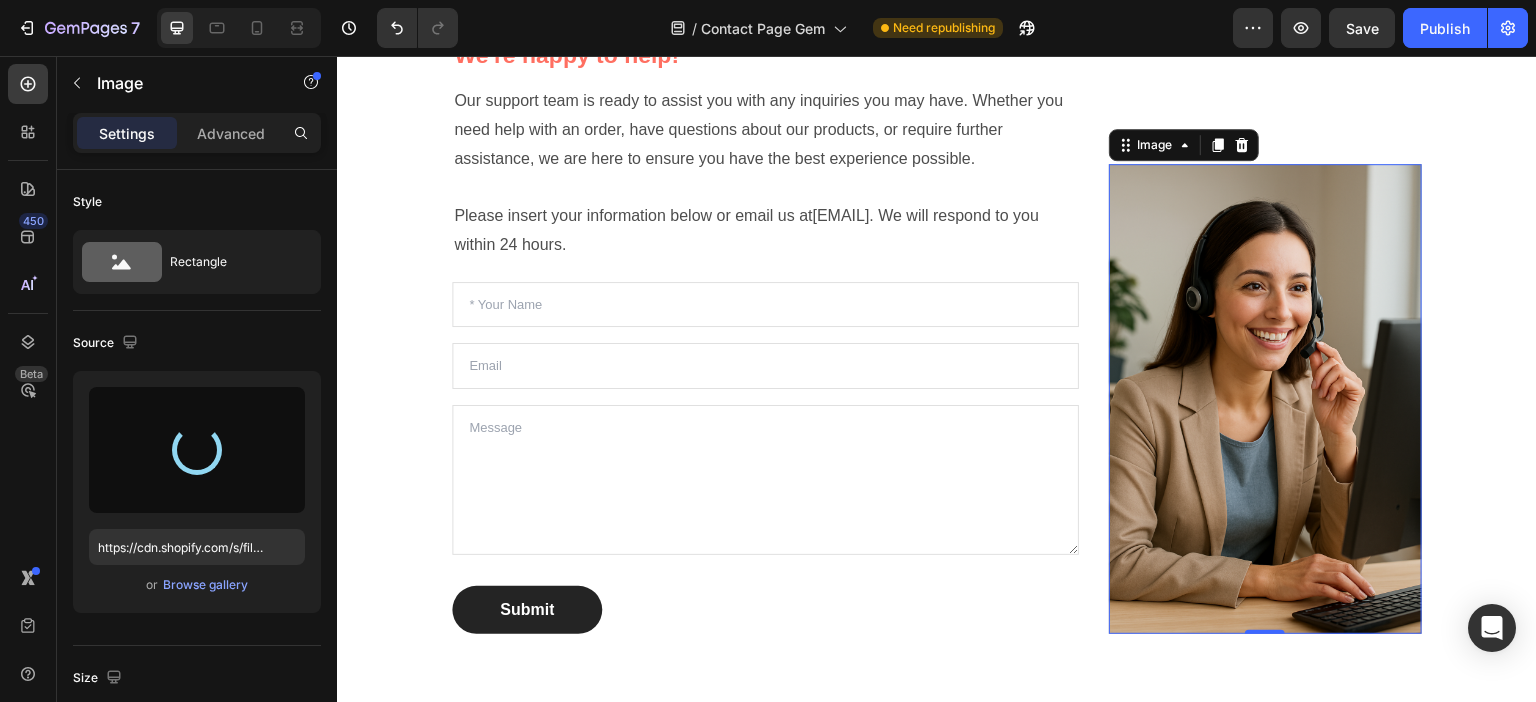 type on "https://cdn.shopify.com/s/files/1/0671/7649/7327/files/gempages_552700203736499315-aa14247e-c10a-4791-be4e-303376cbb4ec.png" 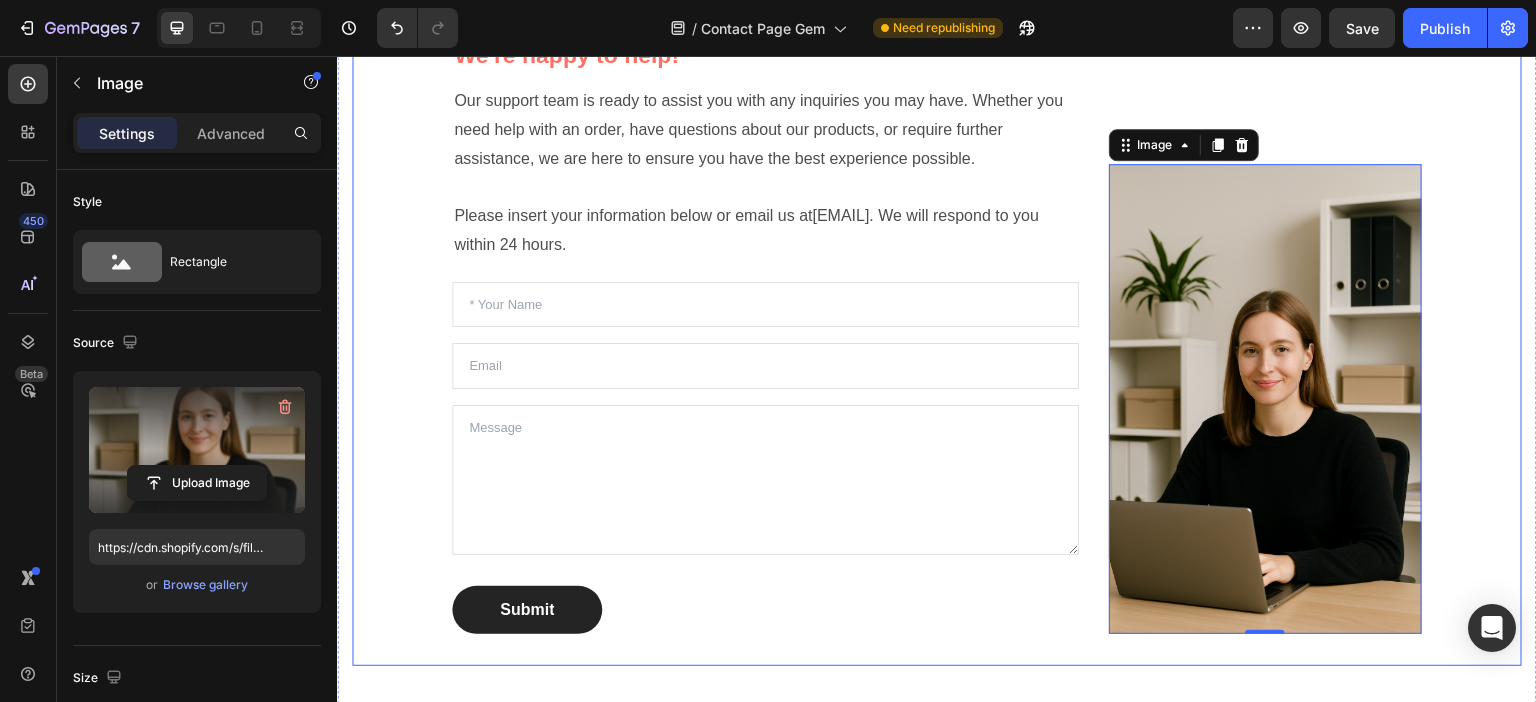 click on "We're happy to help! Heading Our support team is ready to assist you with any inquiries you may have. Whether you need help with an order, have questions about our products, or require further assistance, we are here to ensure you have the best experience possible. Please insert your information below or email us at  [EMAIL] . We will respond to you within 24 hours. Text Block Text Field Email Field Text Area Submit Submit Button Contact Form Image   0 Row" at bounding box center (937, 336) 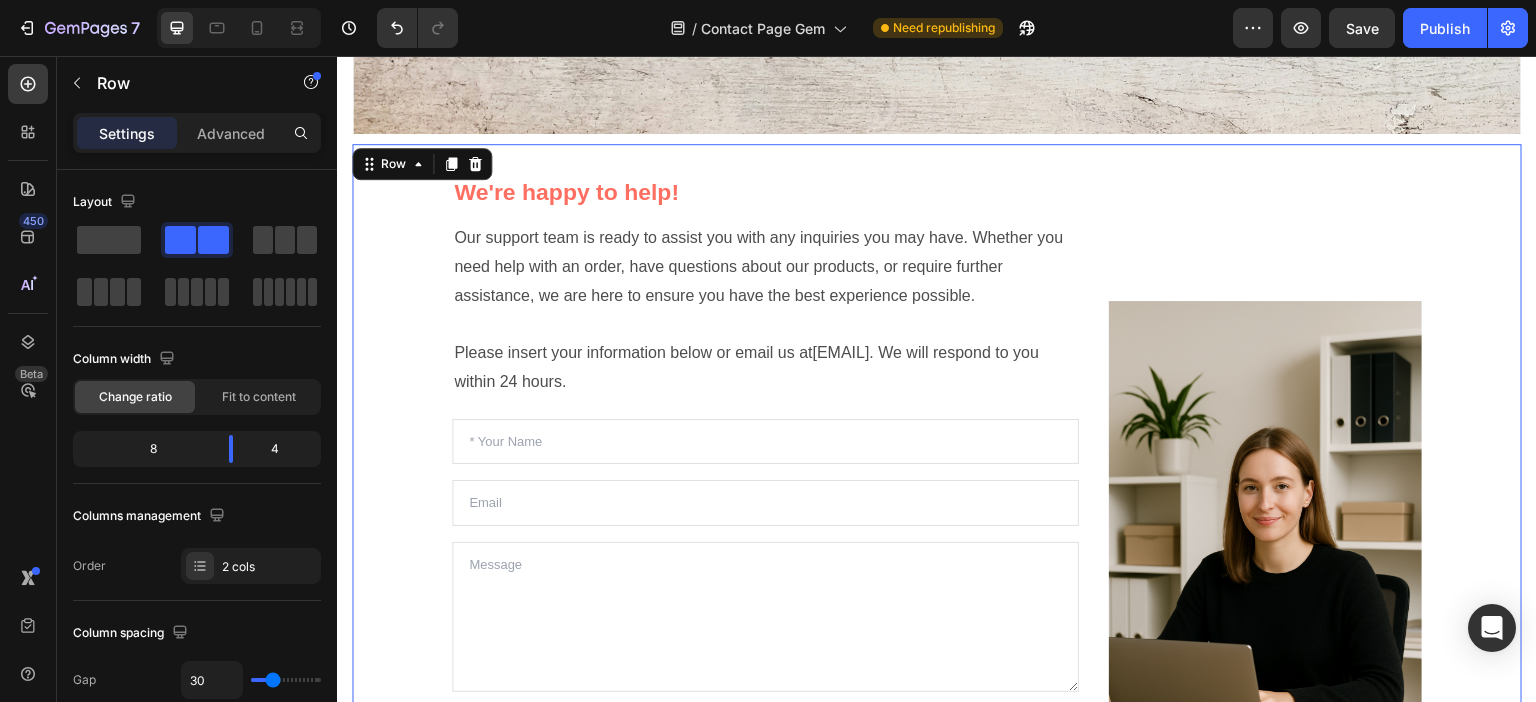 scroll, scrollTop: 100, scrollLeft: 0, axis: vertical 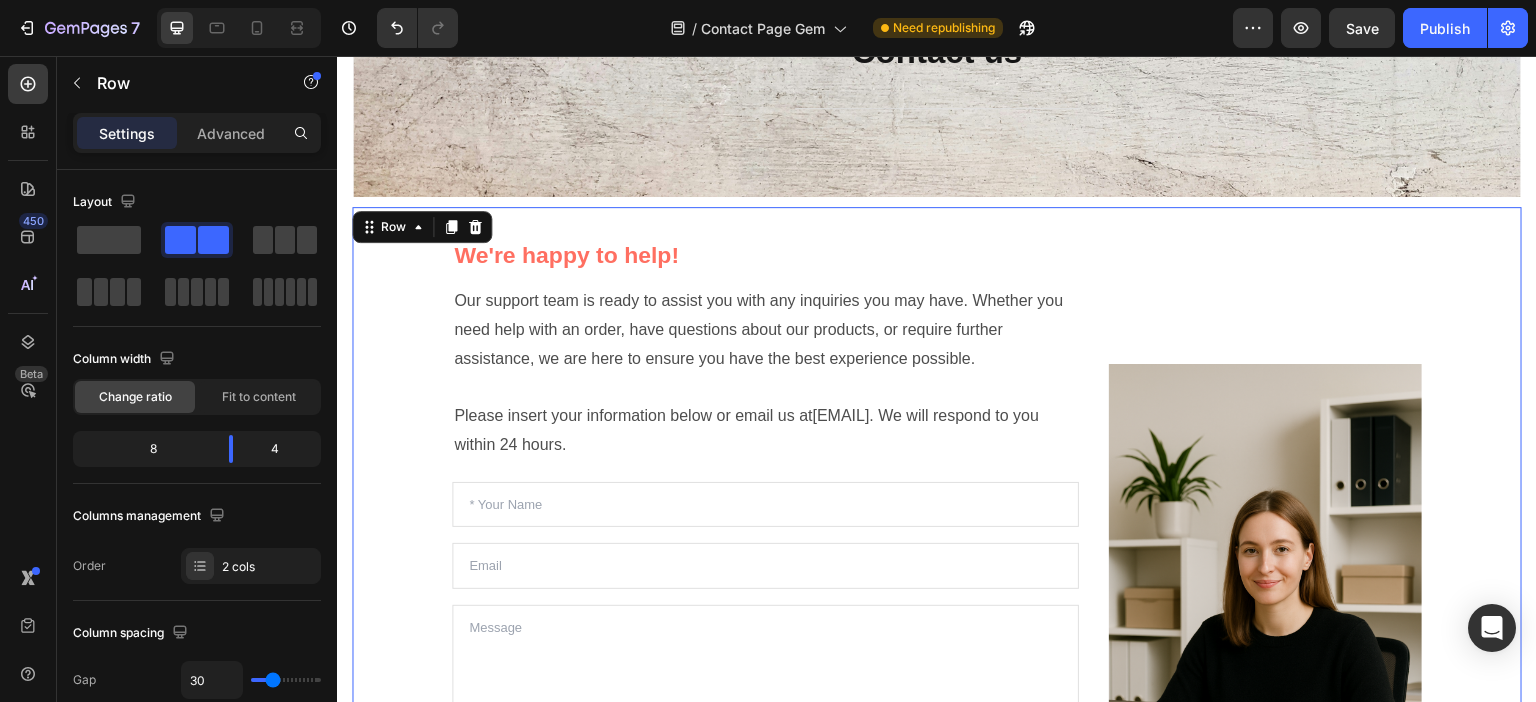 click on "We're happy to help! Heading Our support team is ready to assist you with any inquiries you may have. Whether you need help with an order, have questions about our products, or require further assistance, we are here to ensure you have the best experience possible. Please insert your information below or email us at  [EMAIL] . We will respond to you within 24 hours. Text Block Text Field Email Field Text Area Submit Submit Button Contact Form Image Row   0" at bounding box center (937, 536) 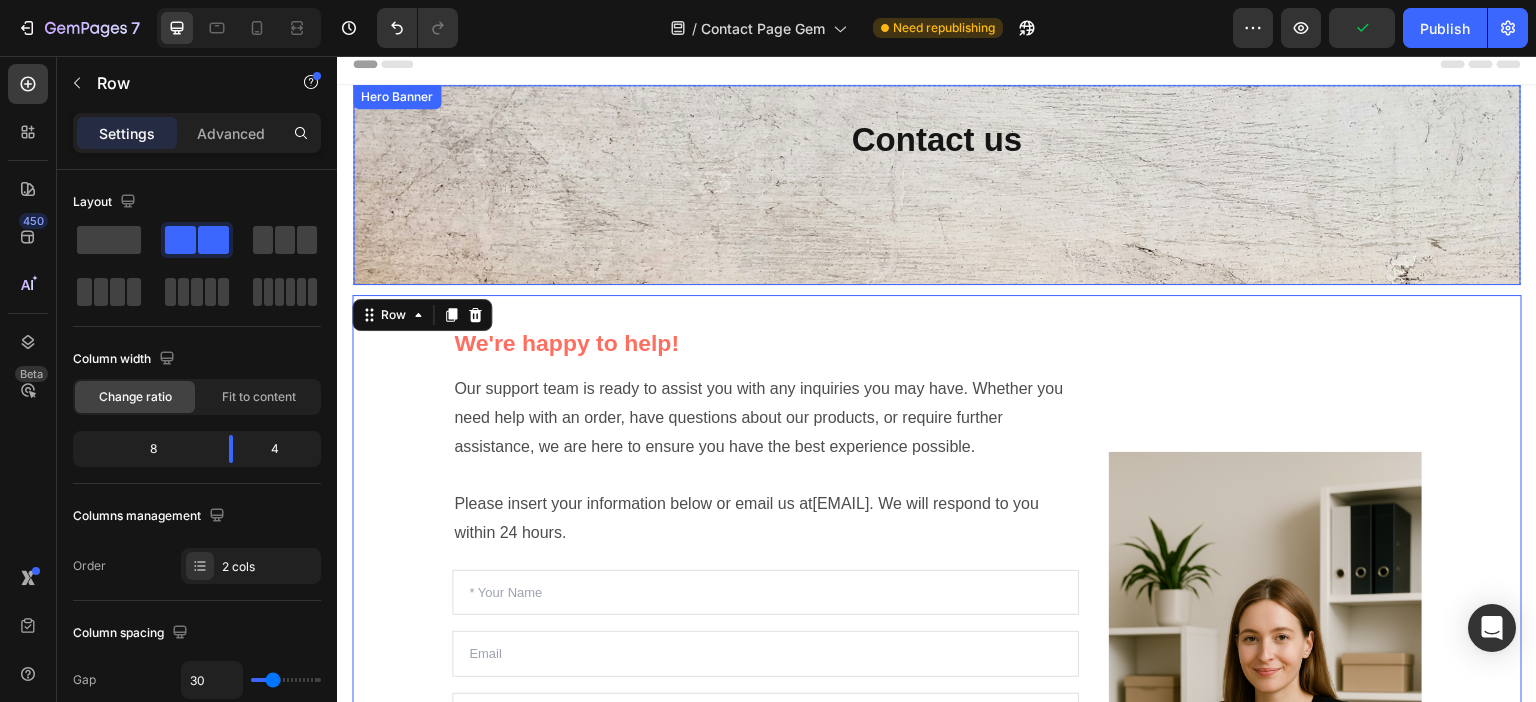 scroll, scrollTop: 0, scrollLeft: 0, axis: both 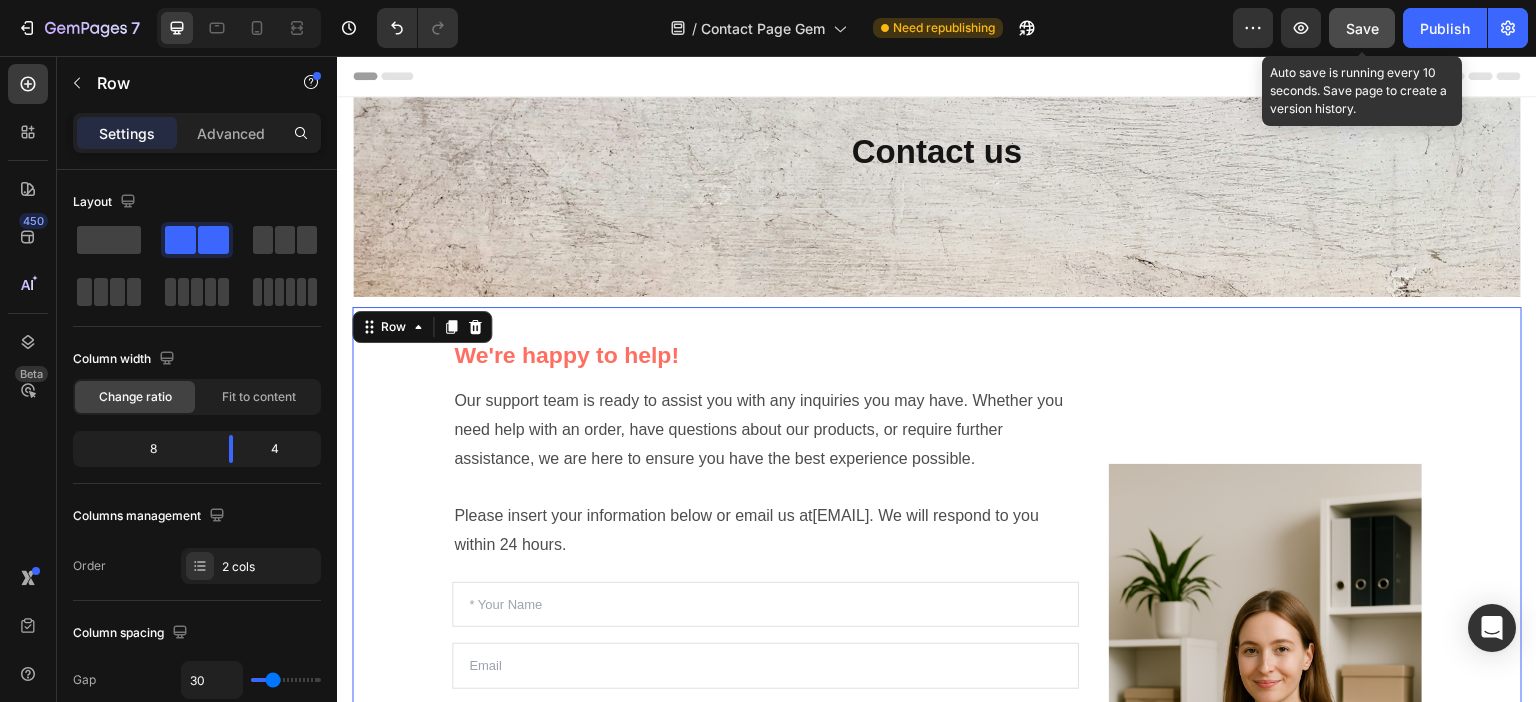 click on "Save" at bounding box center (1362, 28) 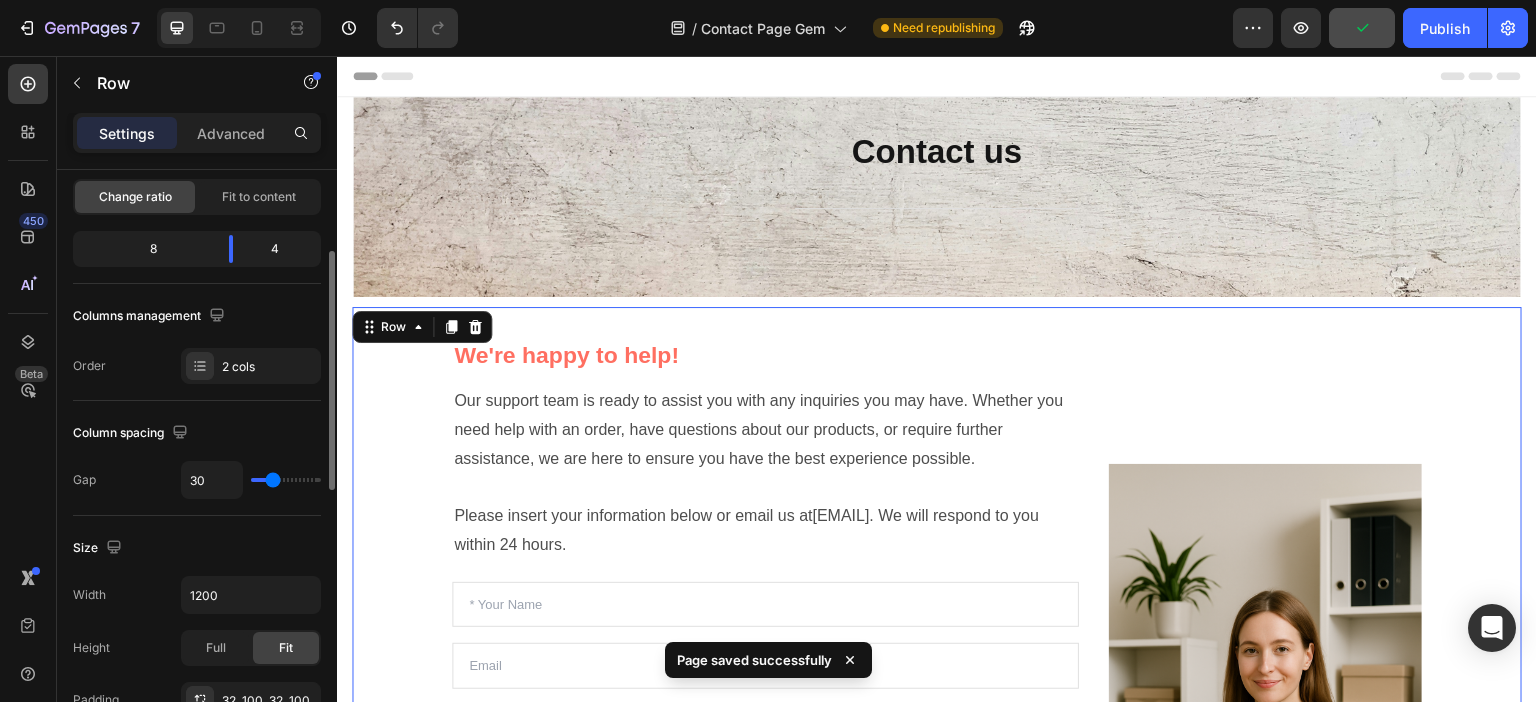 scroll, scrollTop: 300, scrollLeft: 0, axis: vertical 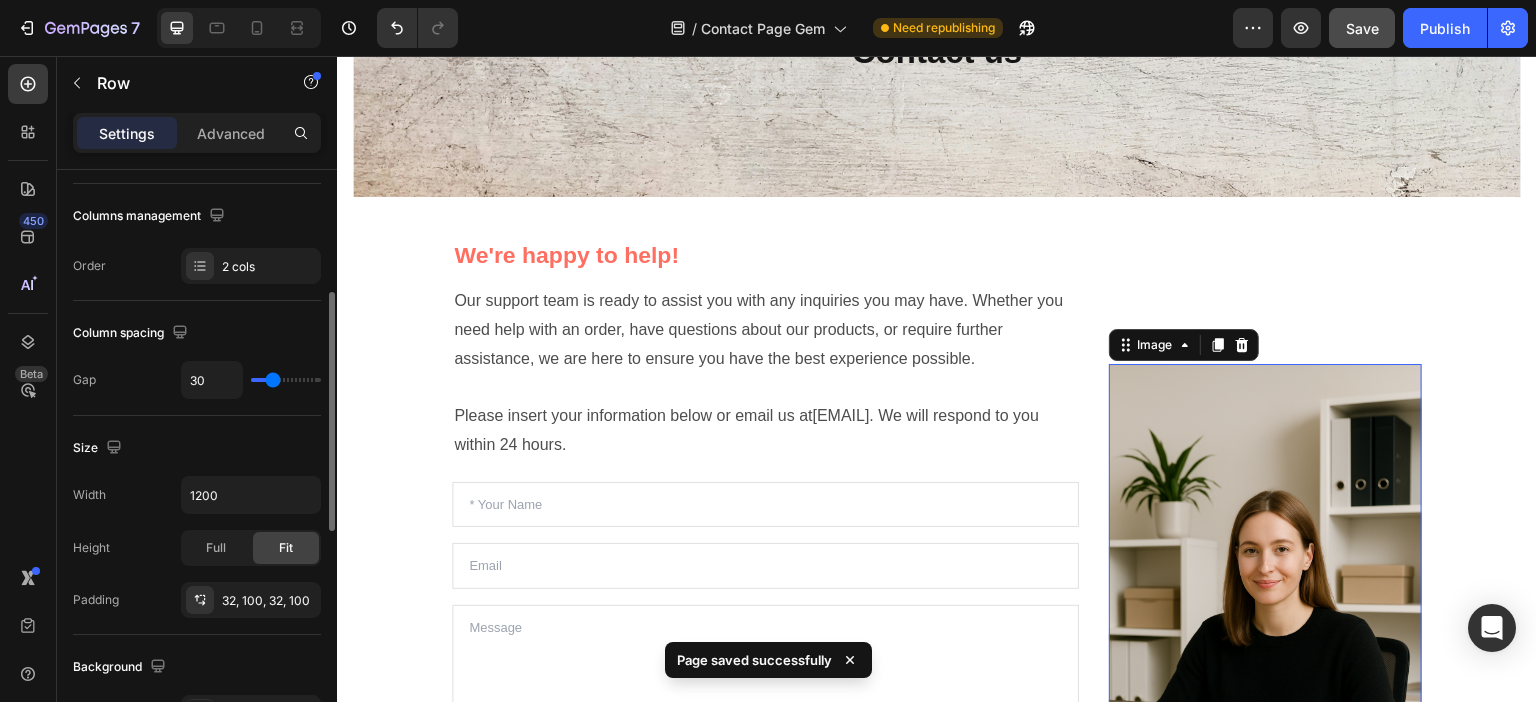click at bounding box center (1265, 599) 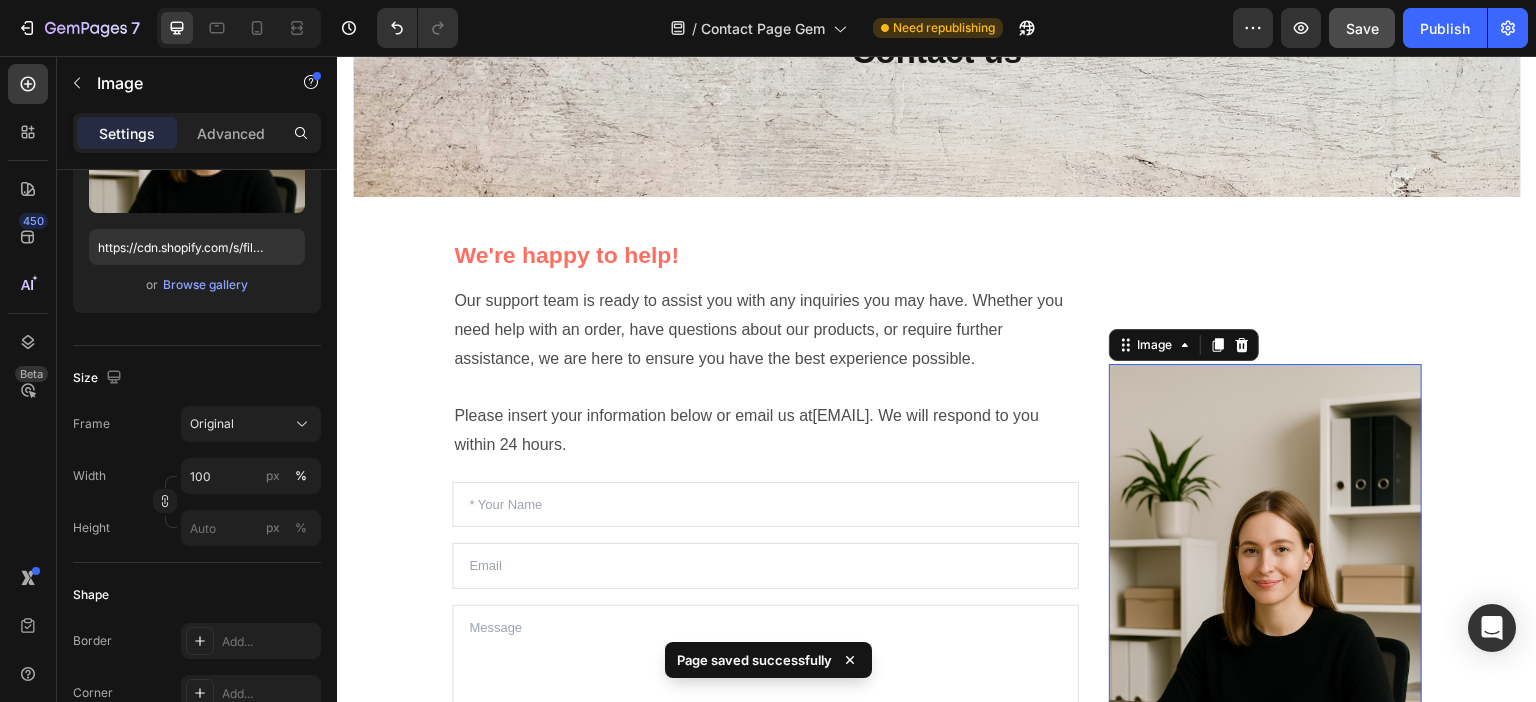 scroll, scrollTop: 0, scrollLeft: 0, axis: both 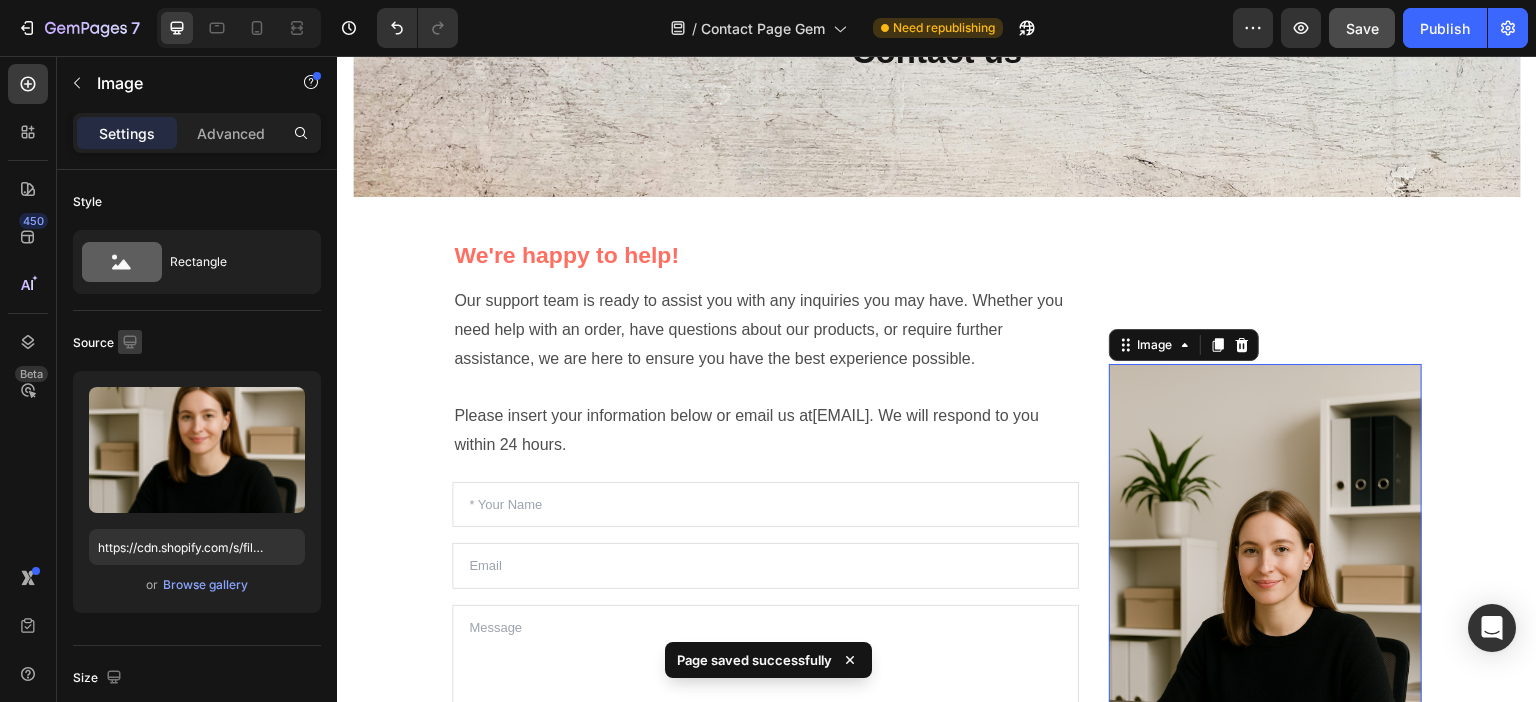 click 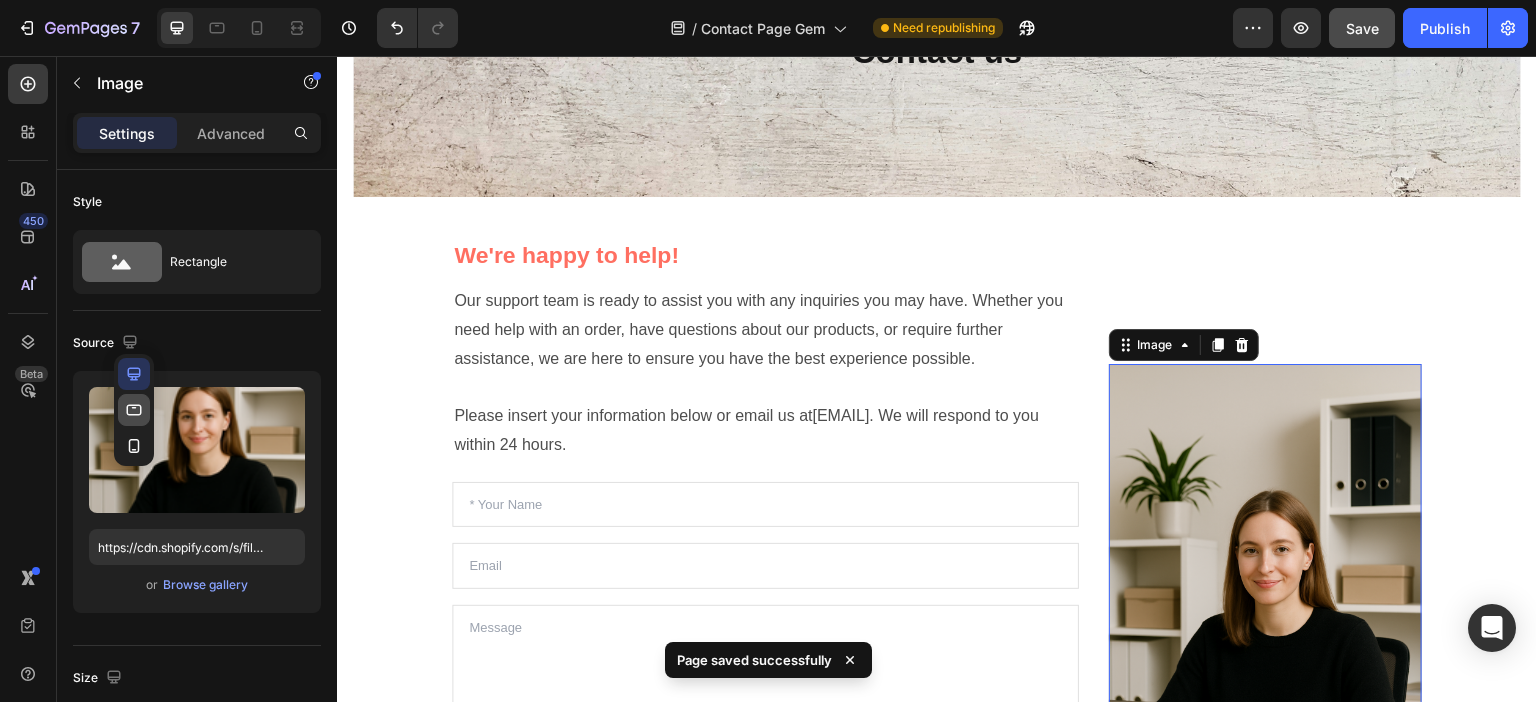 click 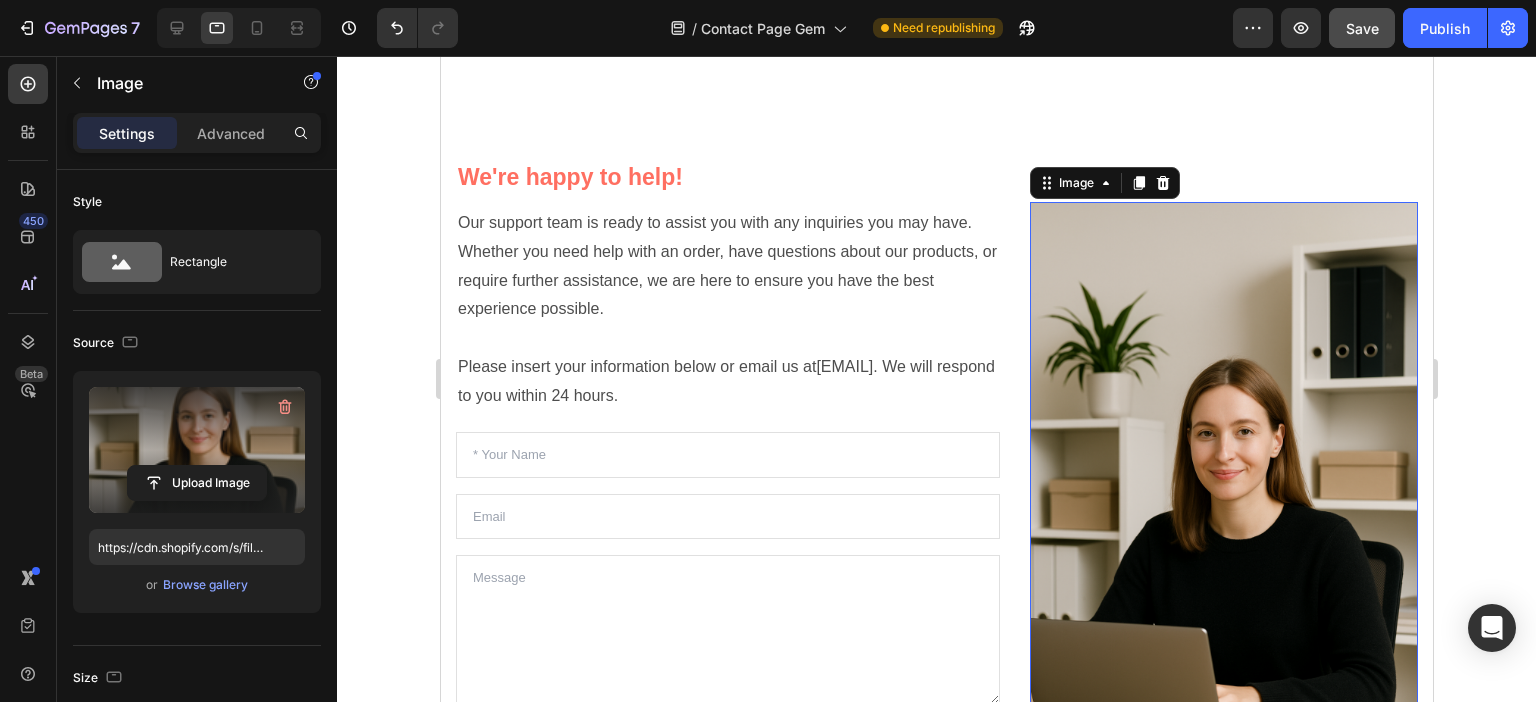 scroll, scrollTop: 261, scrollLeft: 0, axis: vertical 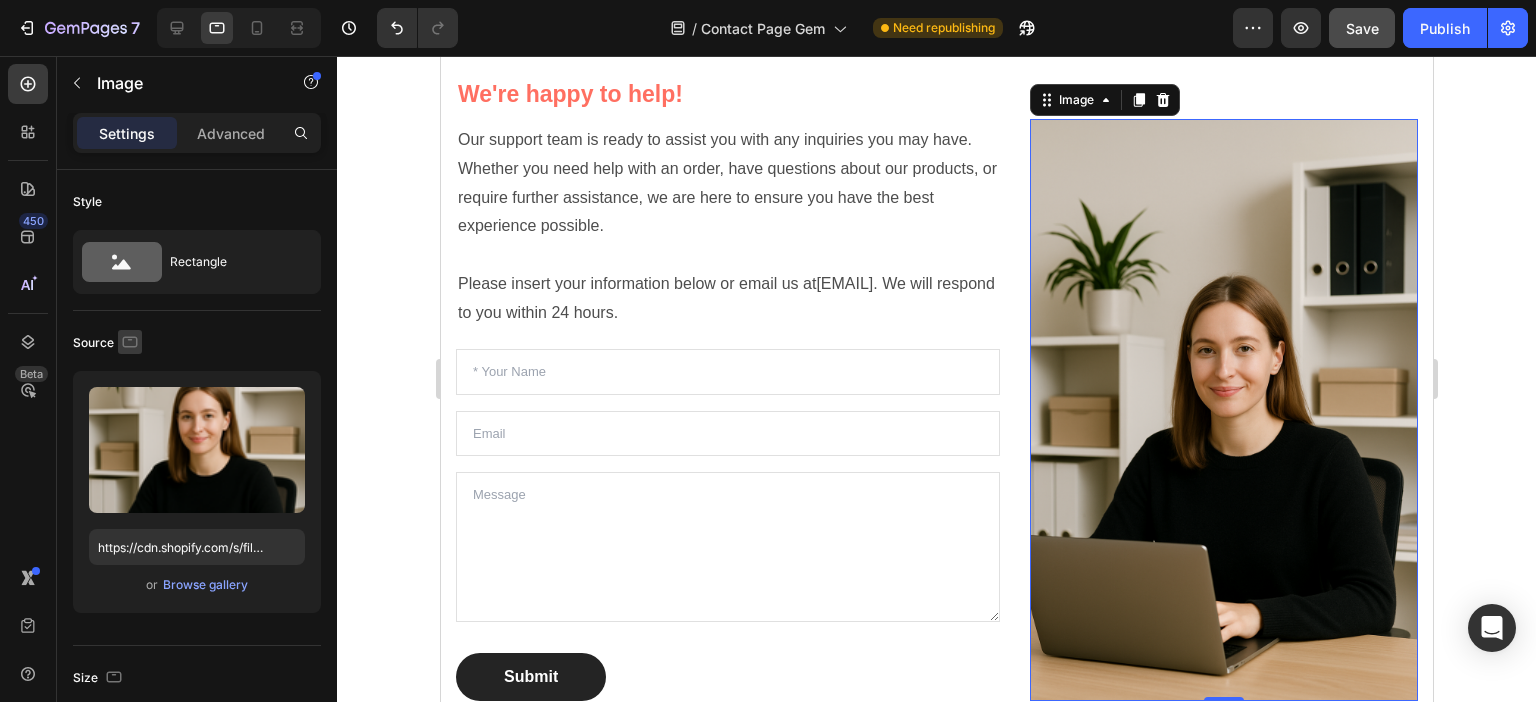 click 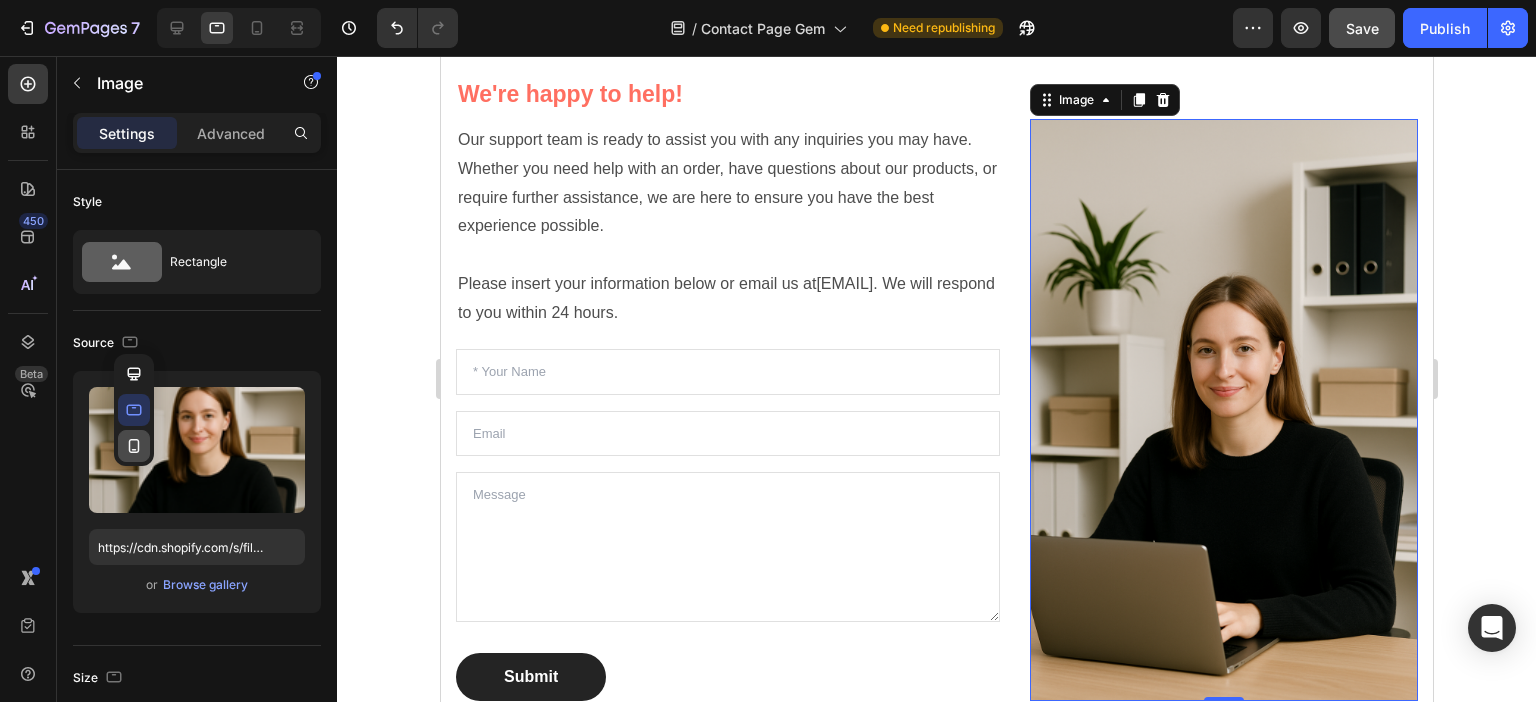 click 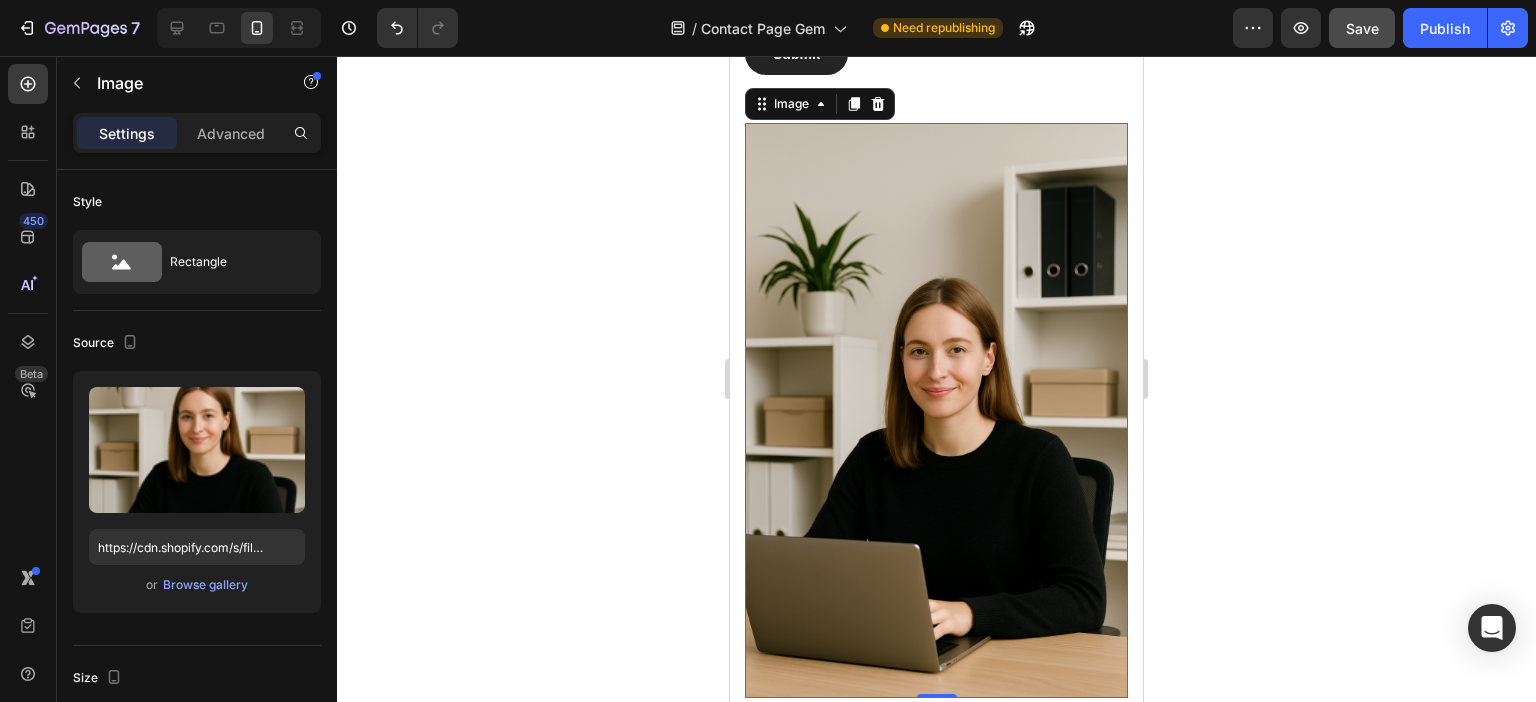 scroll, scrollTop: 900, scrollLeft: 0, axis: vertical 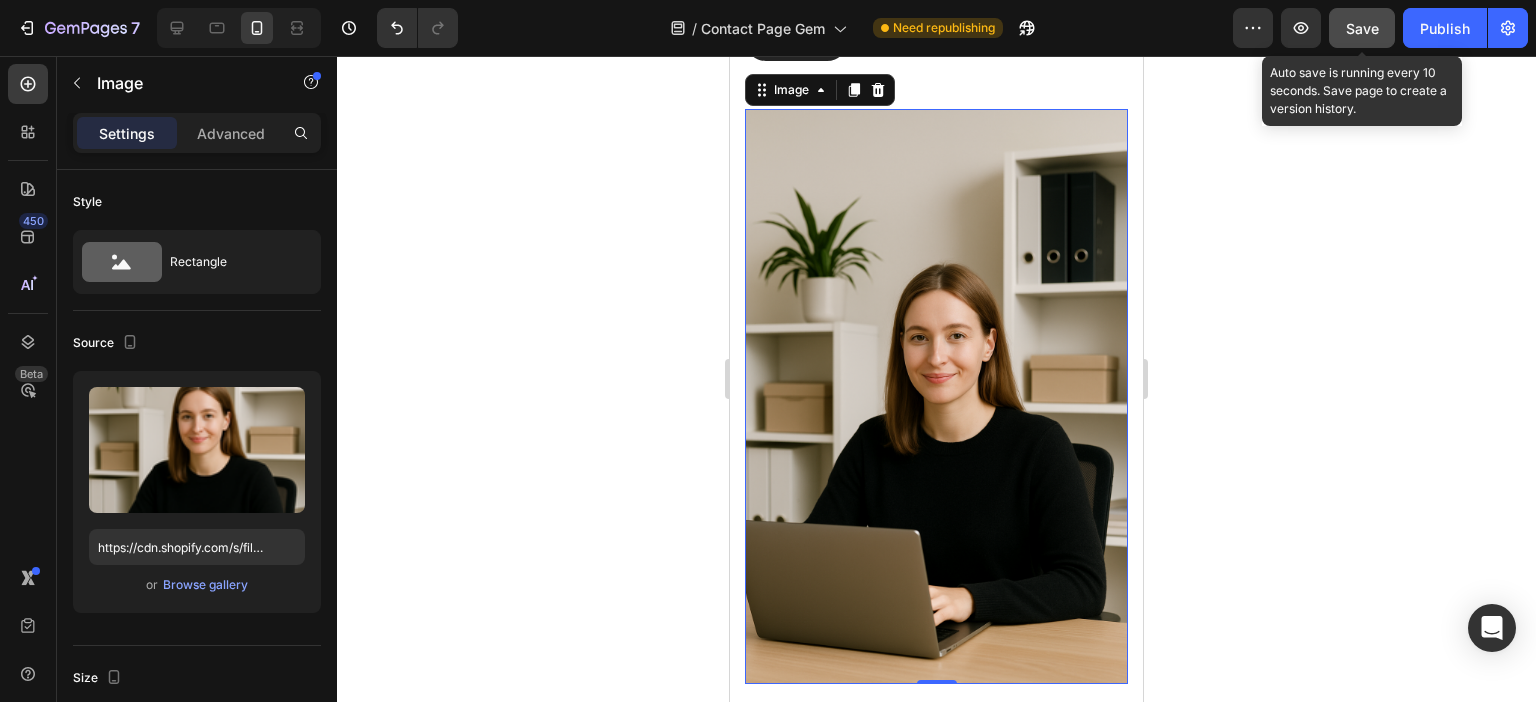 click on "Save" at bounding box center [1362, 28] 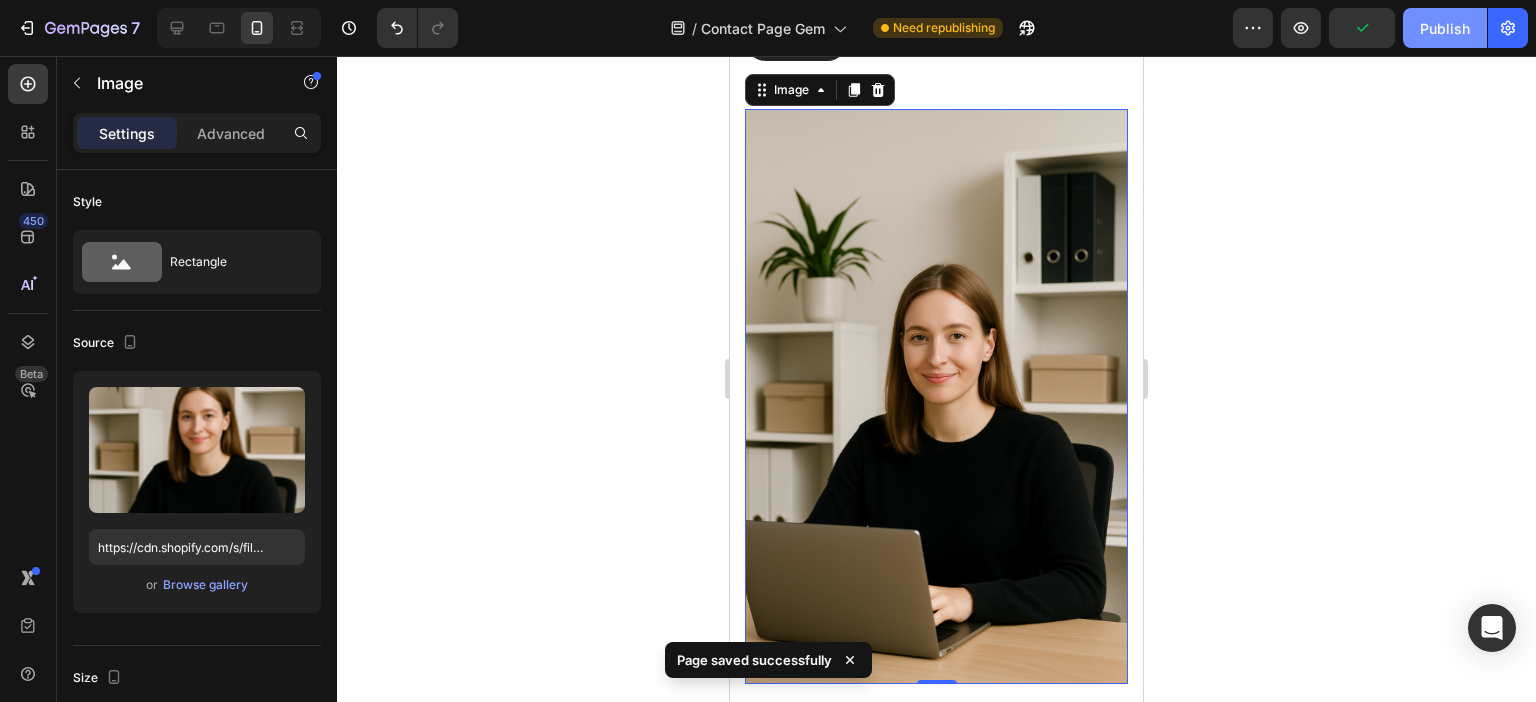 click on "Publish" at bounding box center [1445, 28] 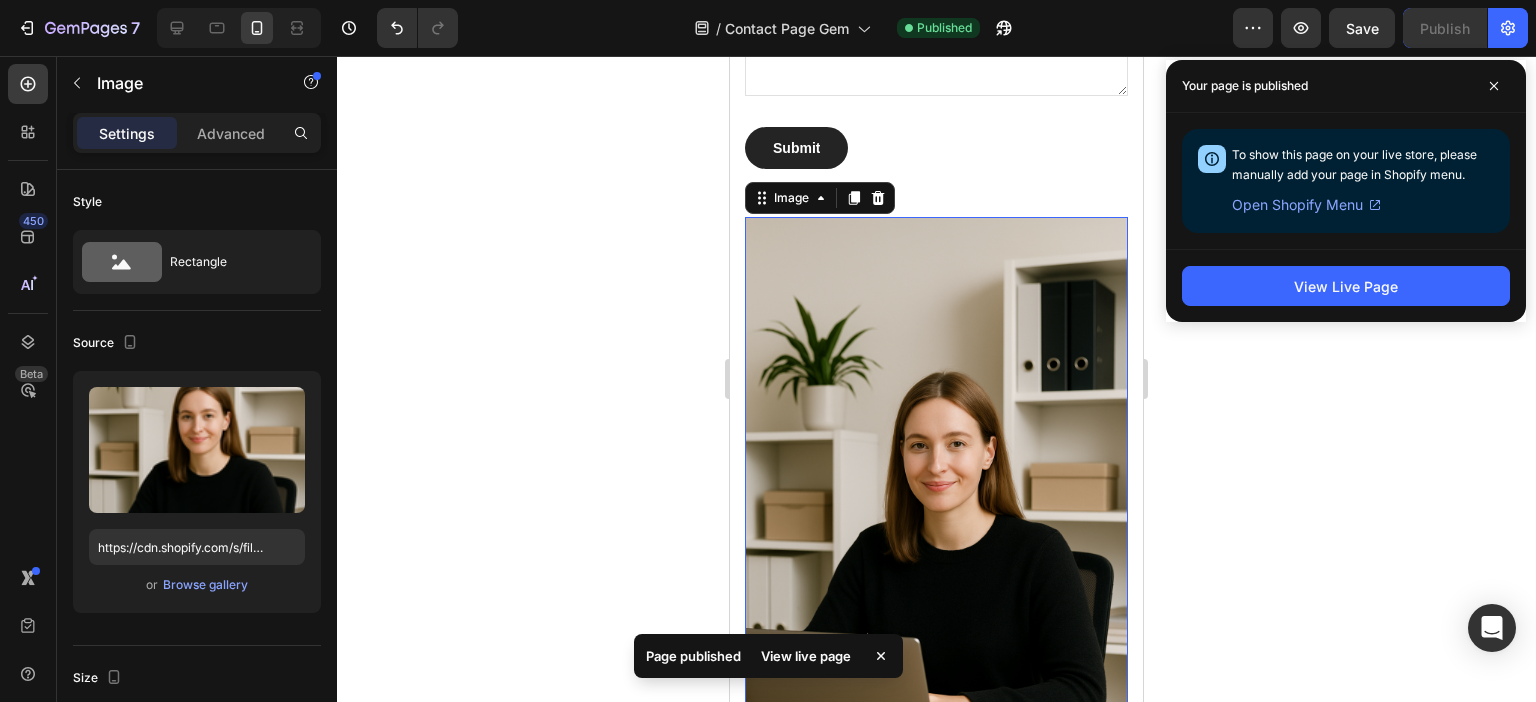scroll, scrollTop: 800, scrollLeft: 0, axis: vertical 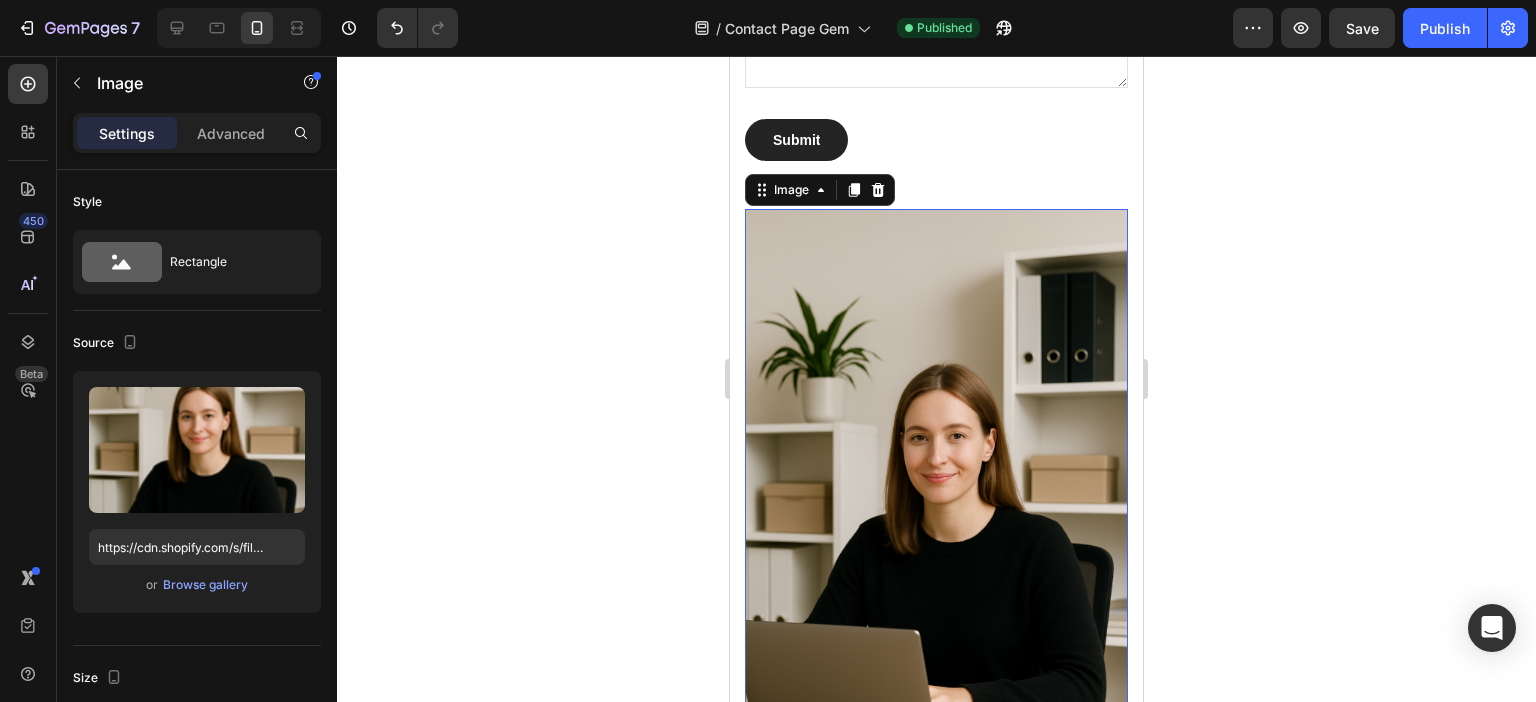 click 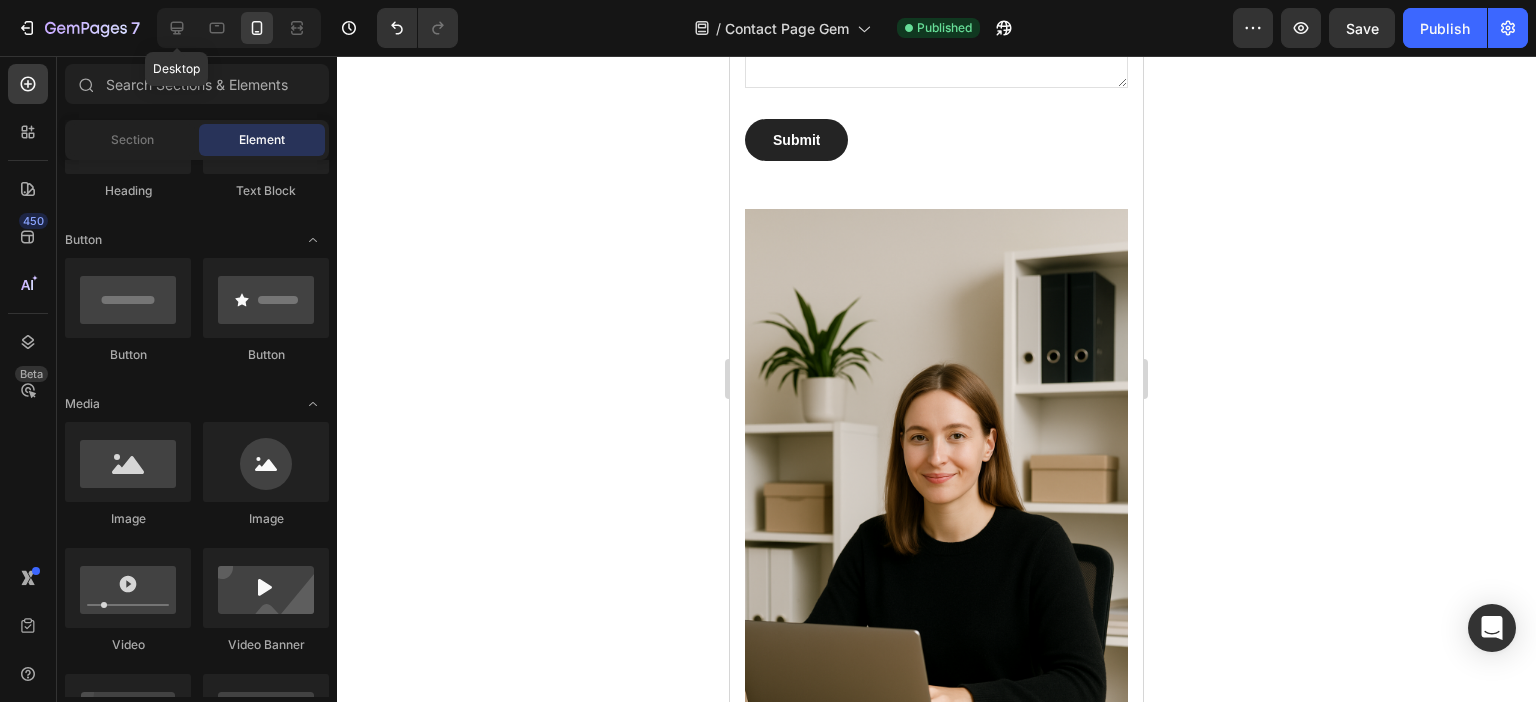 drag, startPoint x: 169, startPoint y: 27, endPoint x: 340, endPoint y: 132, distance: 200.6639 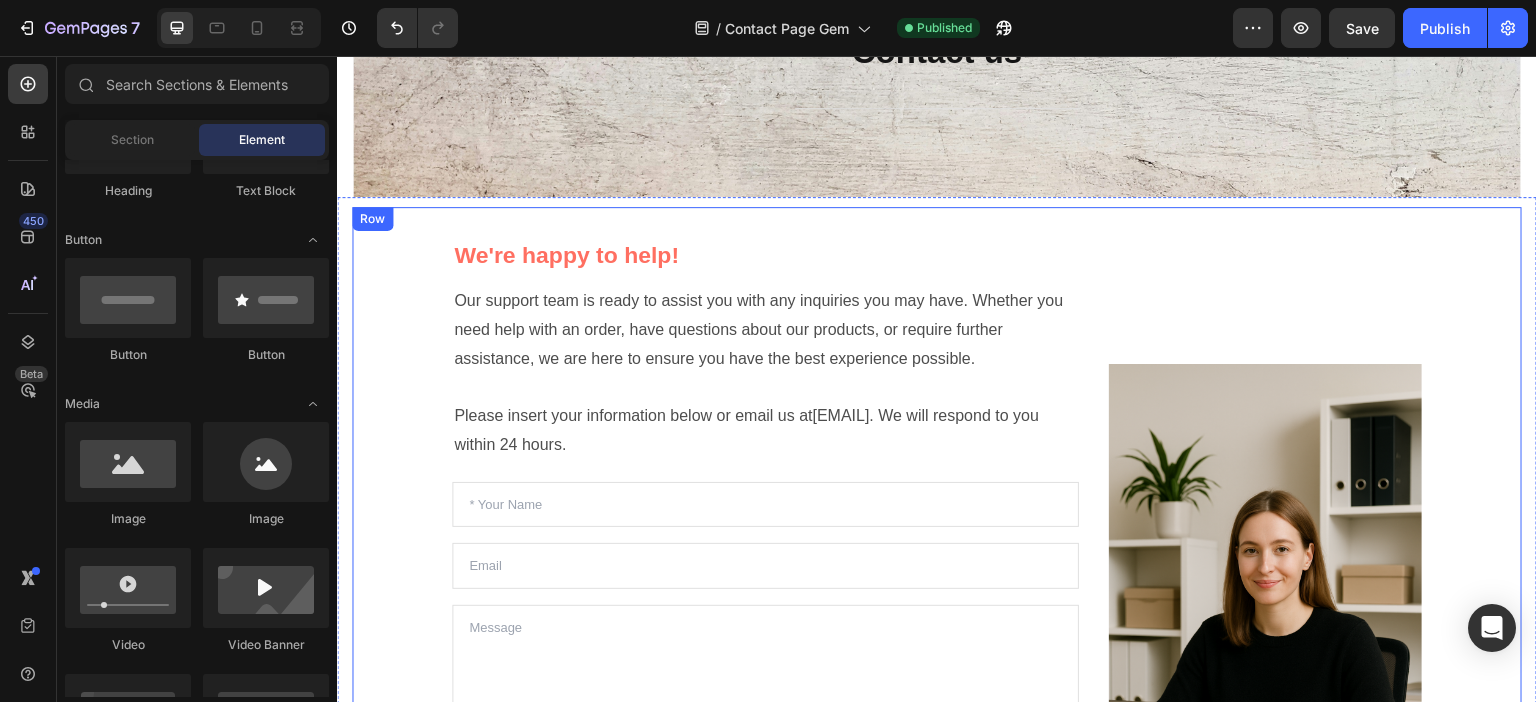 scroll, scrollTop: 0, scrollLeft: 0, axis: both 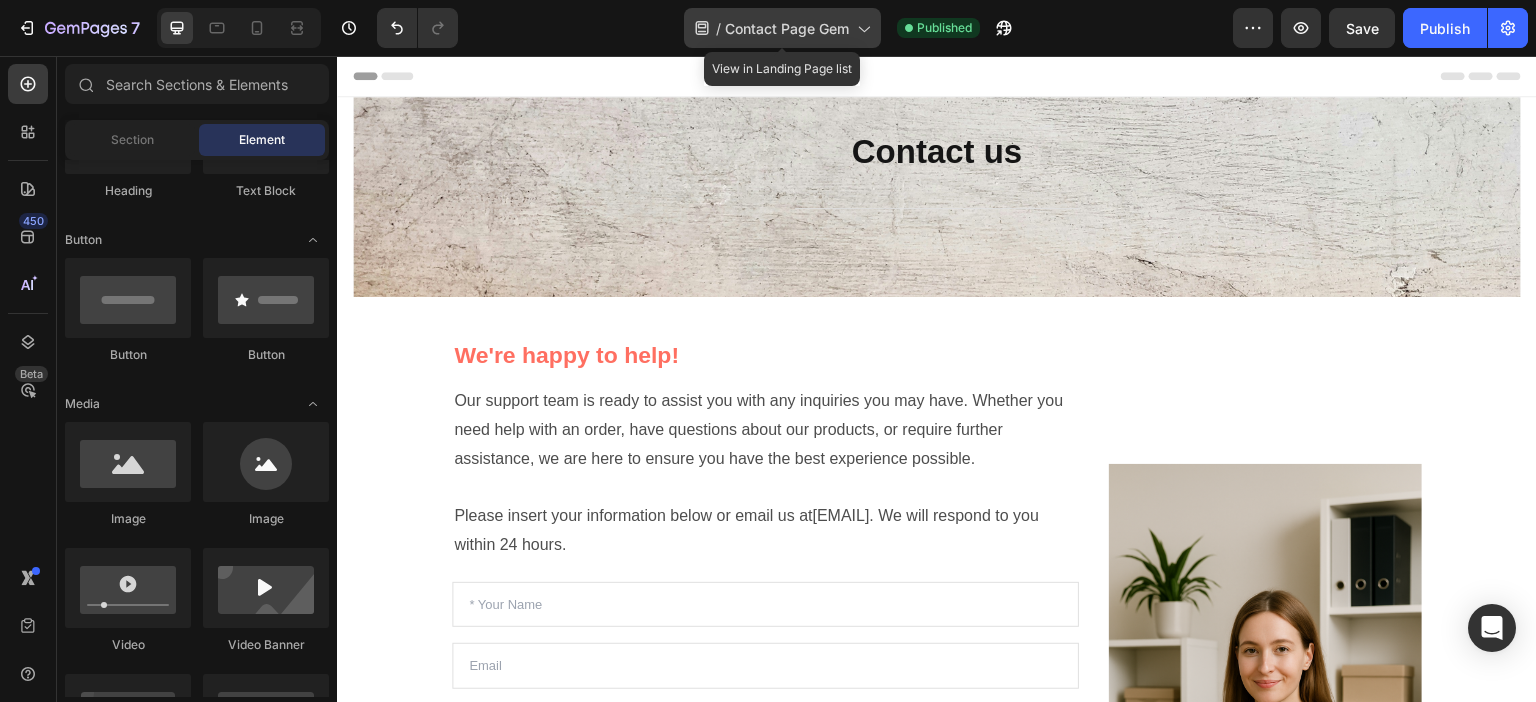 click on "Contact Page Gem" at bounding box center (787, 28) 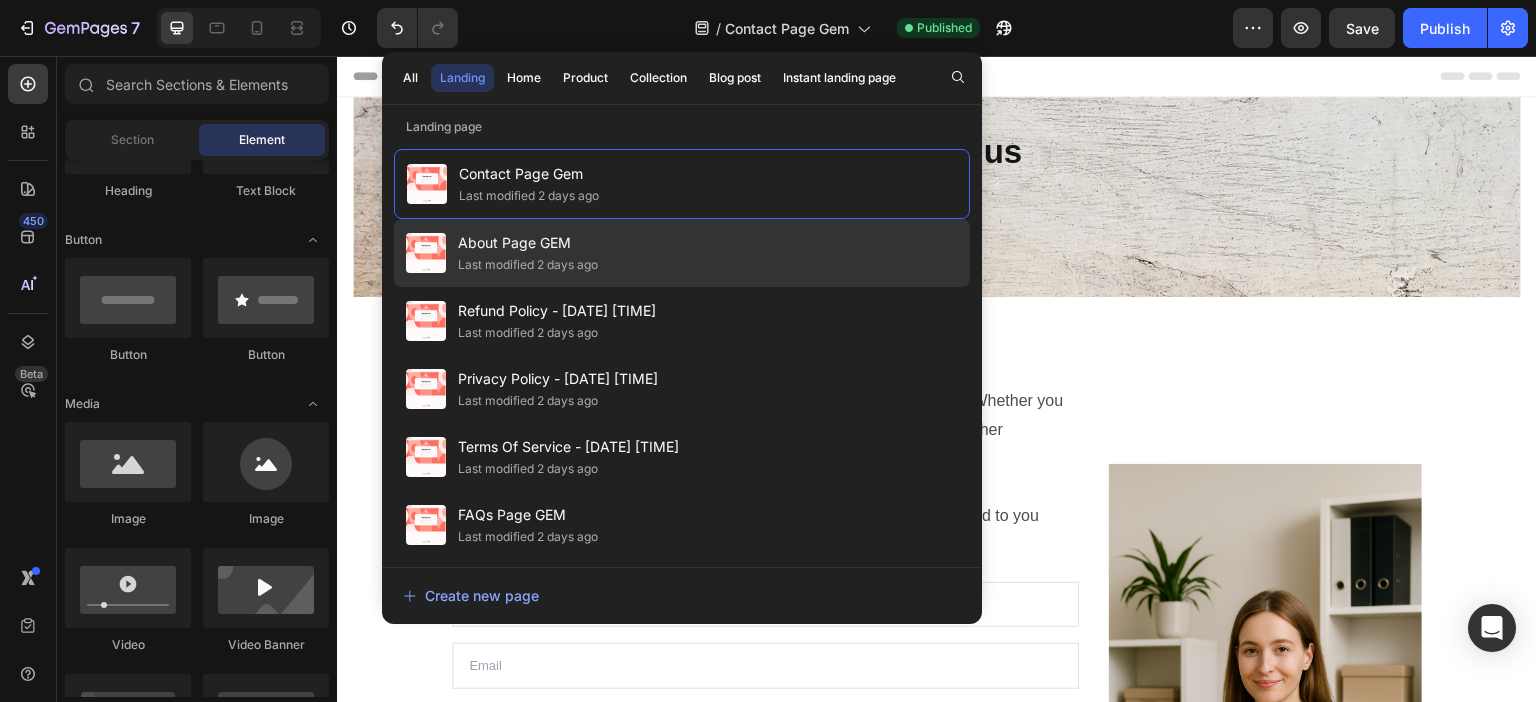click on "About Page GEM Last modified 2 days ago" 